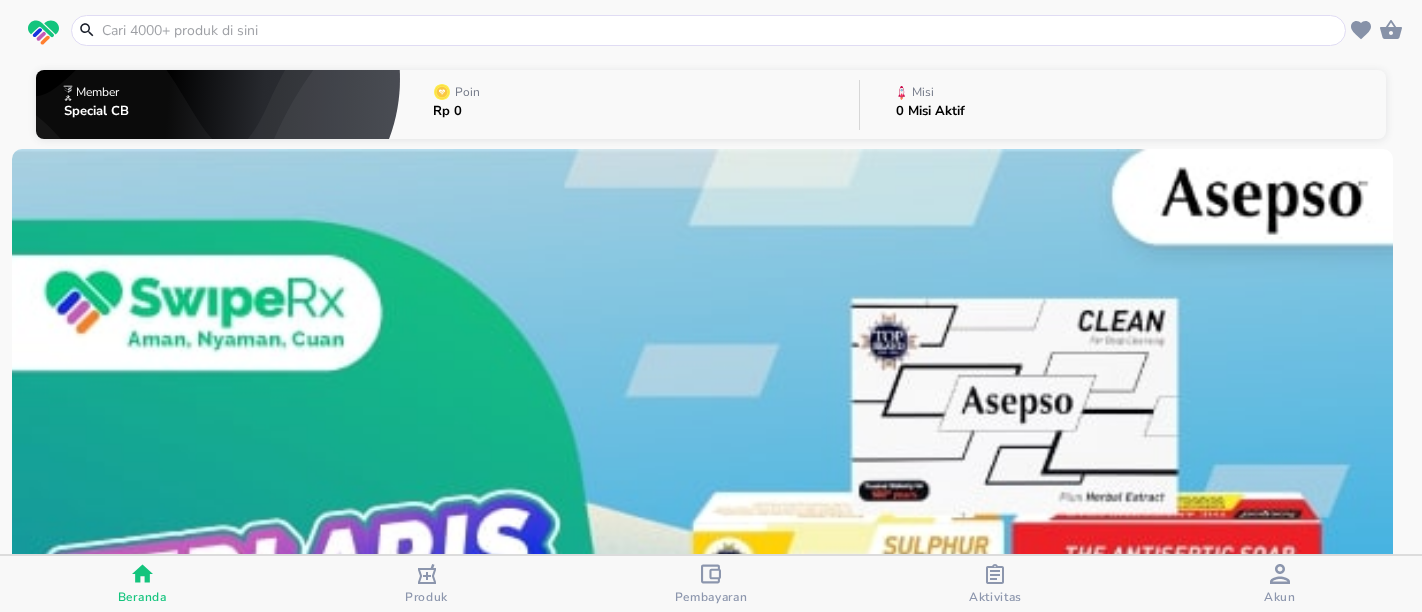 scroll, scrollTop: 0, scrollLeft: 0, axis: both 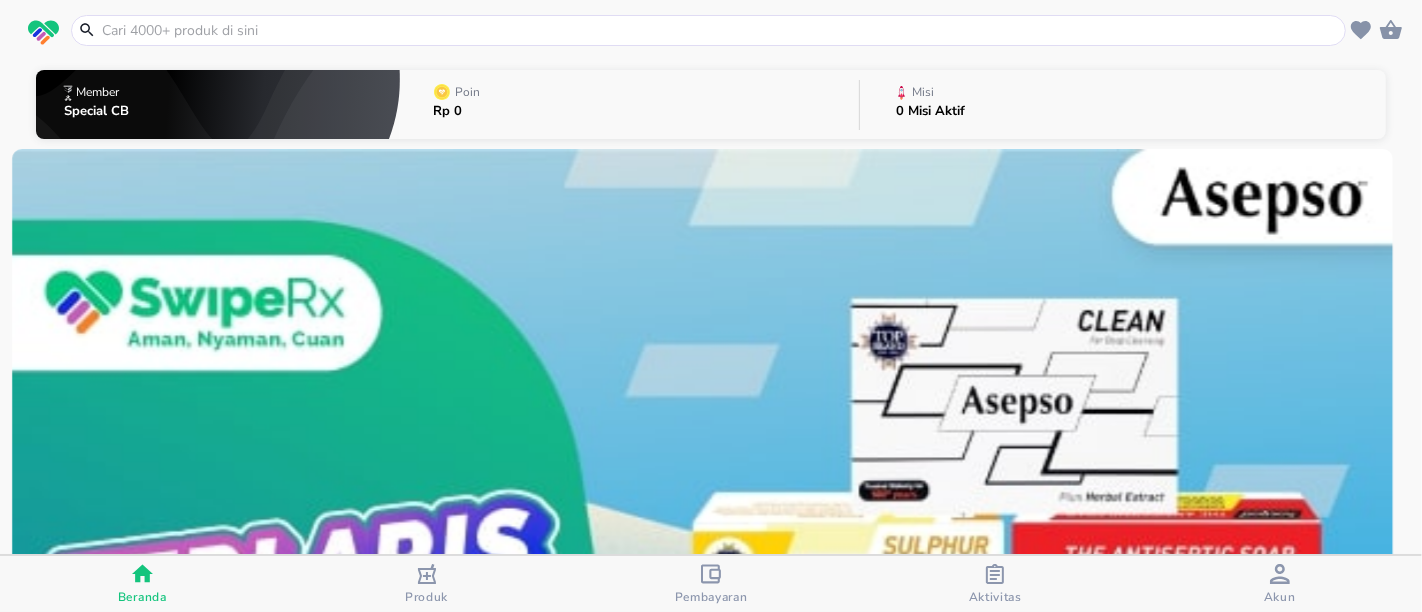 click at bounding box center (720, 30) 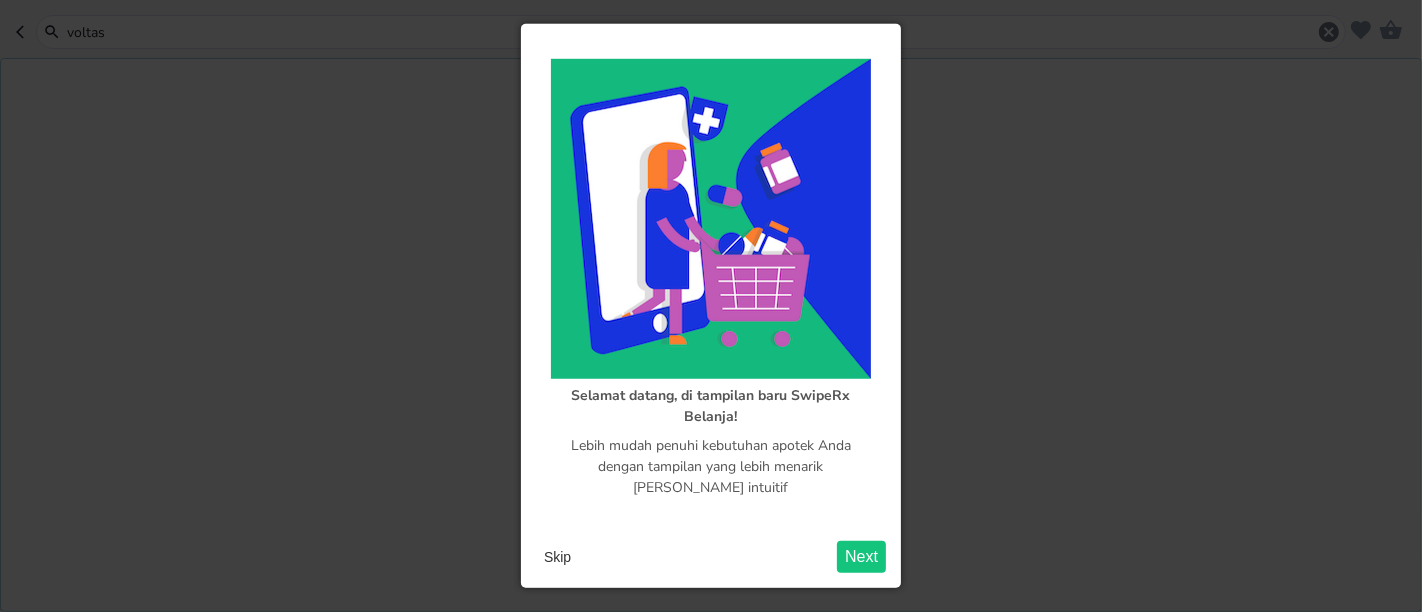 type on "voltas" 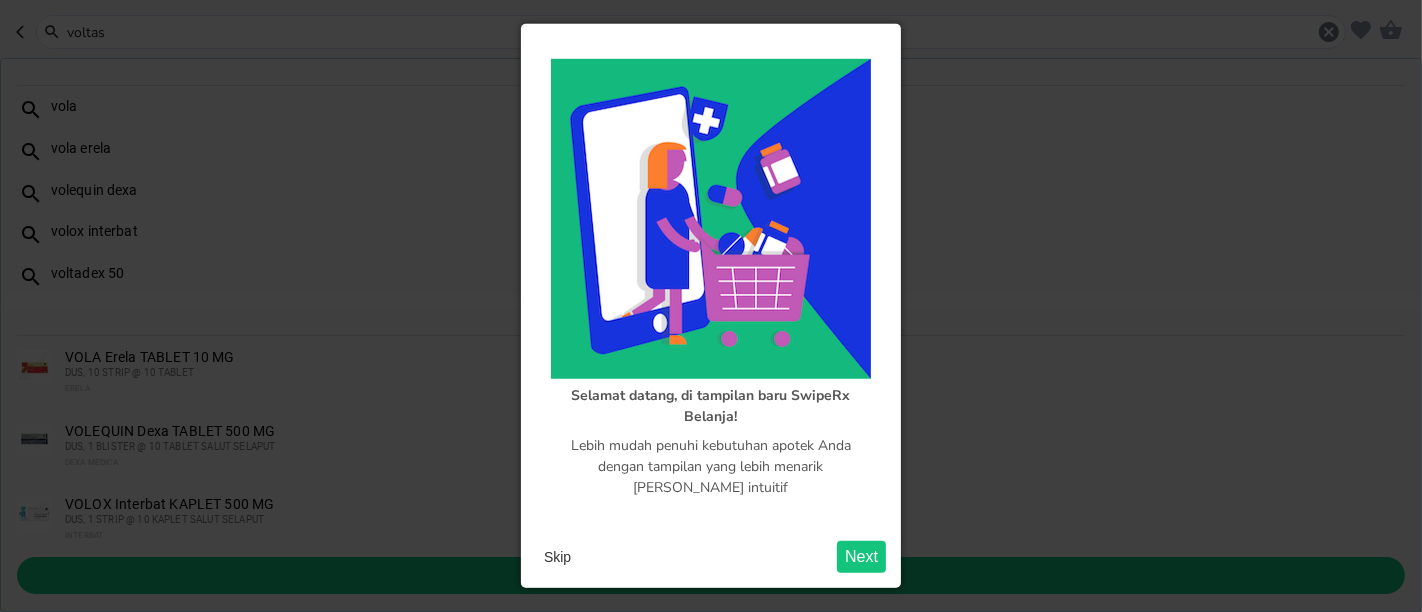 click on "Skip" at bounding box center (557, 557) 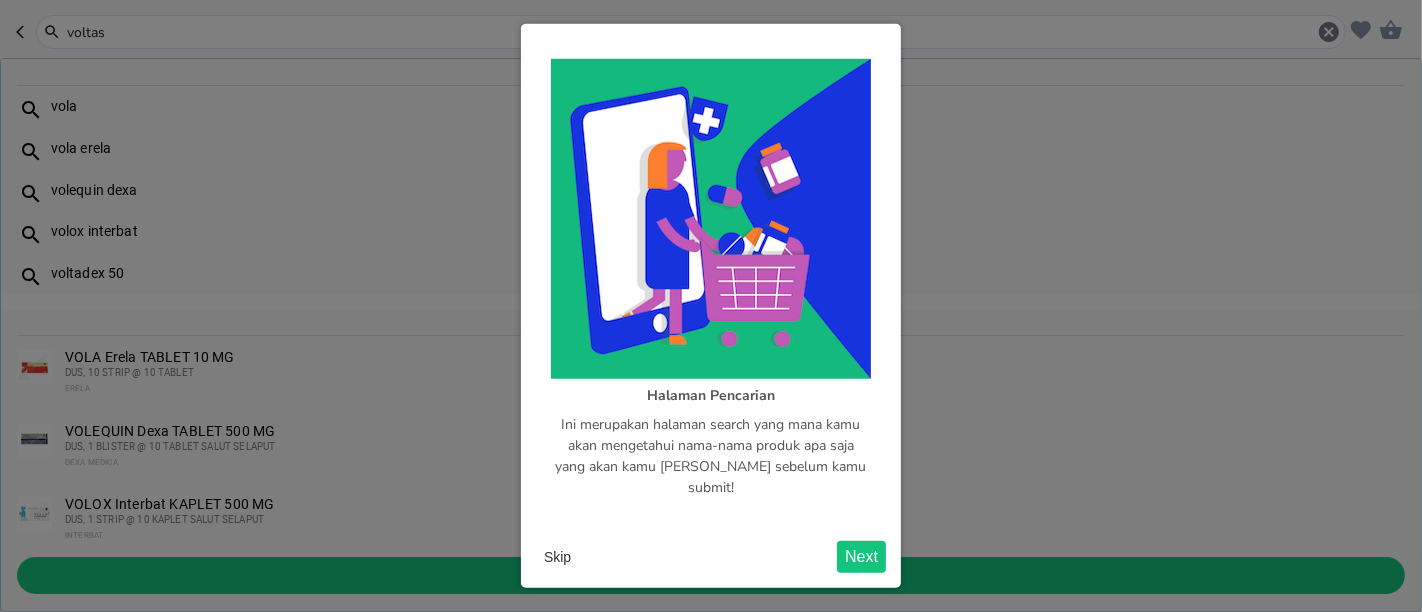 click on "Skip" at bounding box center [557, 557] 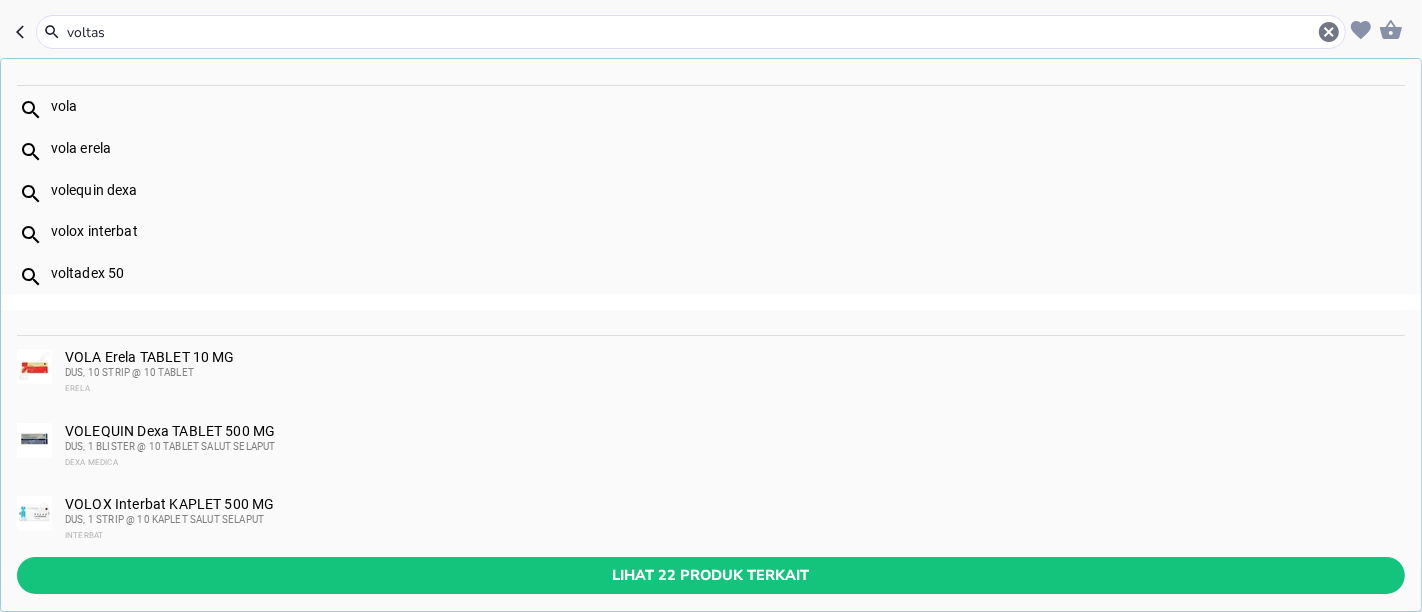 click on "voltas" at bounding box center (691, 32) 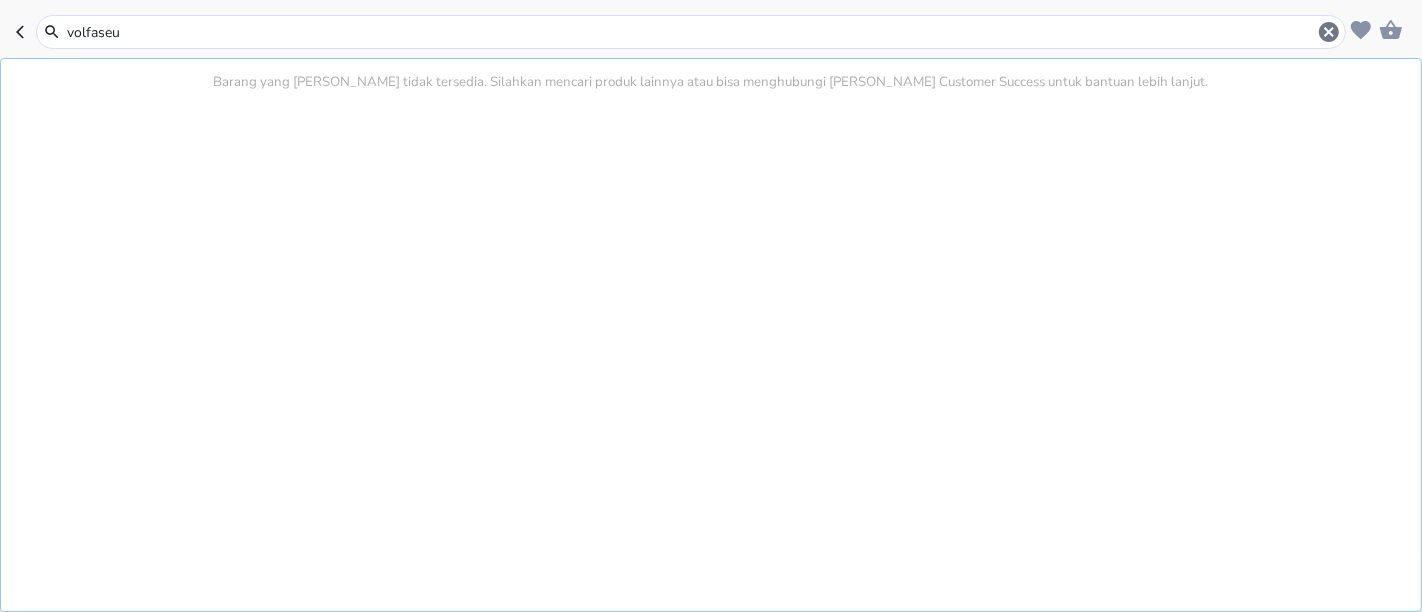 drag, startPoint x: 242, startPoint y: 25, endPoint x: 25, endPoint y: 26, distance: 217.0023 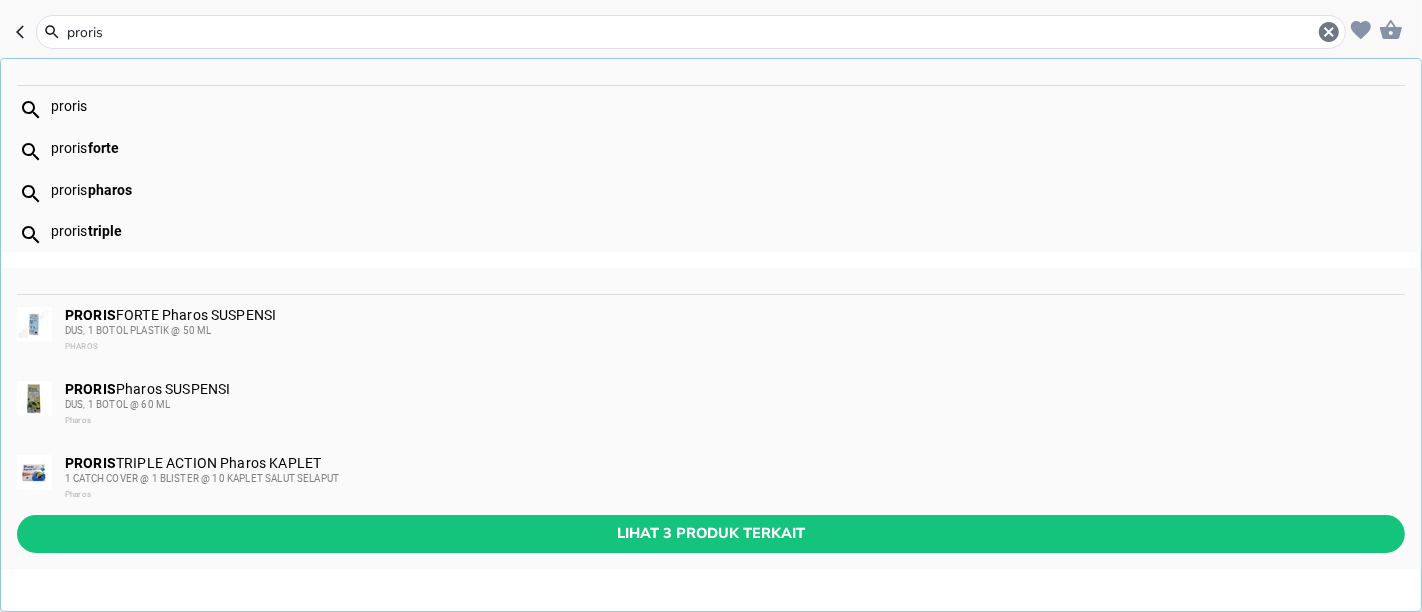 type on "proris" 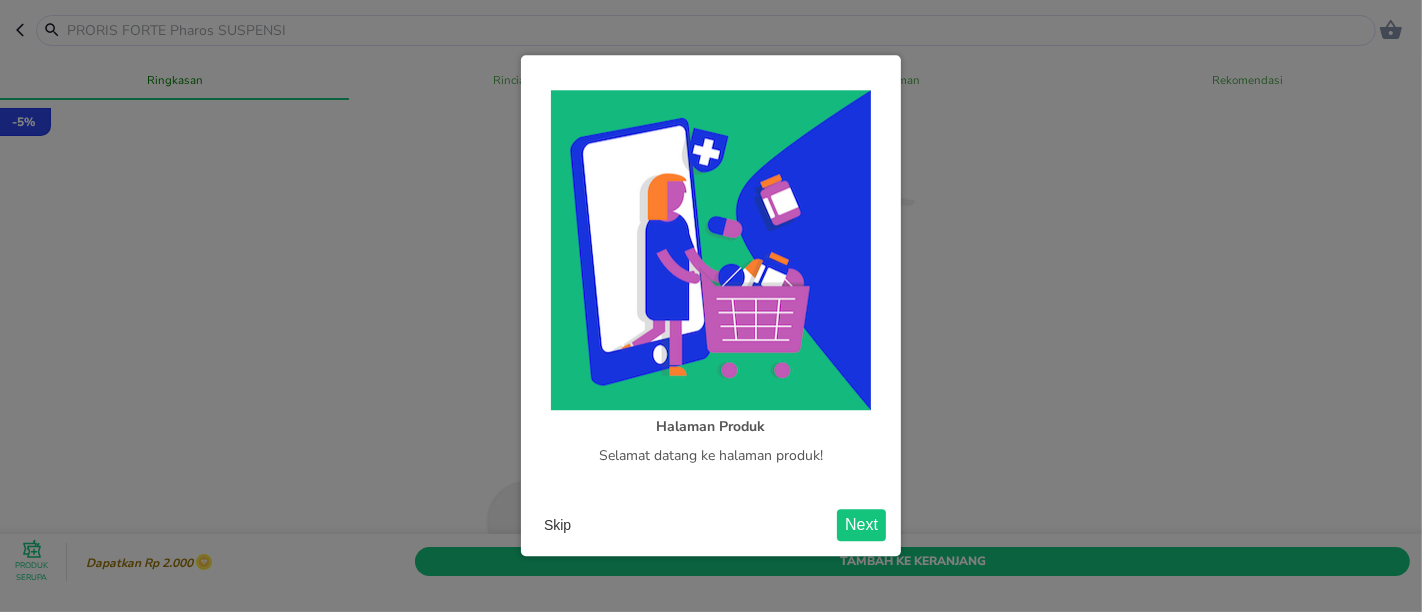 click on "Skip" at bounding box center (557, 526) 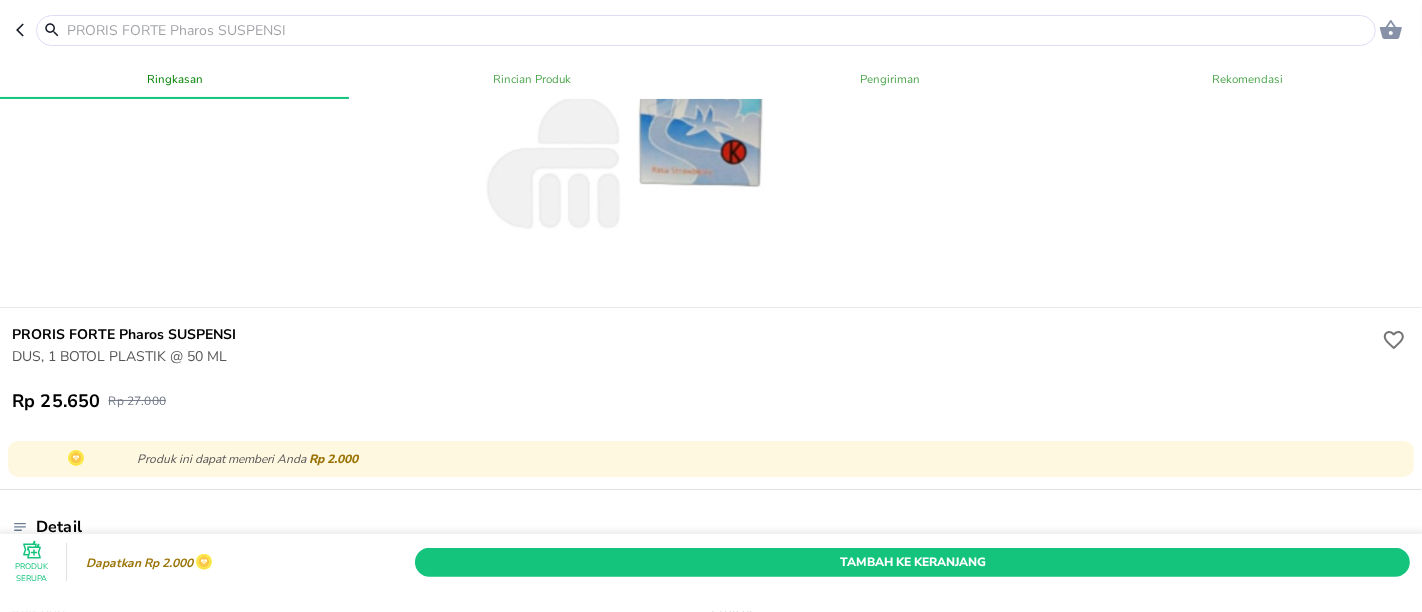 scroll, scrollTop: 0, scrollLeft: 0, axis: both 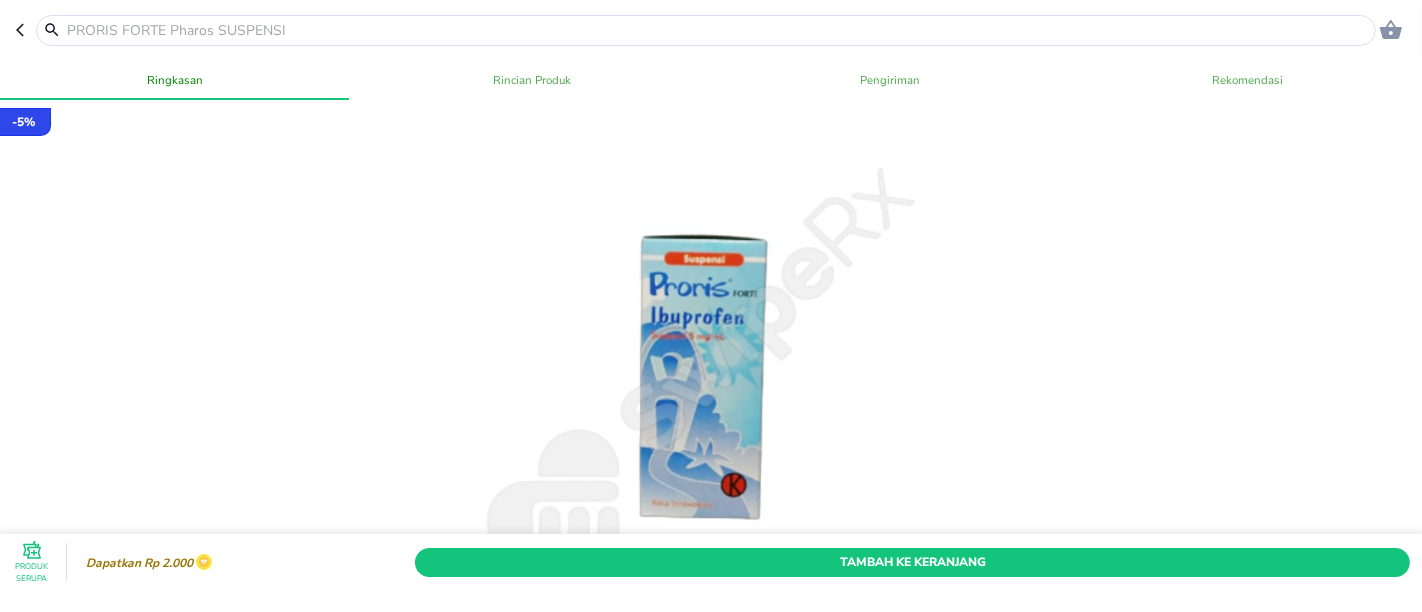 click 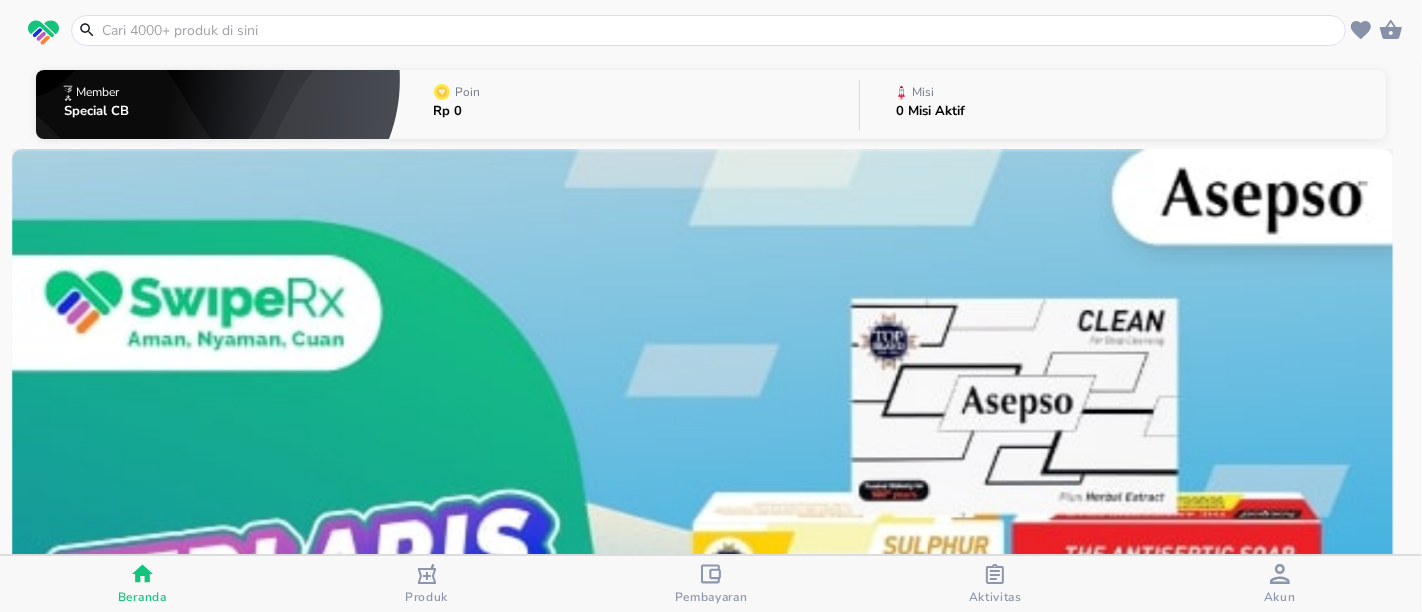 click at bounding box center [720, 30] 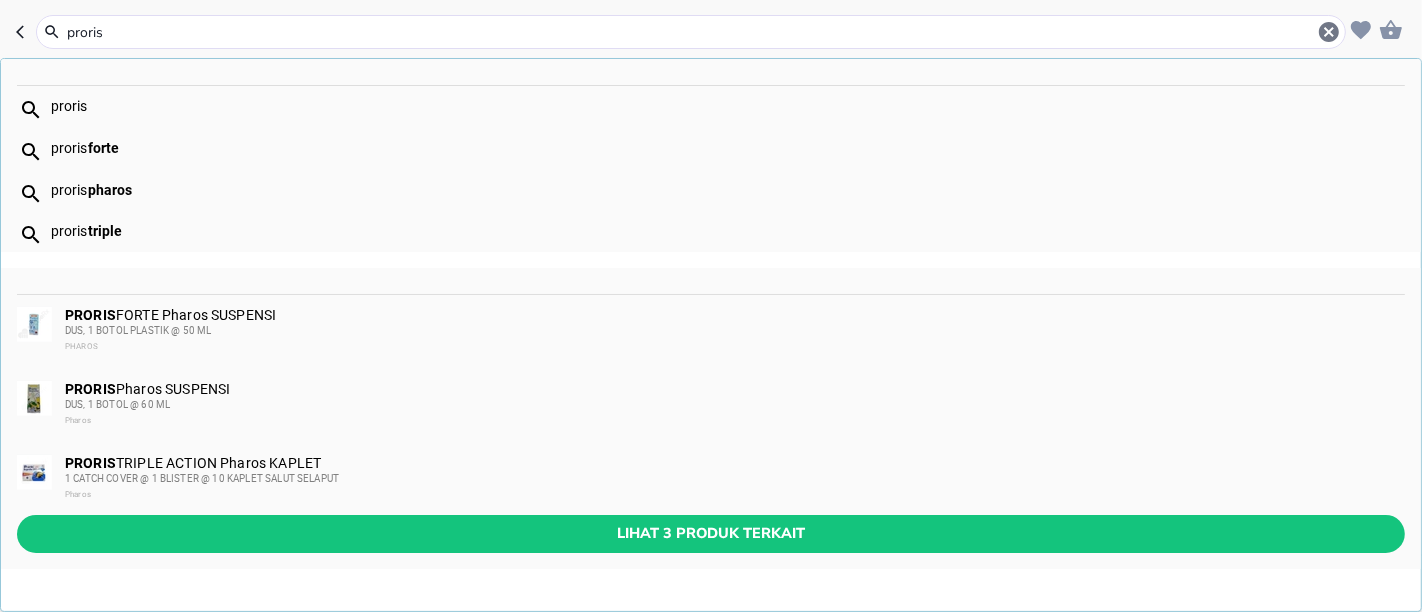 type on "proris" 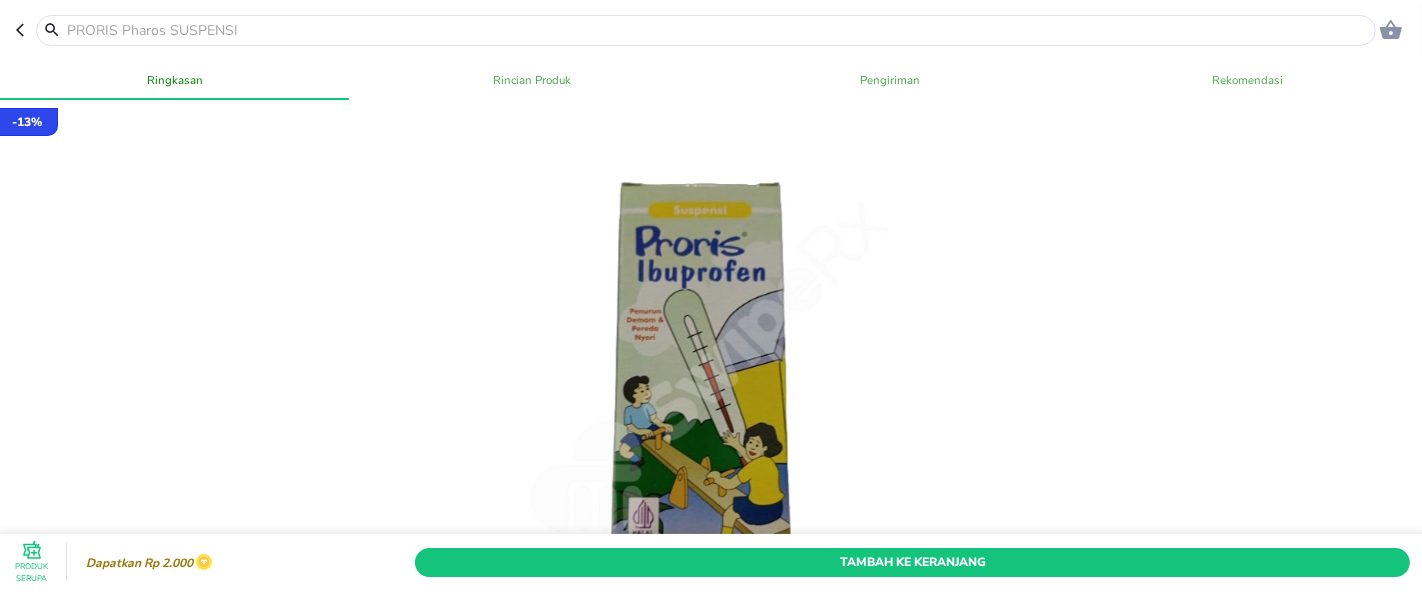 scroll, scrollTop: 111, scrollLeft: 0, axis: vertical 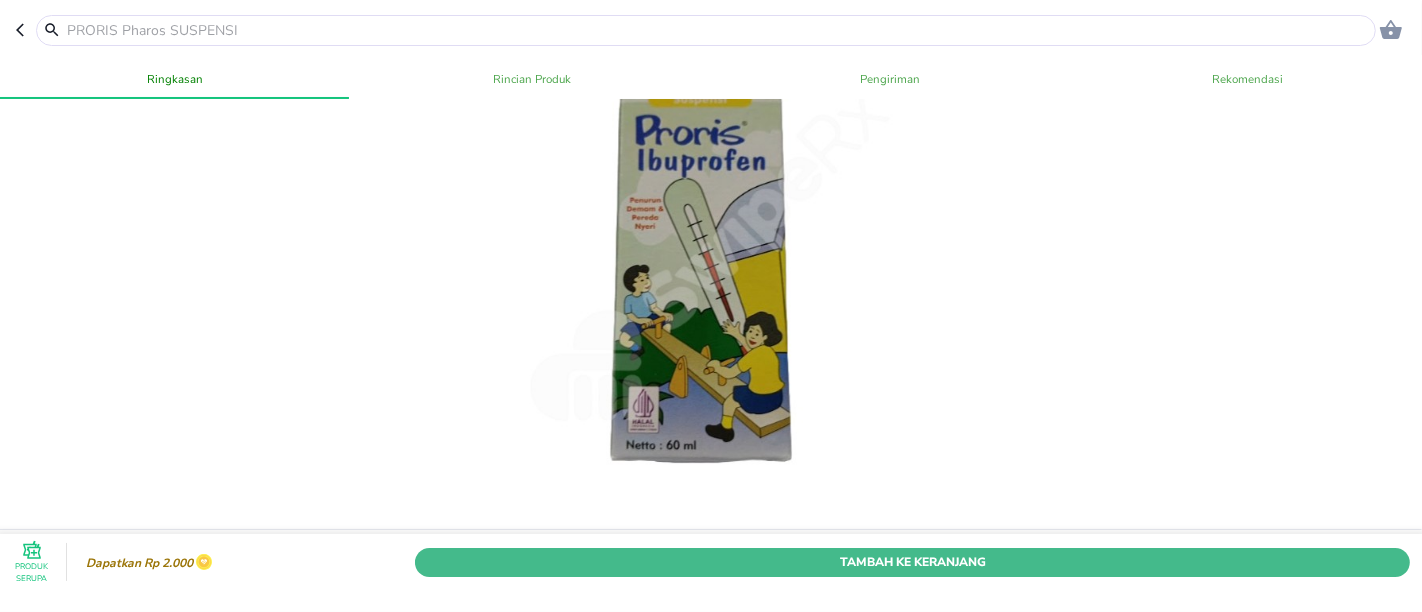 click on "Tambah Ke Keranjang" at bounding box center [912, 561] 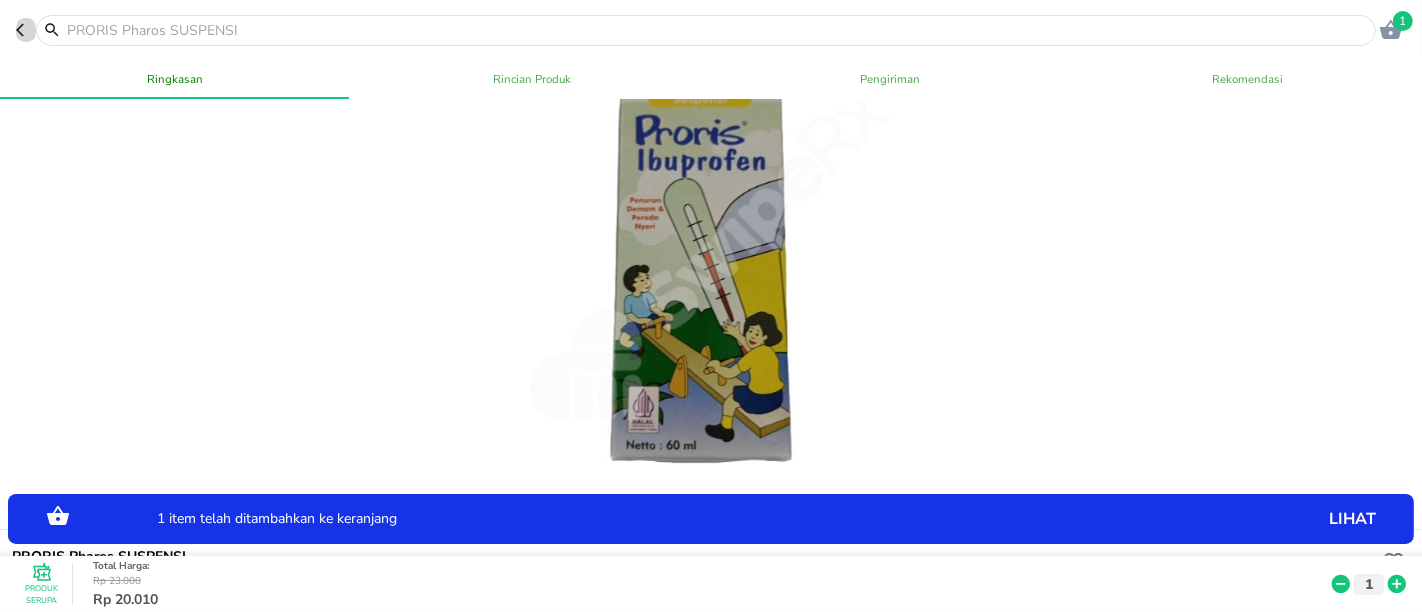 click 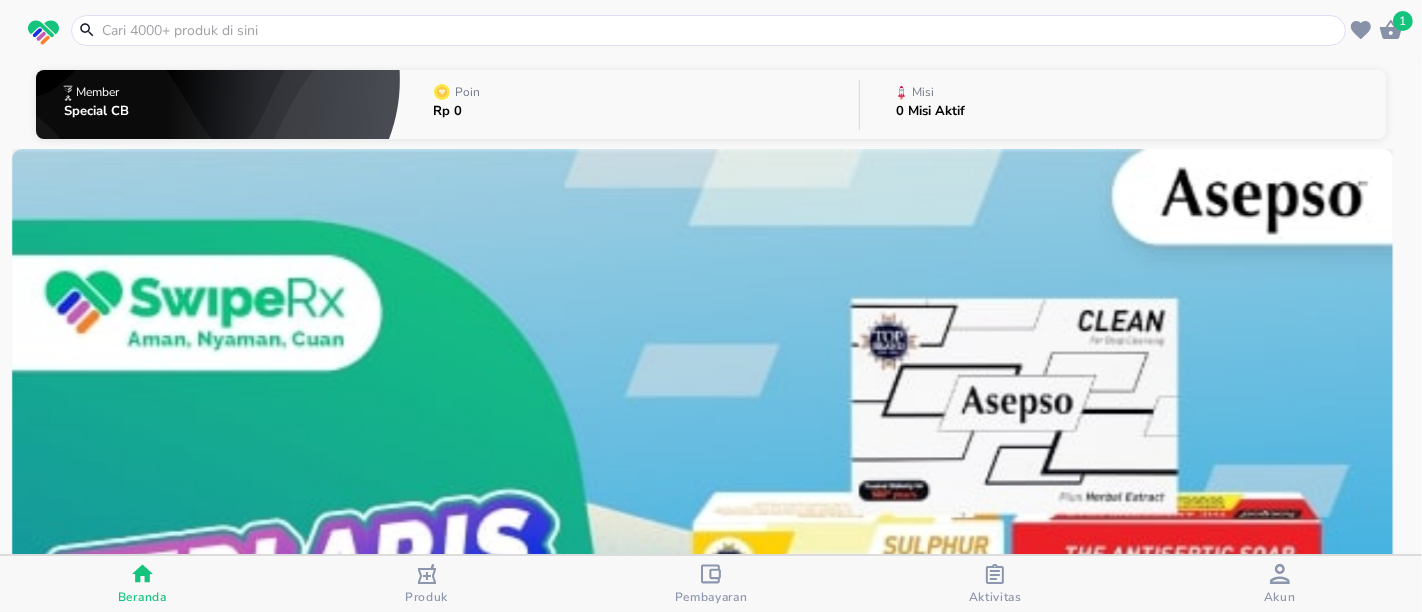 click at bounding box center [720, 30] 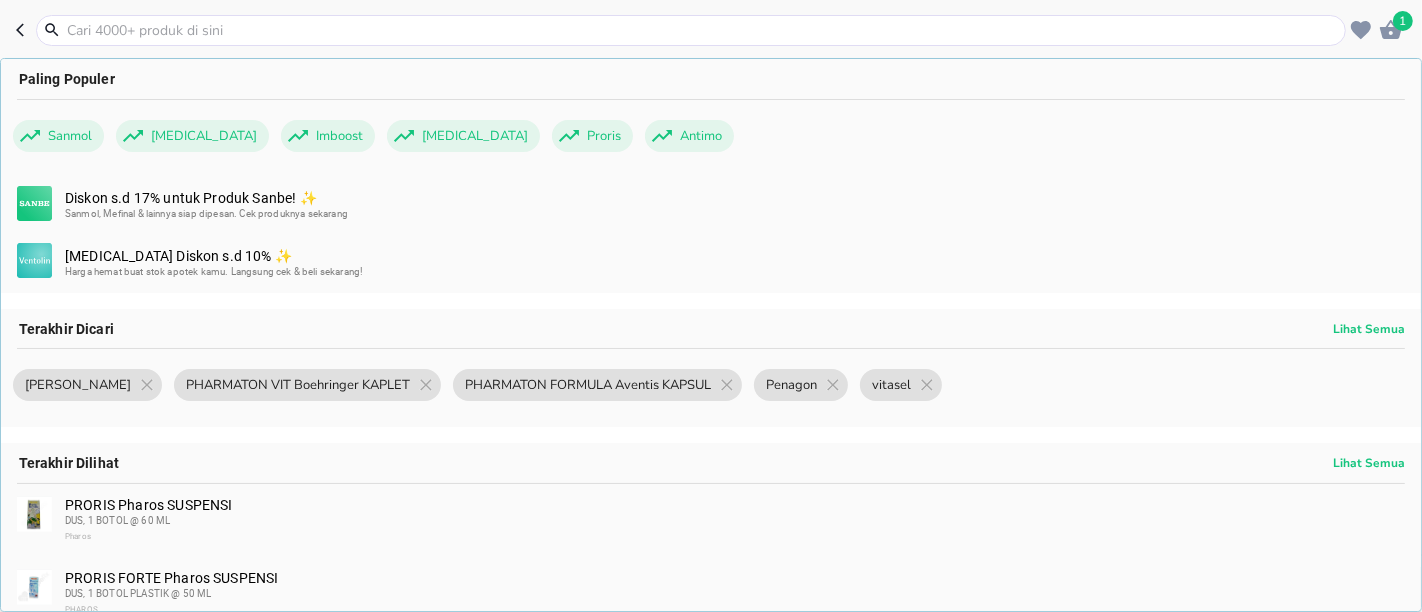 click on "DUS, 1 BOTOL @ 60 ML" at bounding box center (734, 521) 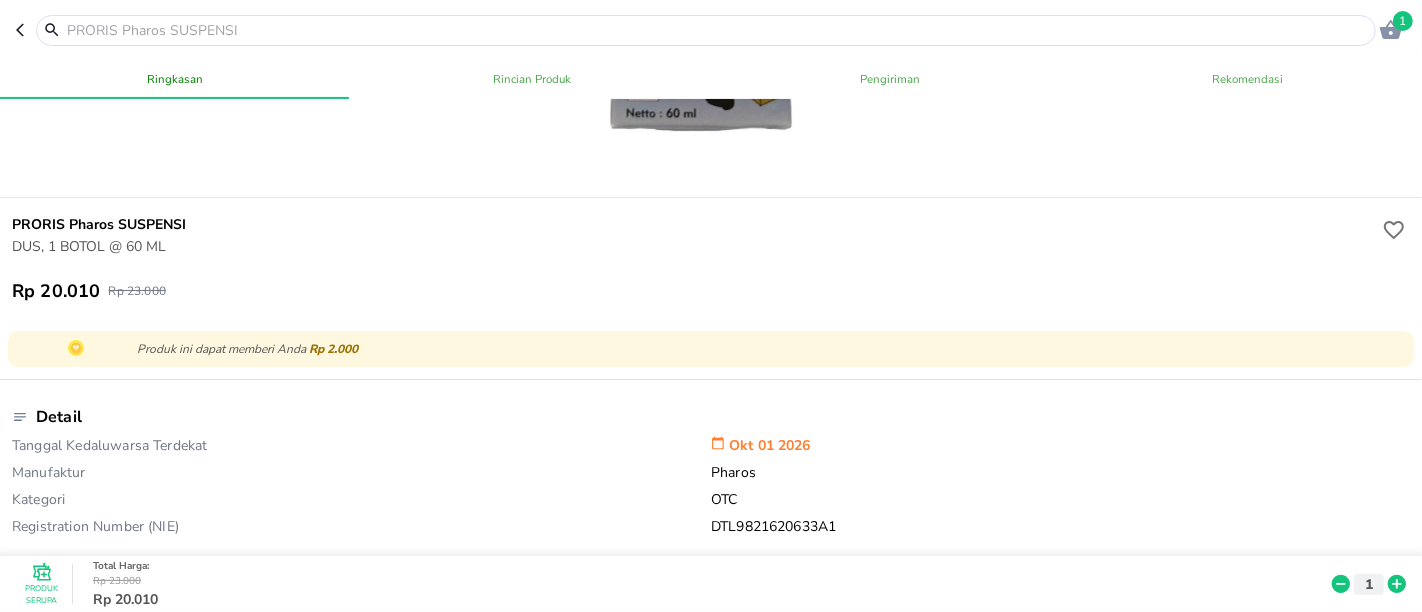 scroll, scrollTop: 444, scrollLeft: 0, axis: vertical 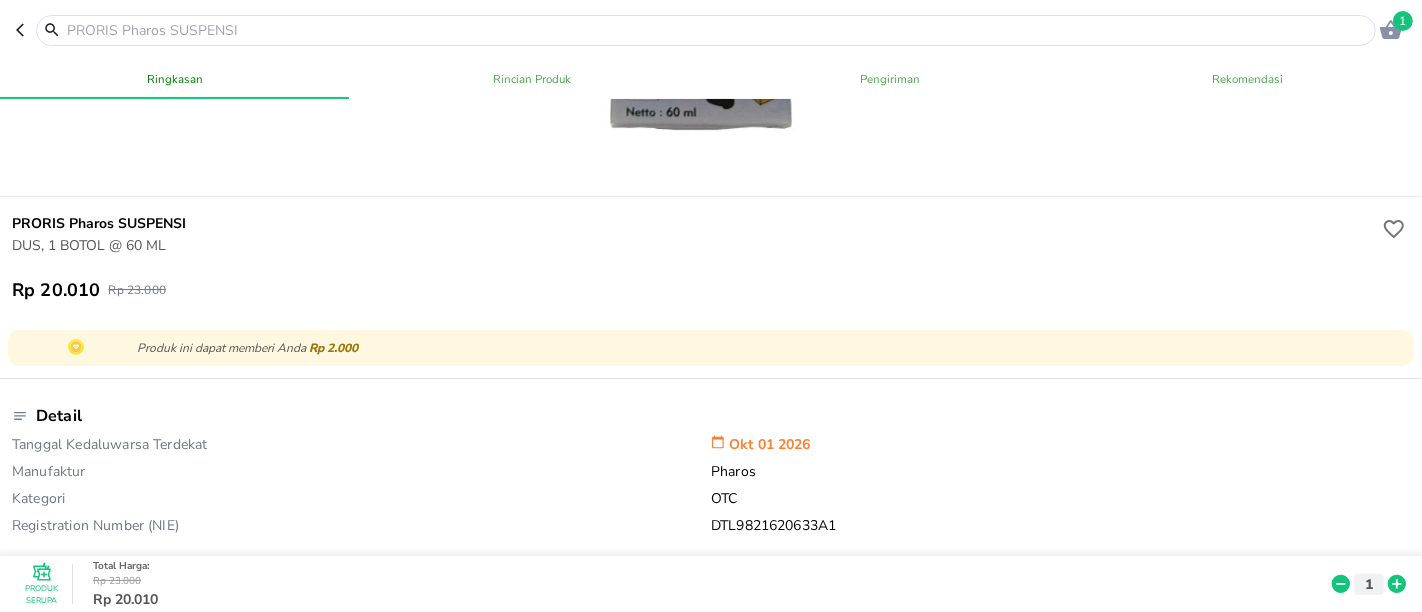 click on "1" at bounding box center (1403, 21) 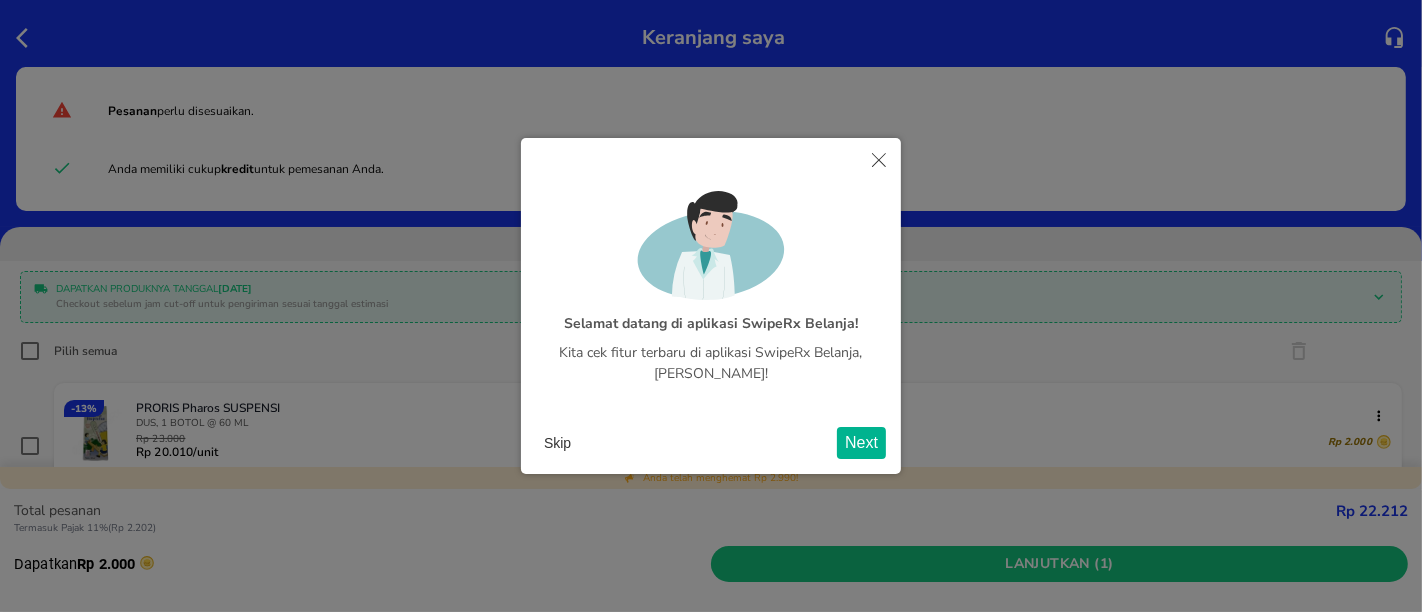 click on "Skip" at bounding box center [557, 443] 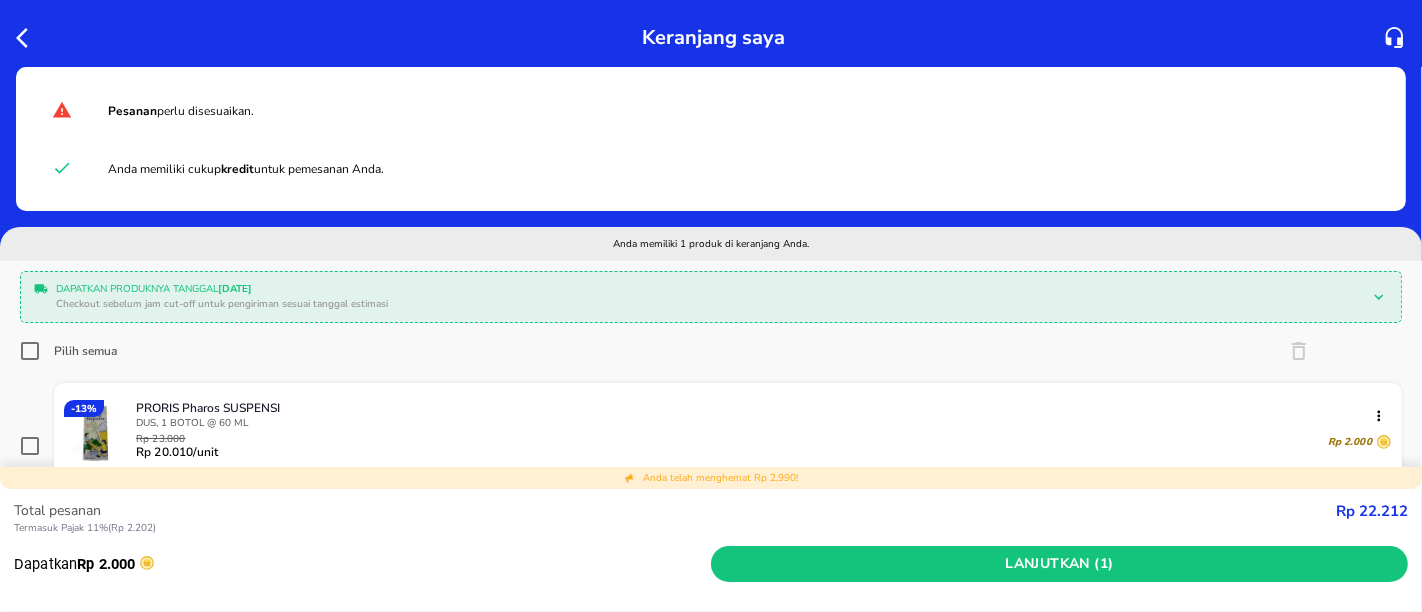 click 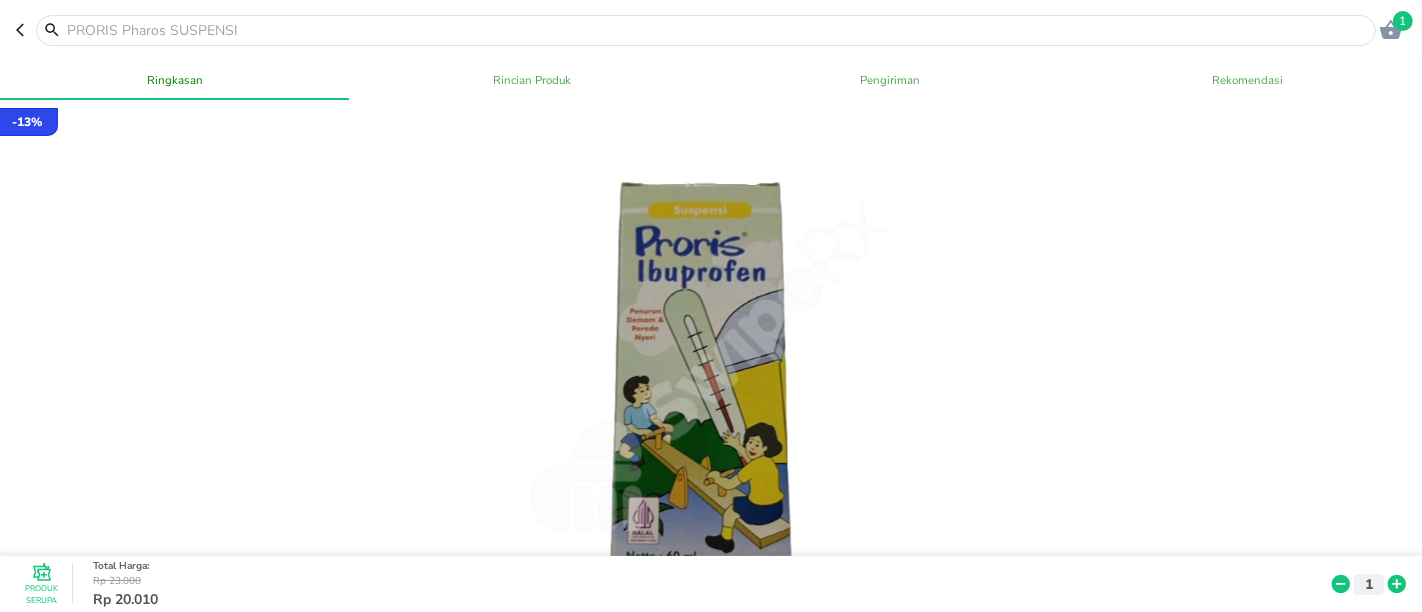 click 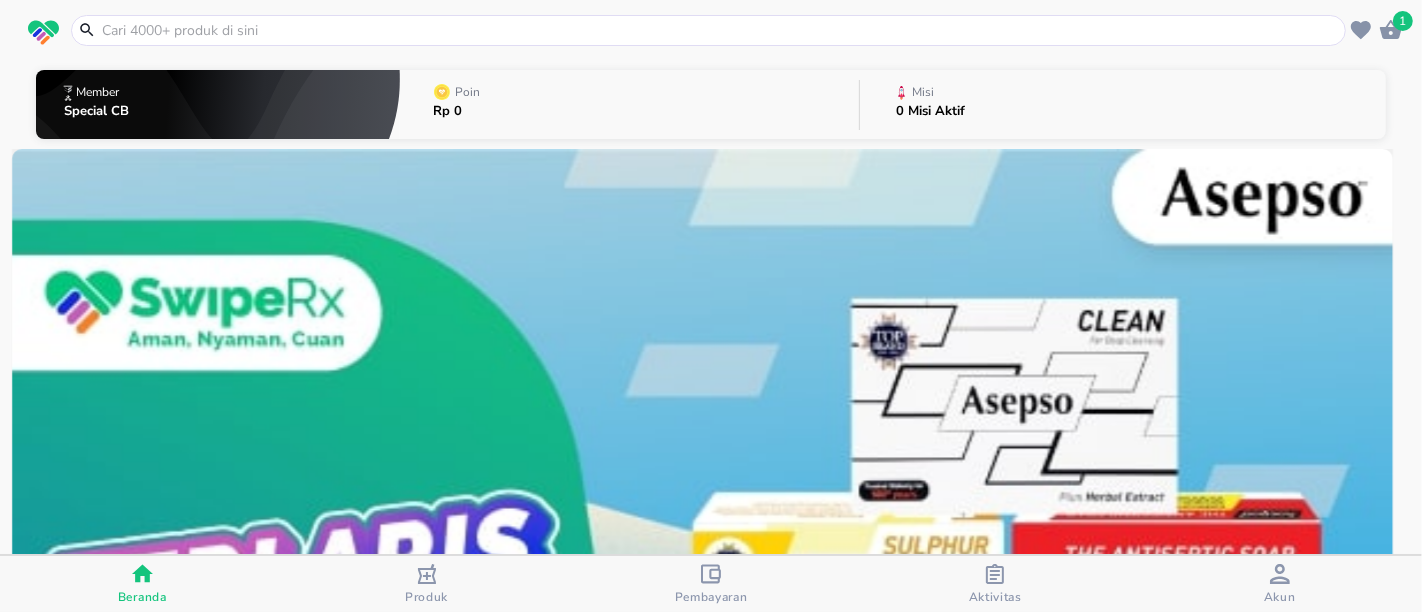 click at bounding box center [720, 30] 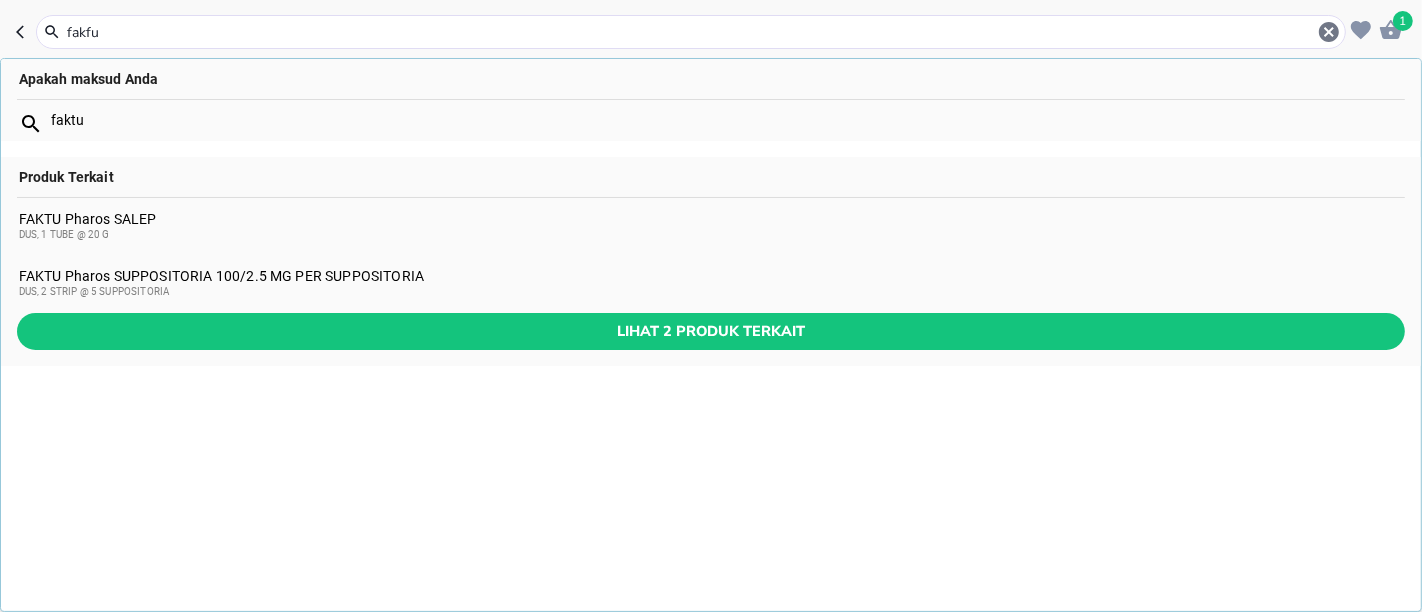 type on "fakfu" 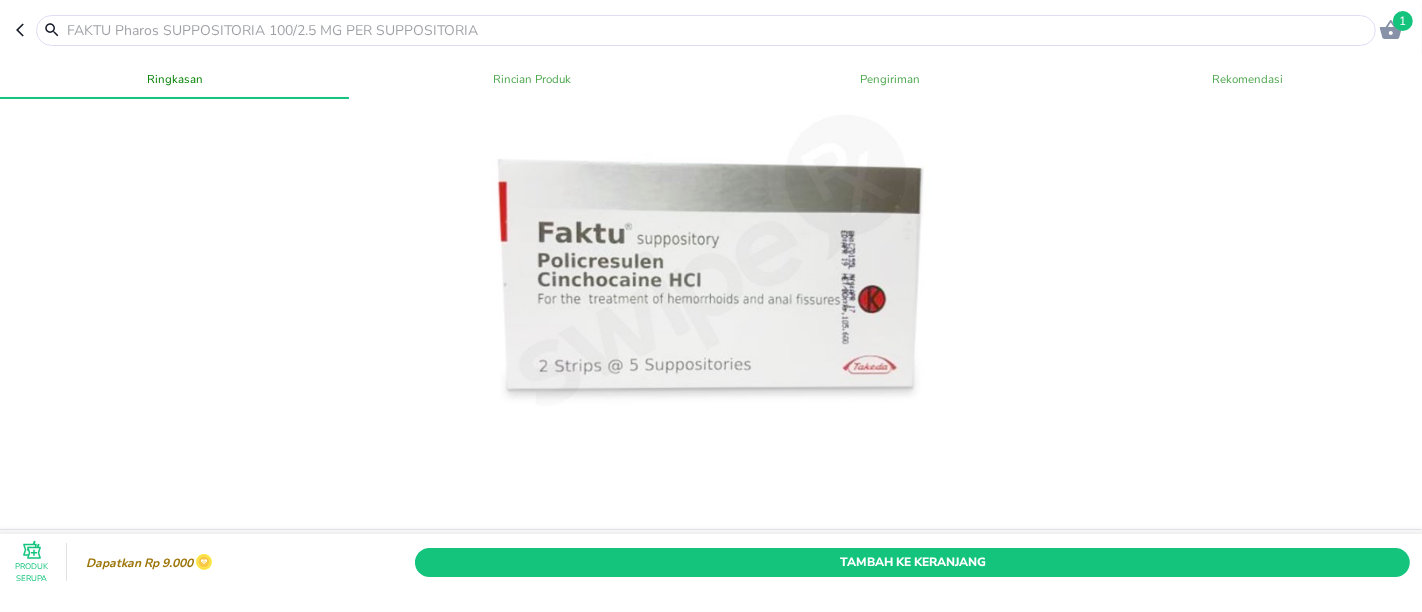 scroll, scrollTop: 222, scrollLeft: 0, axis: vertical 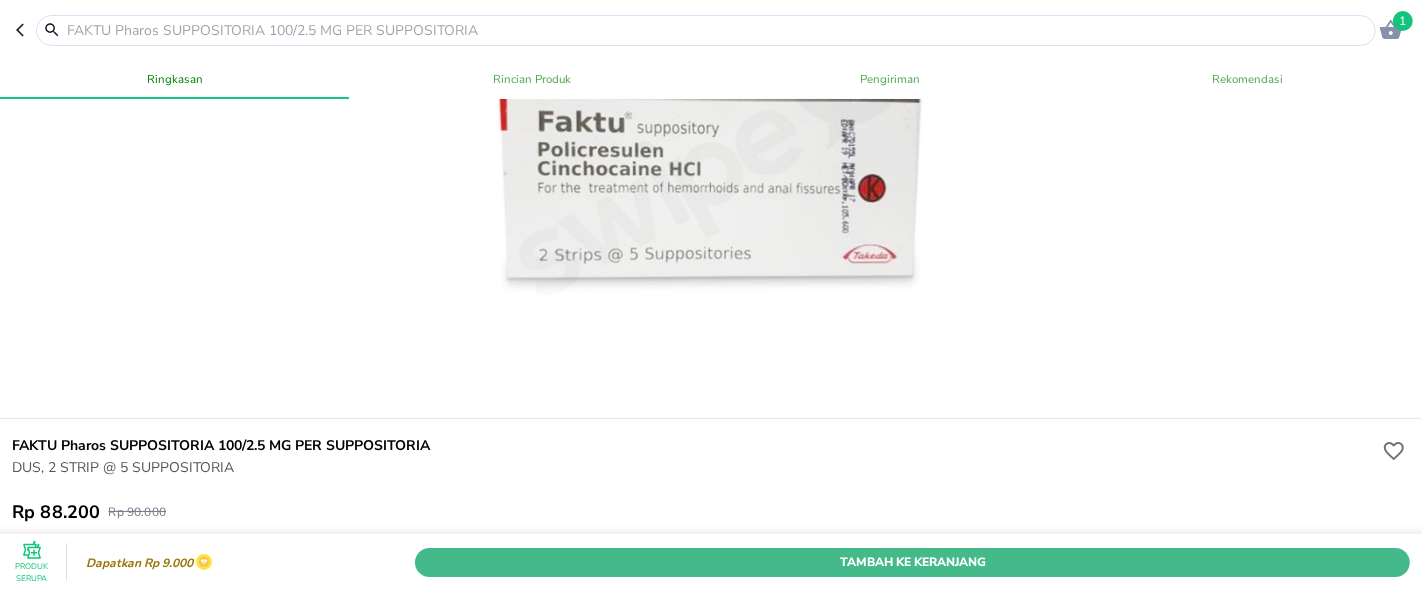 click on "Tambah Ke Keranjang" at bounding box center [912, 561] 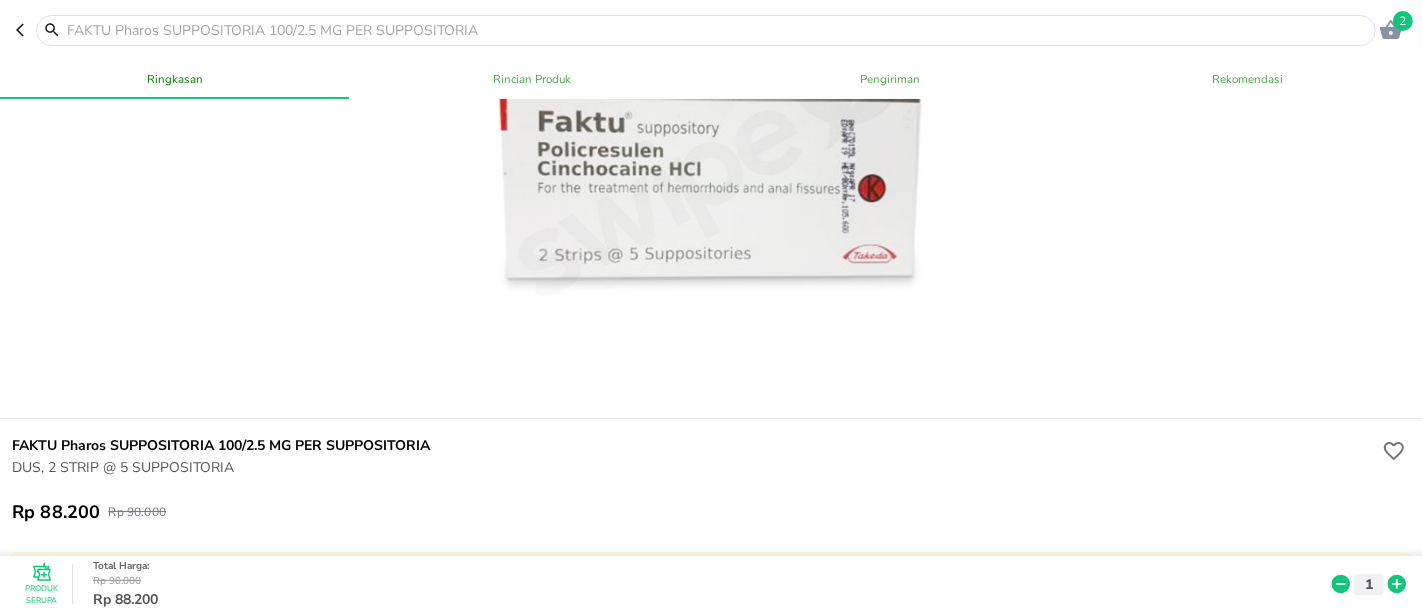 click 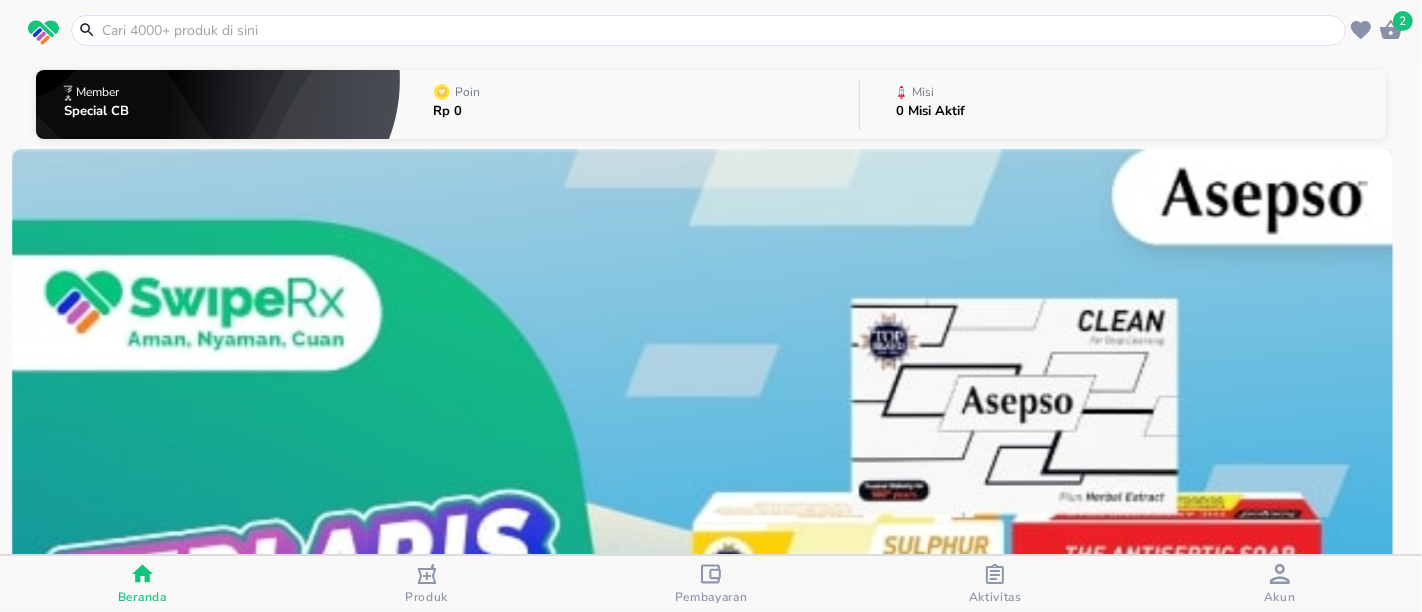 click at bounding box center [720, 30] 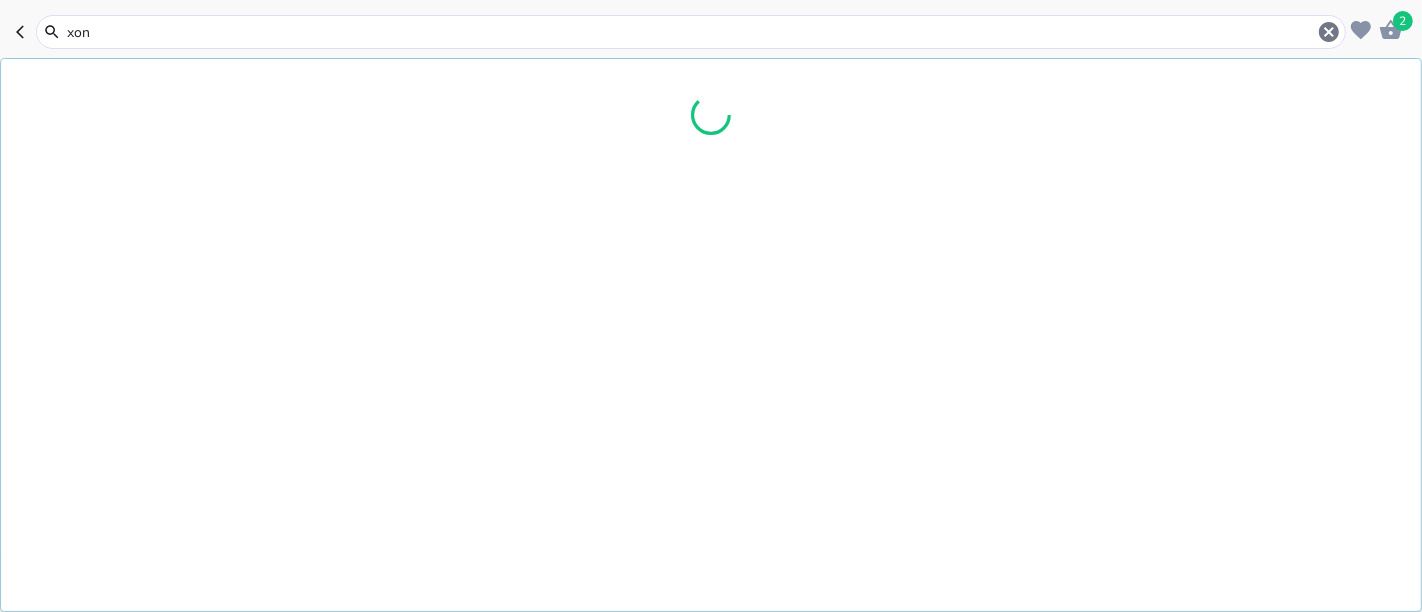 type on "xona" 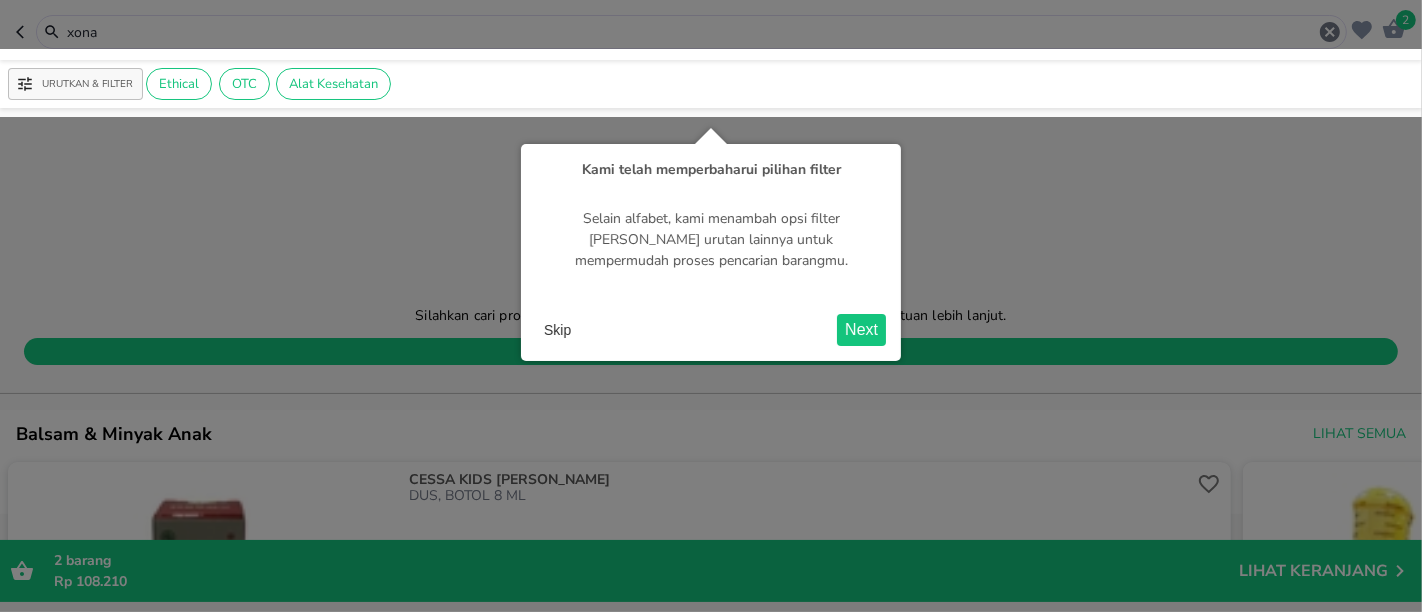 click on "Skip" at bounding box center [557, 330] 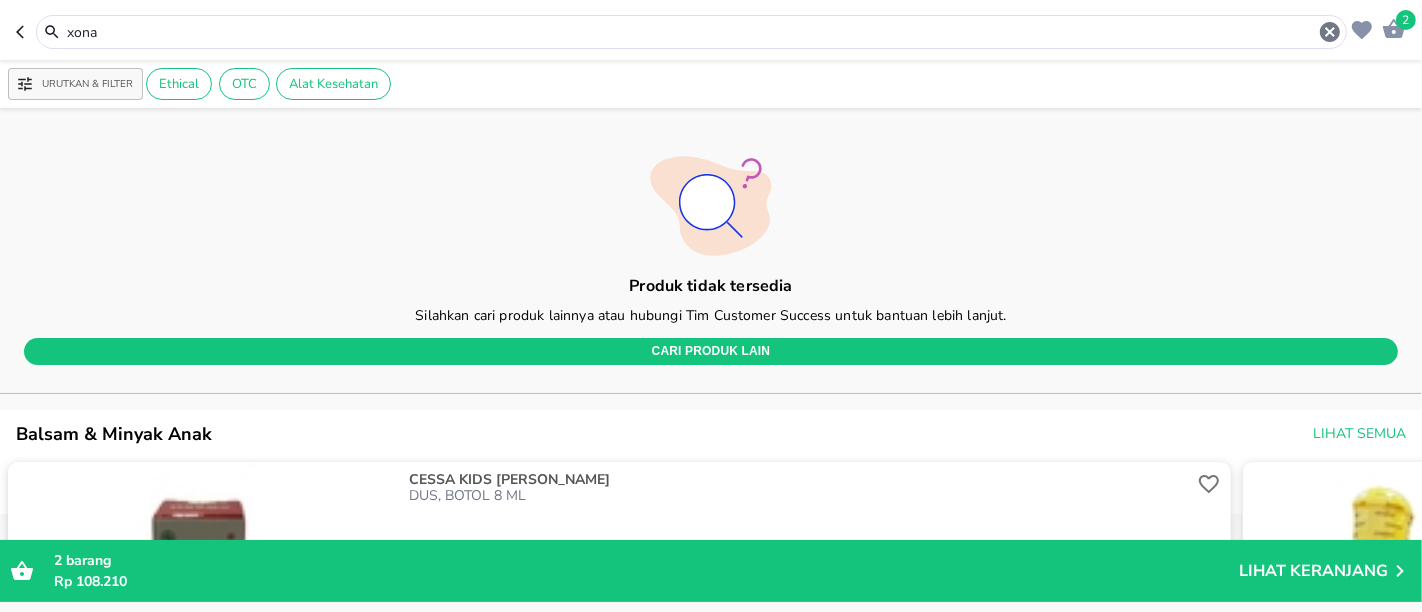 drag, startPoint x: 131, startPoint y: 32, endPoint x: 0, endPoint y: 32, distance: 131 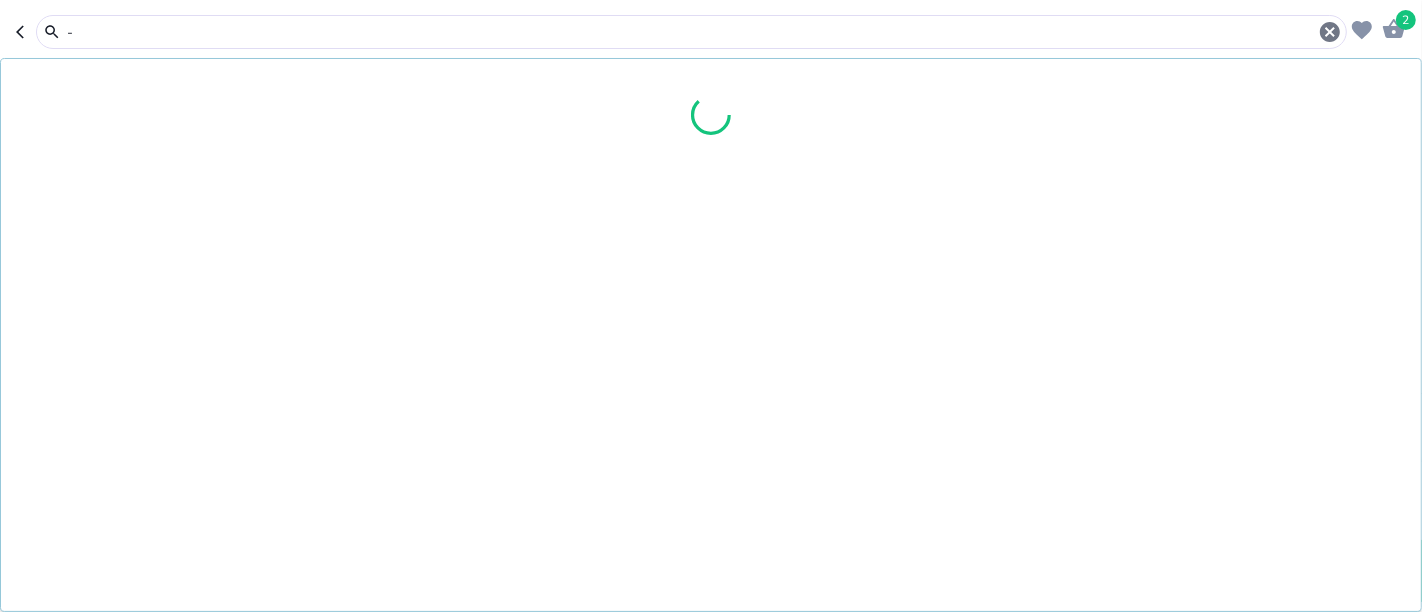 type on "-" 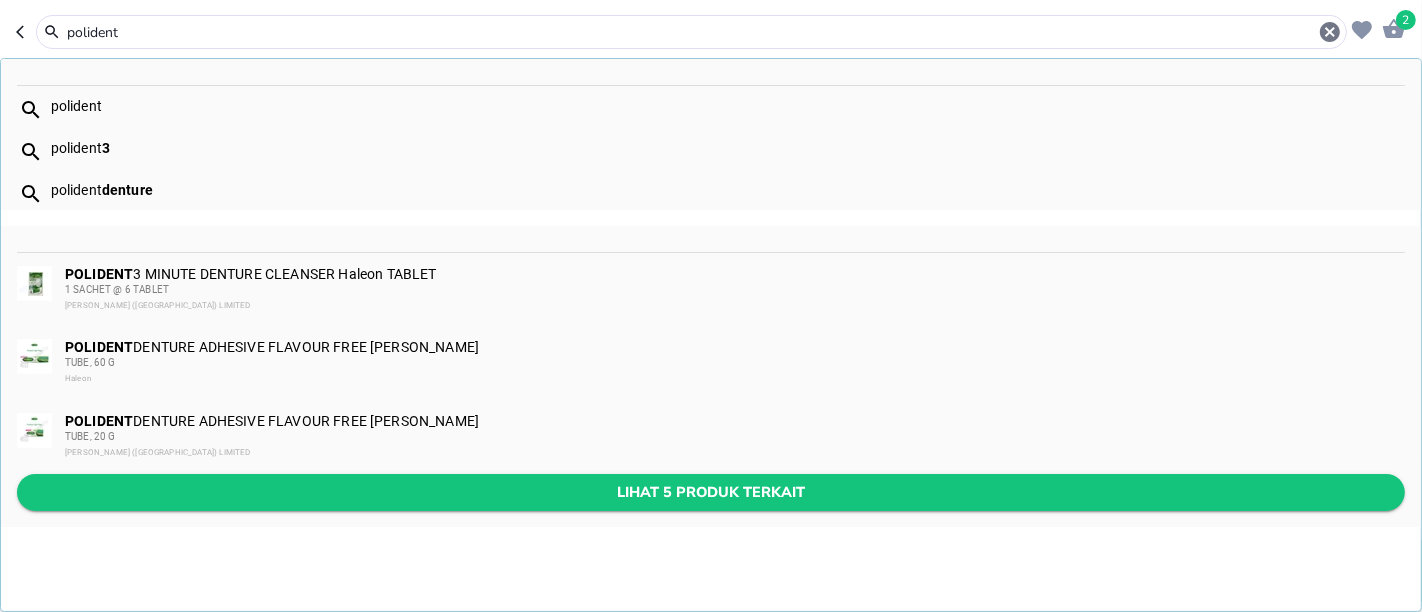 click on "Lihat 5 produk terkait" at bounding box center [711, 492] 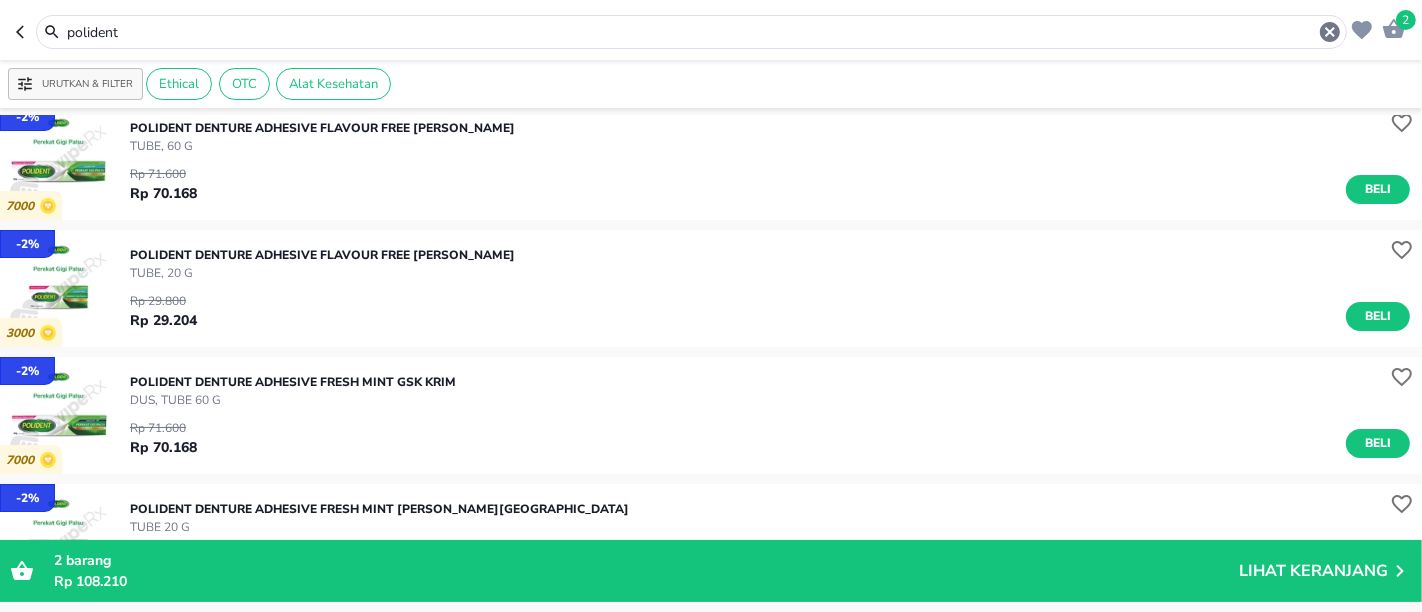scroll, scrollTop: 0, scrollLeft: 0, axis: both 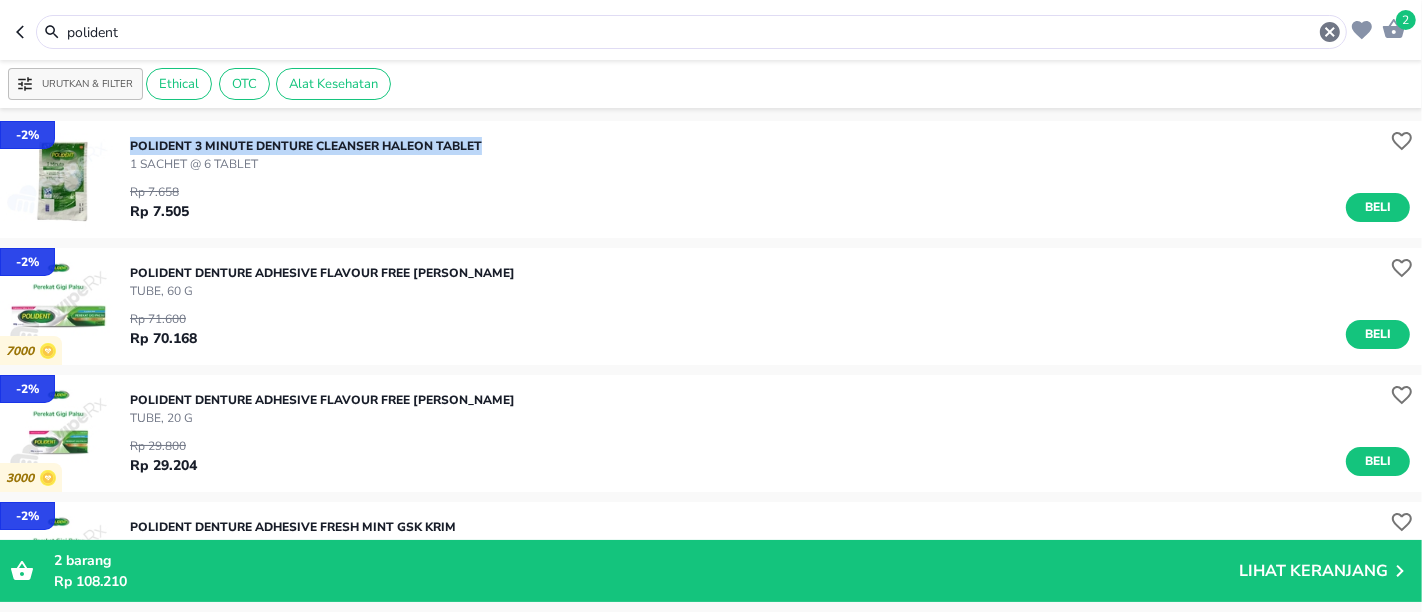 drag, startPoint x: 130, startPoint y: 141, endPoint x: 512, endPoint y: 124, distance: 382.37808 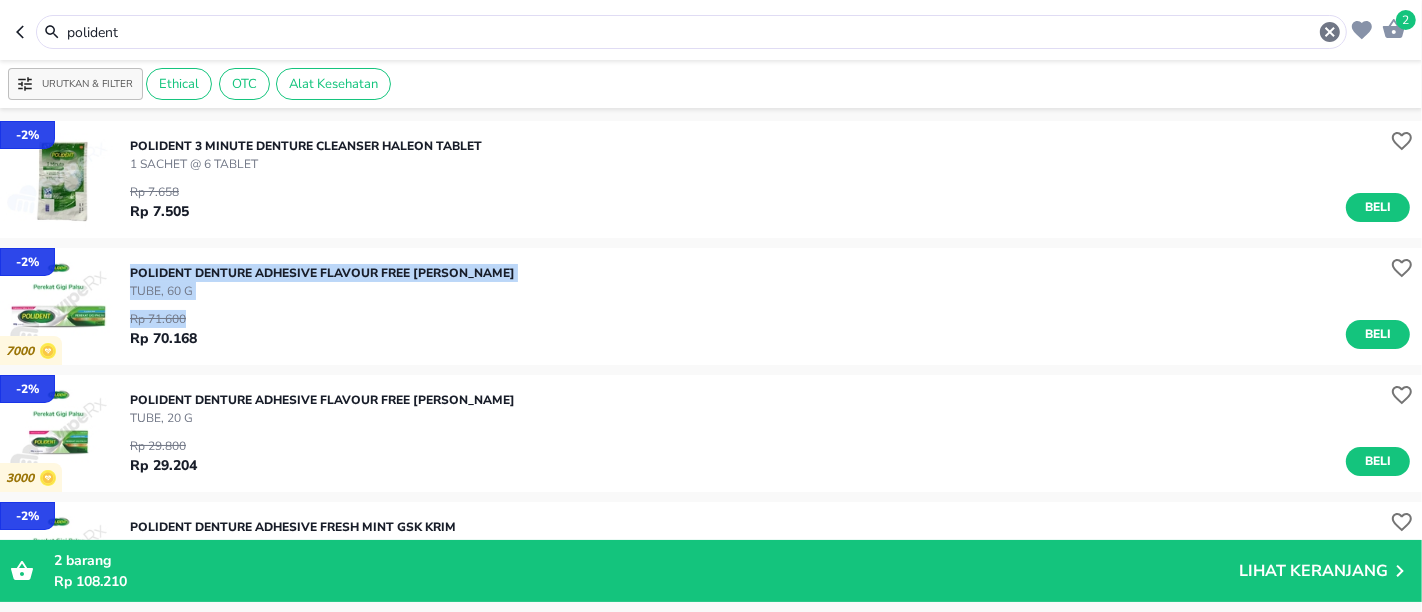 drag, startPoint x: 127, startPoint y: 273, endPoint x: 530, endPoint y: 274, distance: 403.00125 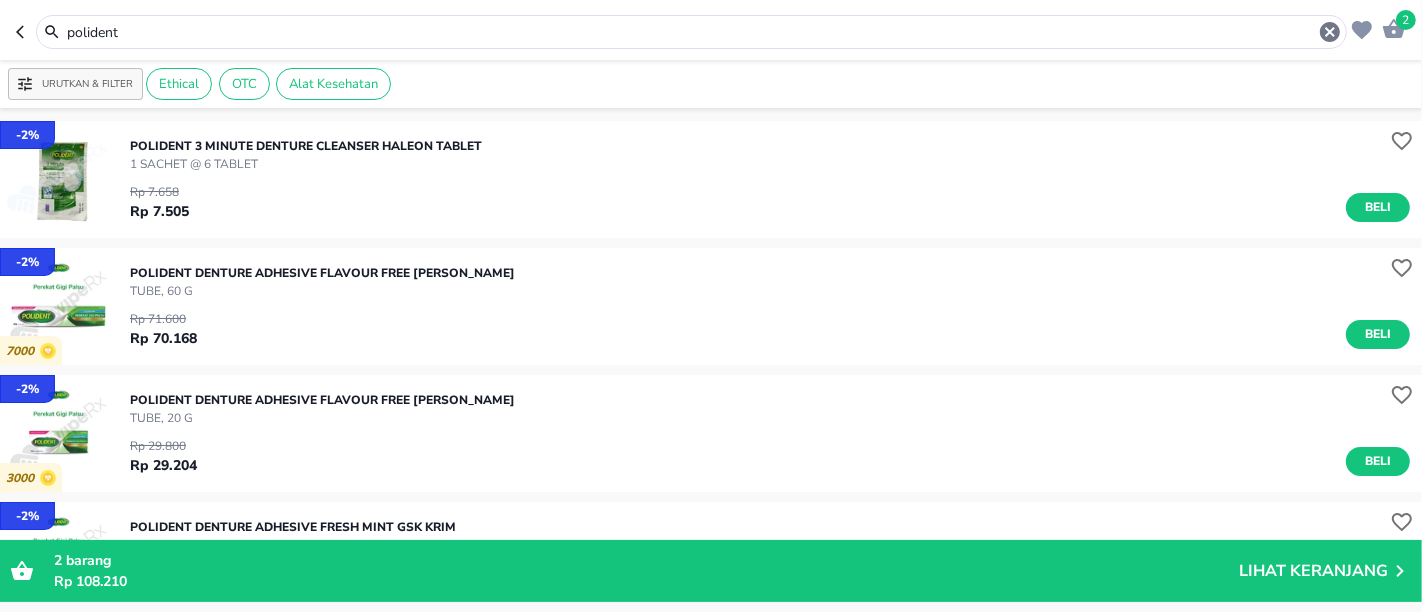 click on "POLIDENT DENTURE ADHESIVE FLAVOUR FREE [PERSON_NAME]" at bounding box center [322, 273] 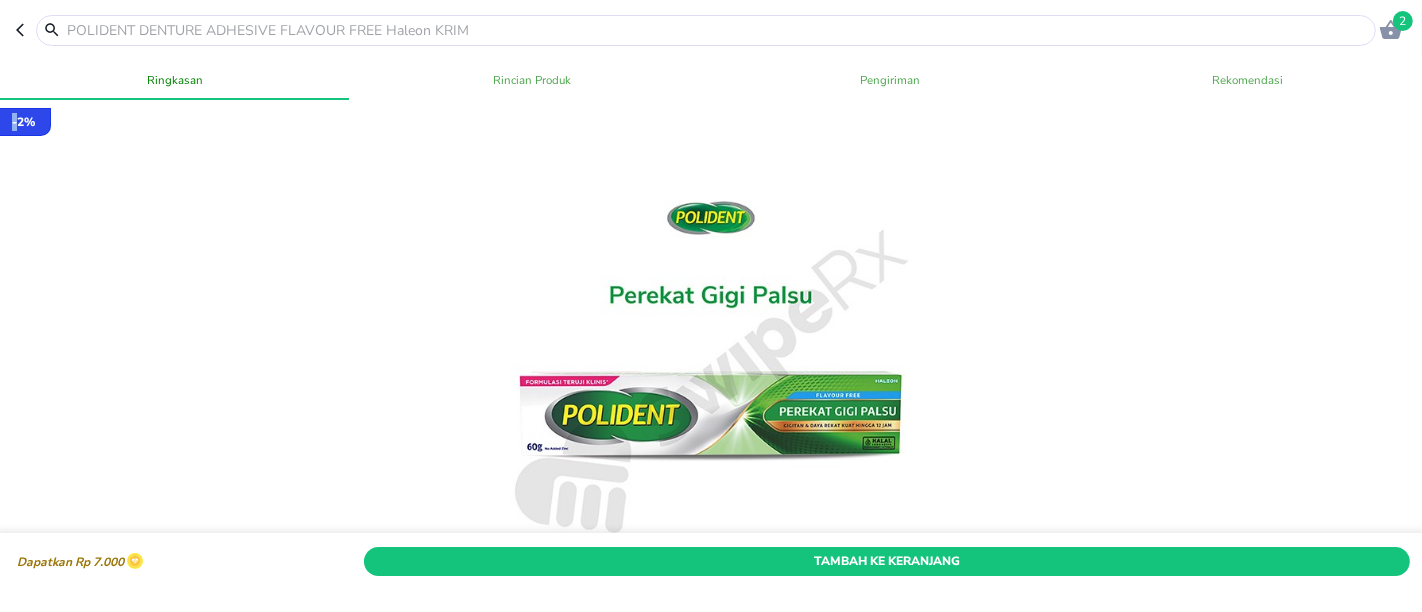 click 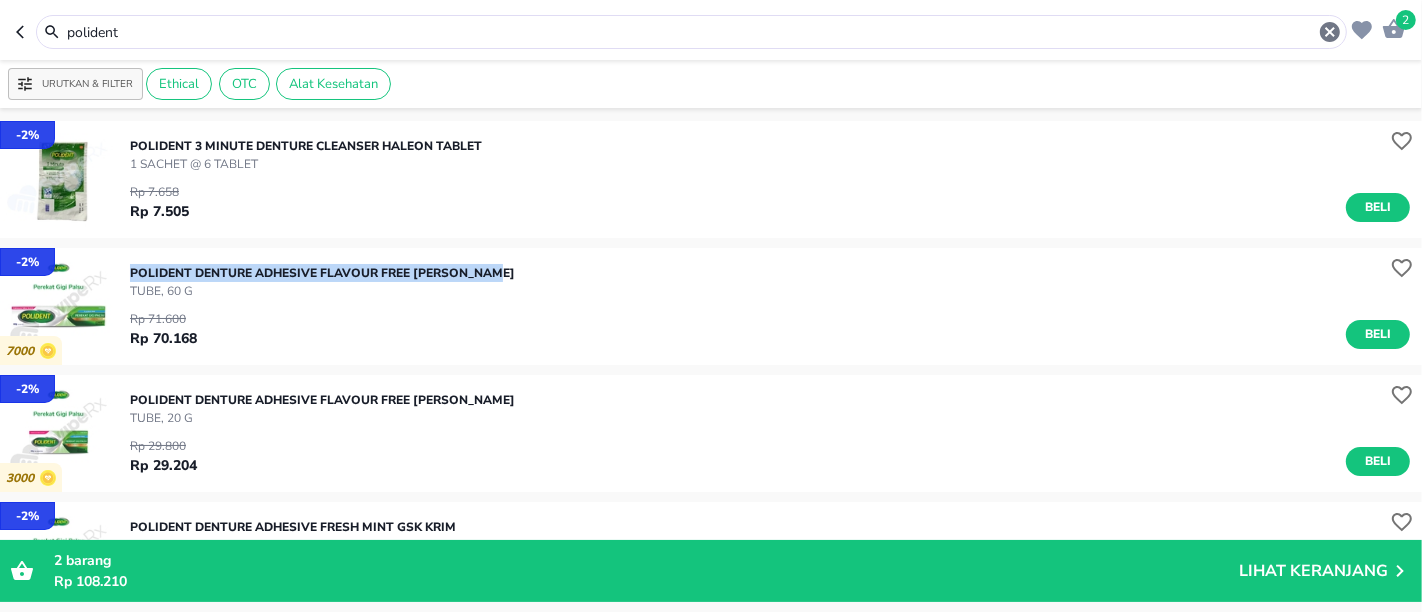 drag, startPoint x: 125, startPoint y: 267, endPoint x: 507, endPoint y: 275, distance: 382.08377 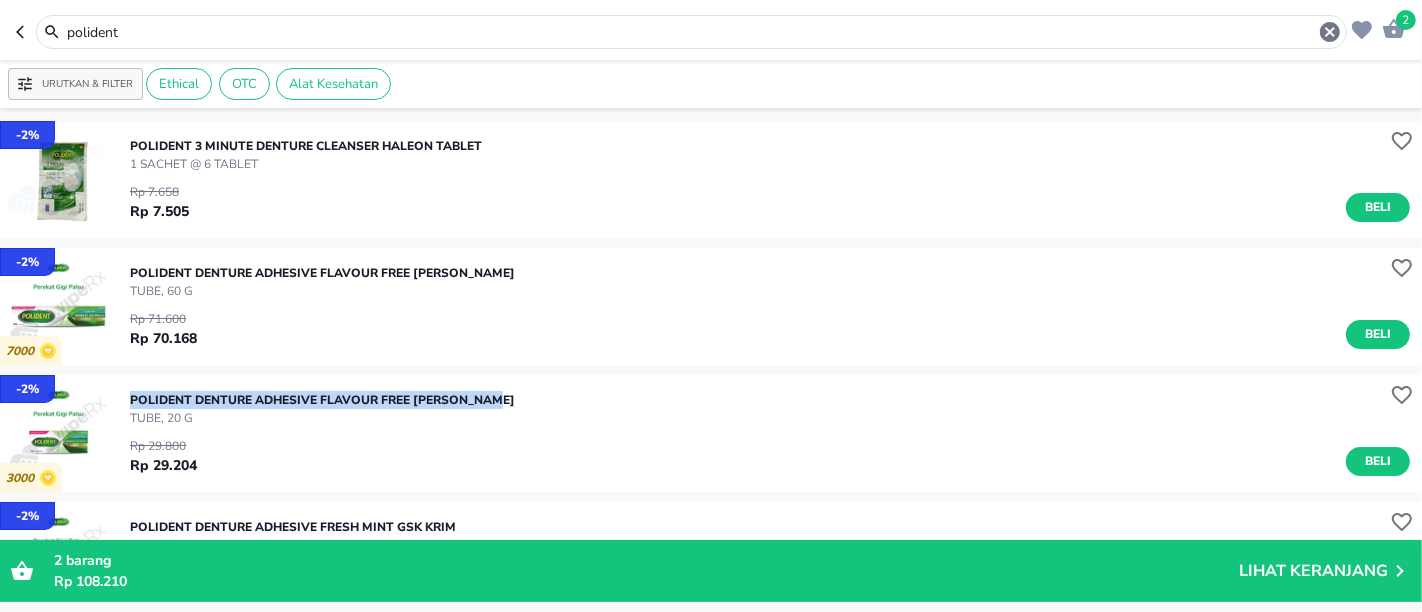 drag, startPoint x: 128, startPoint y: 396, endPoint x: 494, endPoint y: 398, distance: 366.00546 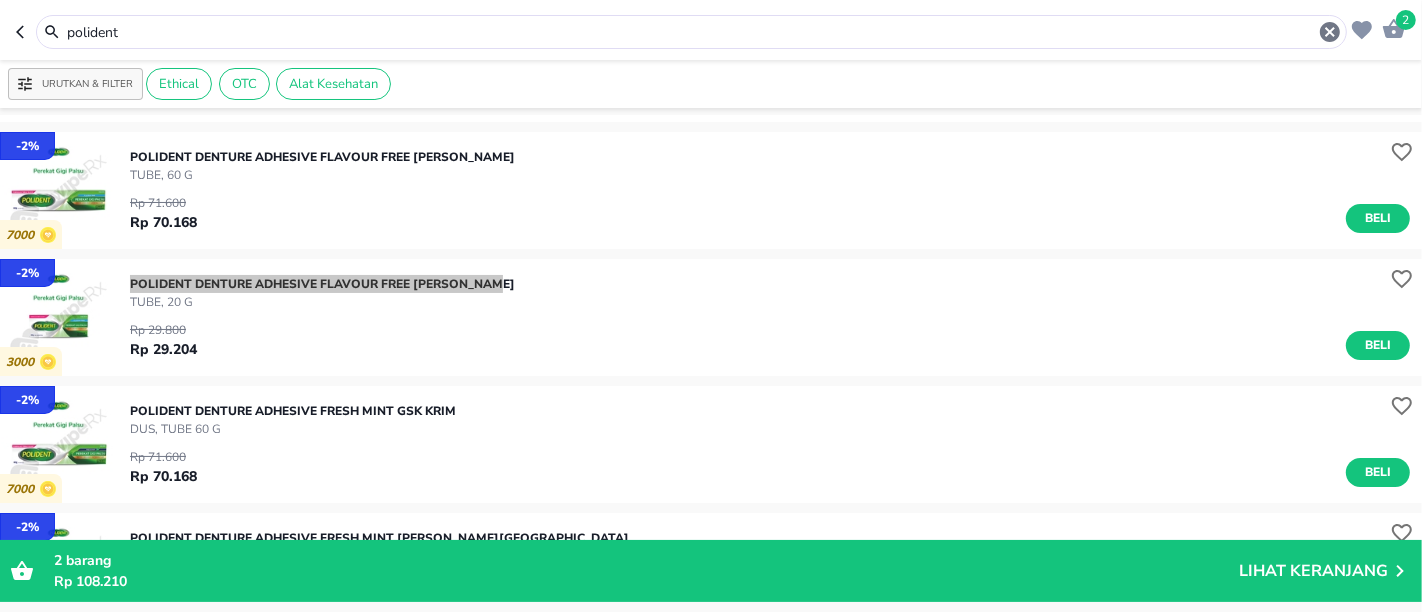 scroll, scrollTop: 222, scrollLeft: 0, axis: vertical 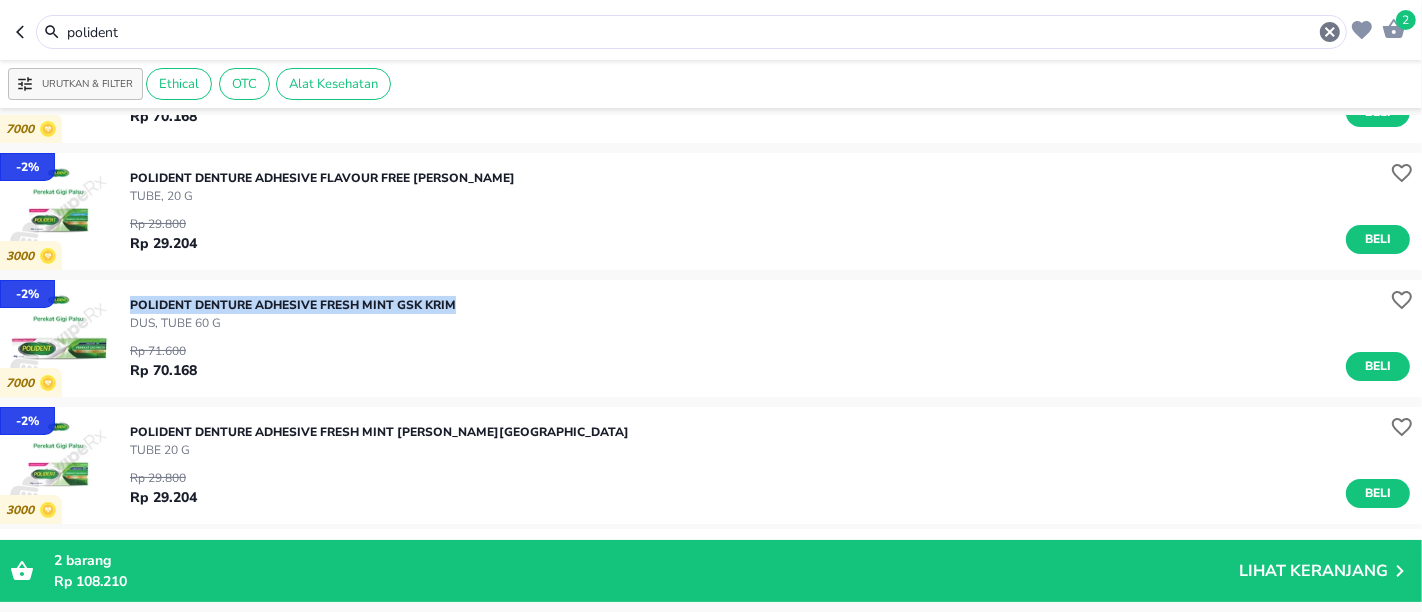 drag, startPoint x: 133, startPoint y: 304, endPoint x: 456, endPoint y: 304, distance: 323 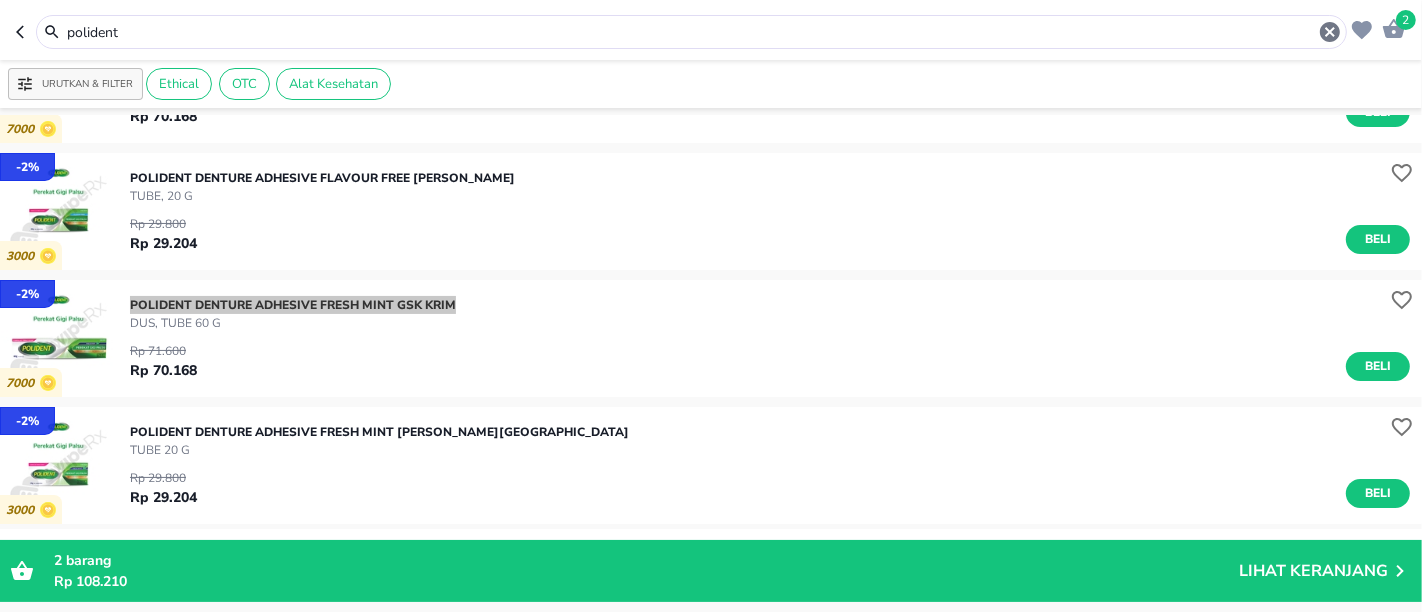 scroll, scrollTop: 333, scrollLeft: 0, axis: vertical 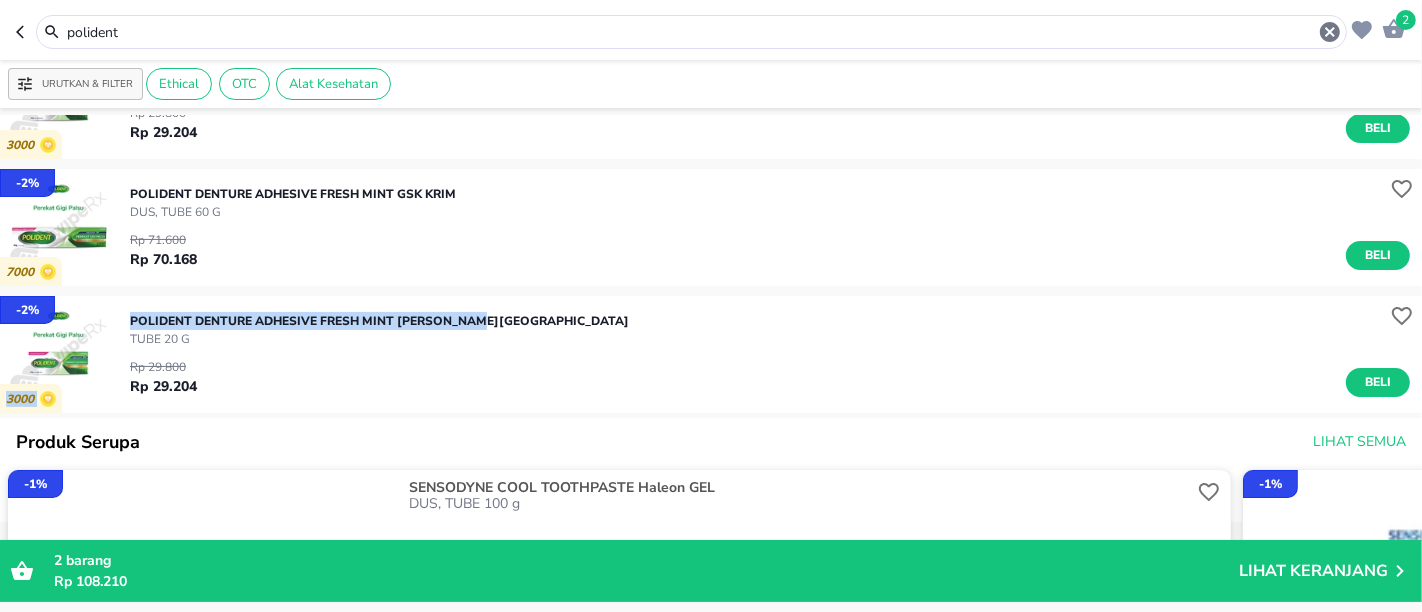 drag, startPoint x: 124, startPoint y: 315, endPoint x: 484, endPoint y: 310, distance: 360.03473 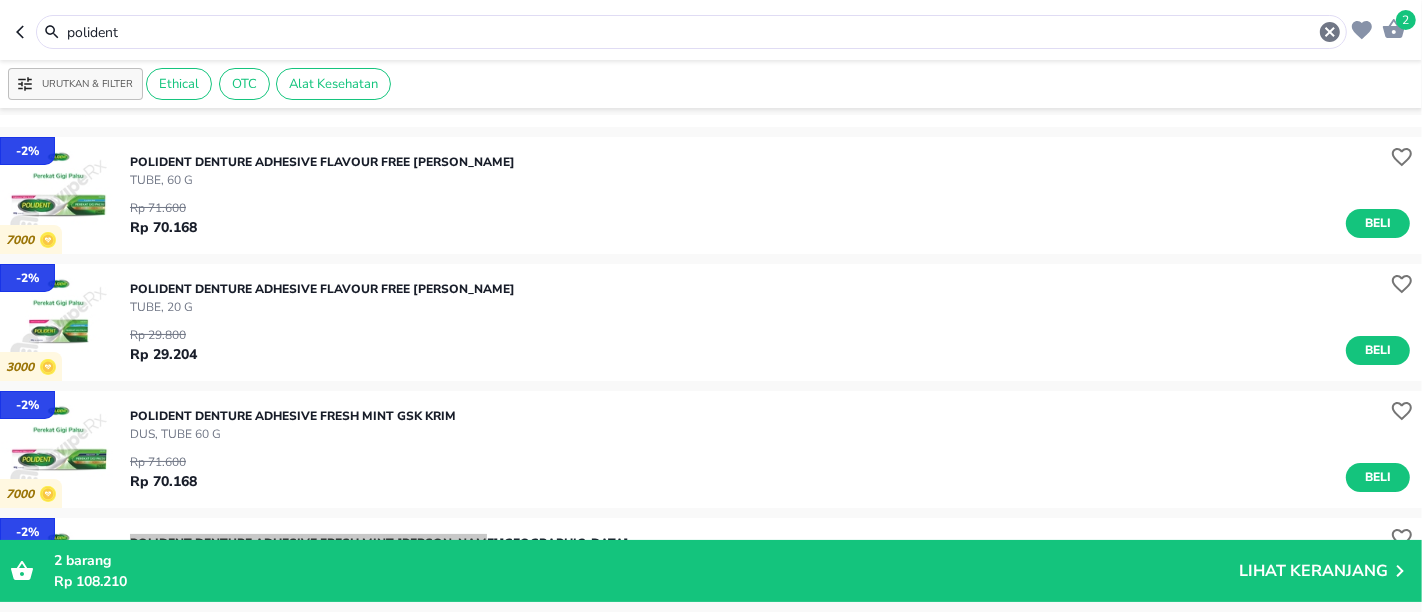 scroll, scrollTop: 222, scrollLeft: 0, axis: vertical 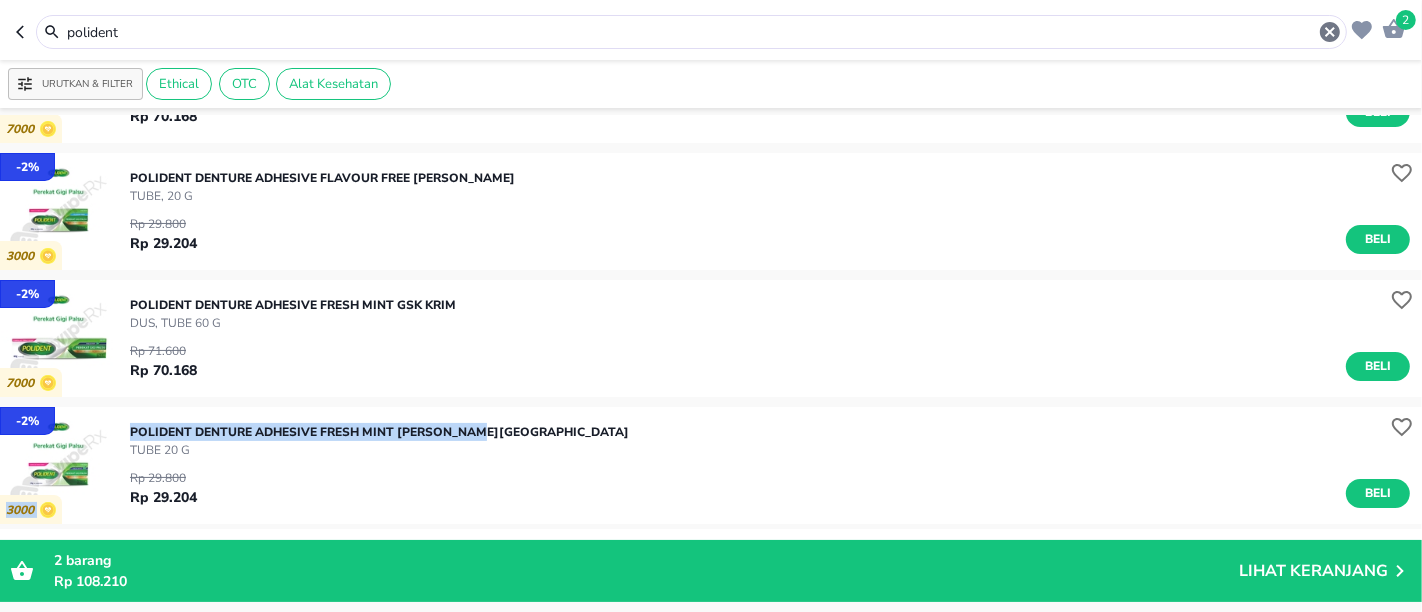 drag, startPoint x: 15, startPoint y: 27, endPoint x: 29, endPoint y: 34, distance: 15.652476 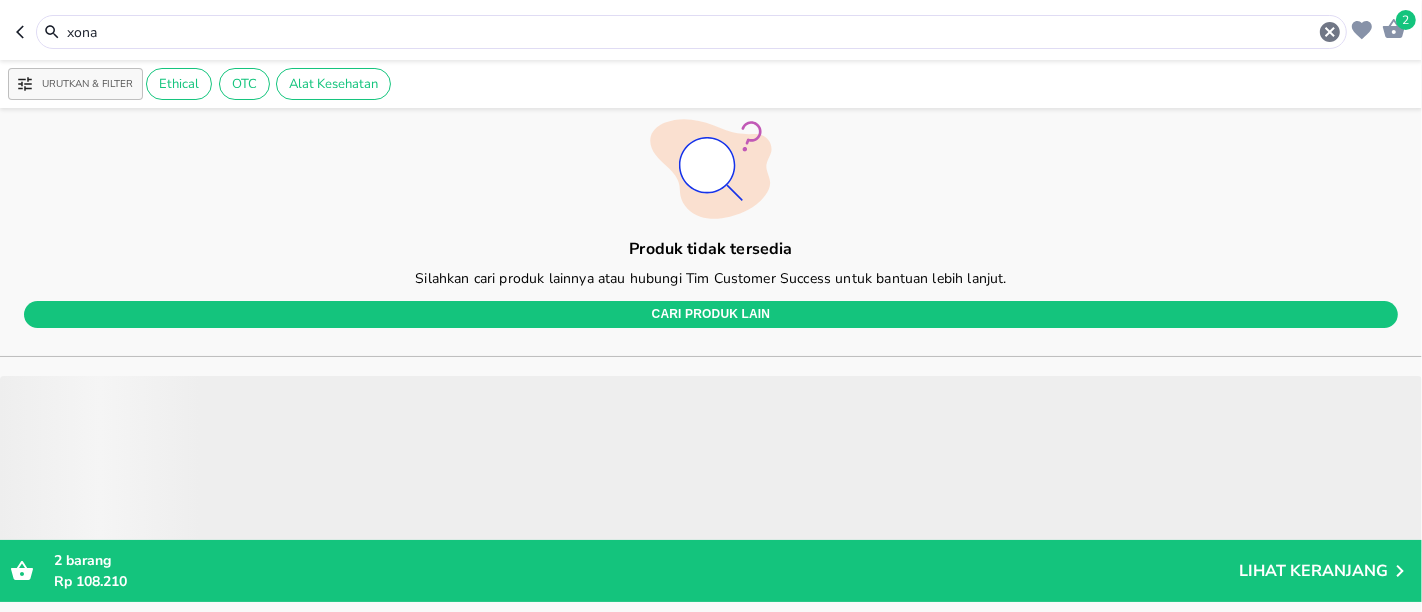 scroll, scrollTop: 496, scrollLeft: 0, axis: vertical 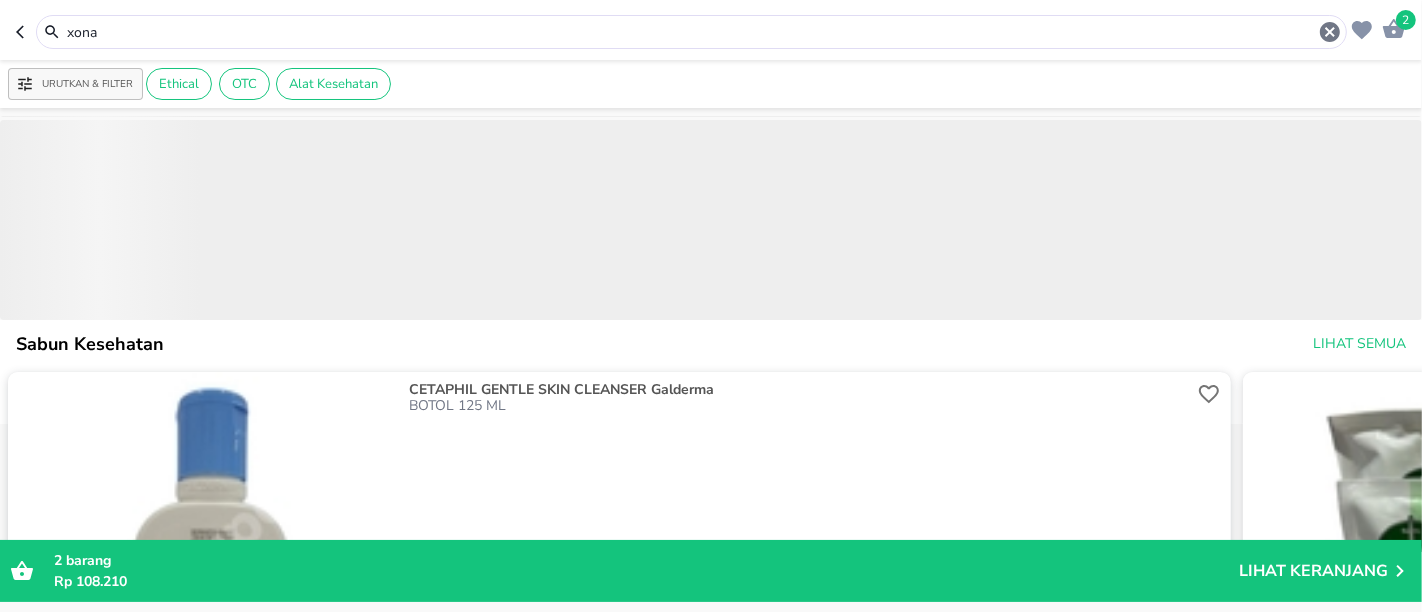 click on "2 xona" at bounding box center [711, 30] 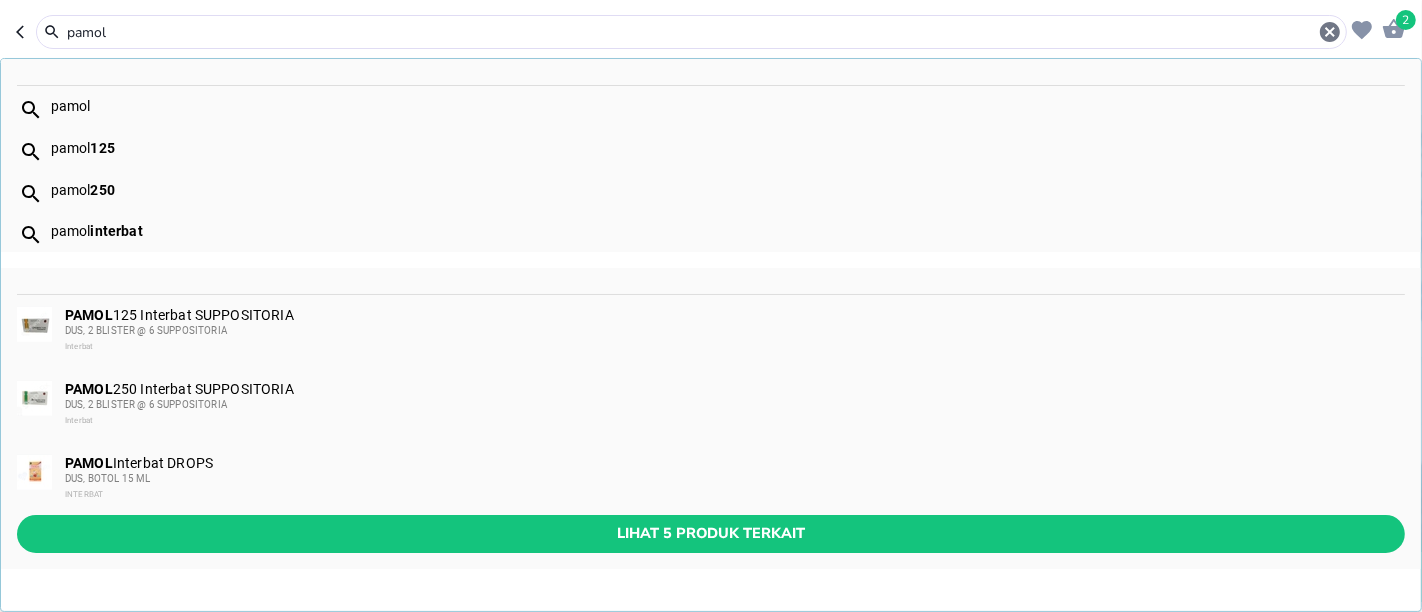 type on "pamol" 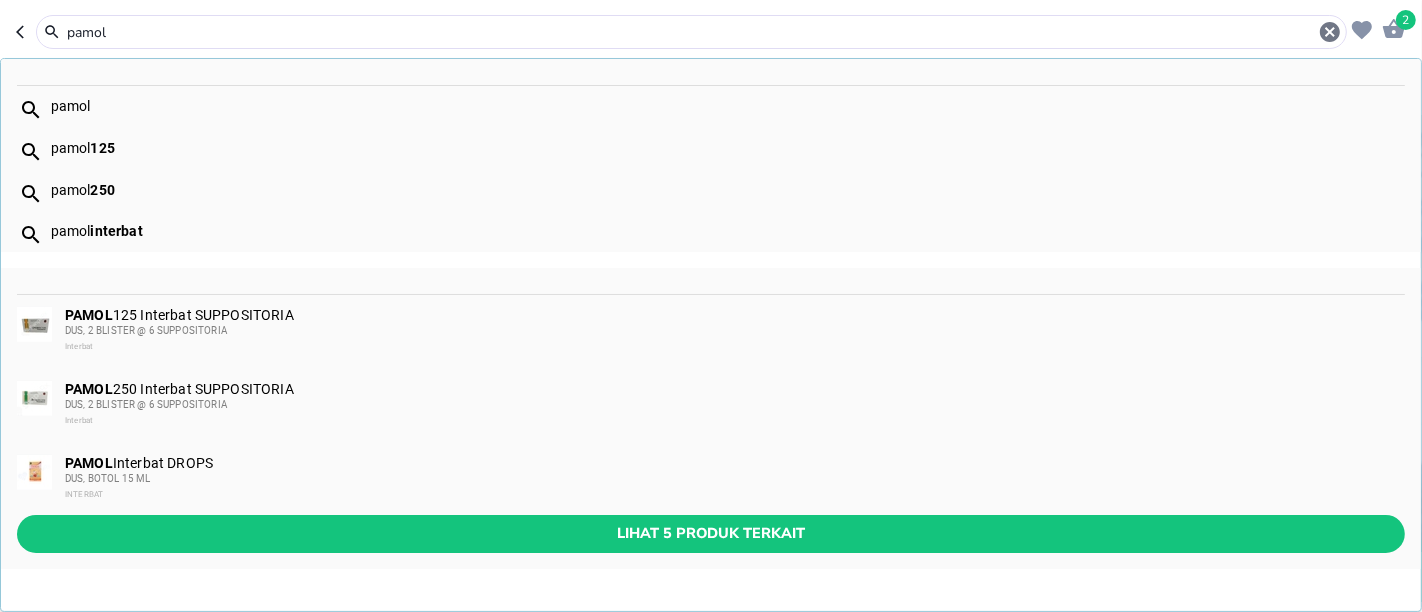 click on "PAMOL  125 Interbat SUPPOSITORIA   DUS, 2 BLISTER @ 6 SUPPOSITORIA     Interbat" at bounding box center (734, 331) 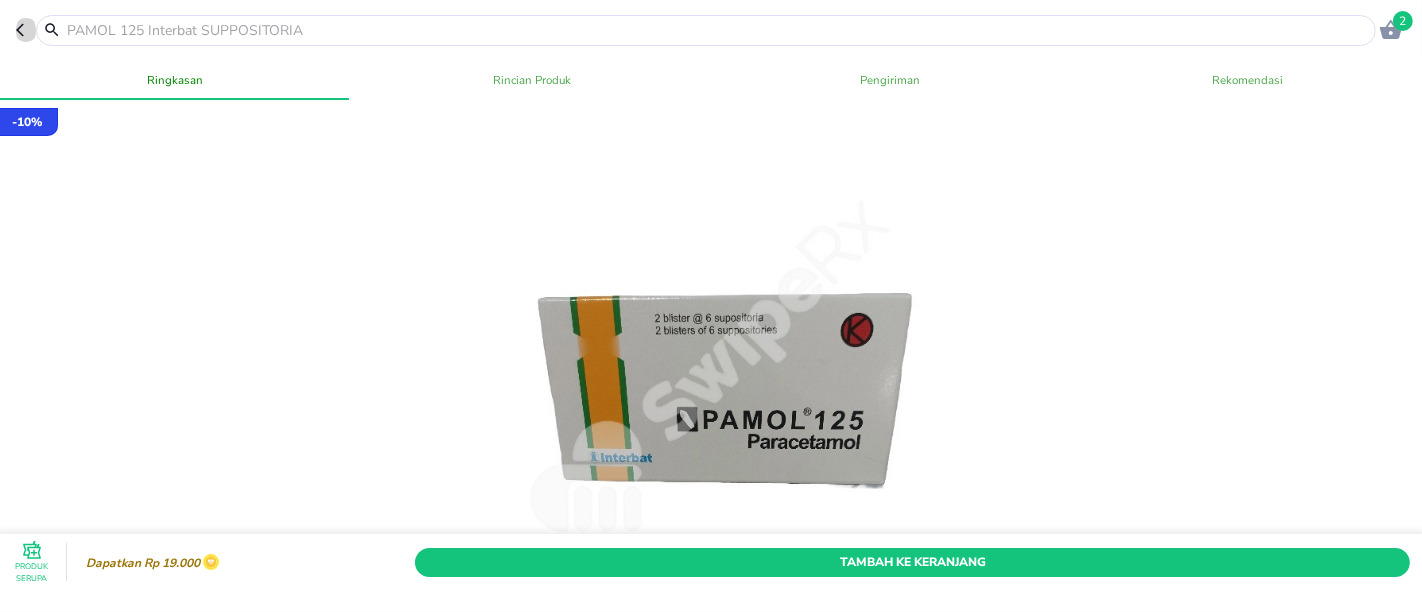 click 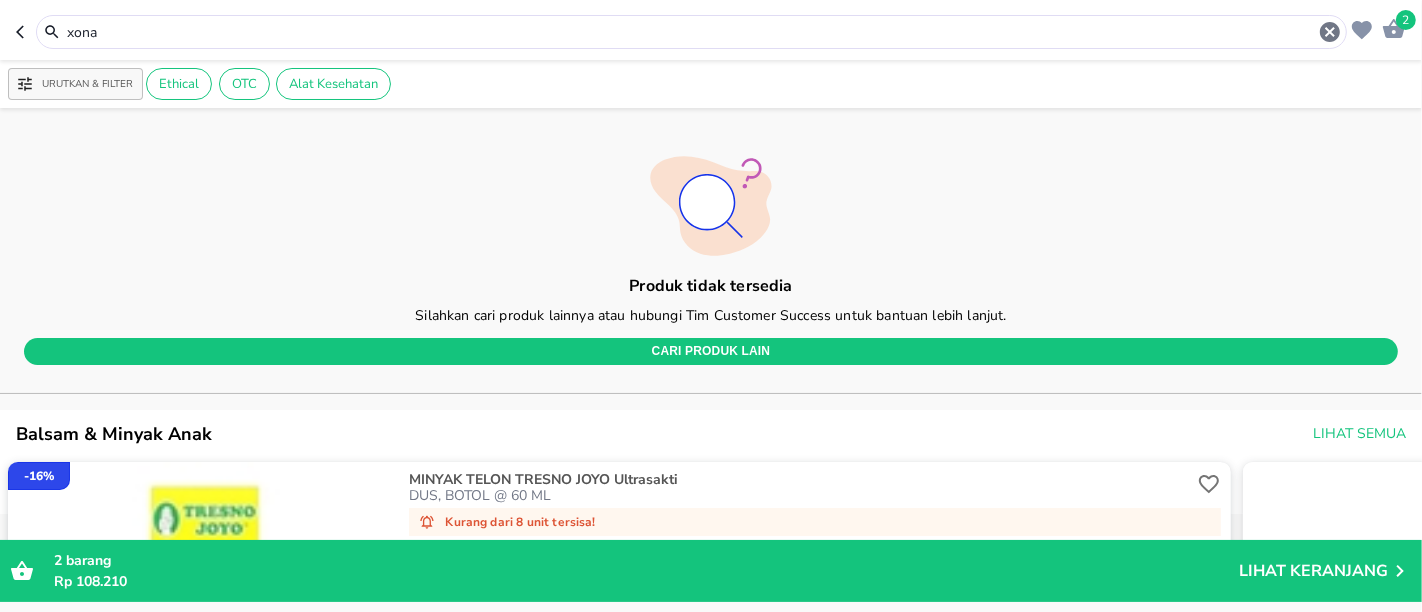 click on "xona" at bounding box center [691, 32] 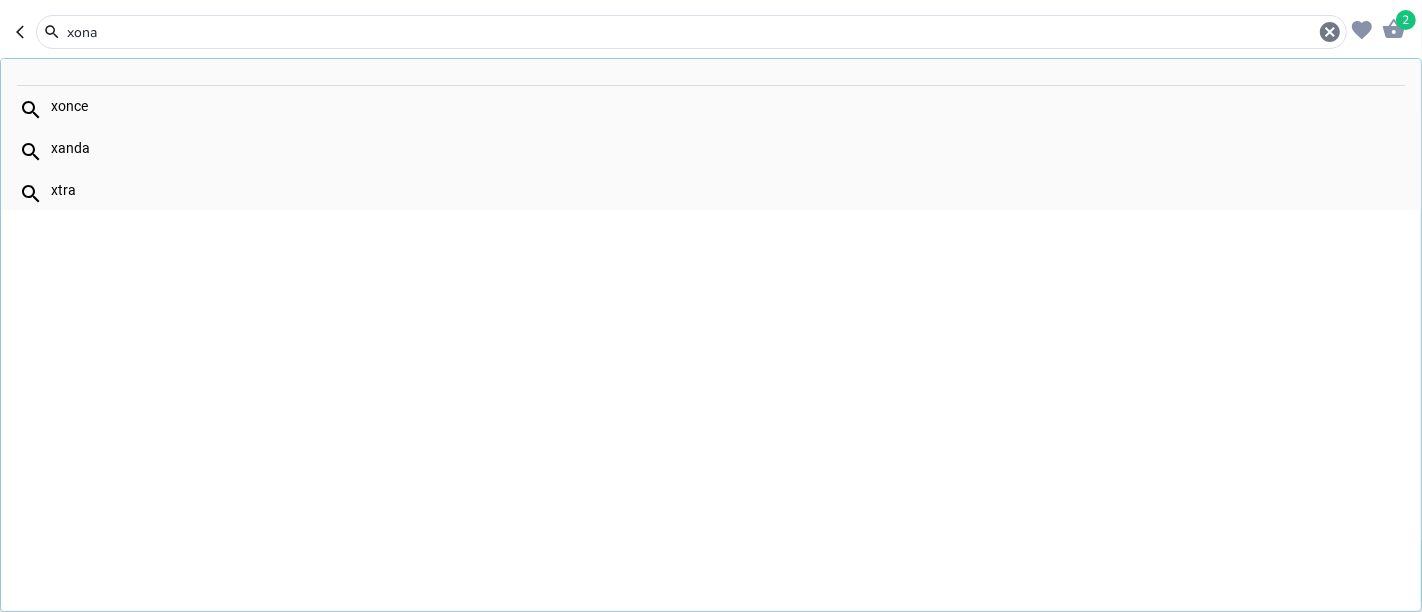drag, startPoint x: 152, startPoint y: 27, endPoint x: 0, endPoint y: 47, distance: 153.31015 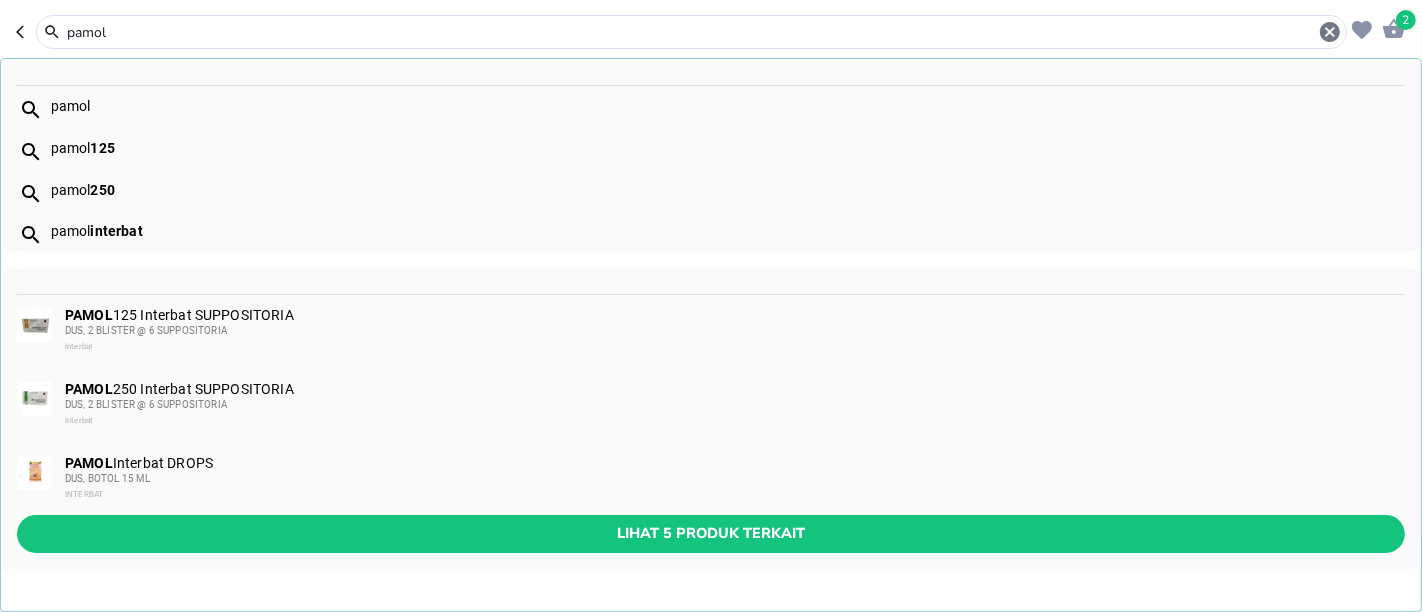 type on "pamol" 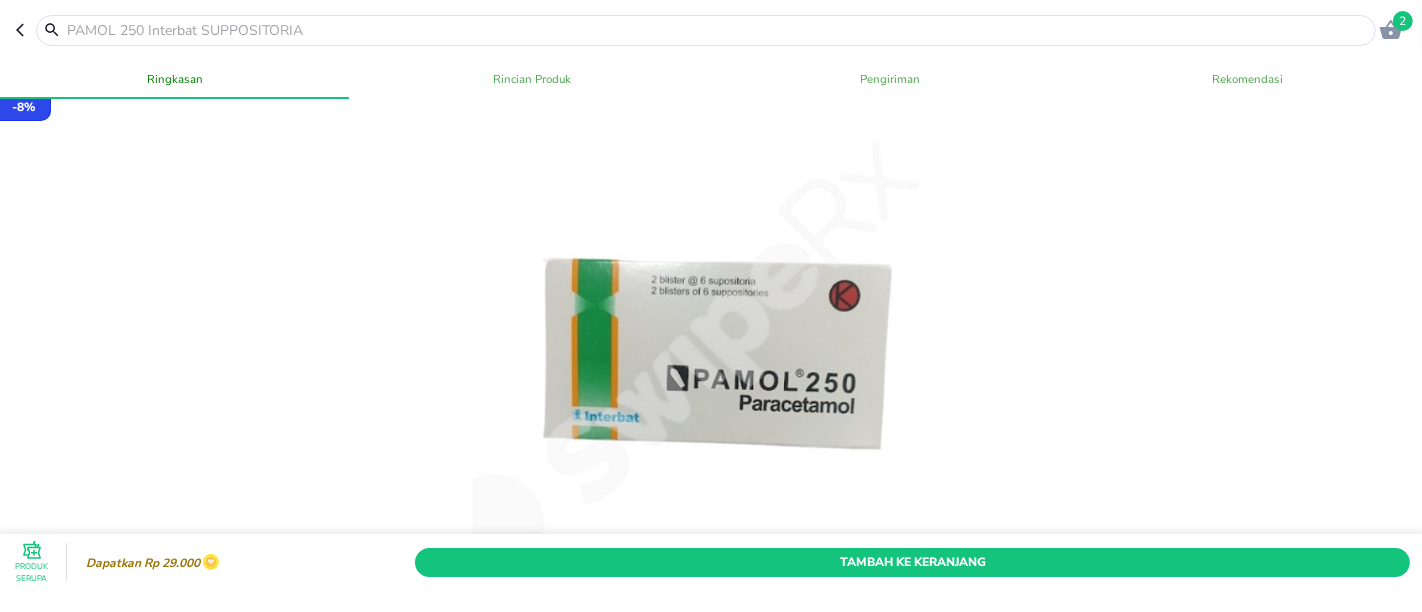 scroll, scrollTop: 0, scrollLeft: 0, axis: both 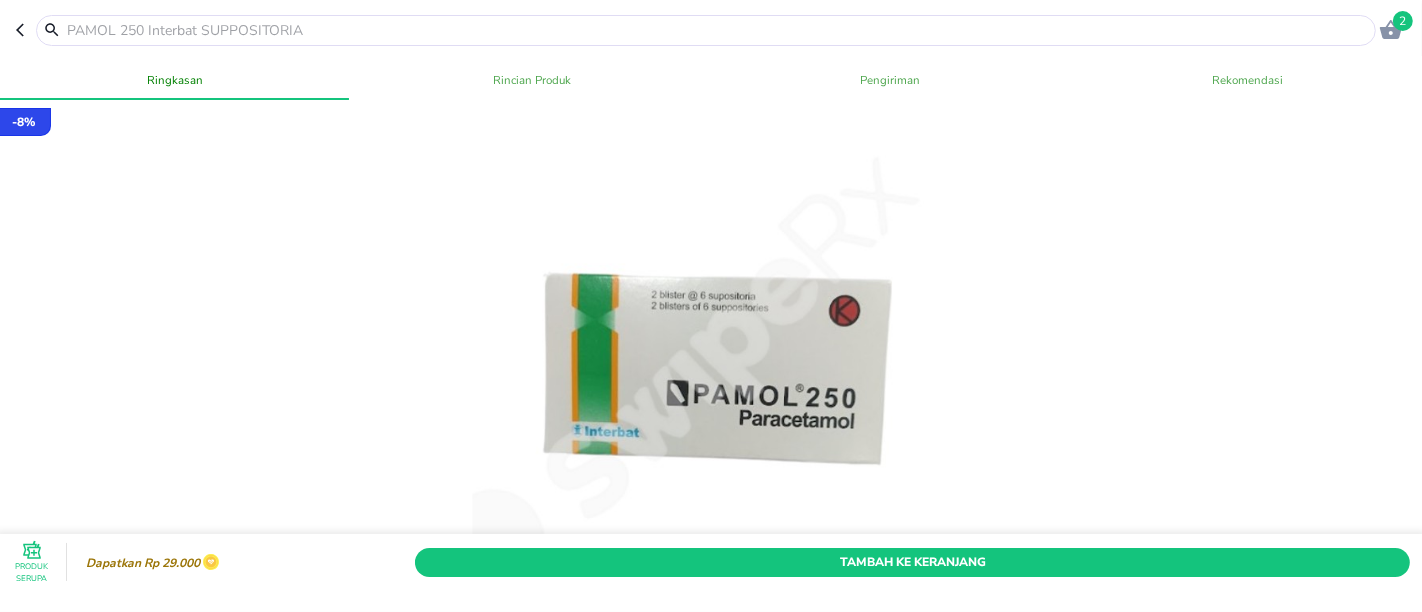 click 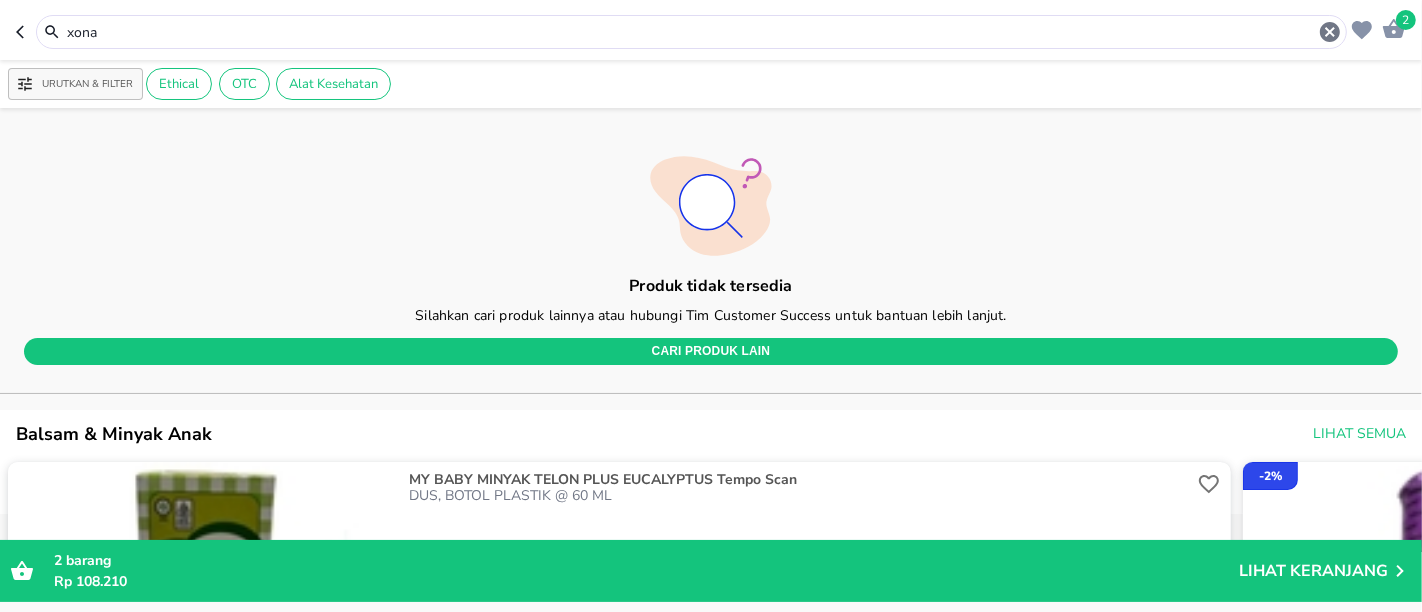drag, startPoint x: 125, startPoint y: 30, endPoint x: 34, endPoint y: 26, distance: 91.08787 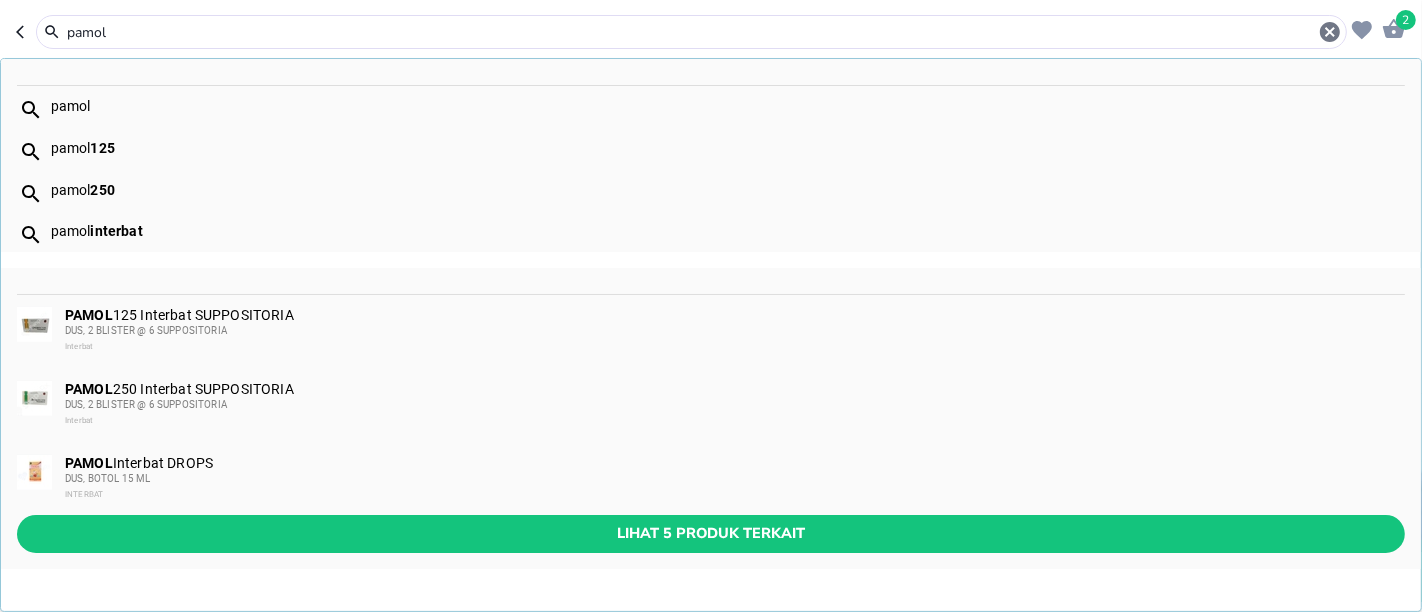 click on "pamol" at bounding box center (727, 106) 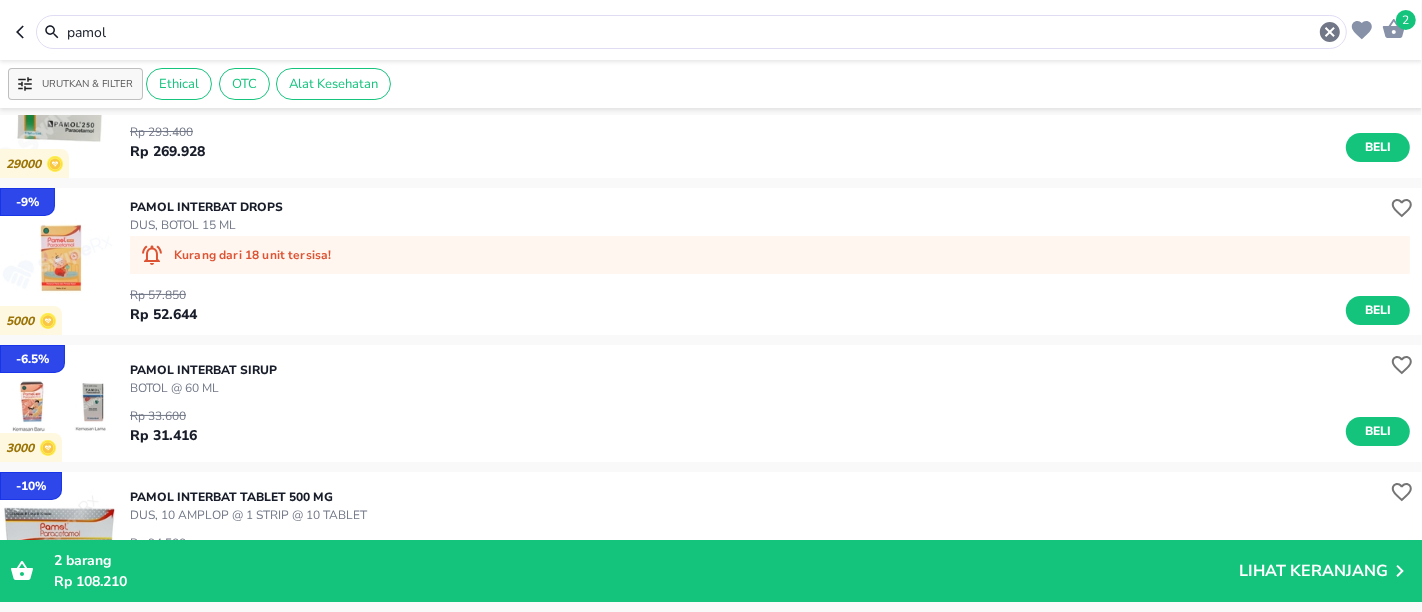 scroll, scrollTop: 444, scrollLeft: 0, axis: vertical 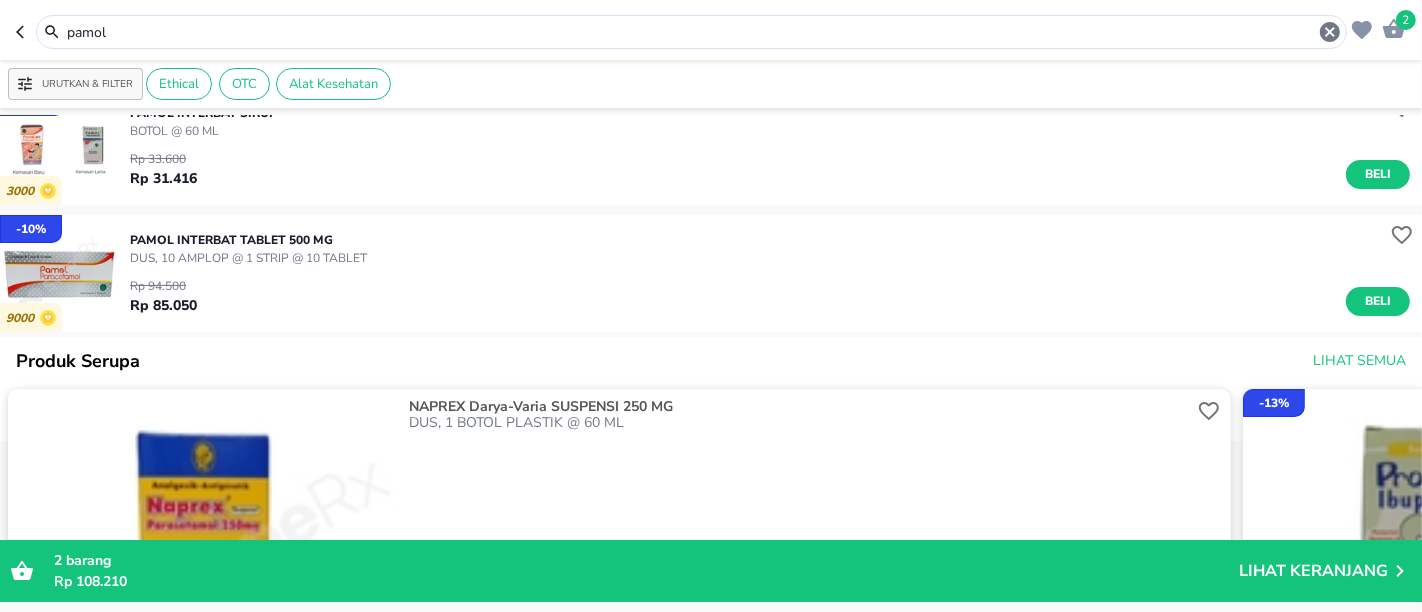 click at bounding box center [58, 273] 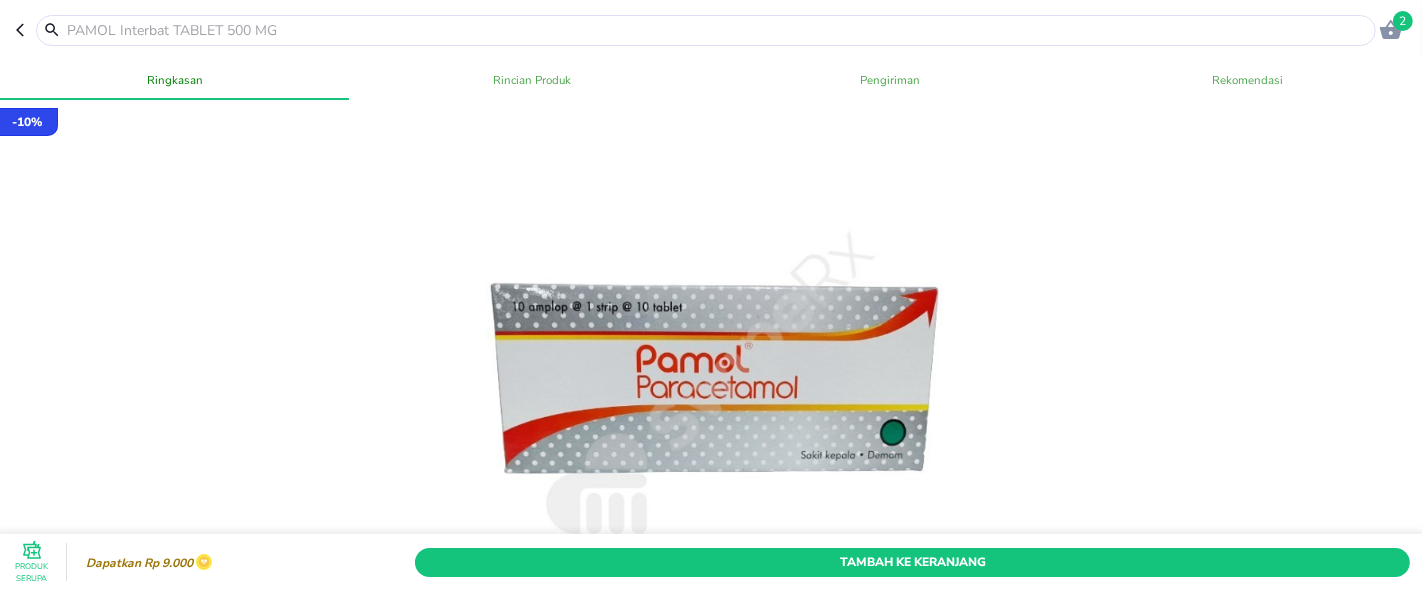 click on "Tambah Ke Keranjang" at bounding box center (912, 561) 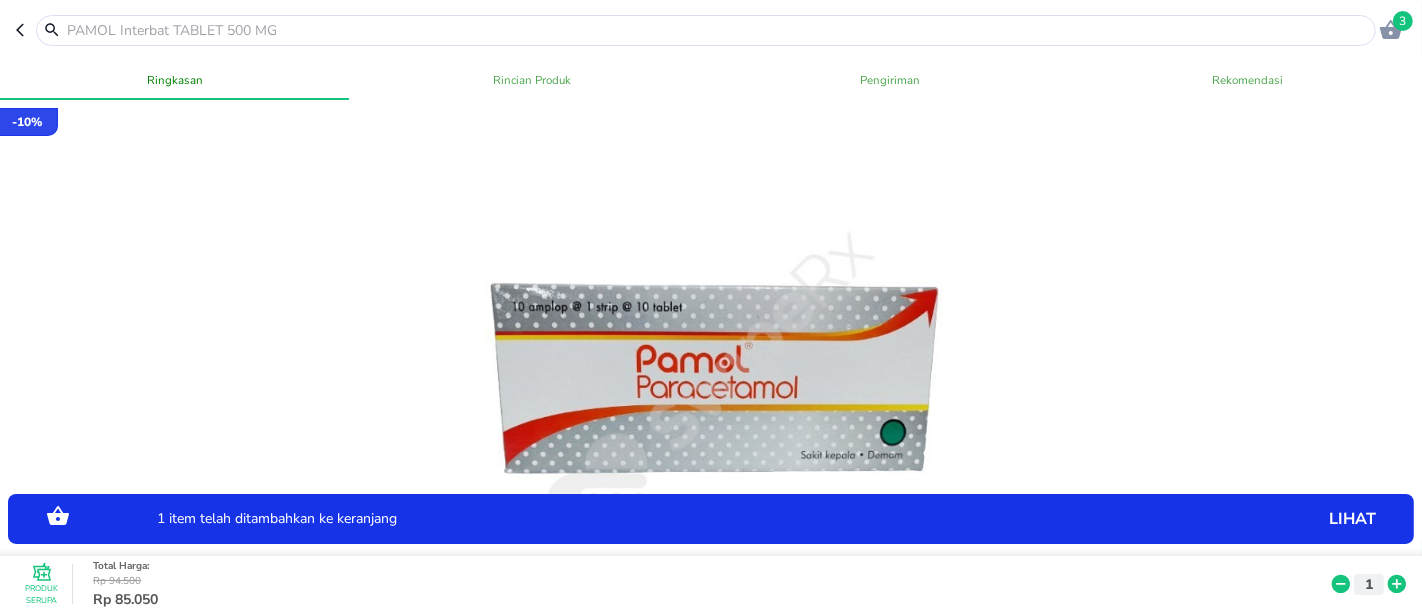 scroll, scrollTop: 111, scrollLeft: 0, axis: vertical 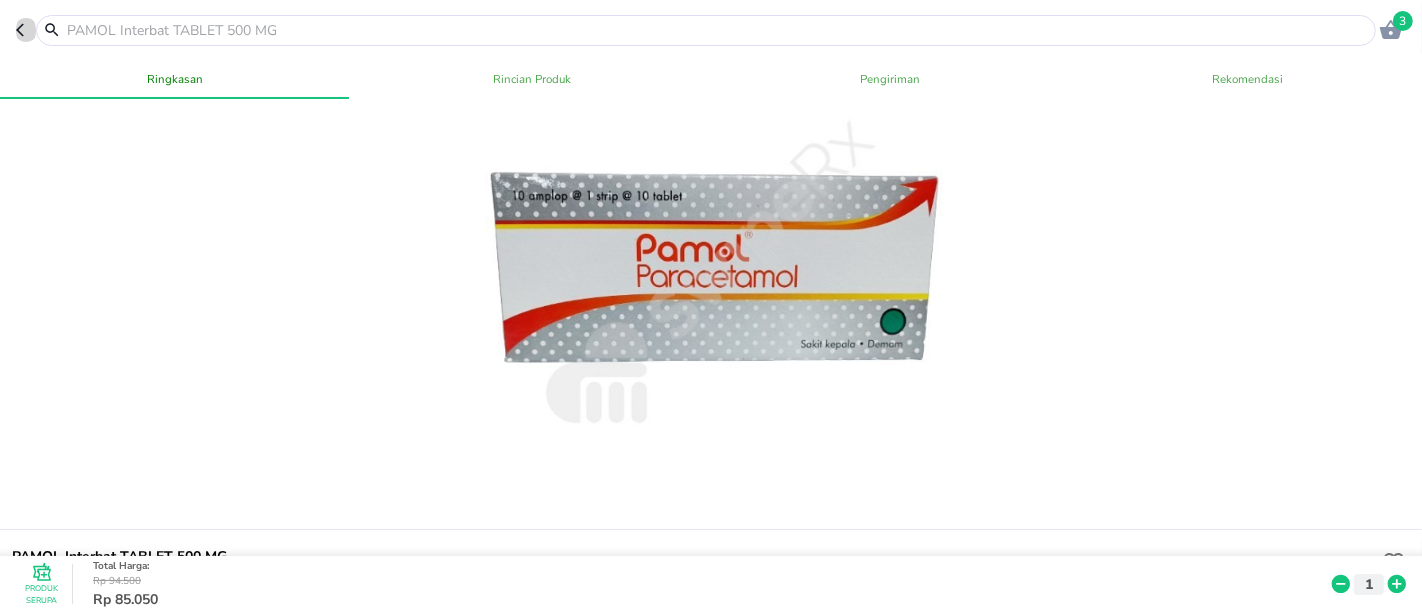 click 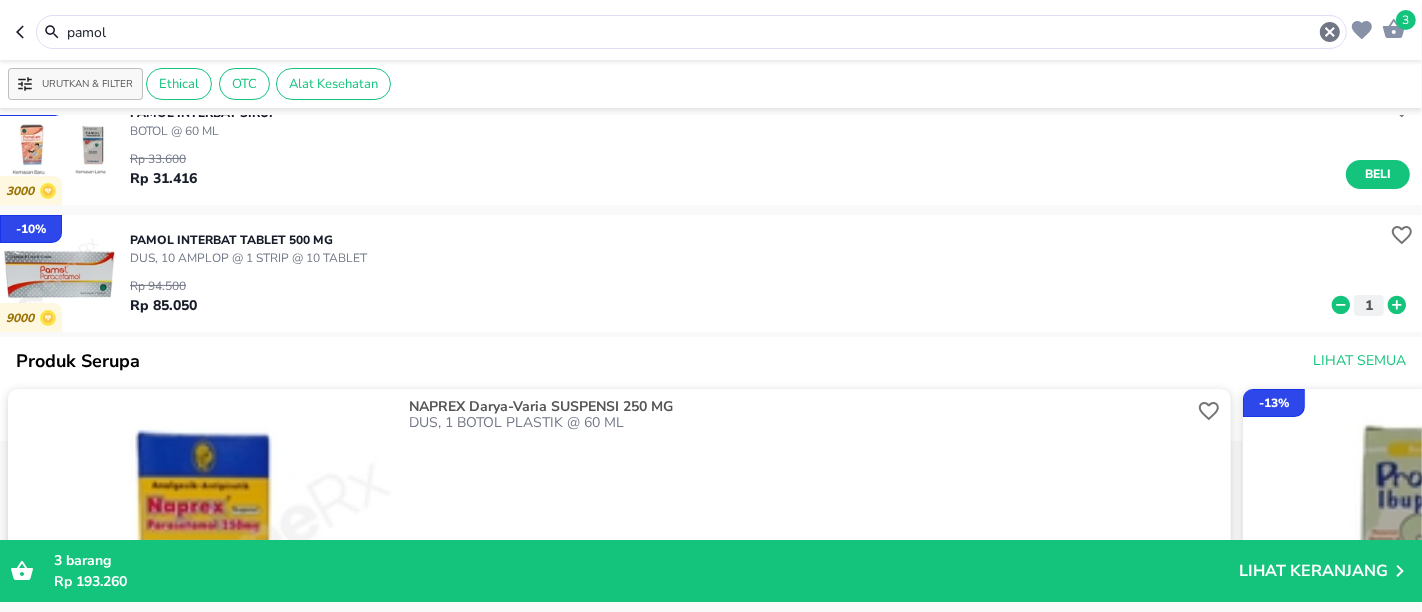 click on "3 pamol" at bounding box center (711, 30) 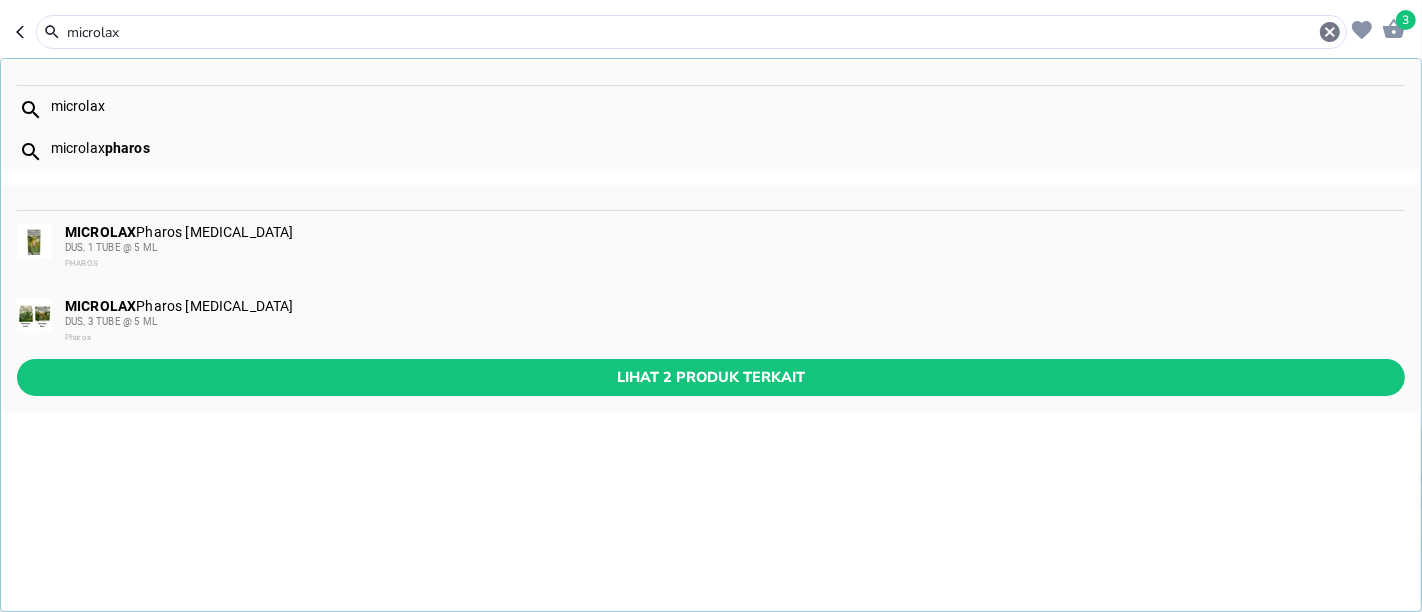 type on "microlax" 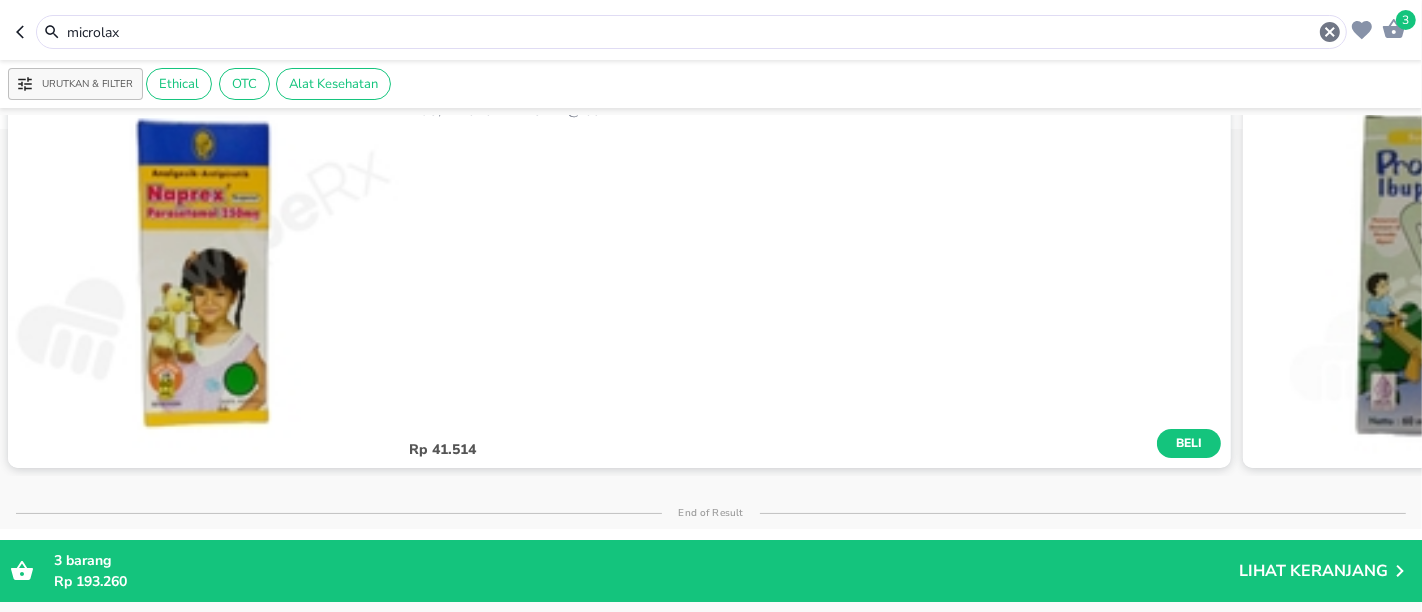 scroll, scrollTop: 0, scrollLeft: 0, axis: both 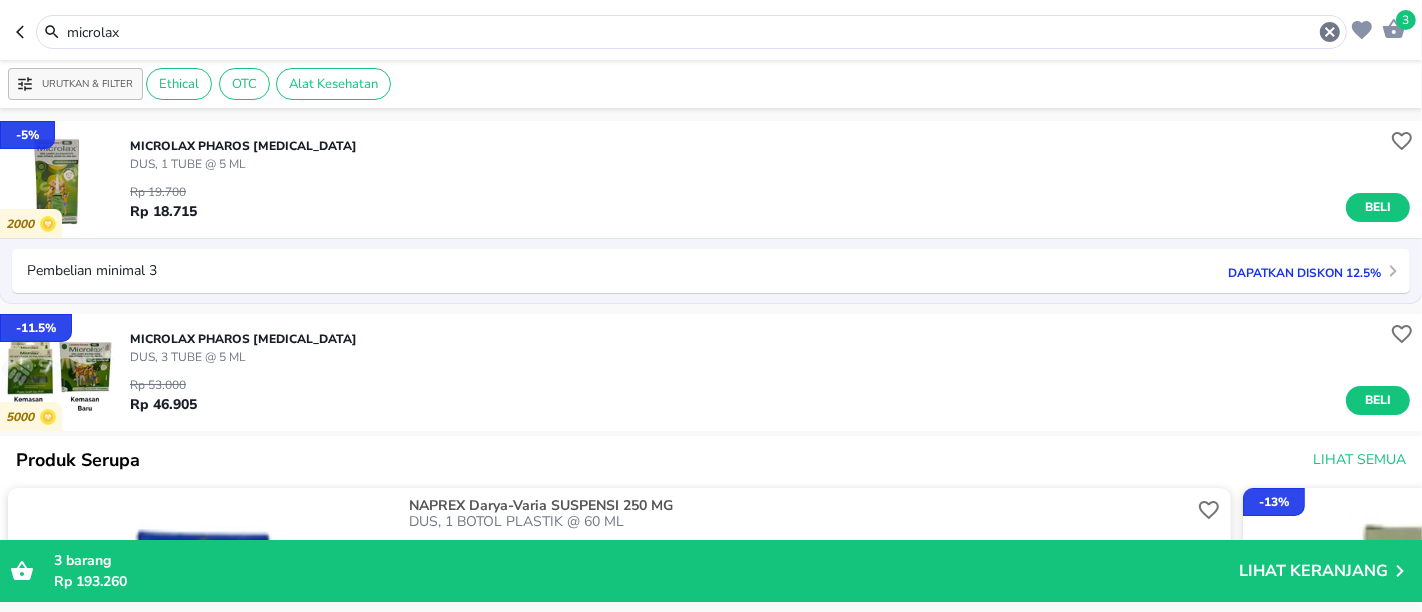 click on "Rp 19.700 Rp 18.715 Beli" at bounding box center (770, 197) 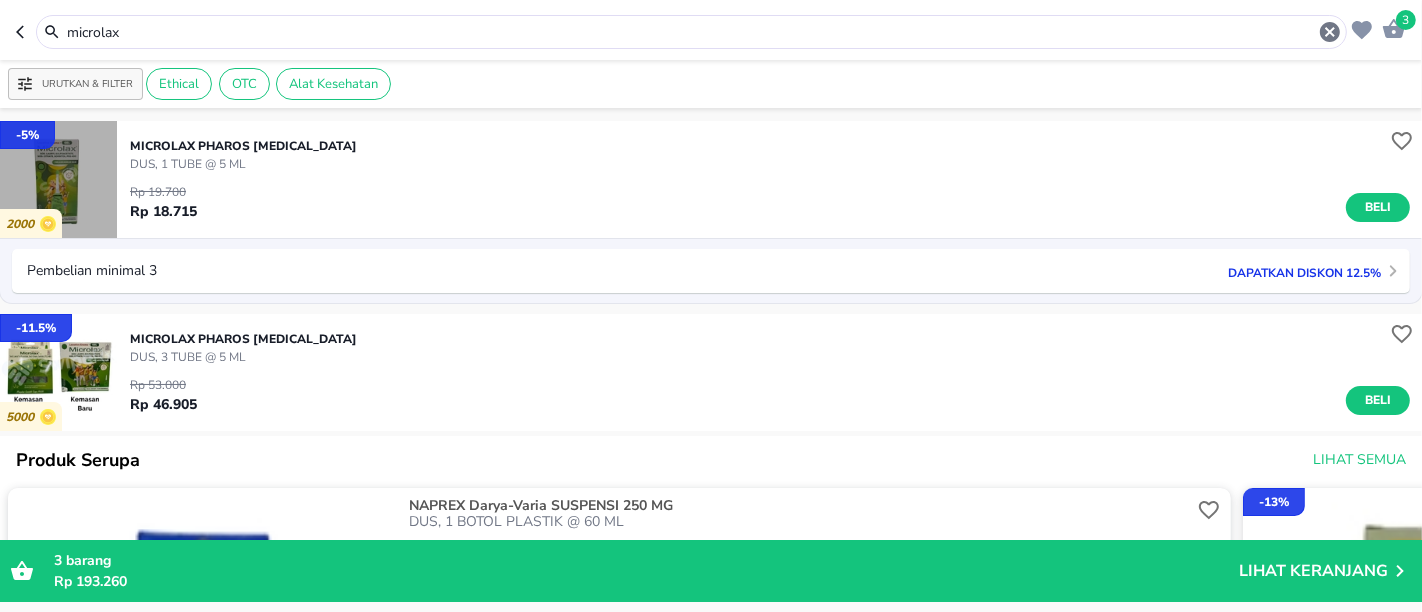 click at bounding box center [58, 179] 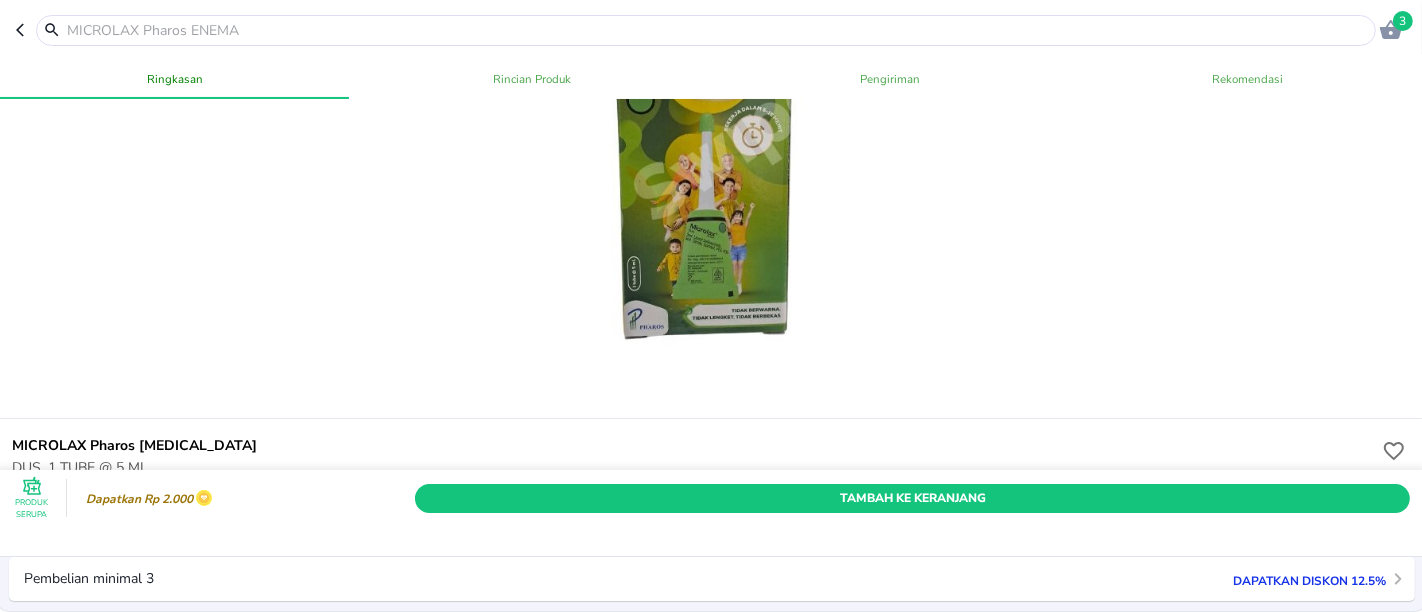 scroll, scrollTop: 0, scrollLeft: 0, axis: both 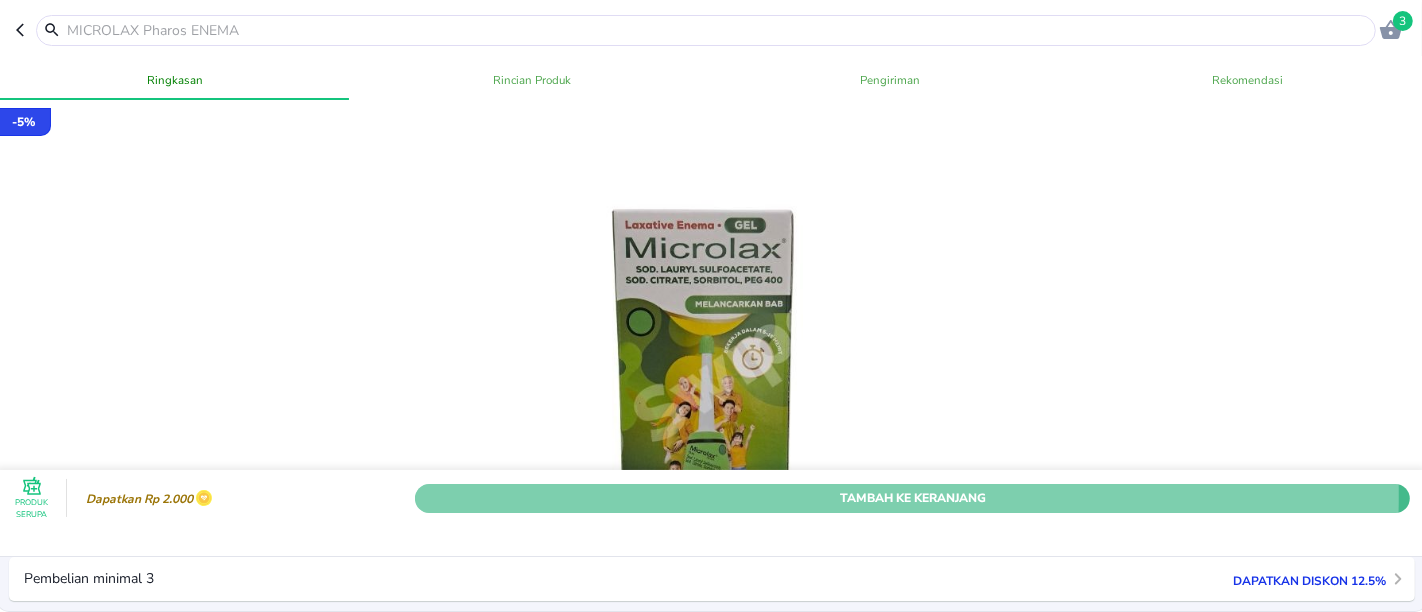 click on "Tambah Ke Keranjang" at bounding box center [912, 497] 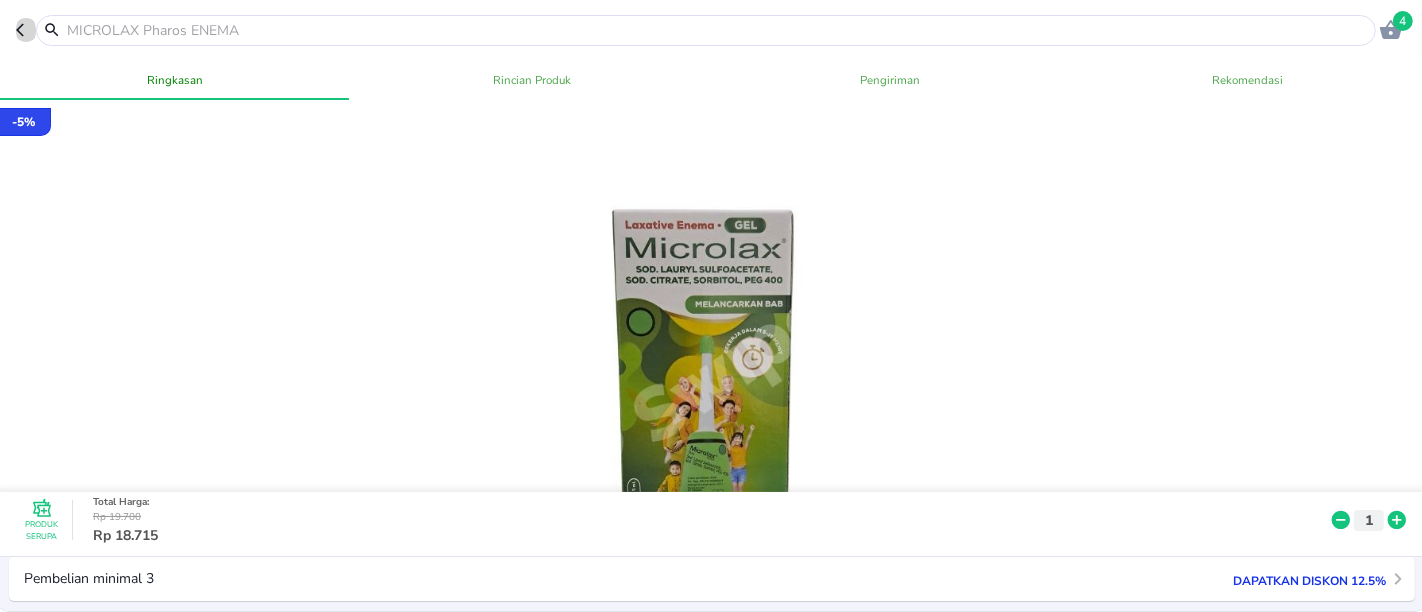 click 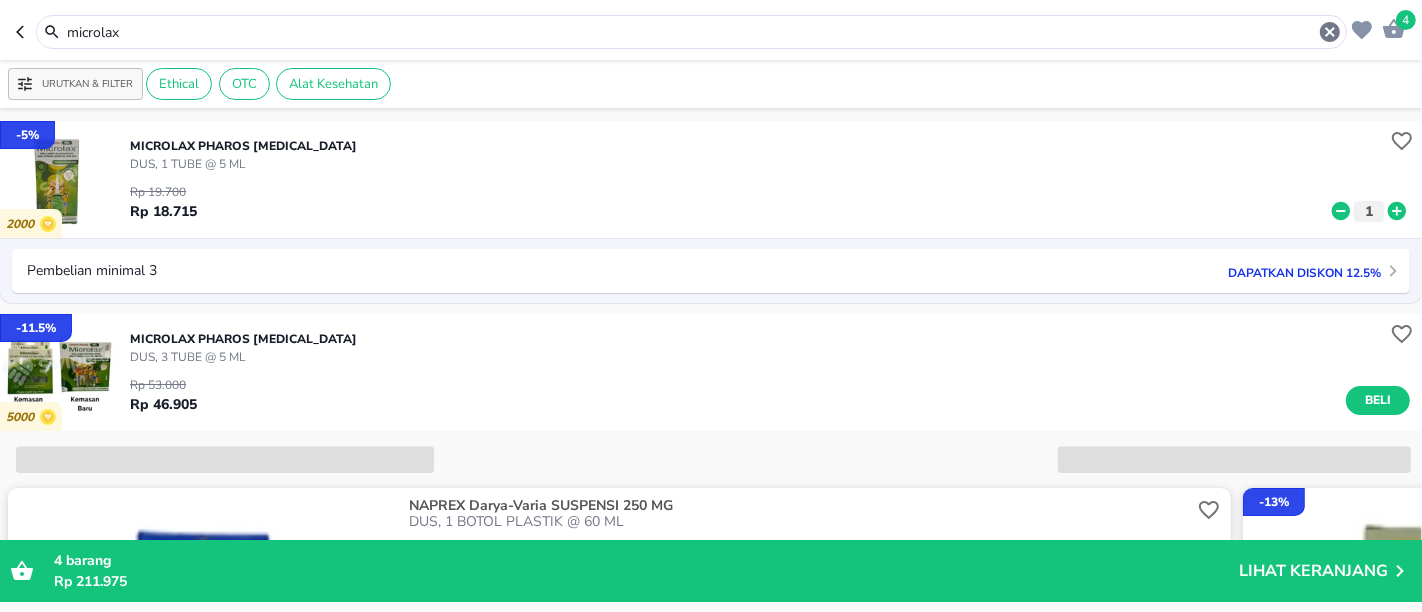 click 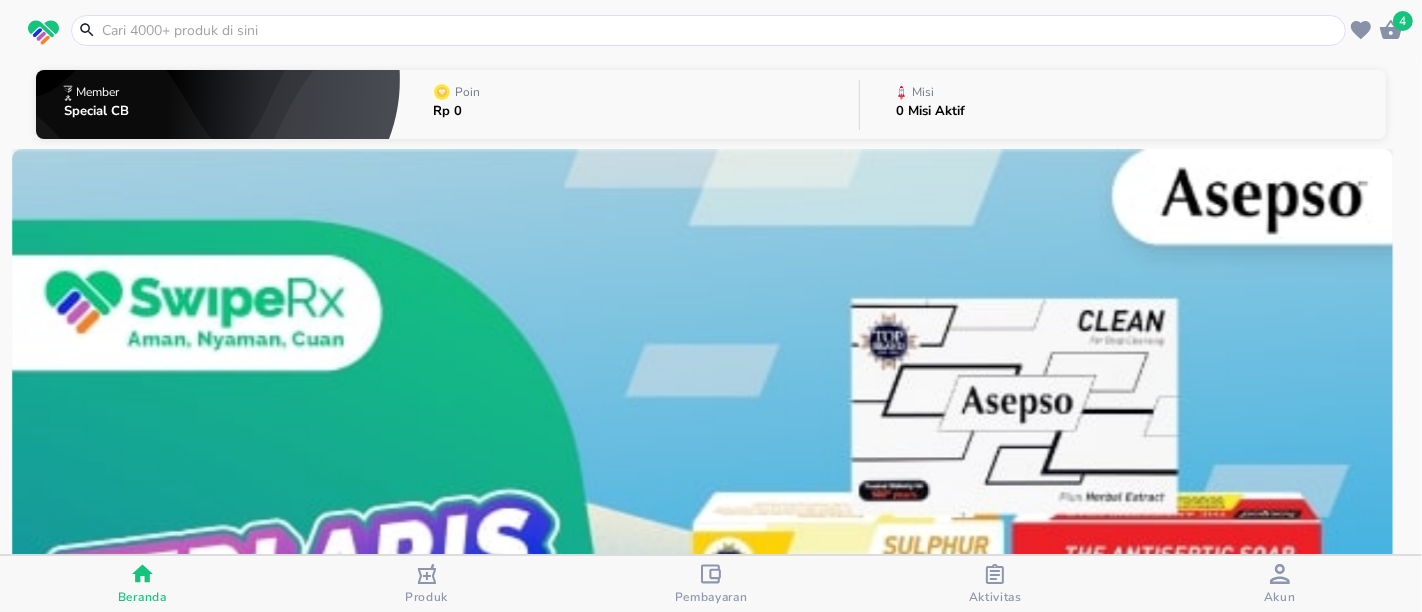 click at bounding box center (720, 30) 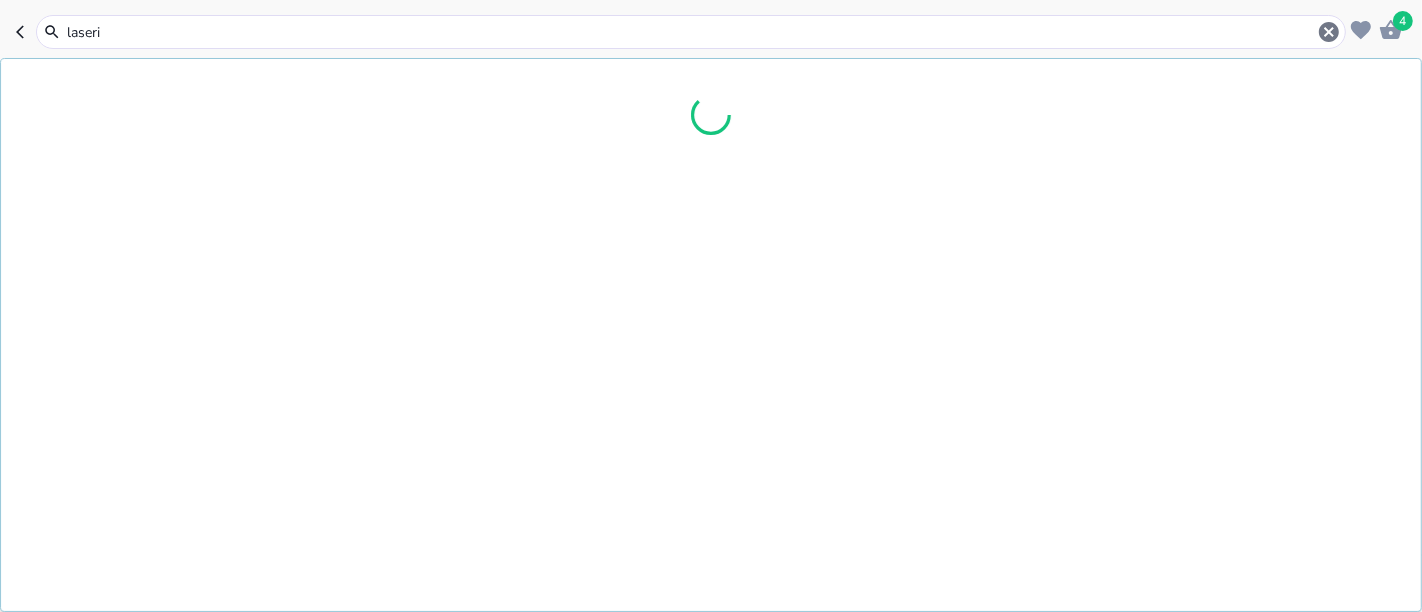 type on "laserin" 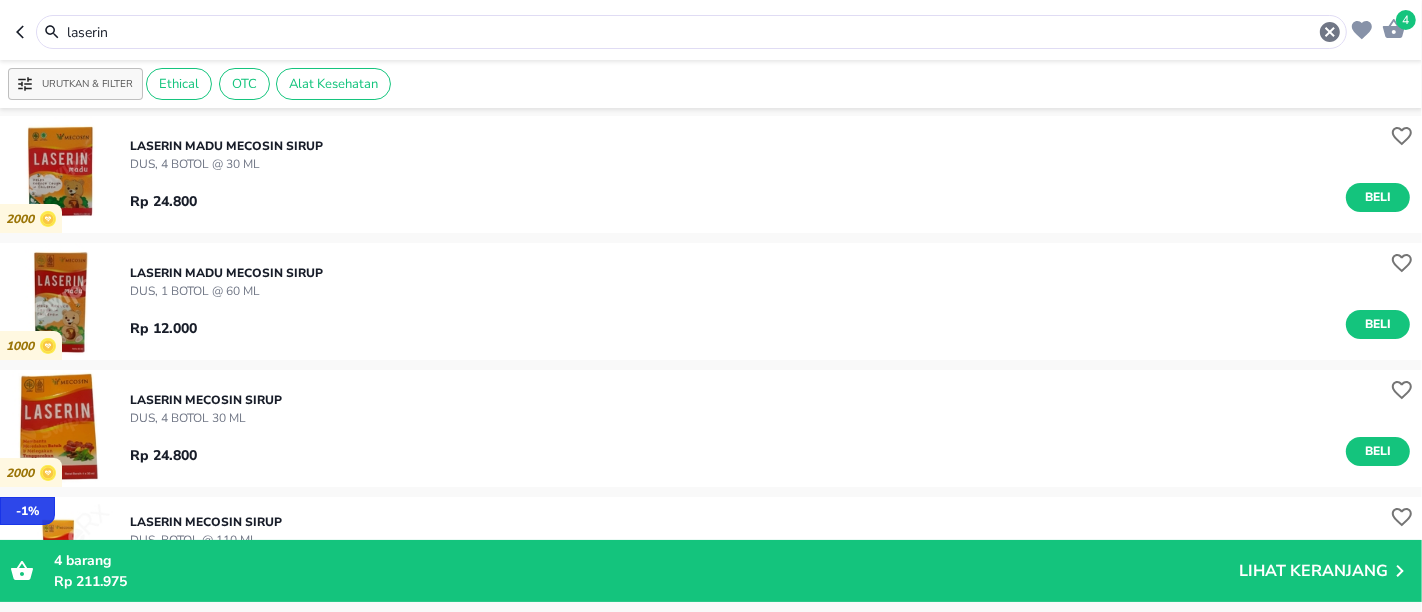 scroll, scrollTop: 0, scrollLeft: 0, axis: both 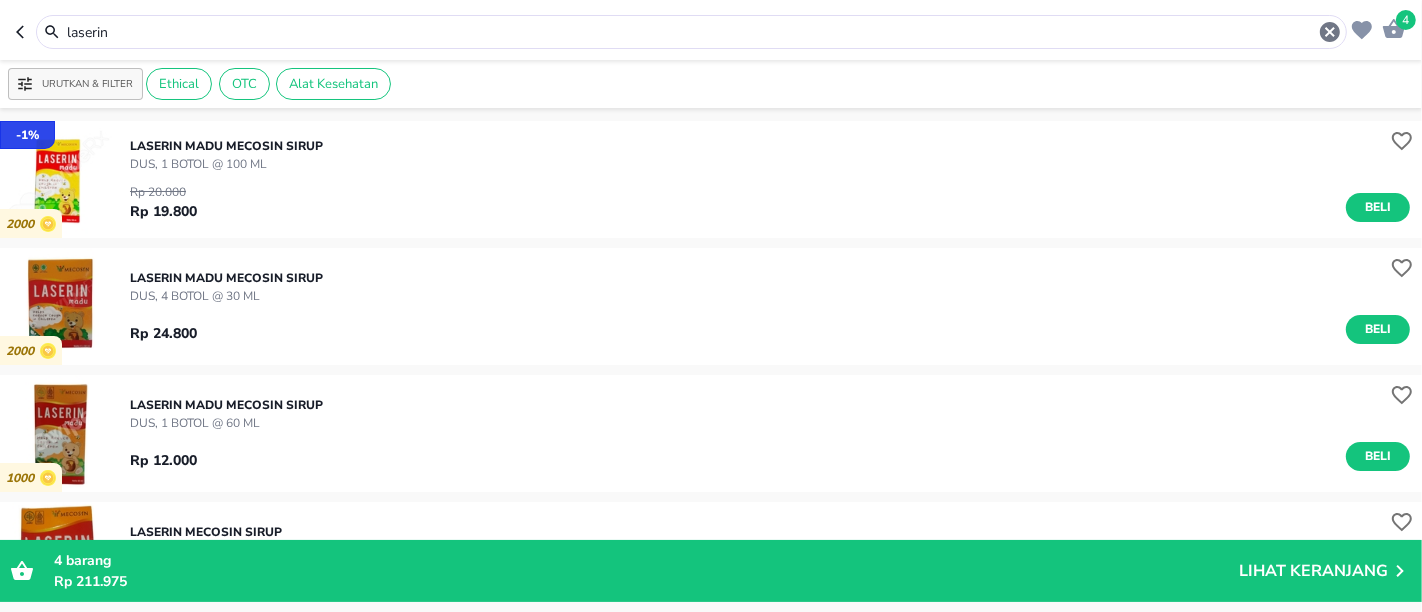 click on "Rp 24.800 Beli" at bounding box center [770, 324] 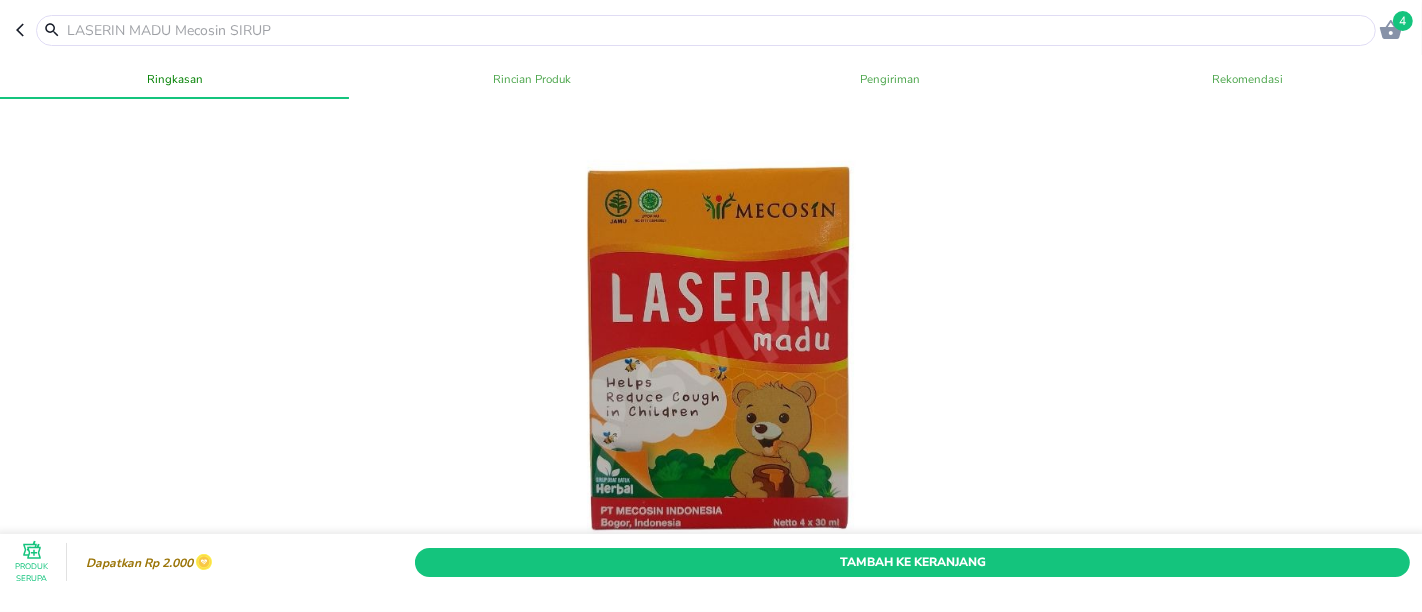 scroll, scrollTop: 0, scrollLeft: 0, axis: both 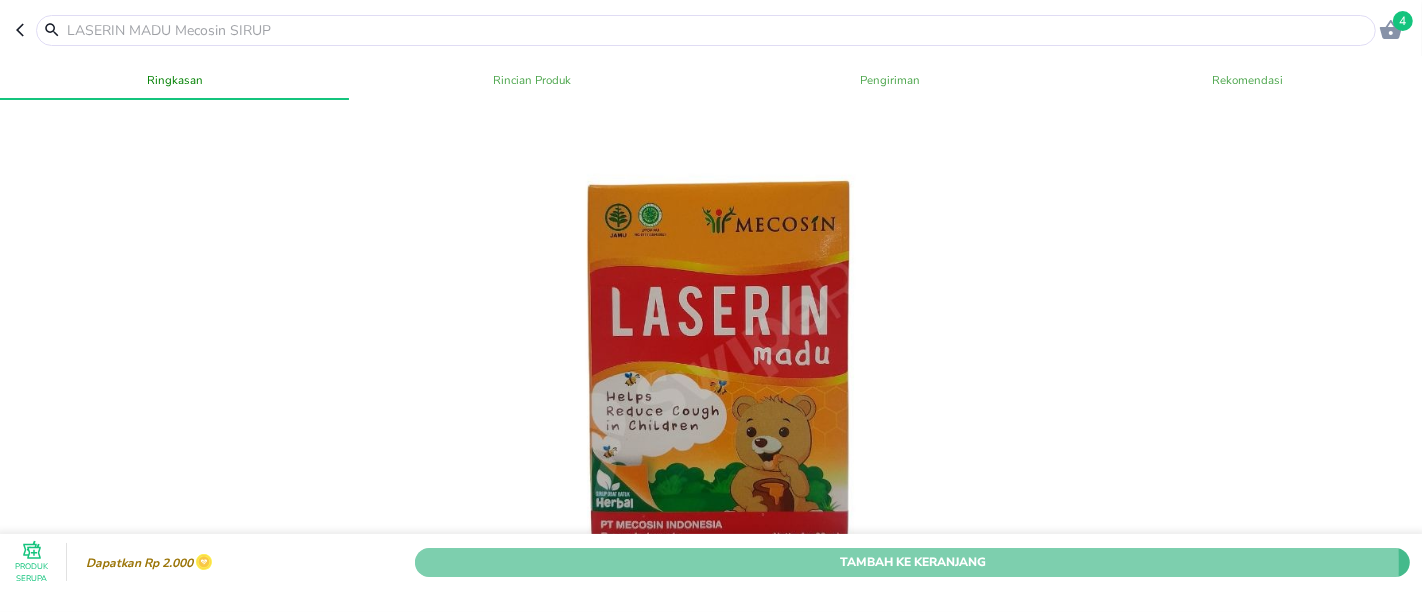 click on "Tambah Ke Keranjang" at bounding box center (912, 561) 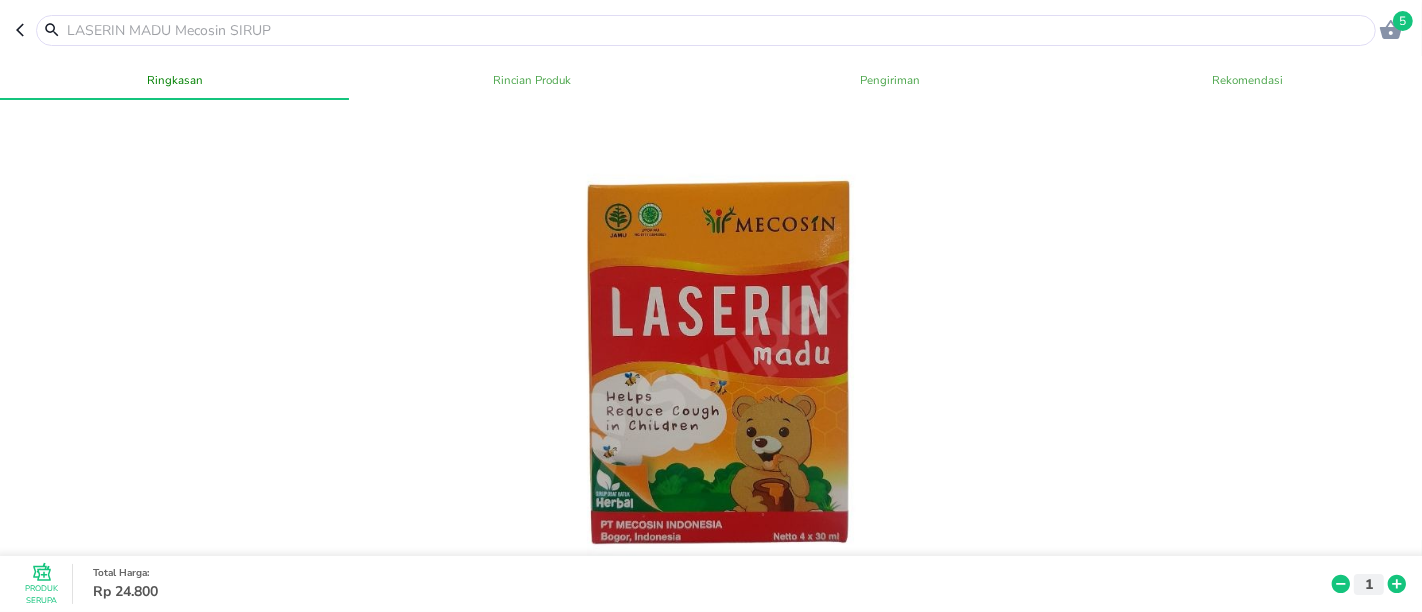 click 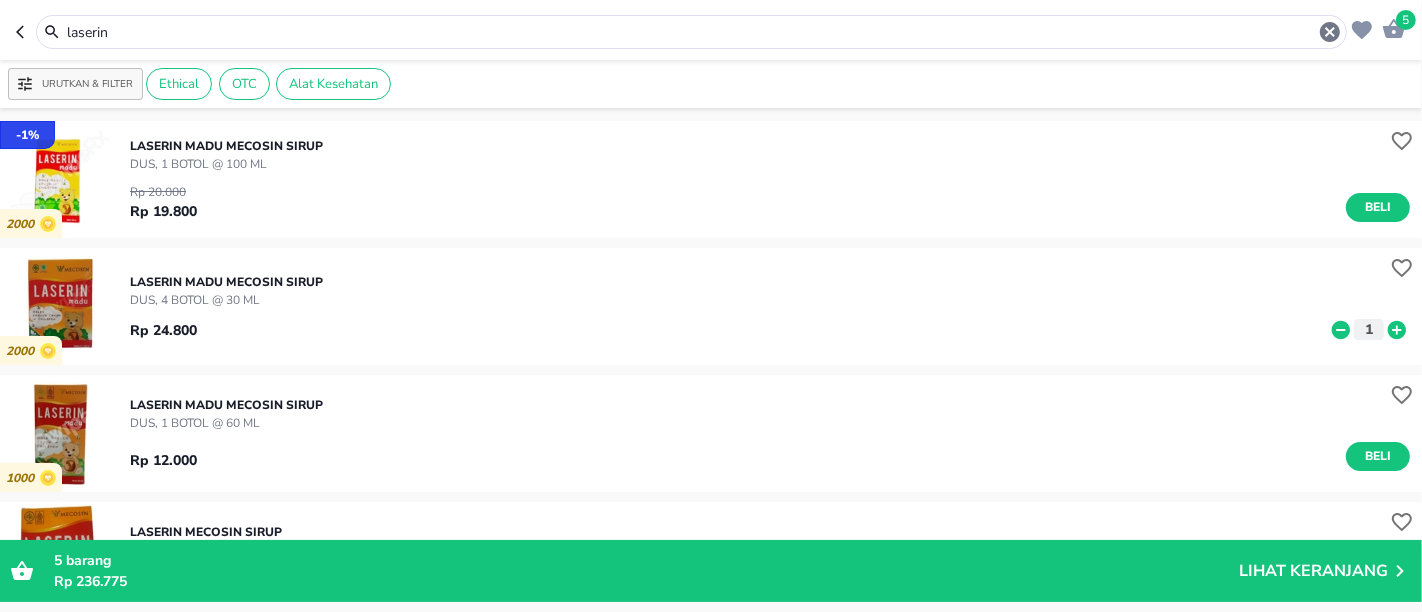 click on "5 laserin" at bounding box center [711, 30] 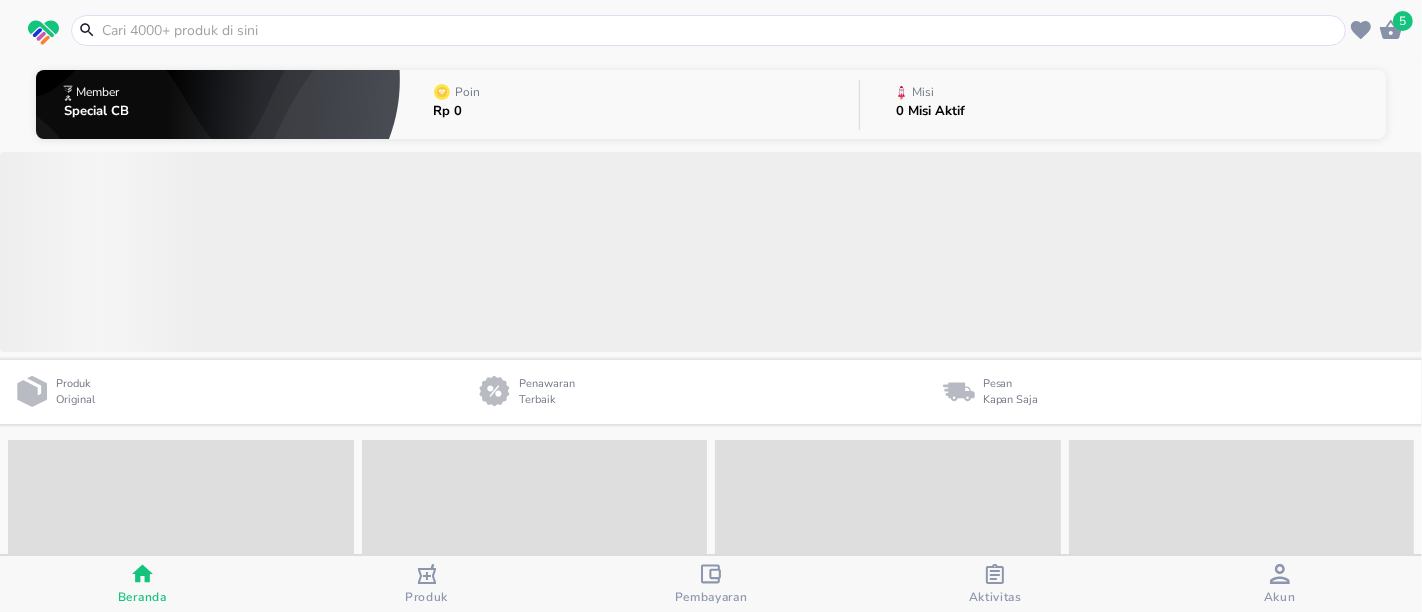 click at bounding box center [720, 30] 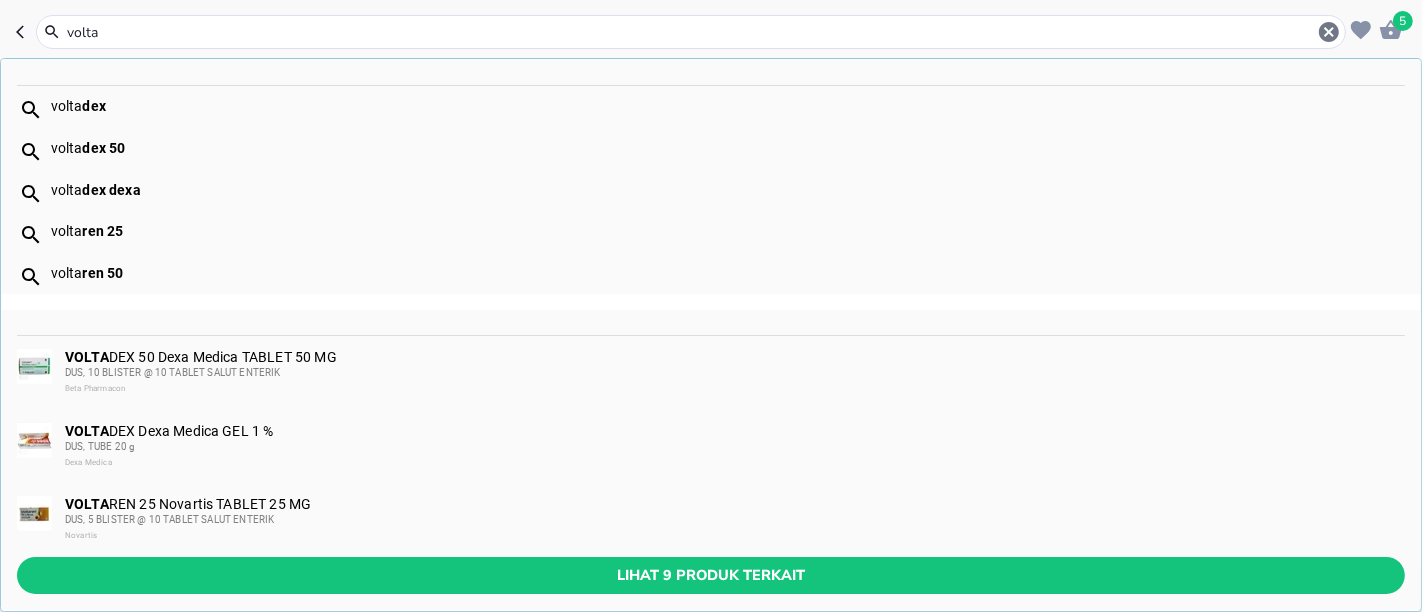 drag, startPoint x: 213, startPoint y: 35, endPoint x: 45, endPoint y: 17, distance: 168.96153 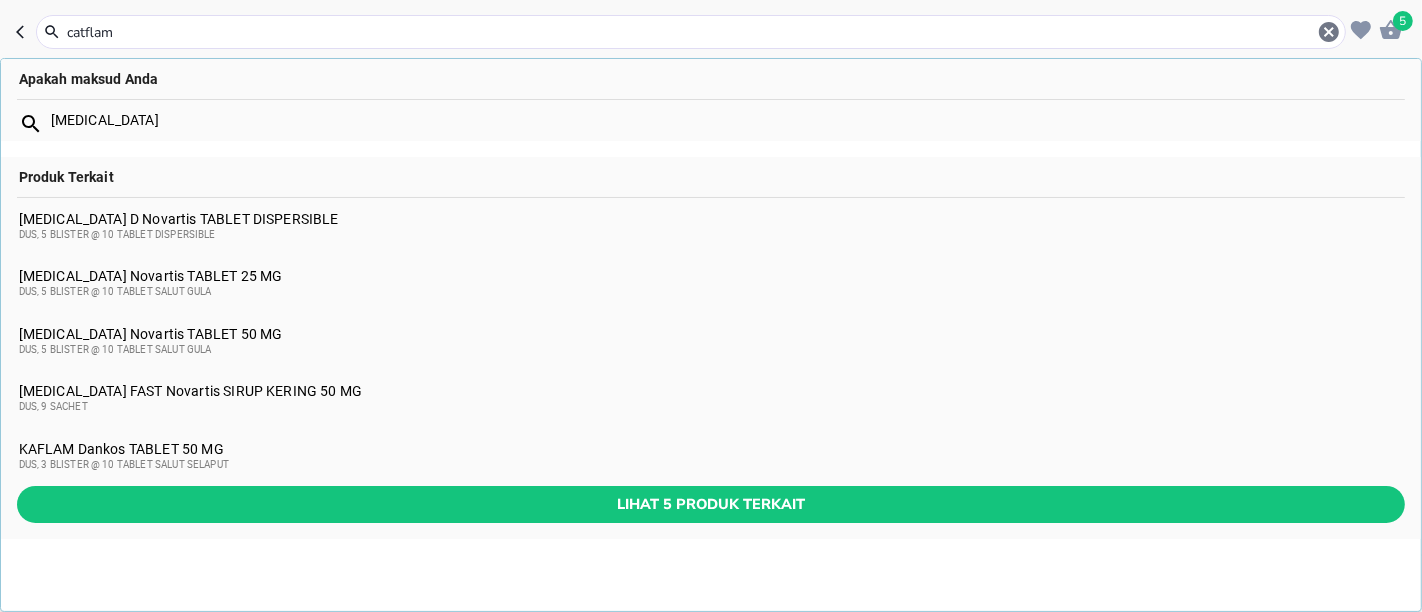 type on "catflam" 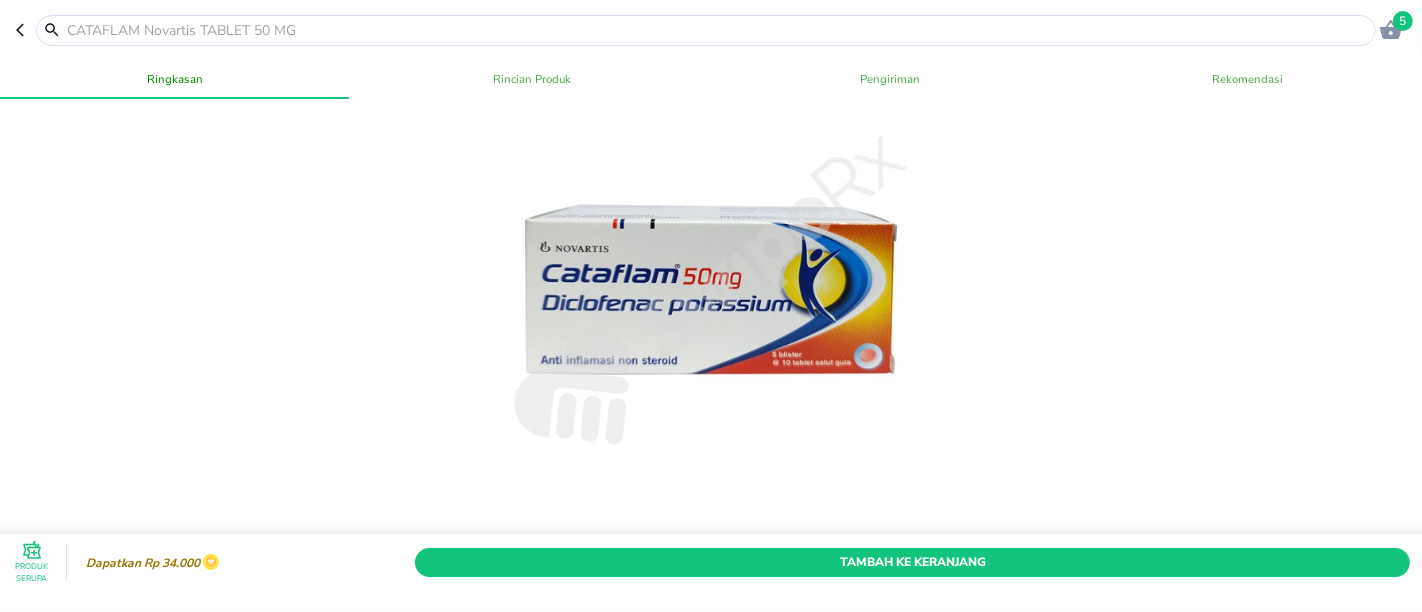 scroll, scrollTop: 111, scrollLeft: 0, axis: vertical 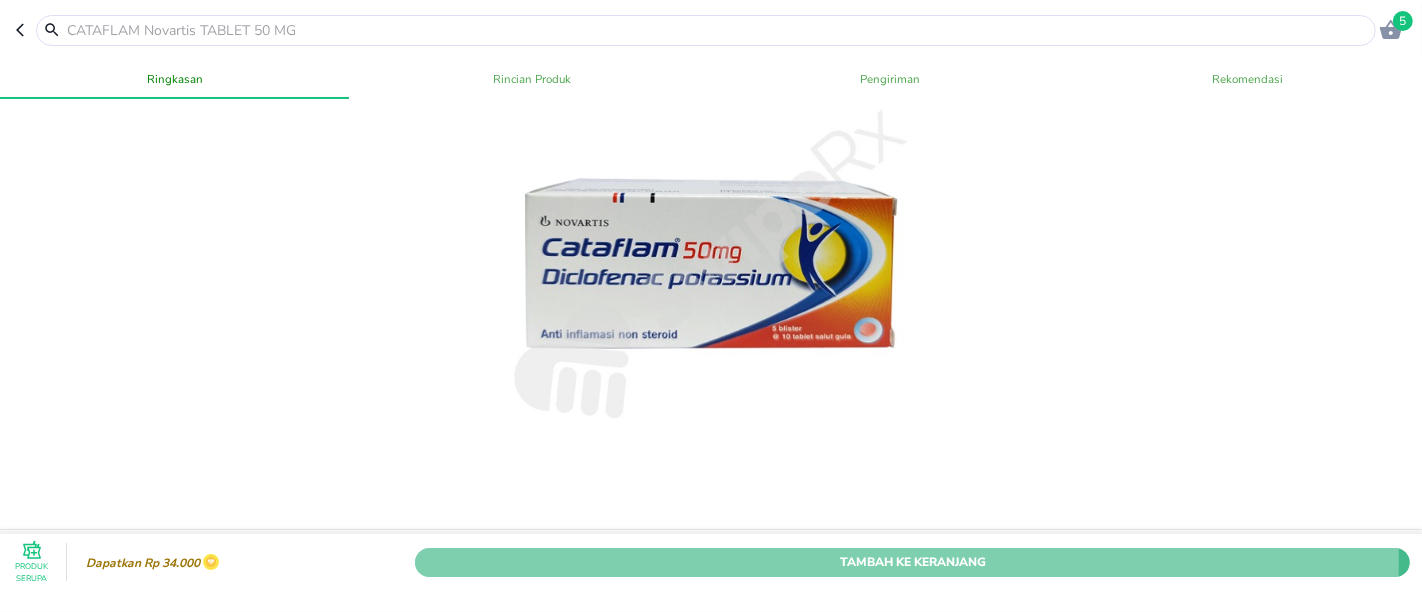 click on "Tambah Ke Keranjang" at bounding box center (912, 561) 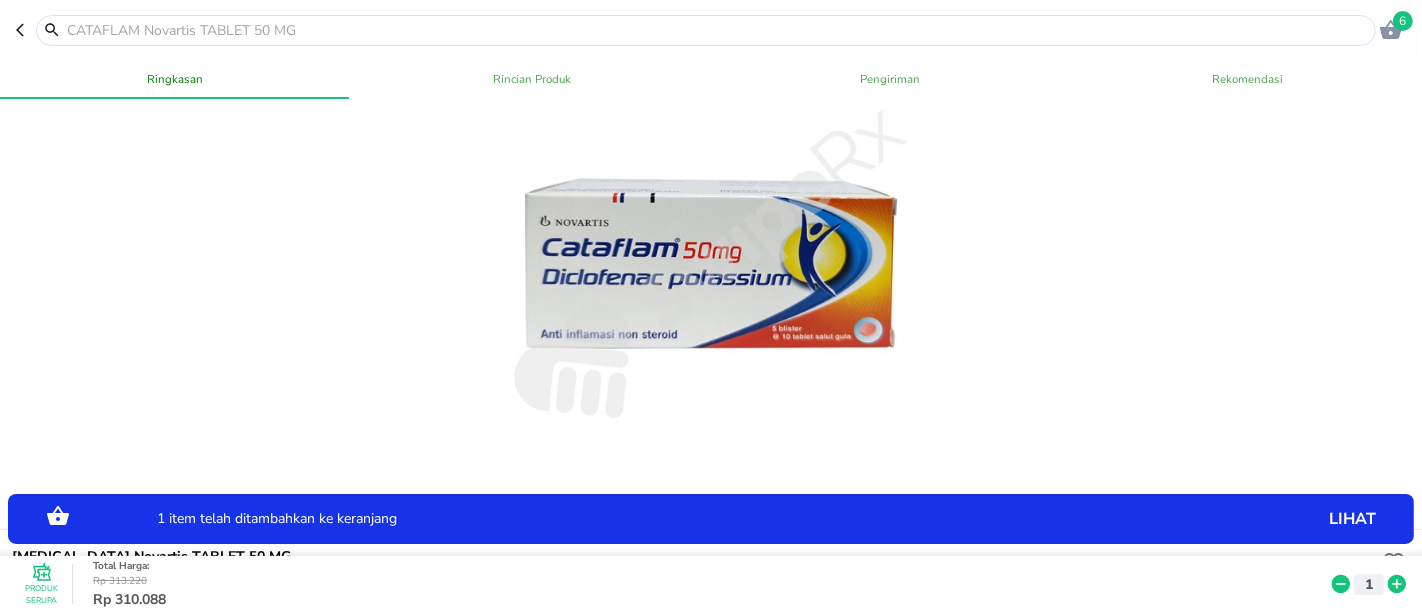 click at bounding box center (718, 30) 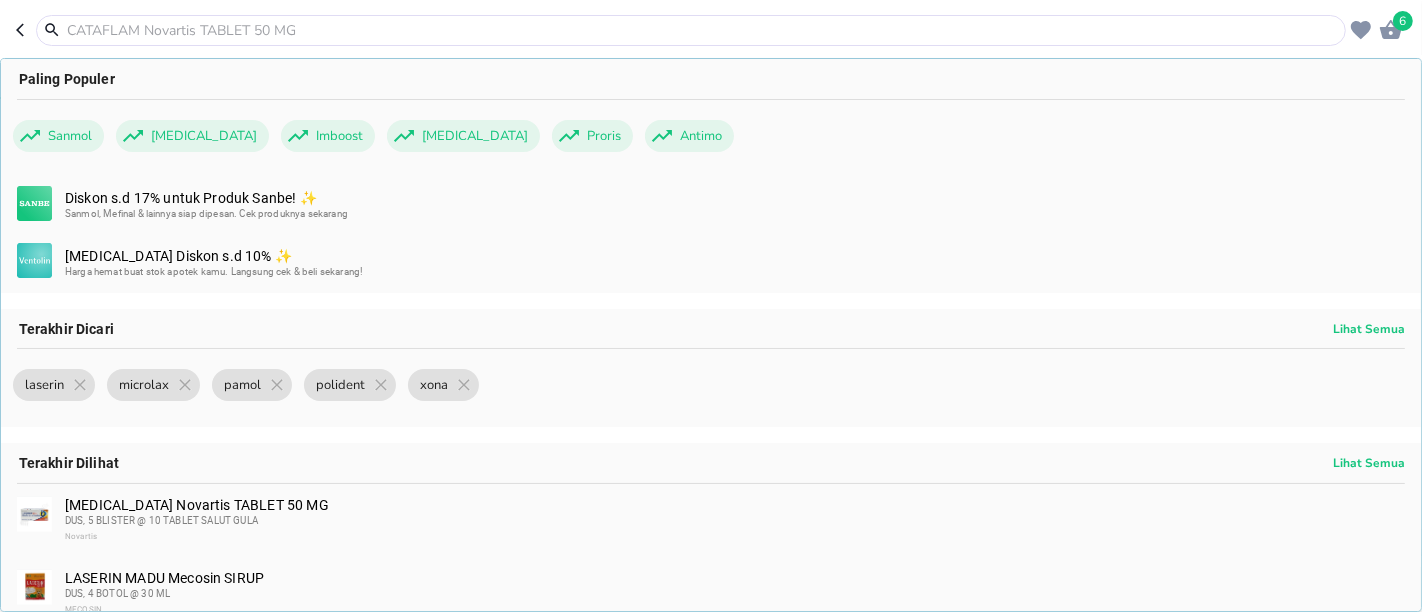 click at bounding box center [26, 30] 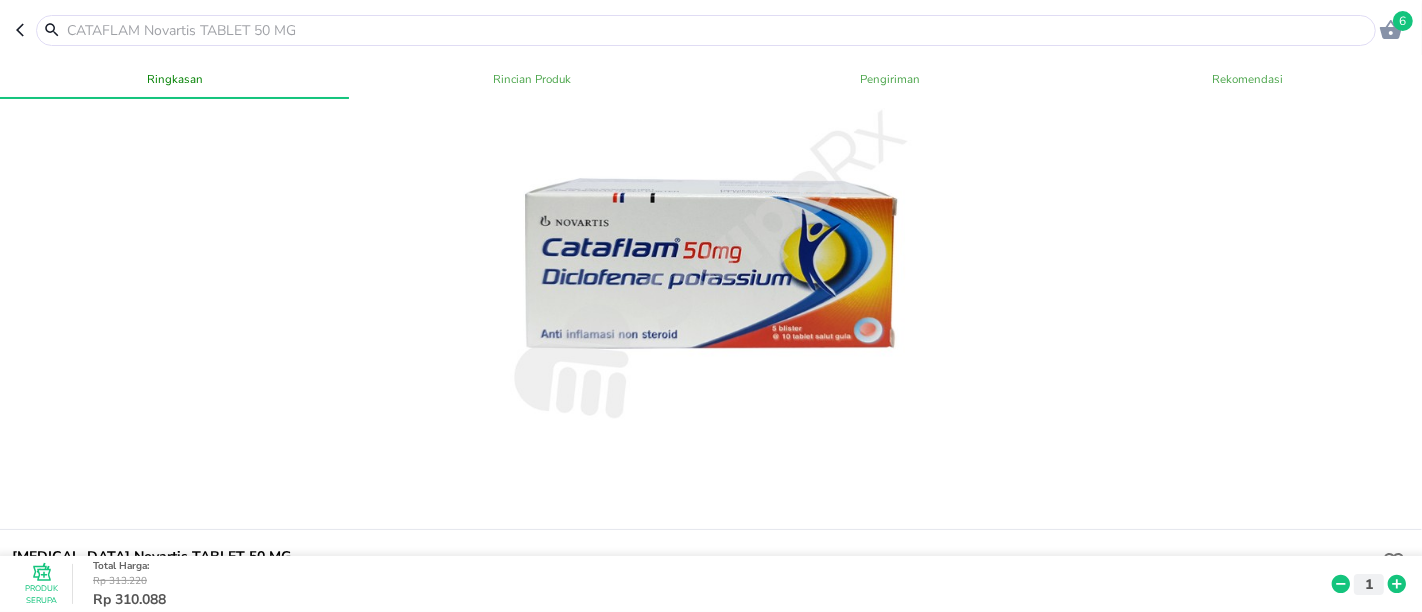 click at bounding box center [718, 30] 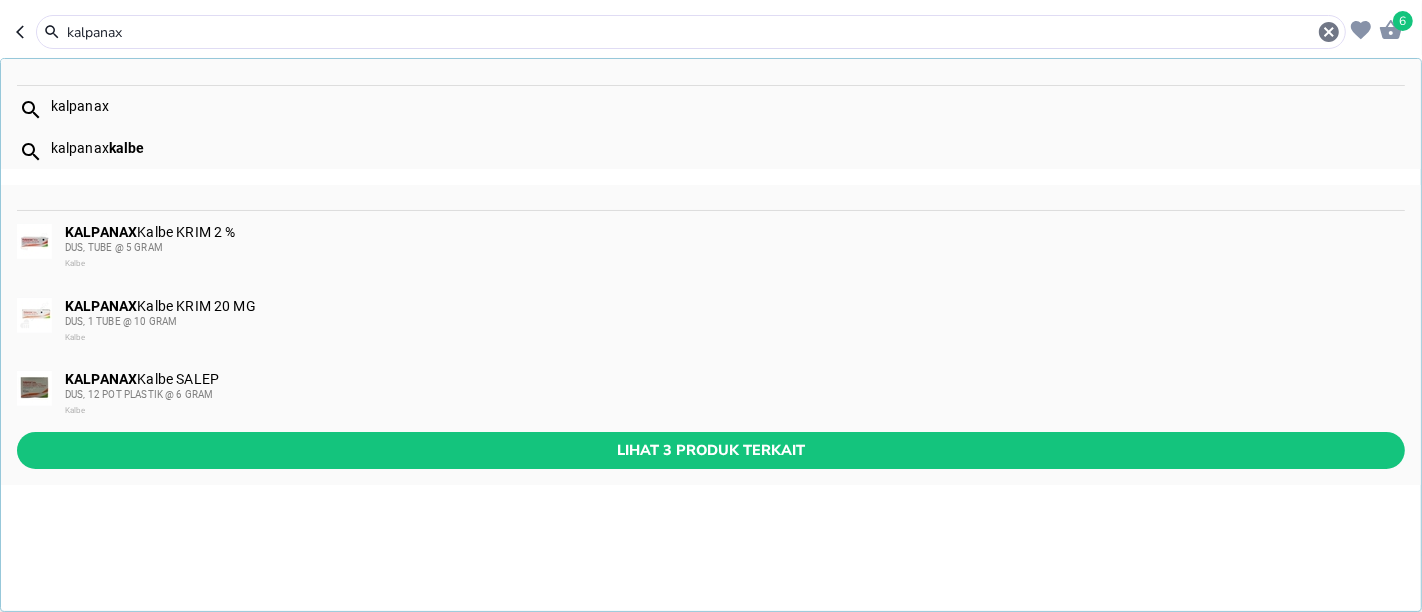 type on "kalpanax" 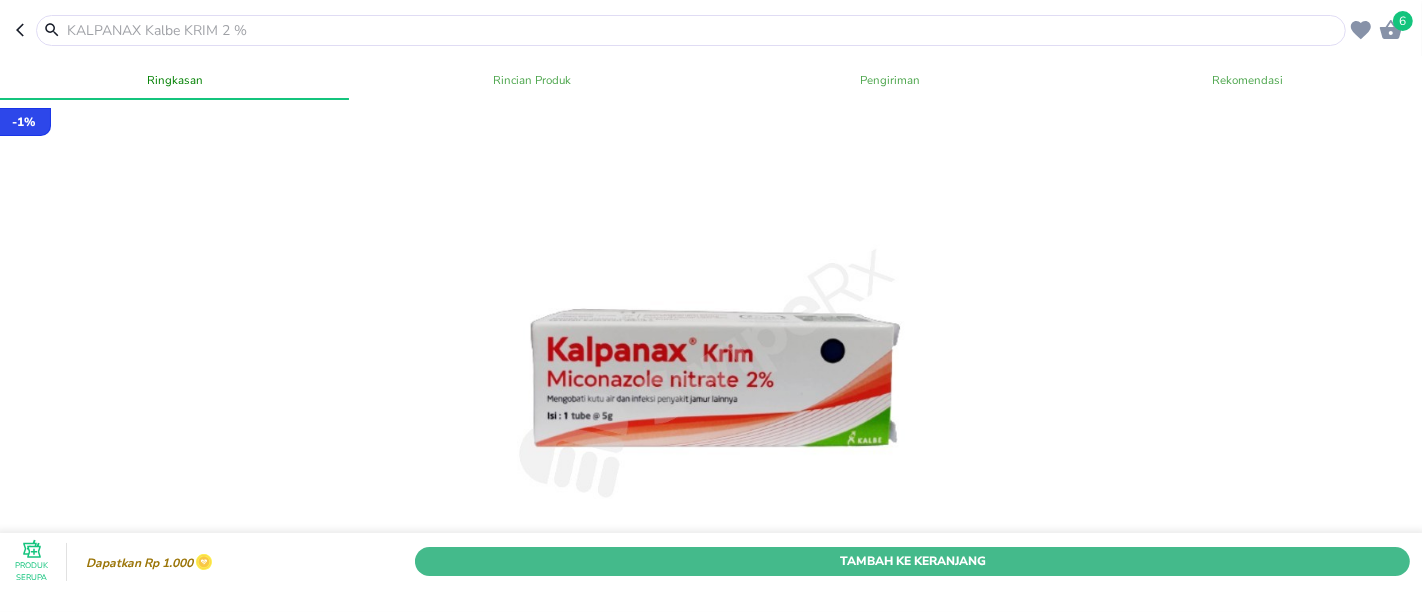 click on "Tambah Ke Keranjang" at bounding box center [912, 561] 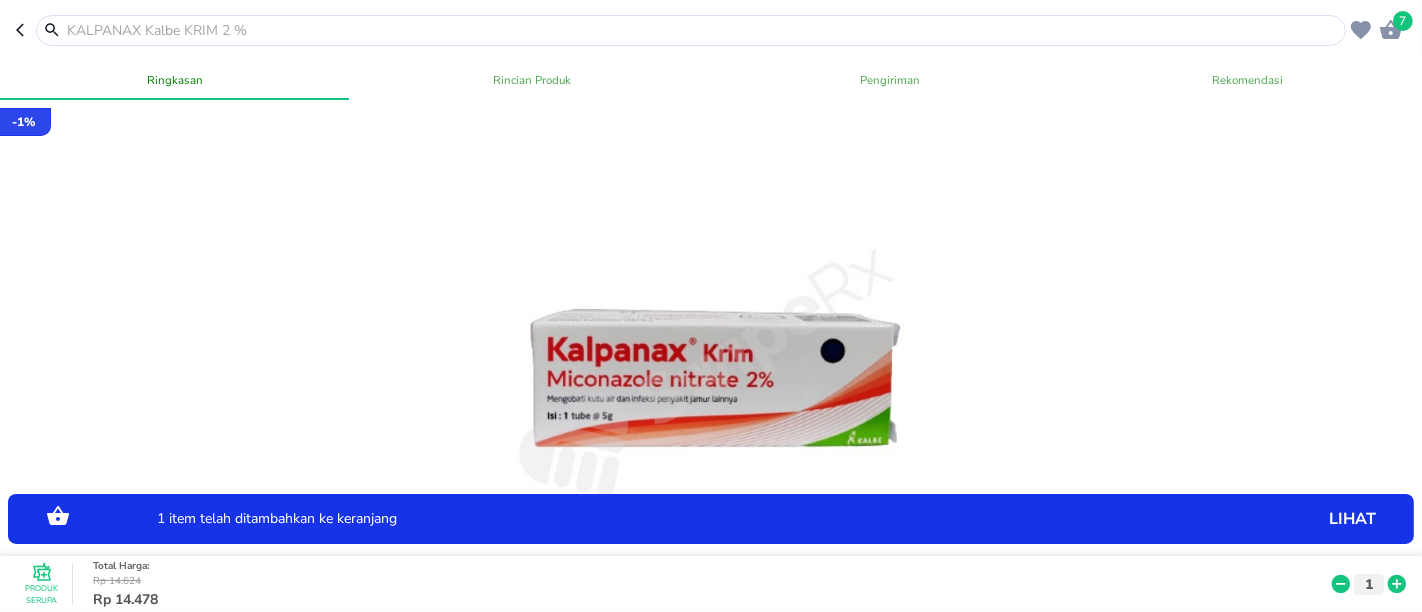 click at bounding box center [703, 30] 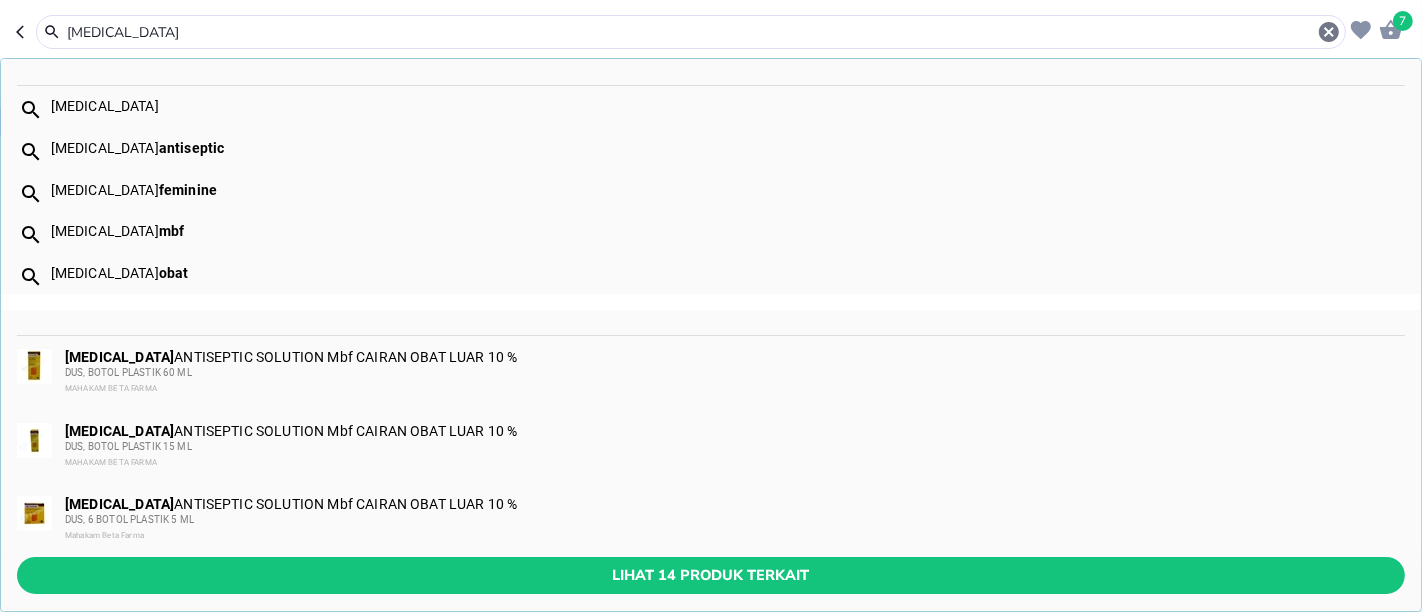type on "[MEDICAL_DATA]" 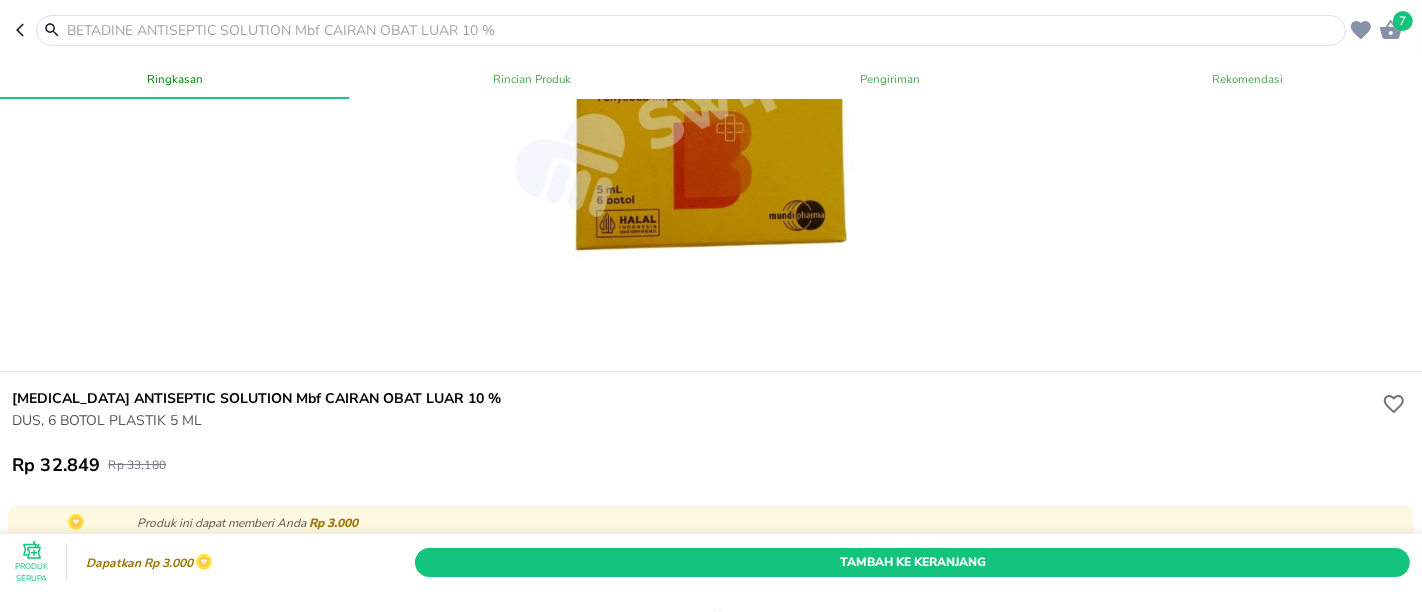 scroll, scrollTop: 333, scrollLeft: 0, axis: vertical 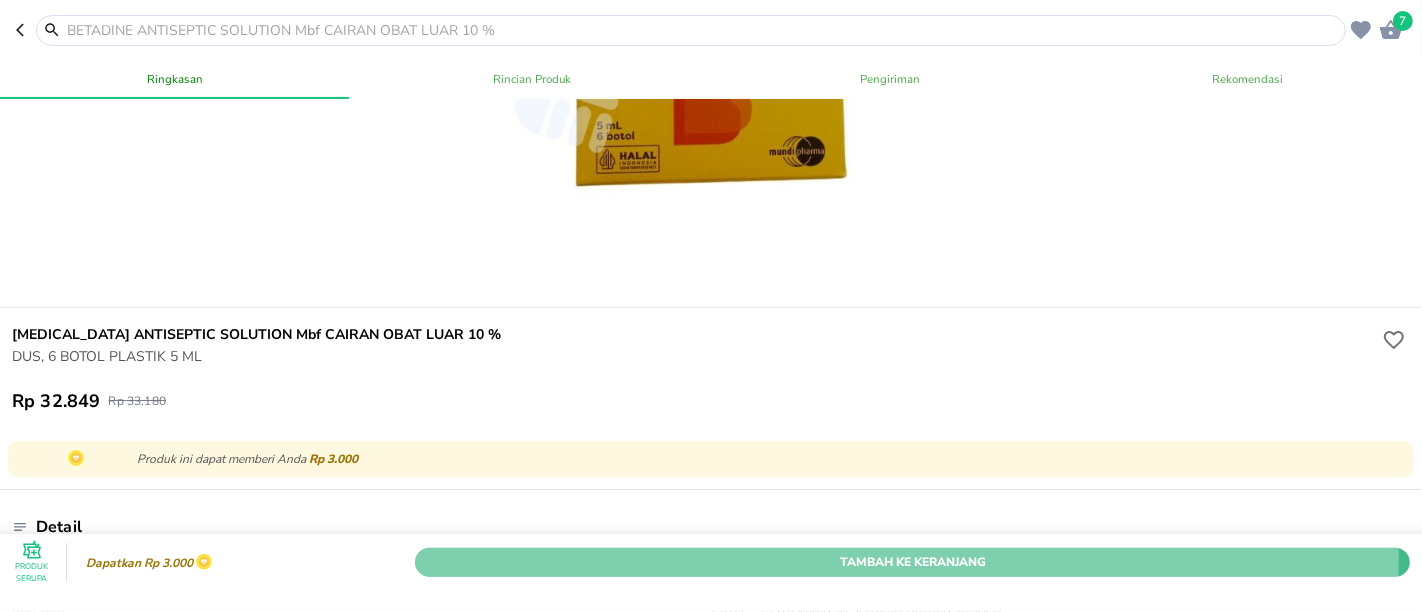 click on "Tambah Ke Keranjang" at bounding box center (912, 561) 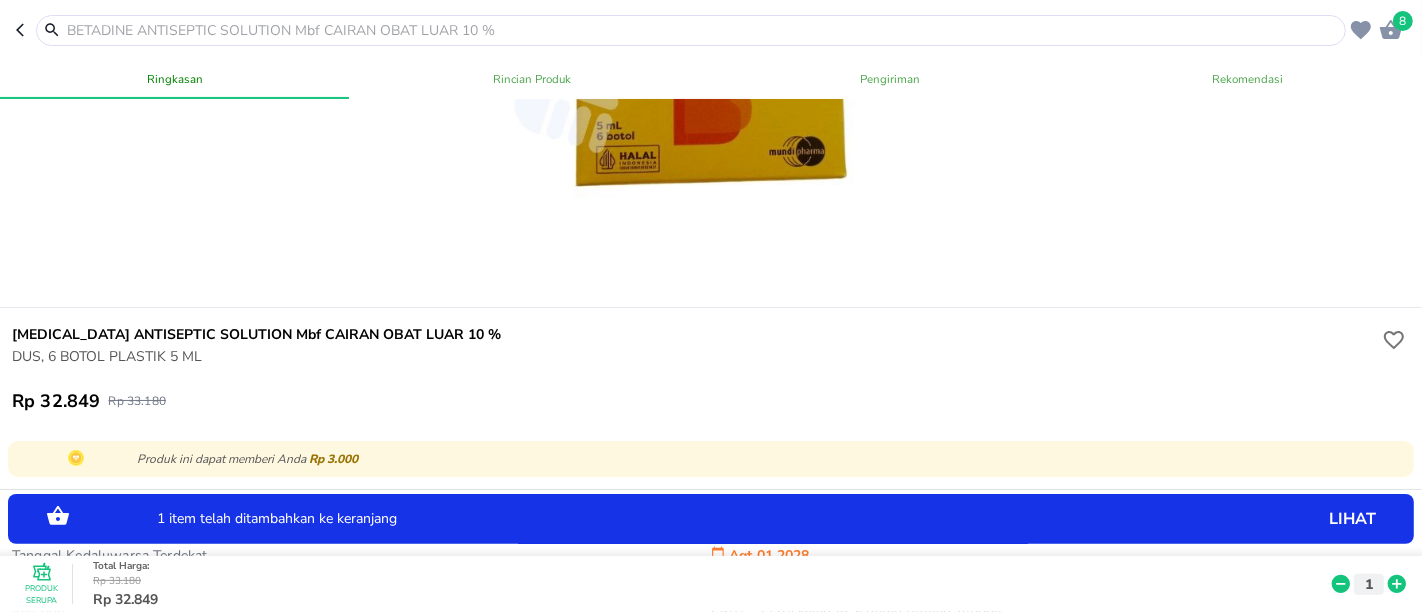 click at bounding box center [703, 30] 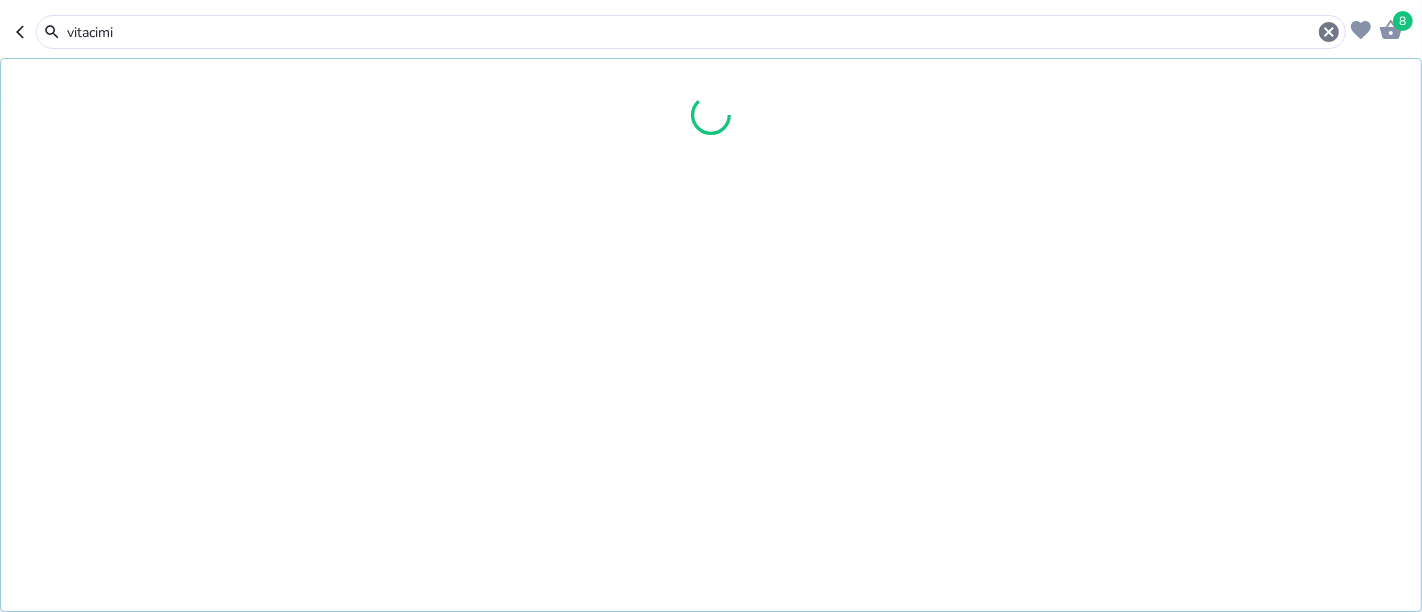 type on "[MEDICAL_DATA]" 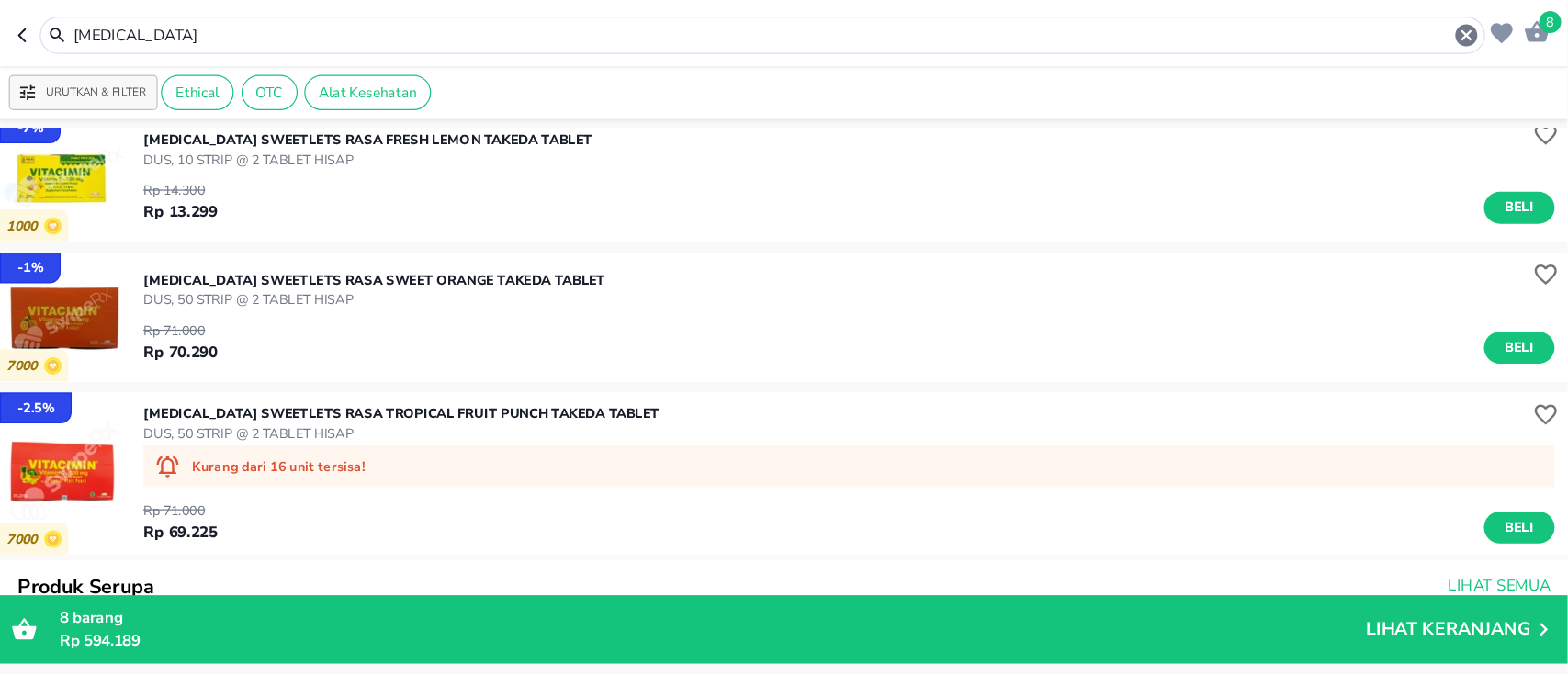 scroll, scrollTop: 0, scrollLeft: 0, axis: both 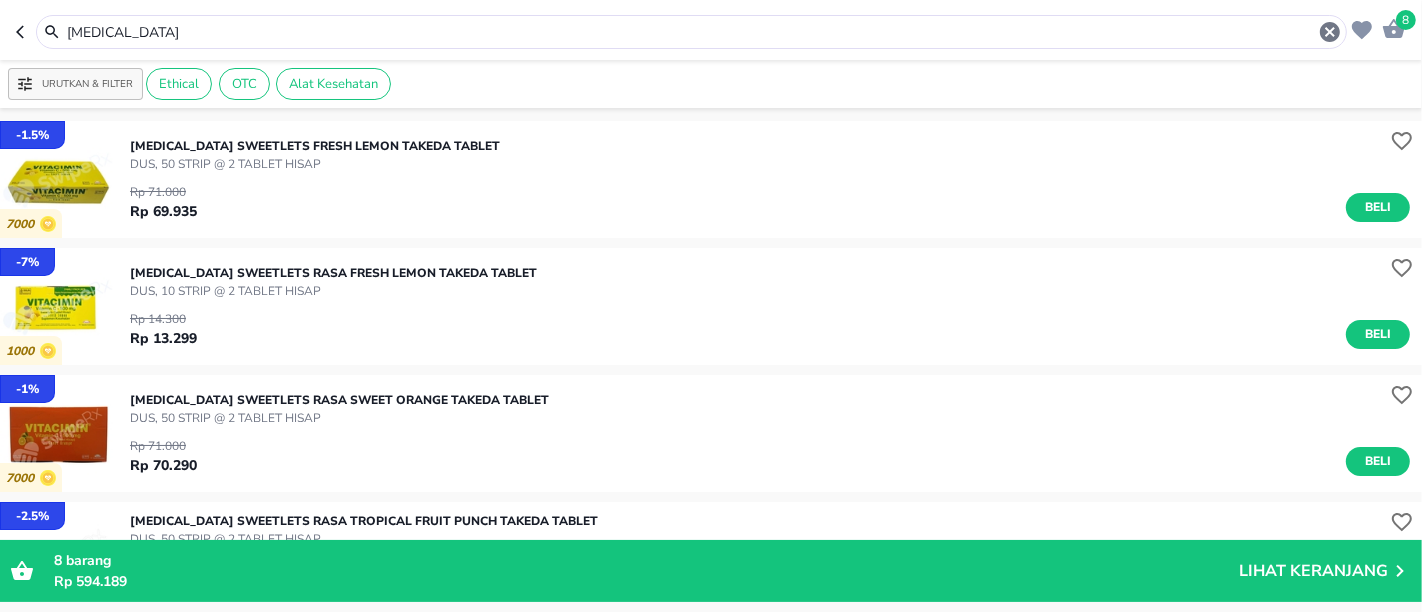 click on "Rp 14.300 Rp 13.299 Beli" at bounding box center (770, 324) 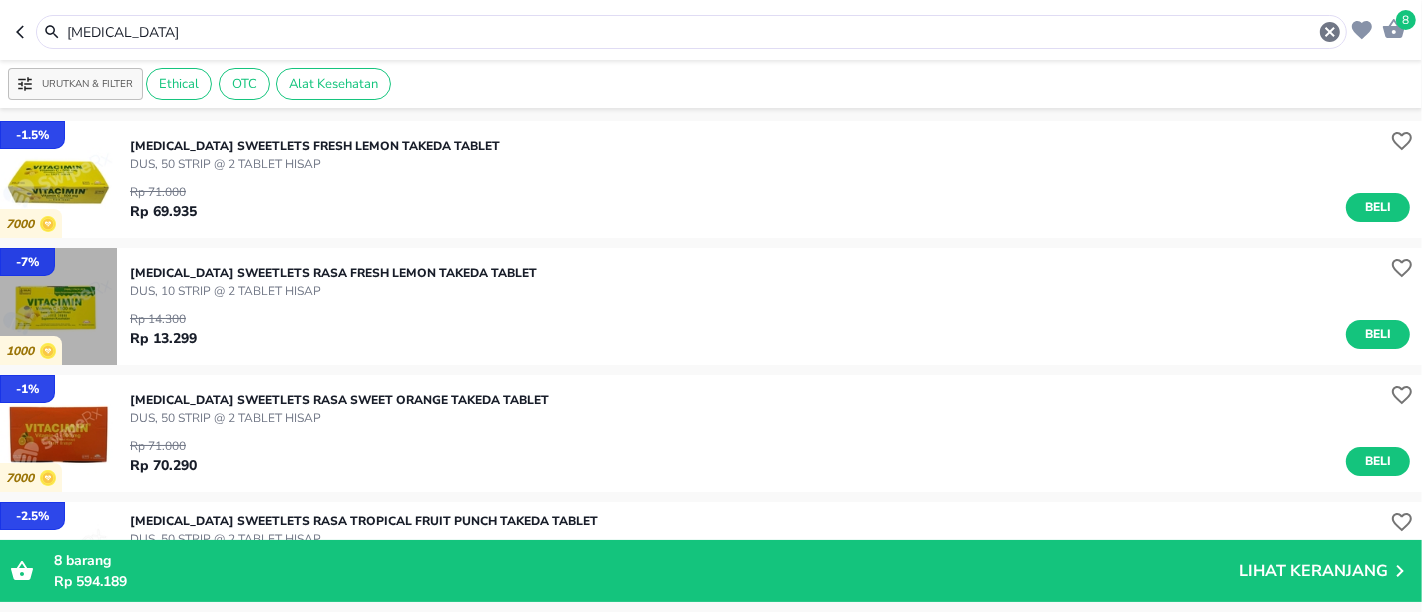 click at bounding box center (58, 306) 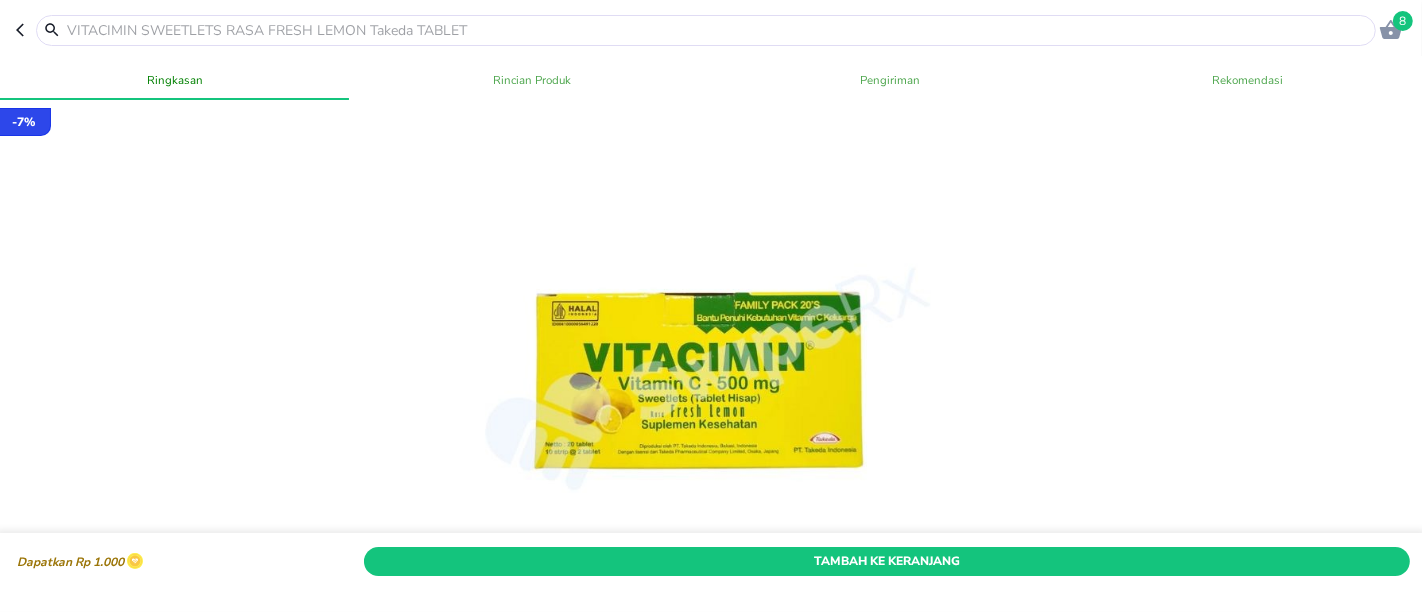 click on "Tambah Ke Keranjang" at bounding box center (887, 561) 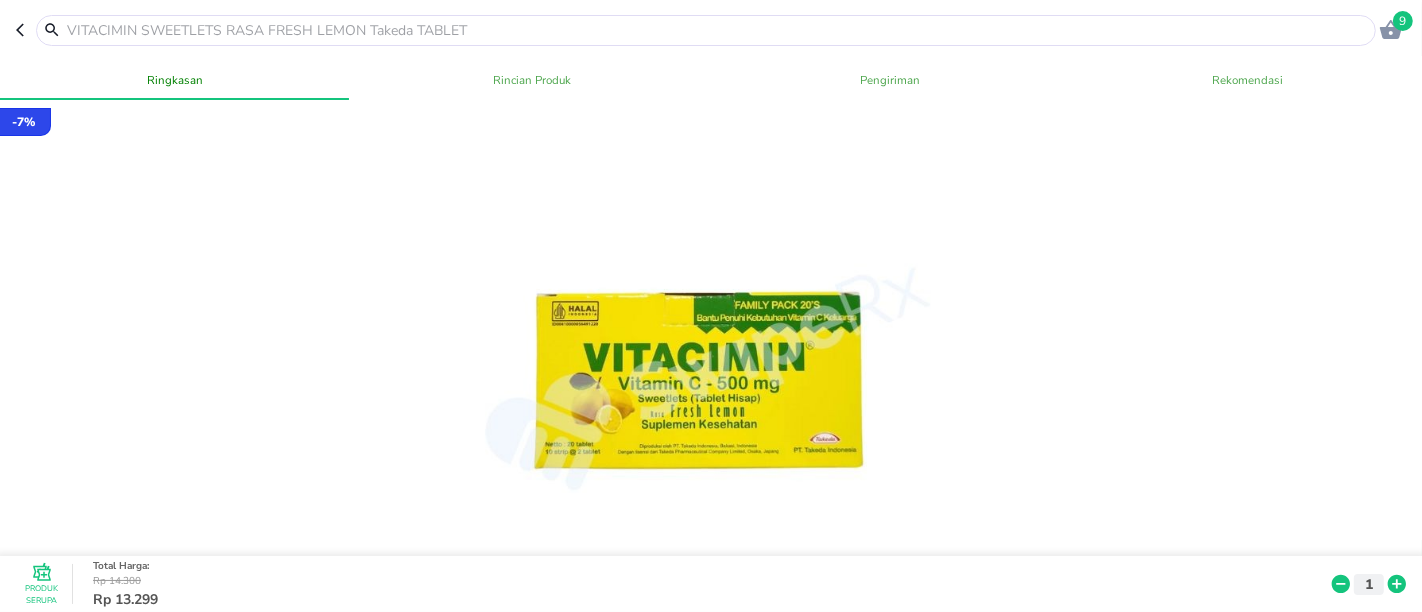 click 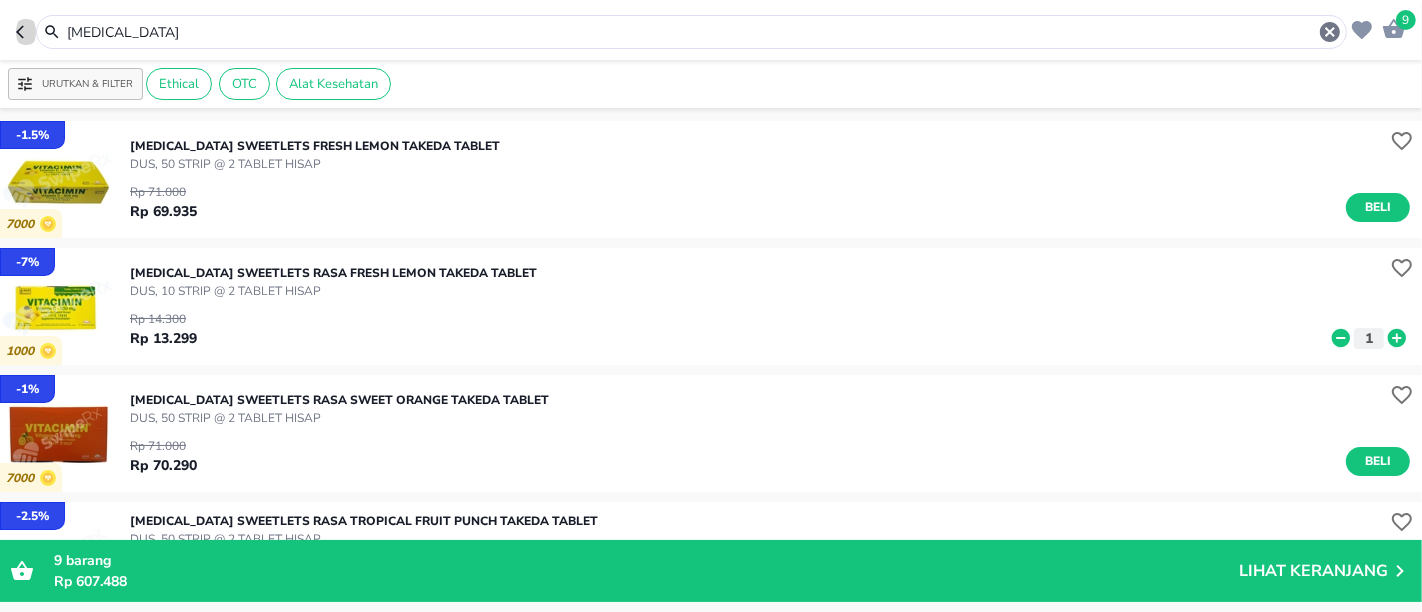 click 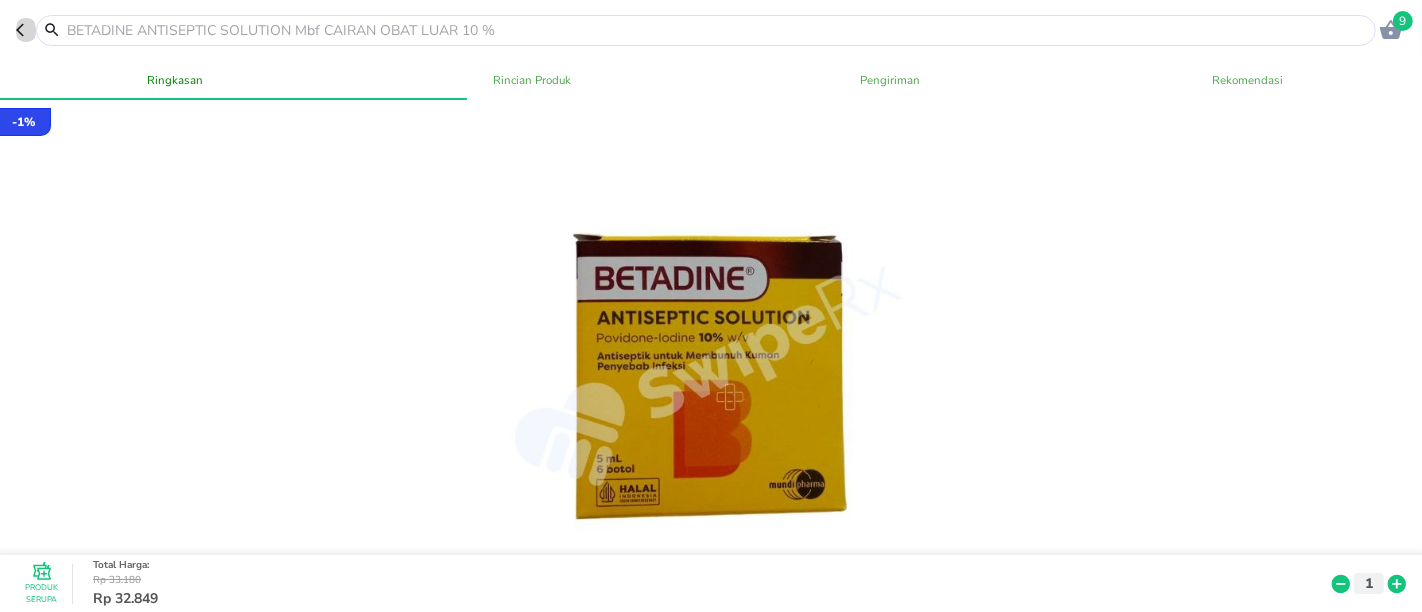 click 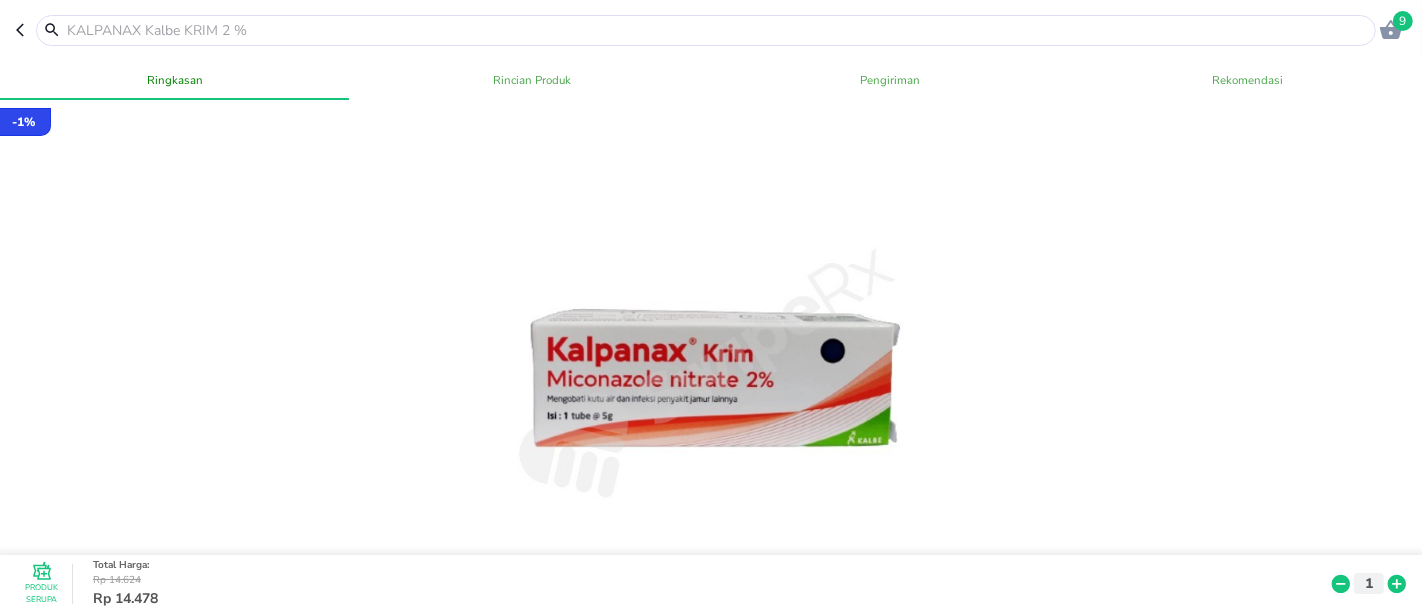 click 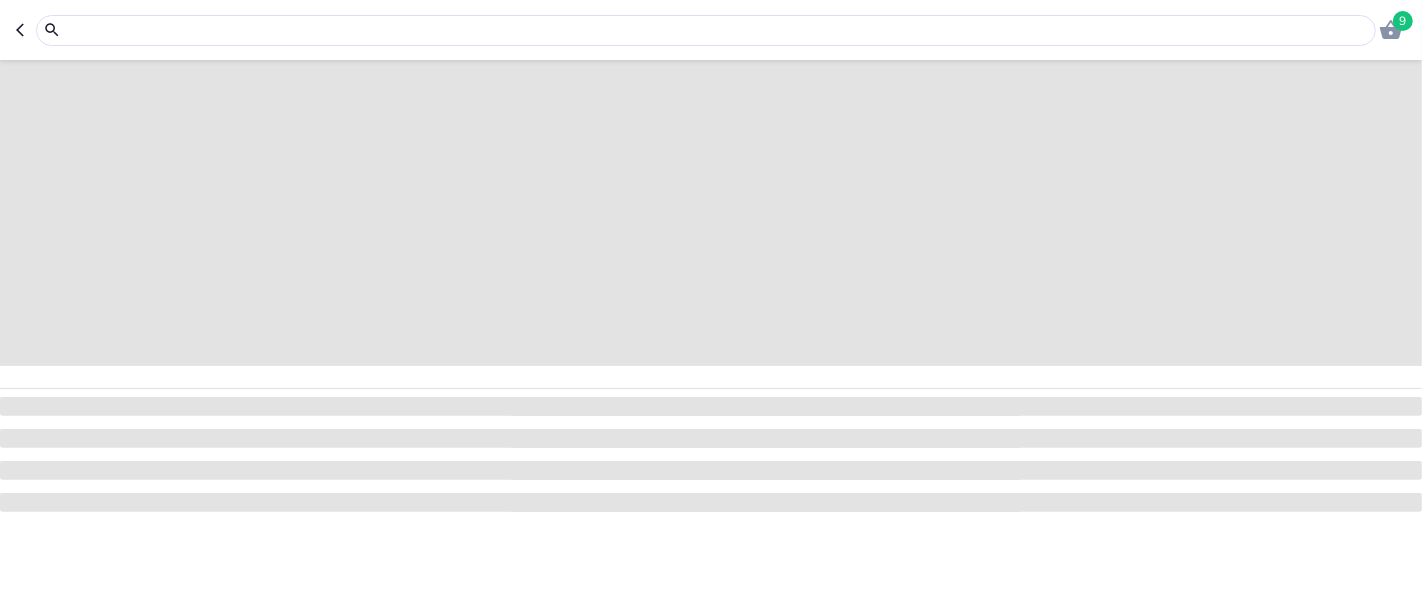 click at bounding box center [718, 30] 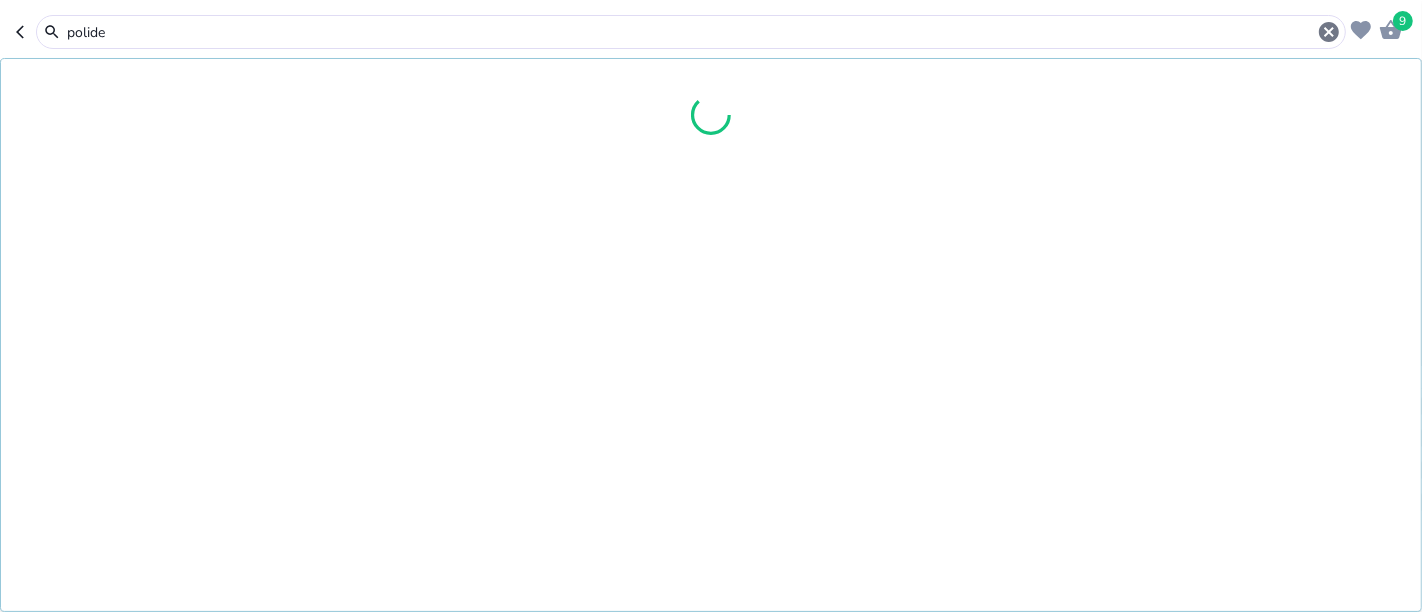type on "poliden" 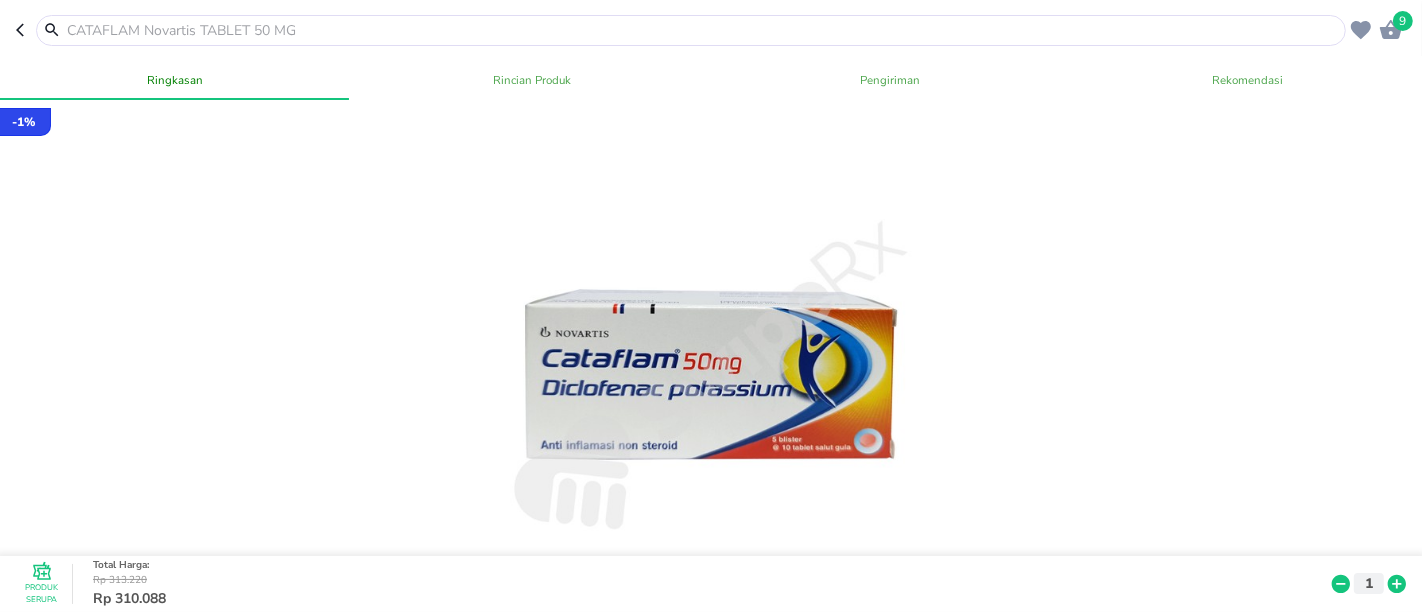 click 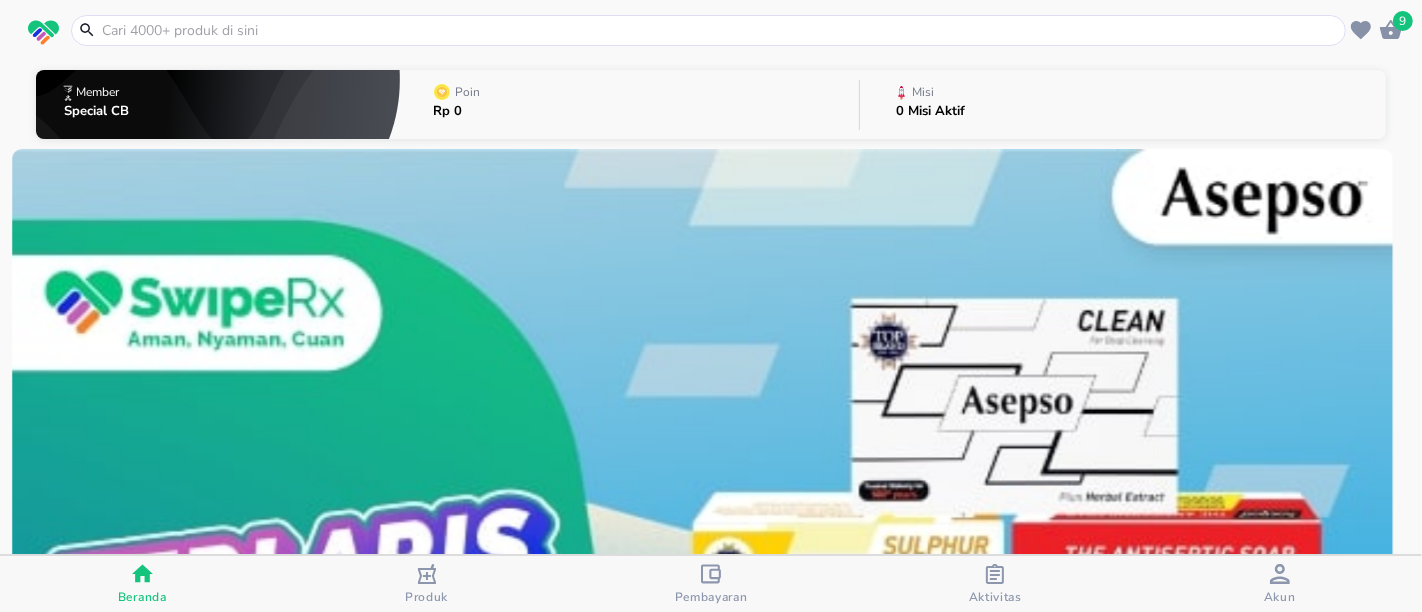 click at bounding box center (720, 30) 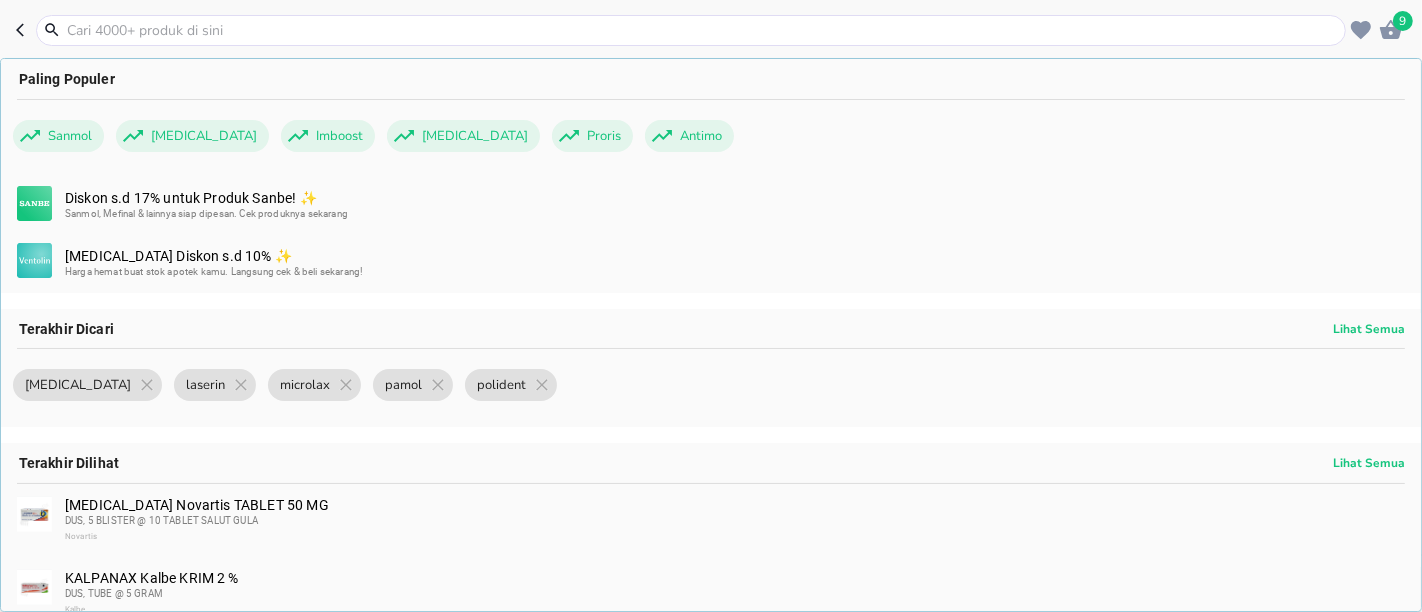 type on "o" 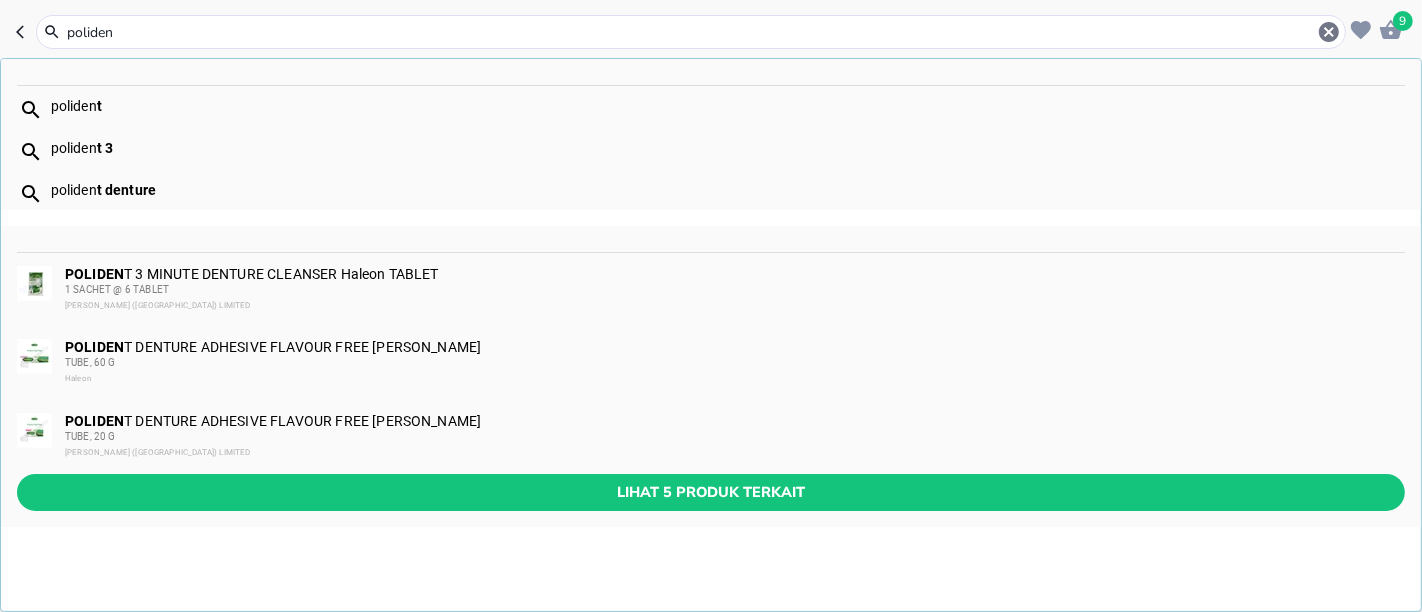 type on "polident" 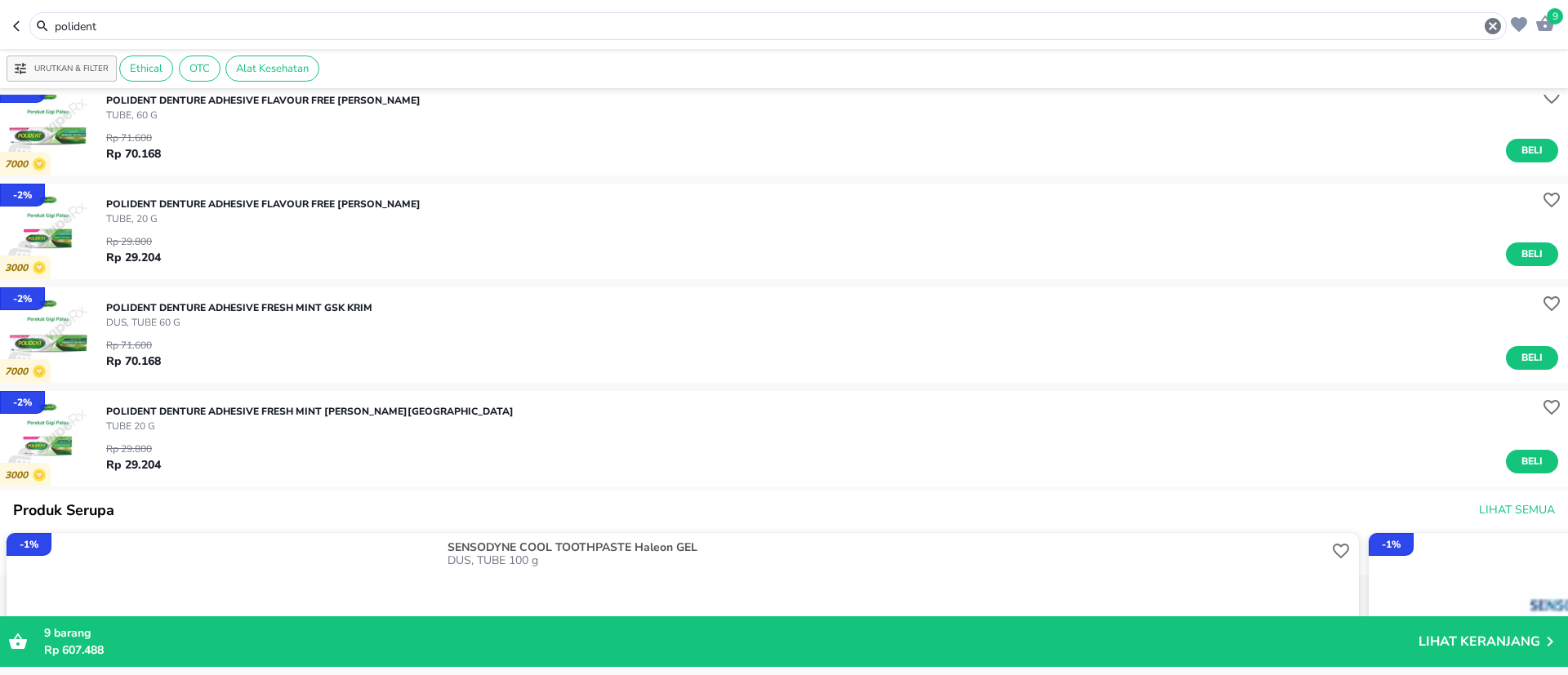 scroll, scrollTop: 0, scrollLeft: 0, axis: both 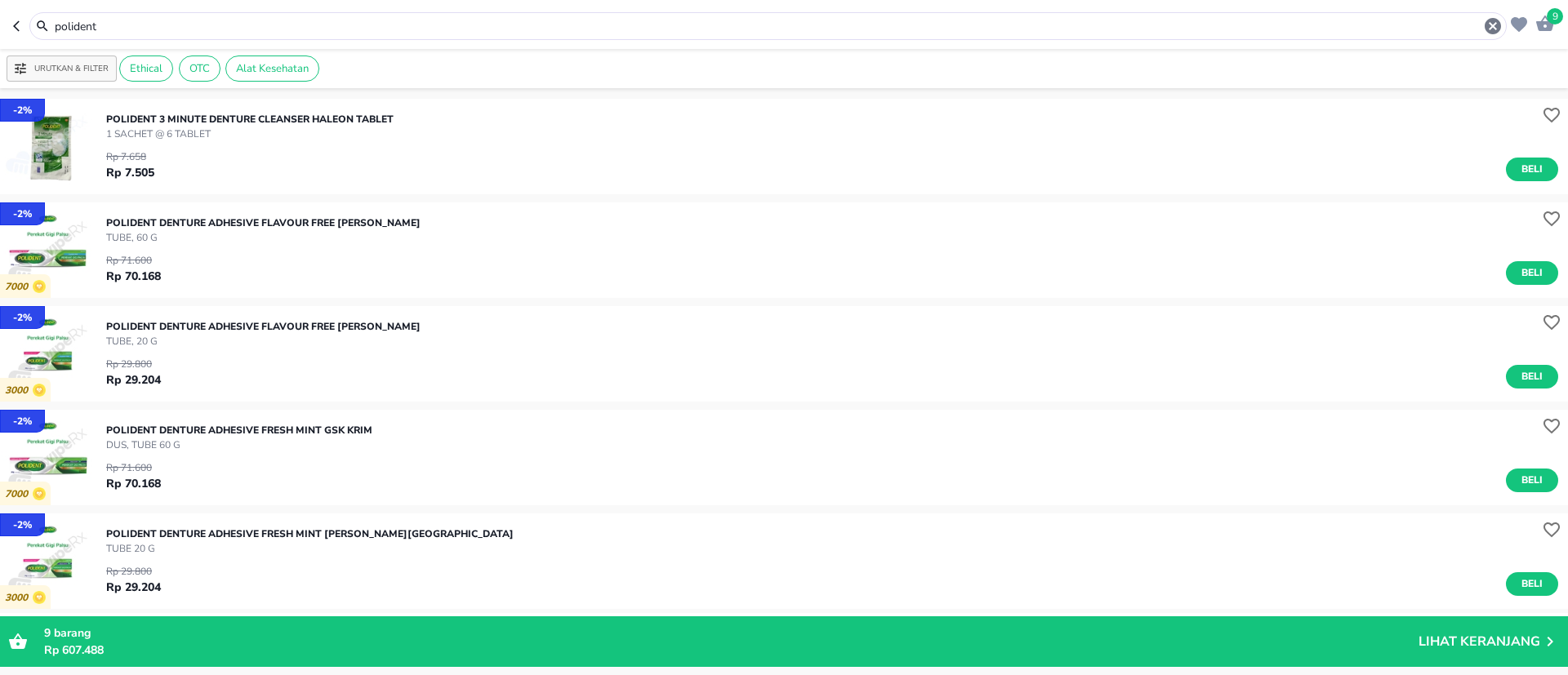 click 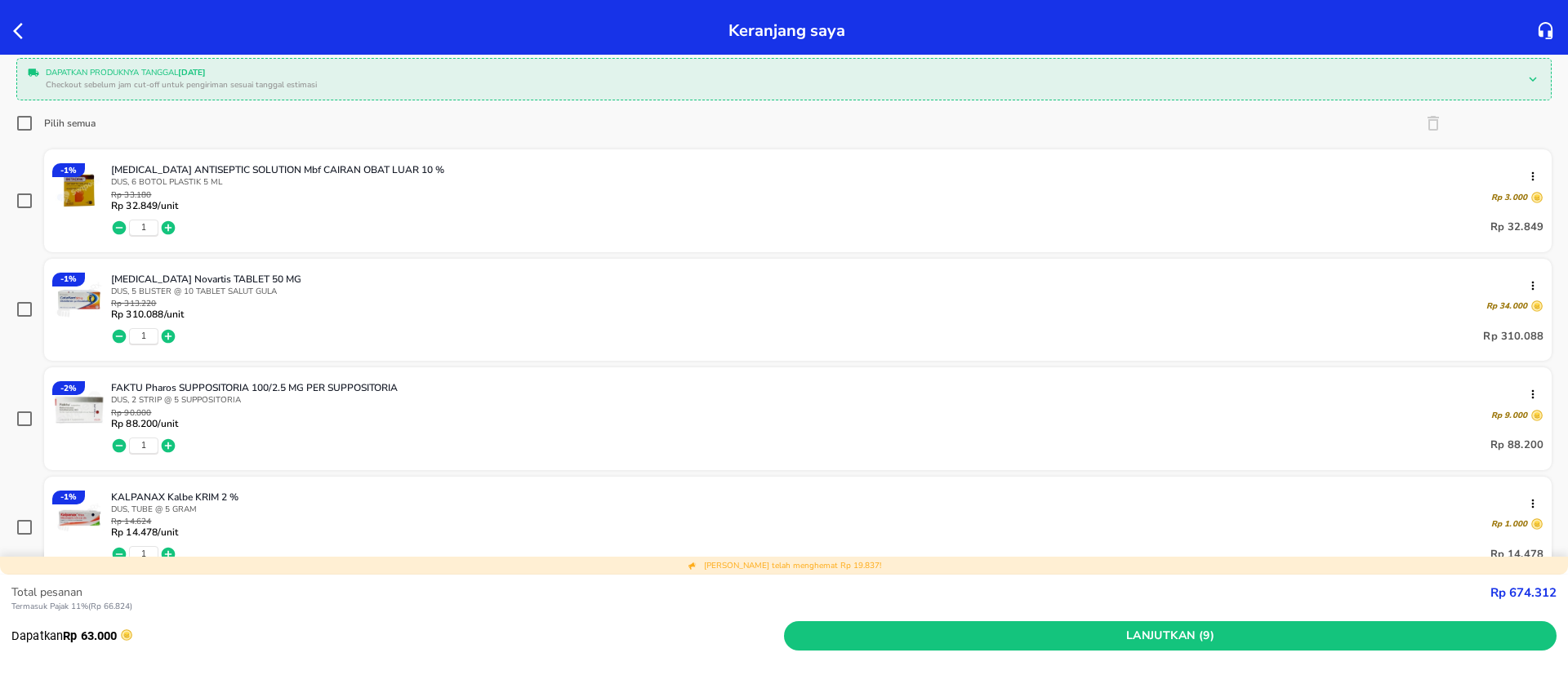 scroll, scrollTop: 245, scrollLeft: 0, axis: vertical 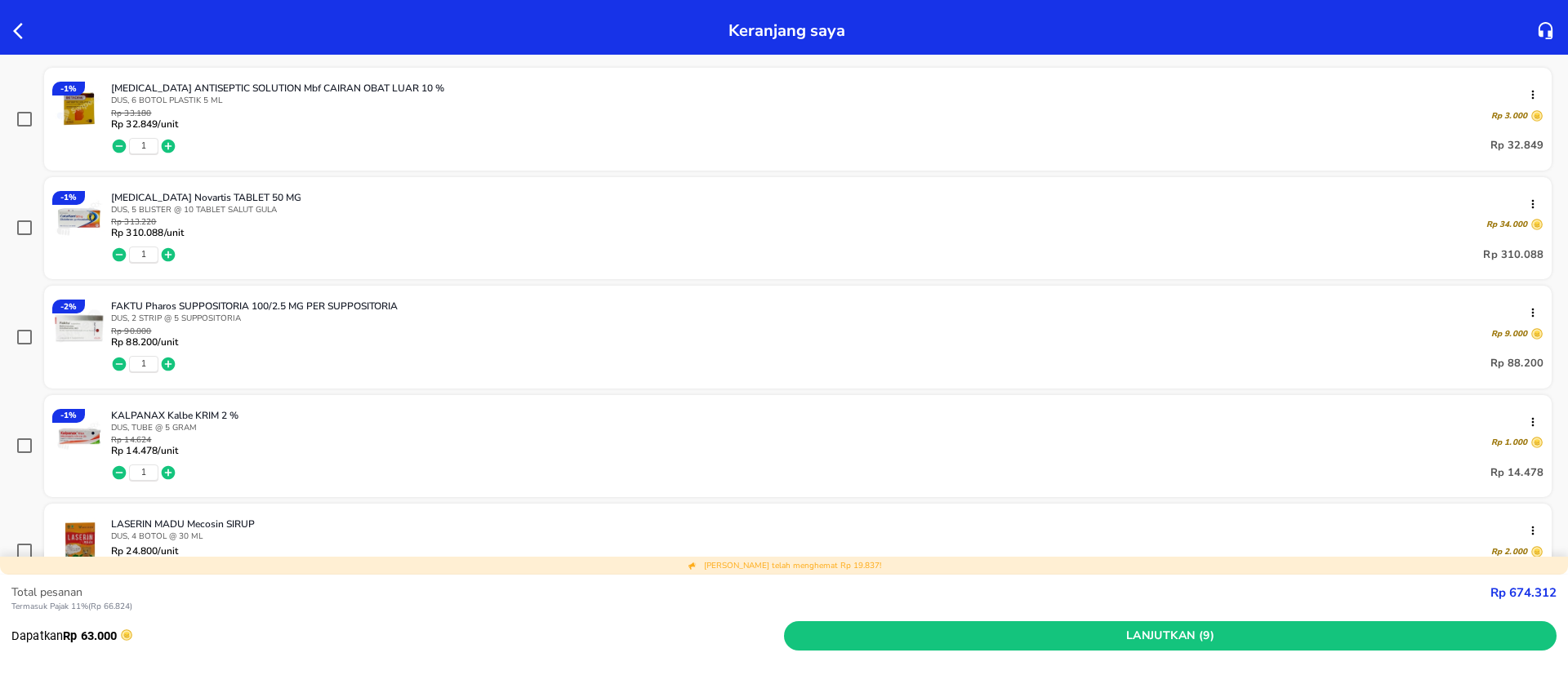 click 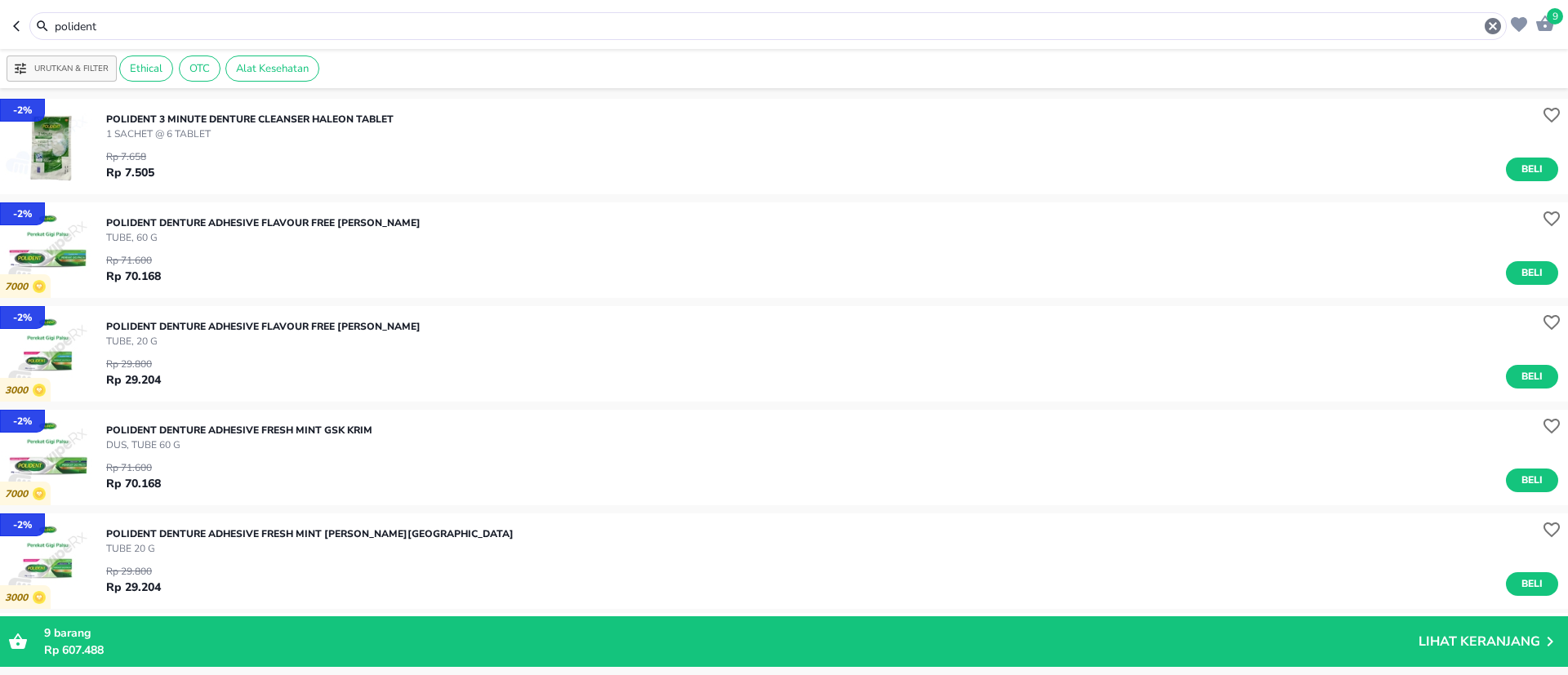drag, startPoint x: 15, startPoint y: 23, endPoint x: 0, endPoint y: 23, distance: 15 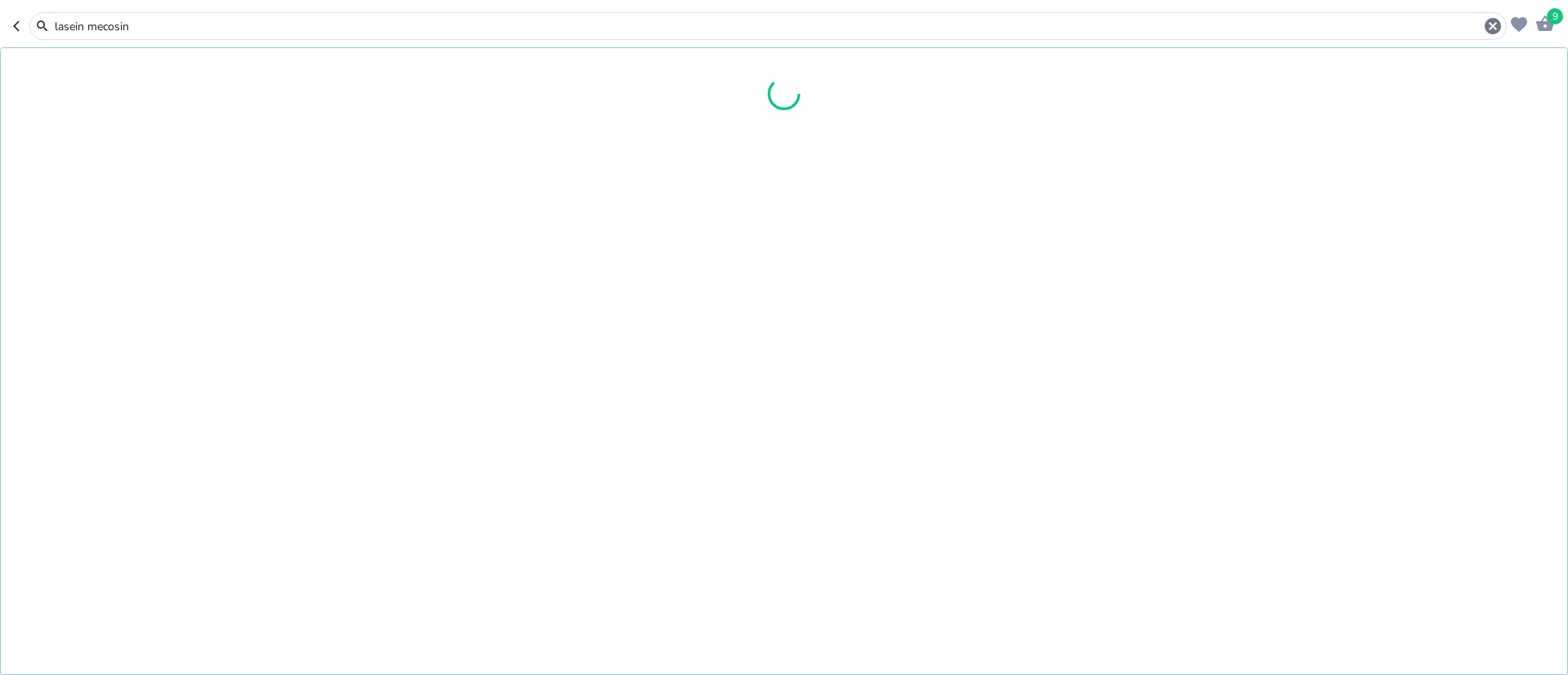 type on "lasein mecosin" 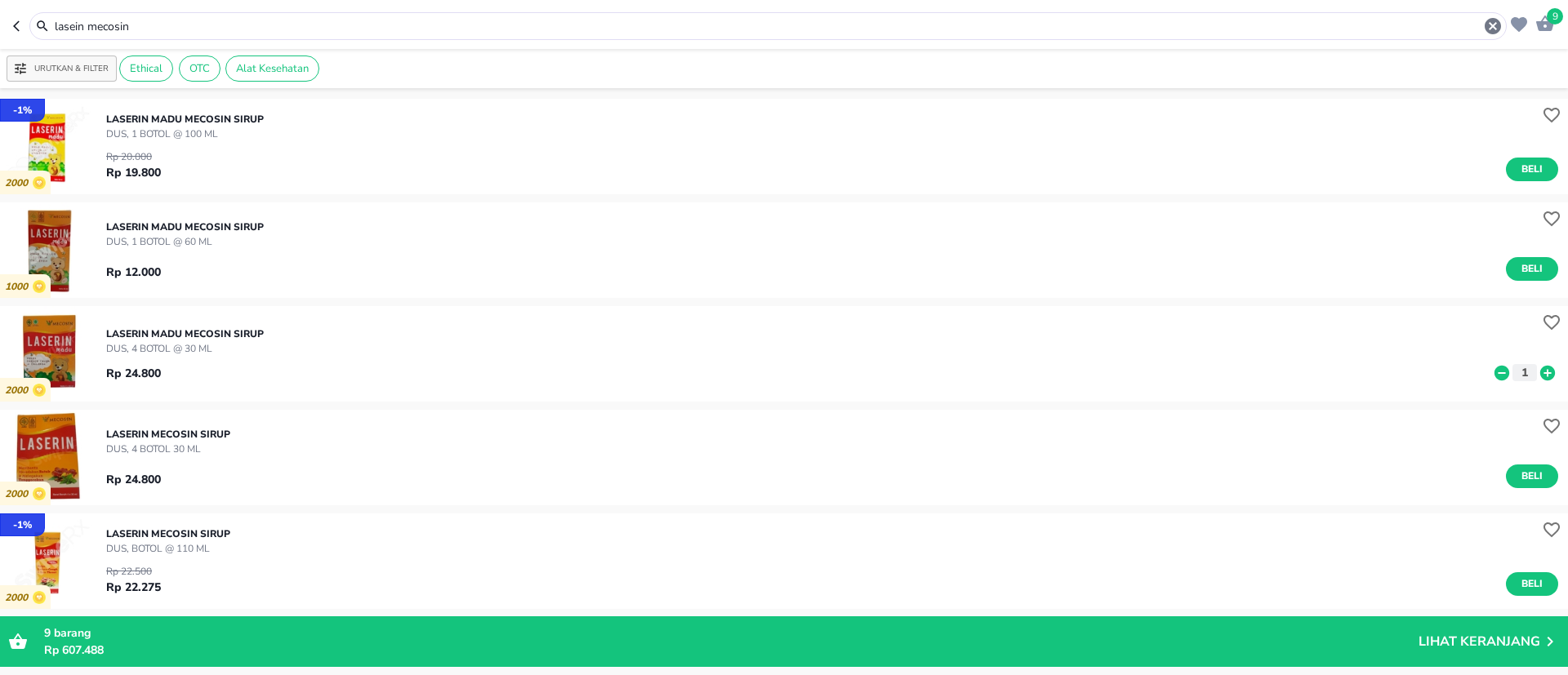 click at bounding box center (47, 457) 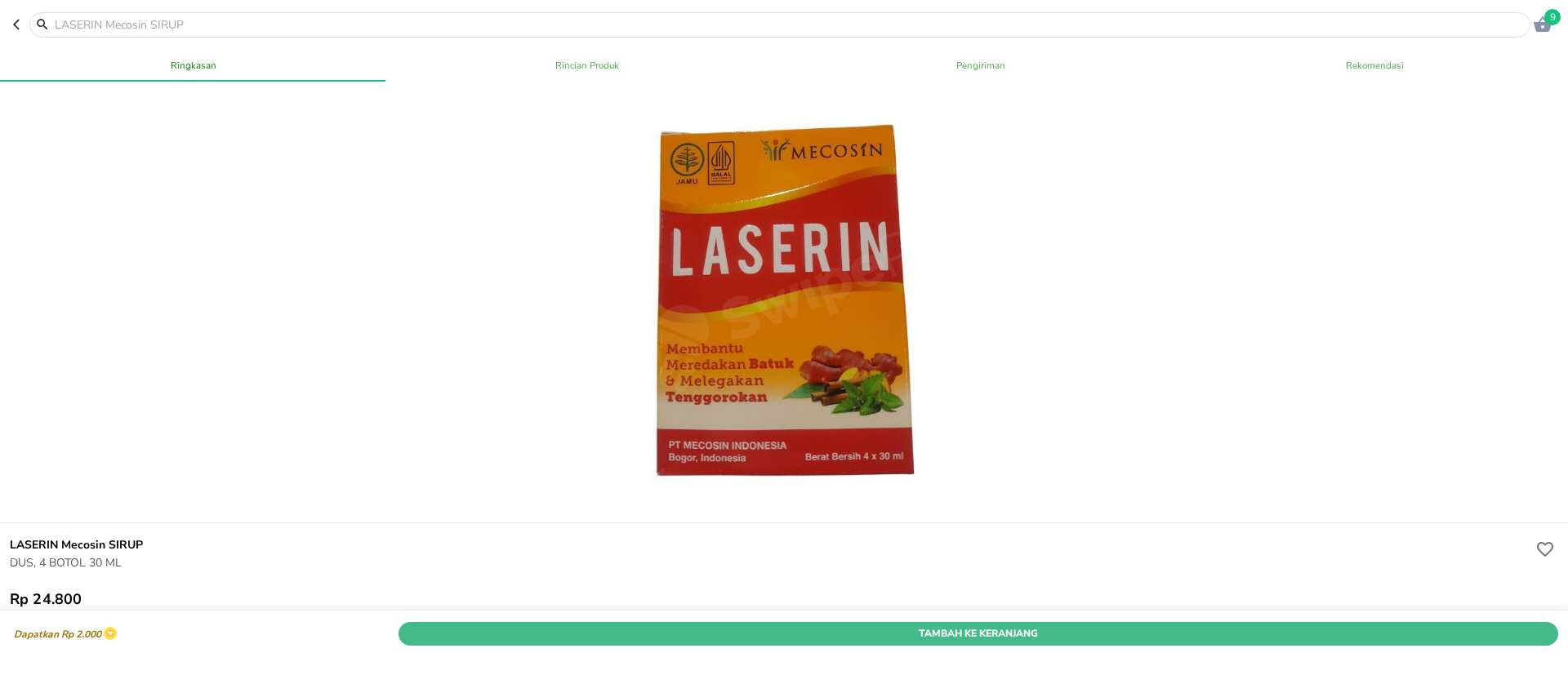 click on "Tambah Ke Keranjang" at bounding box center (978, 633) 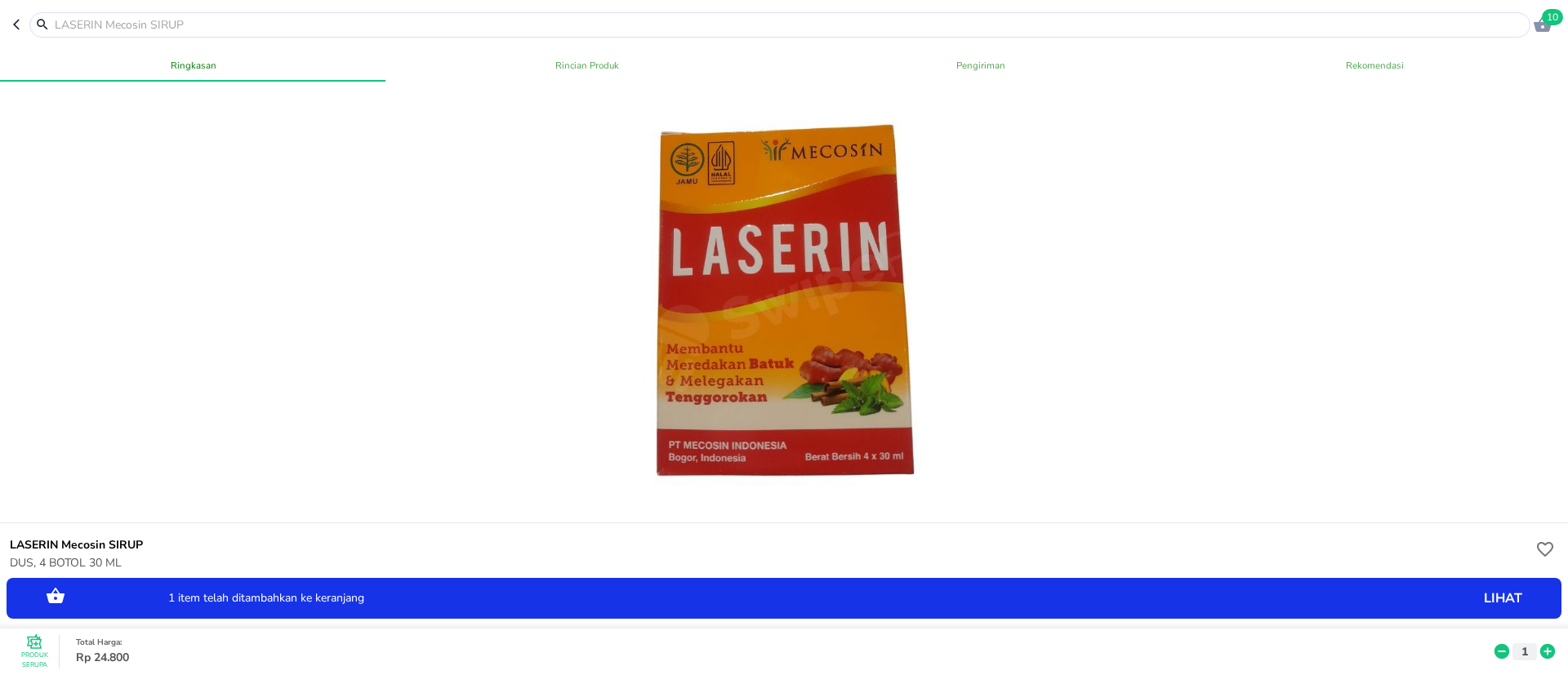 click on "10" at bounding box center (1552, 17) 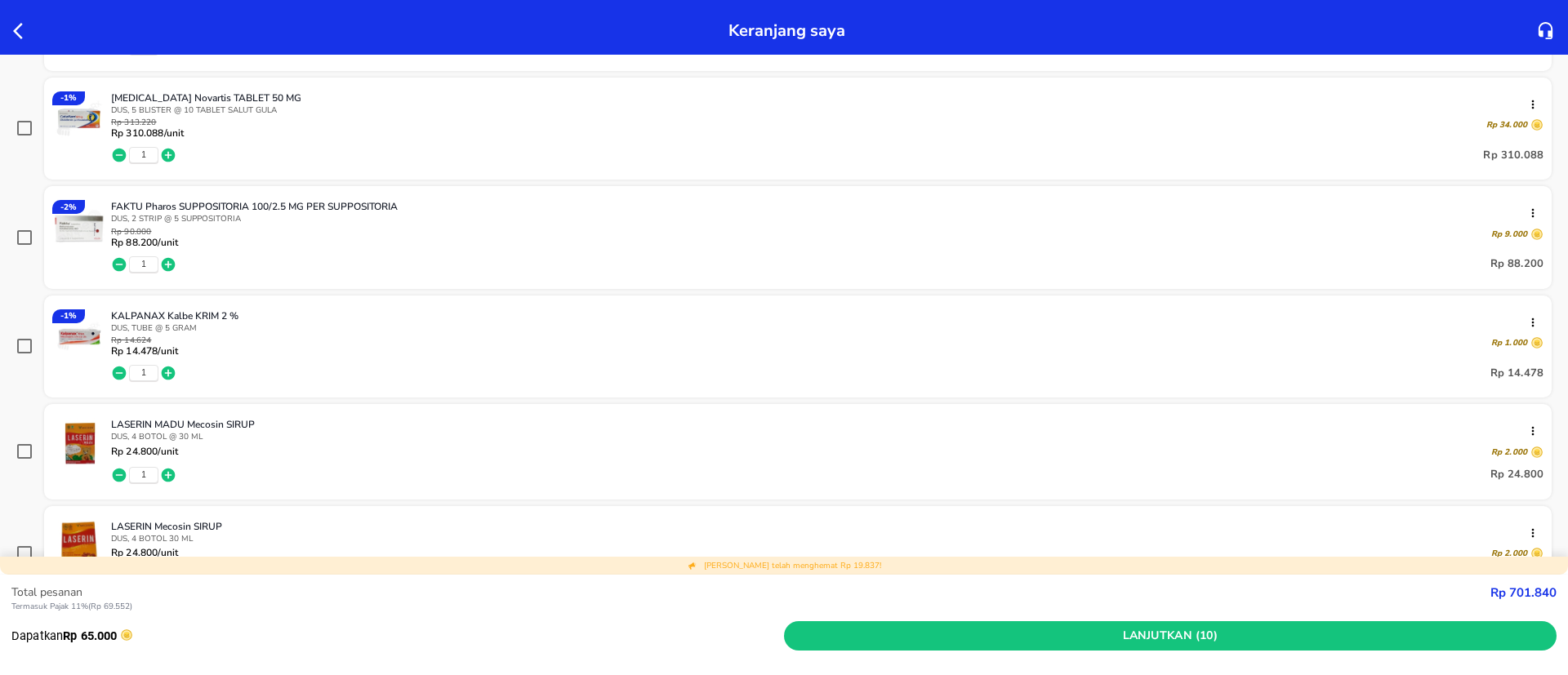scroll, scrollTop: 367, scrollLeft: 0, axis: vertical 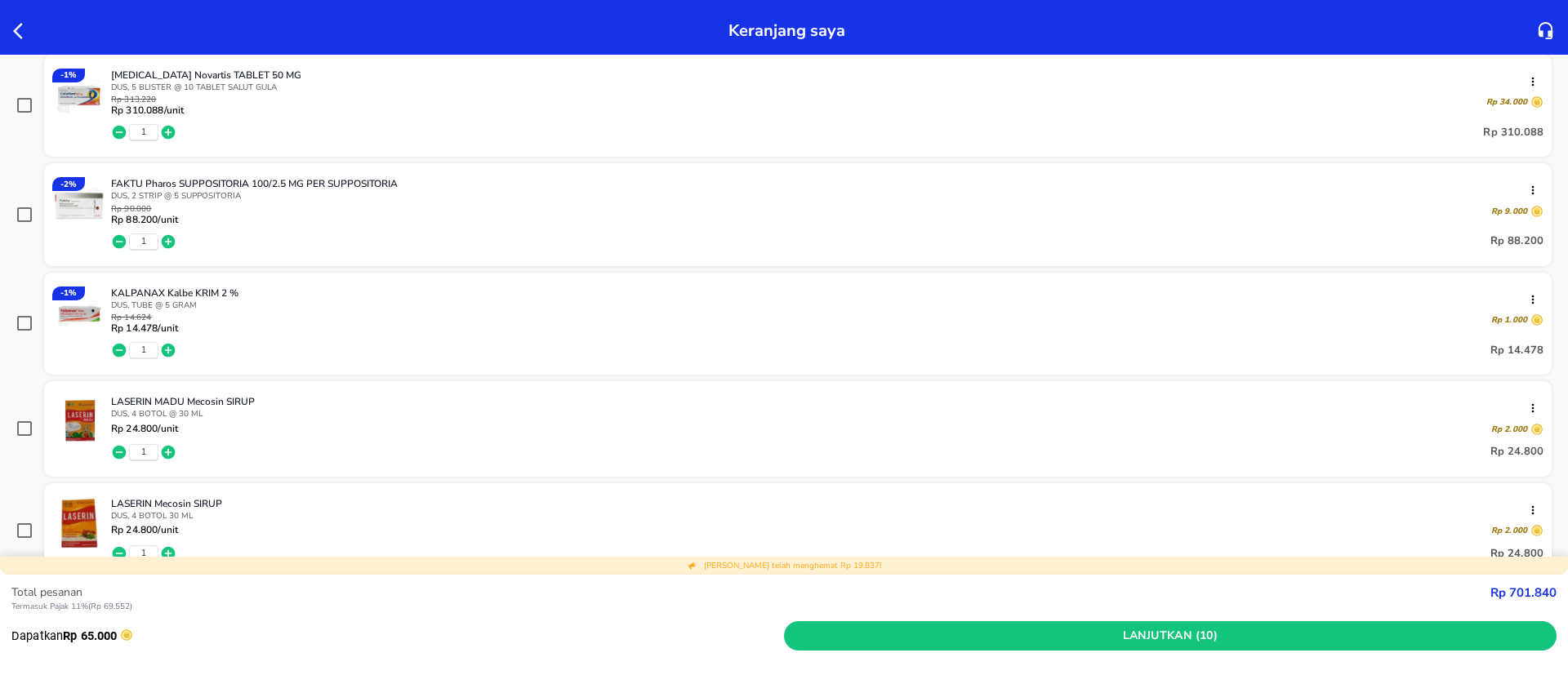 click 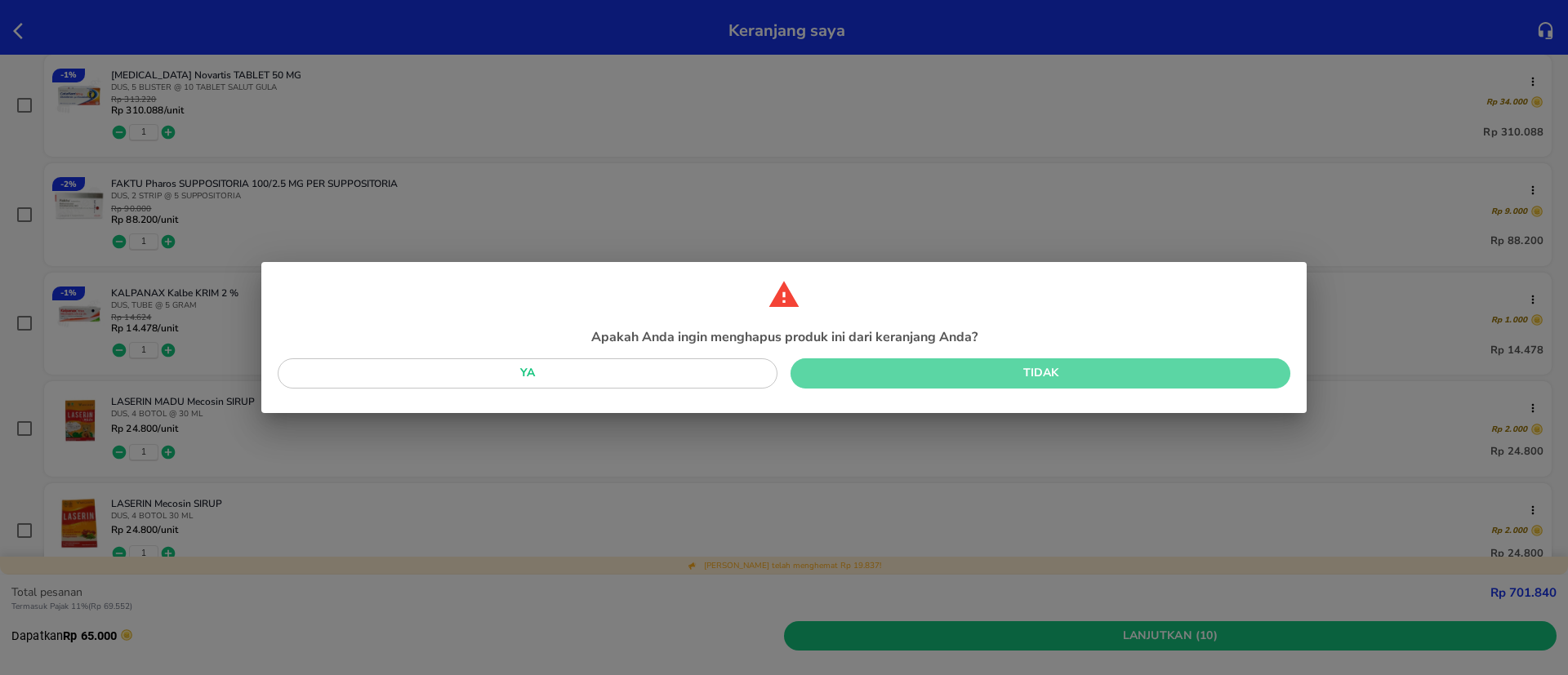 click on "Tidak" at bounding box center (1040, 373) 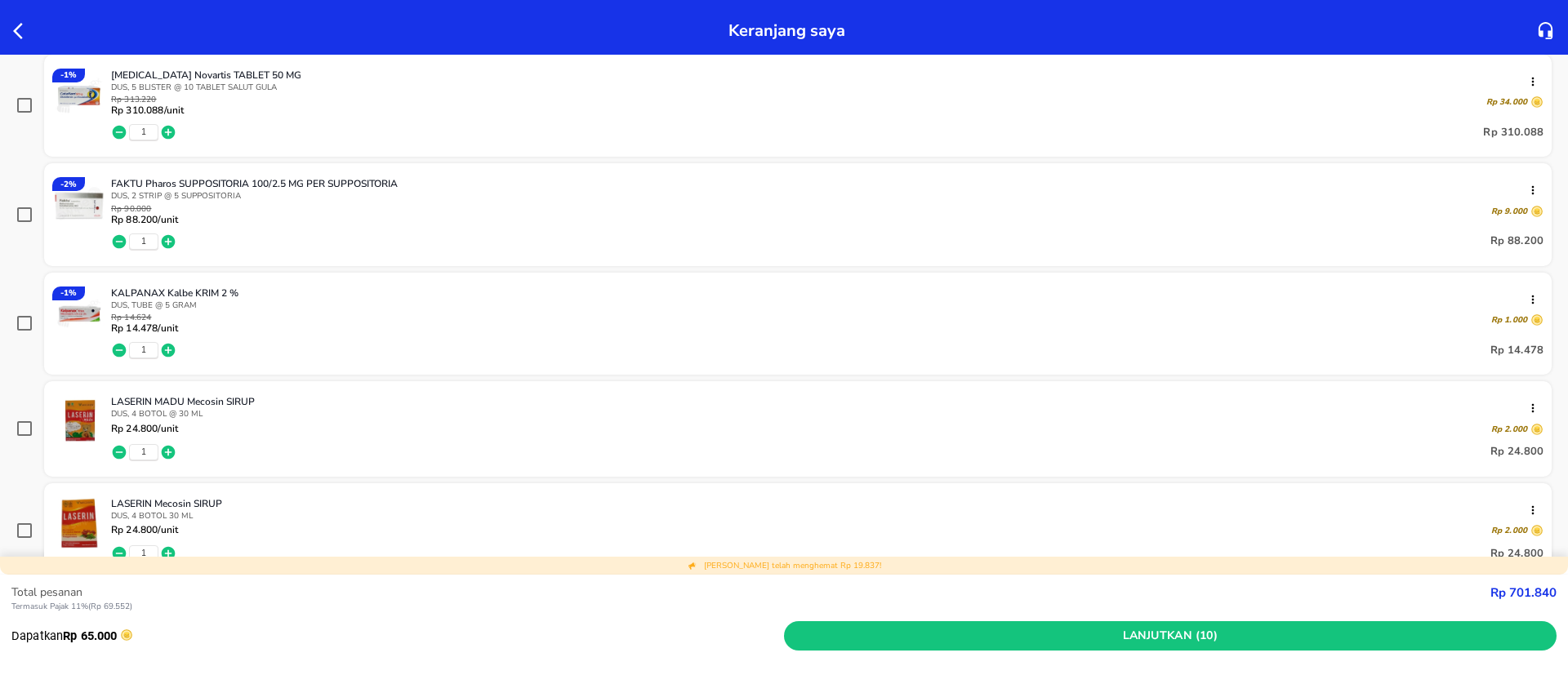 click on "Keranjang saya" at bounding box center (784, 27) 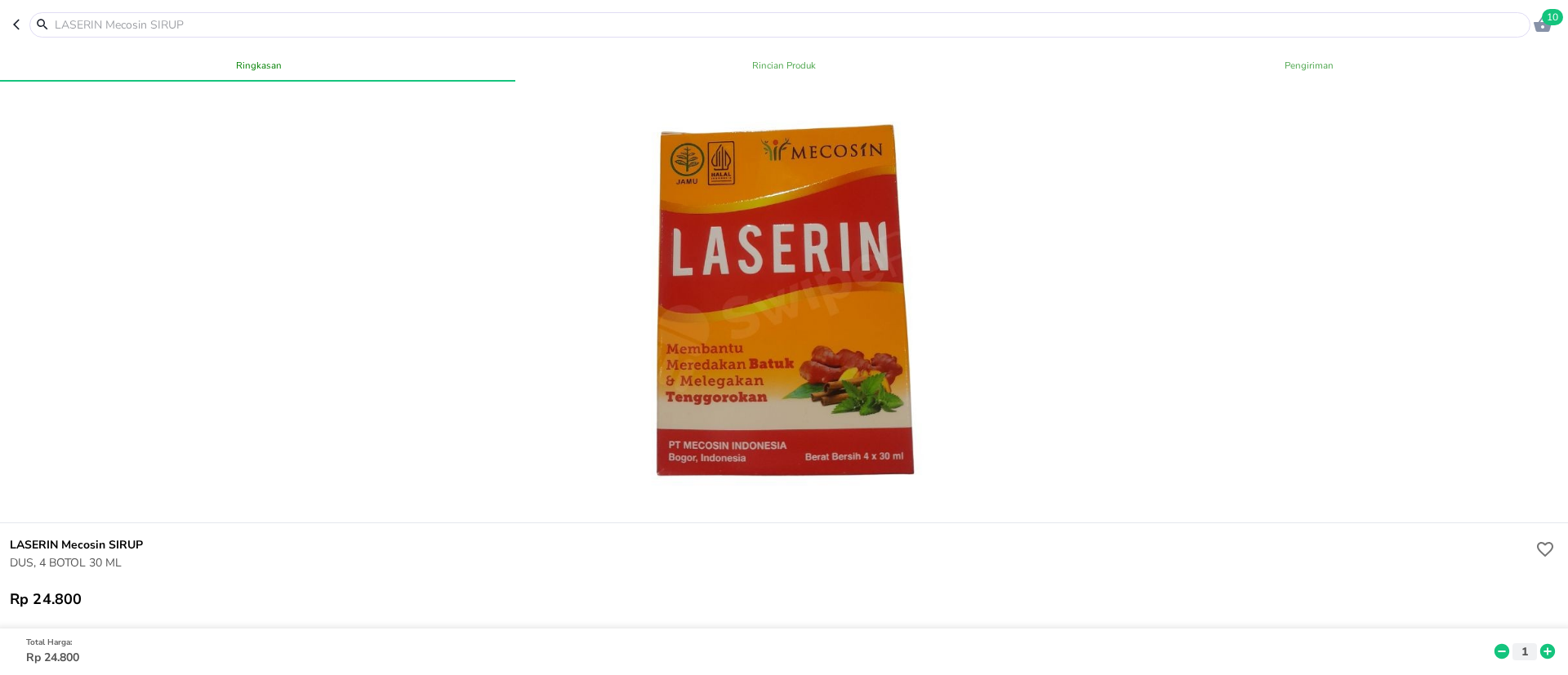 click 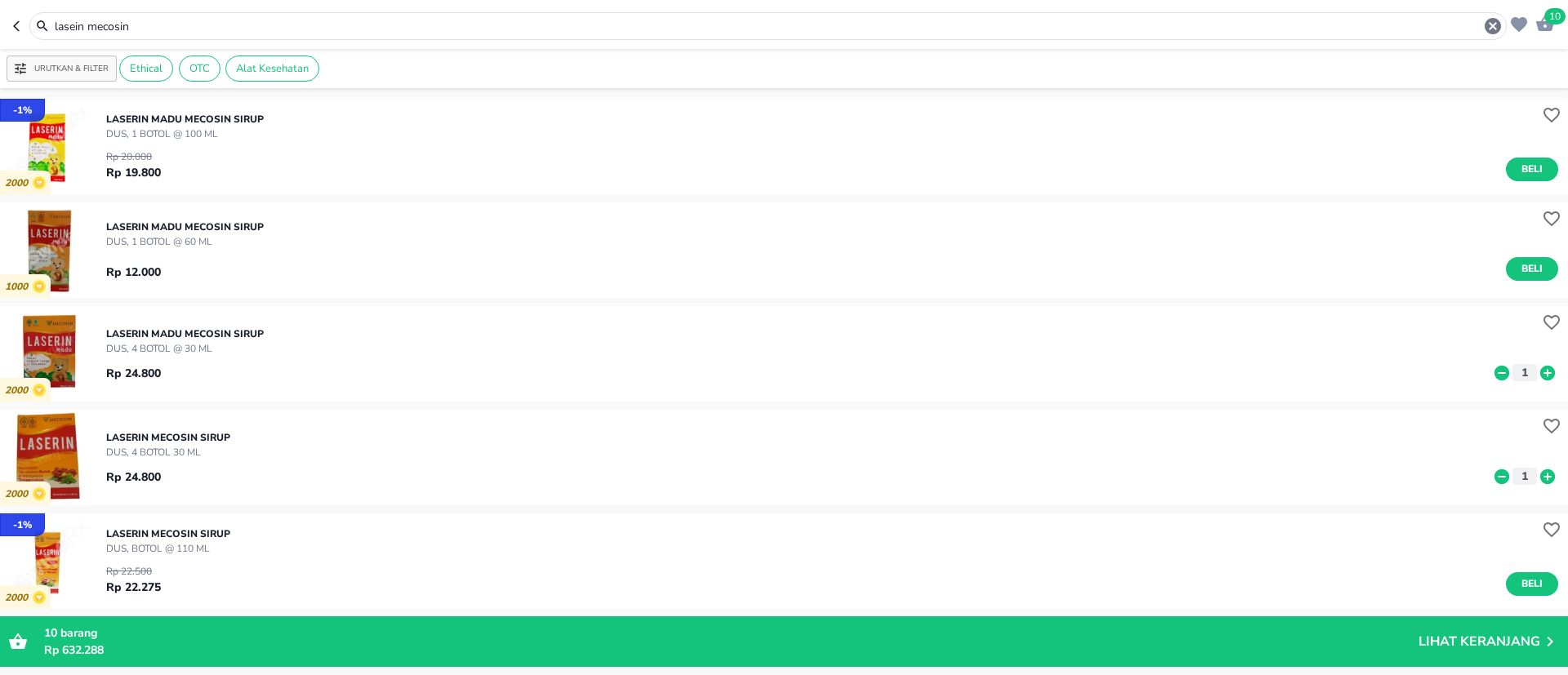 click on "lasein mecosin" at bounding box center [768, 26] 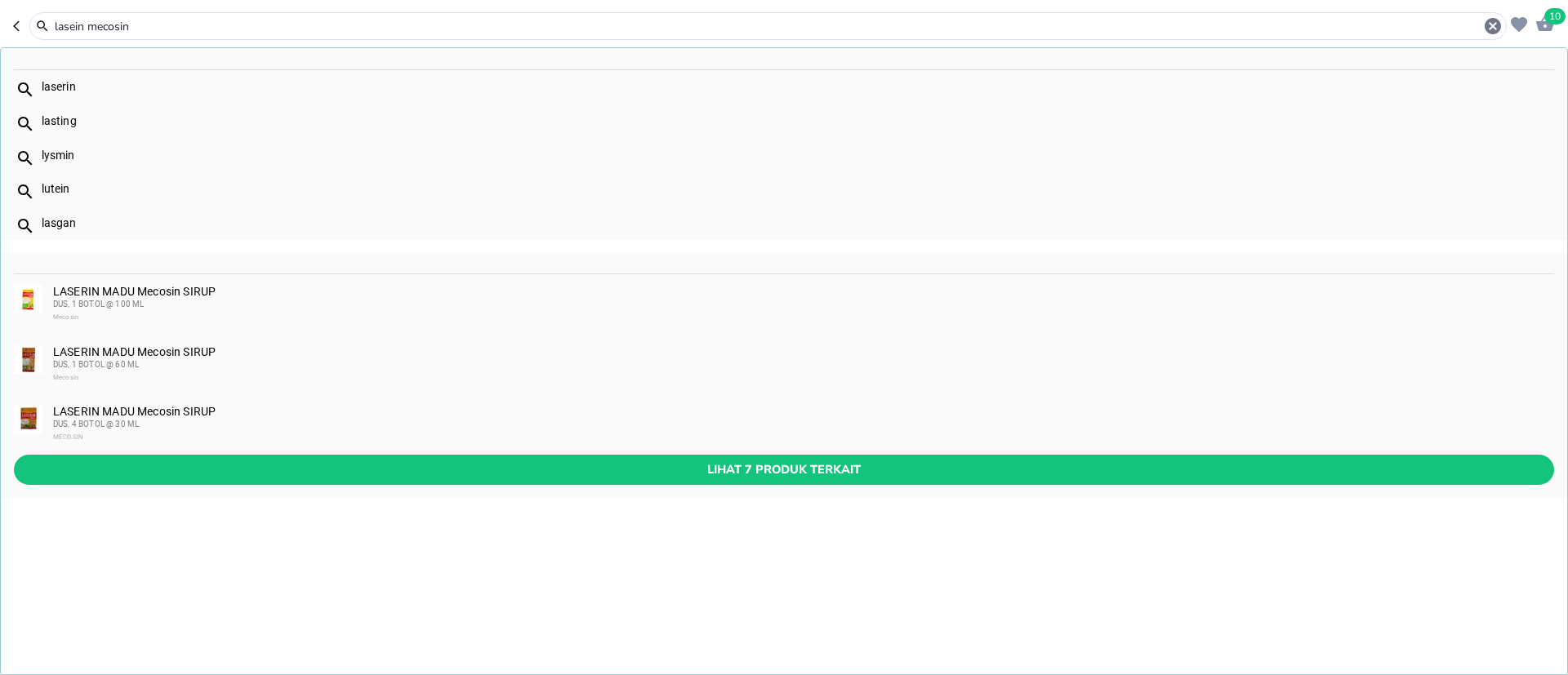 drag, startPoint x: 167, startPoint y: 16, endPoint x: 141, endPoint y: 19, distance: 26.172505 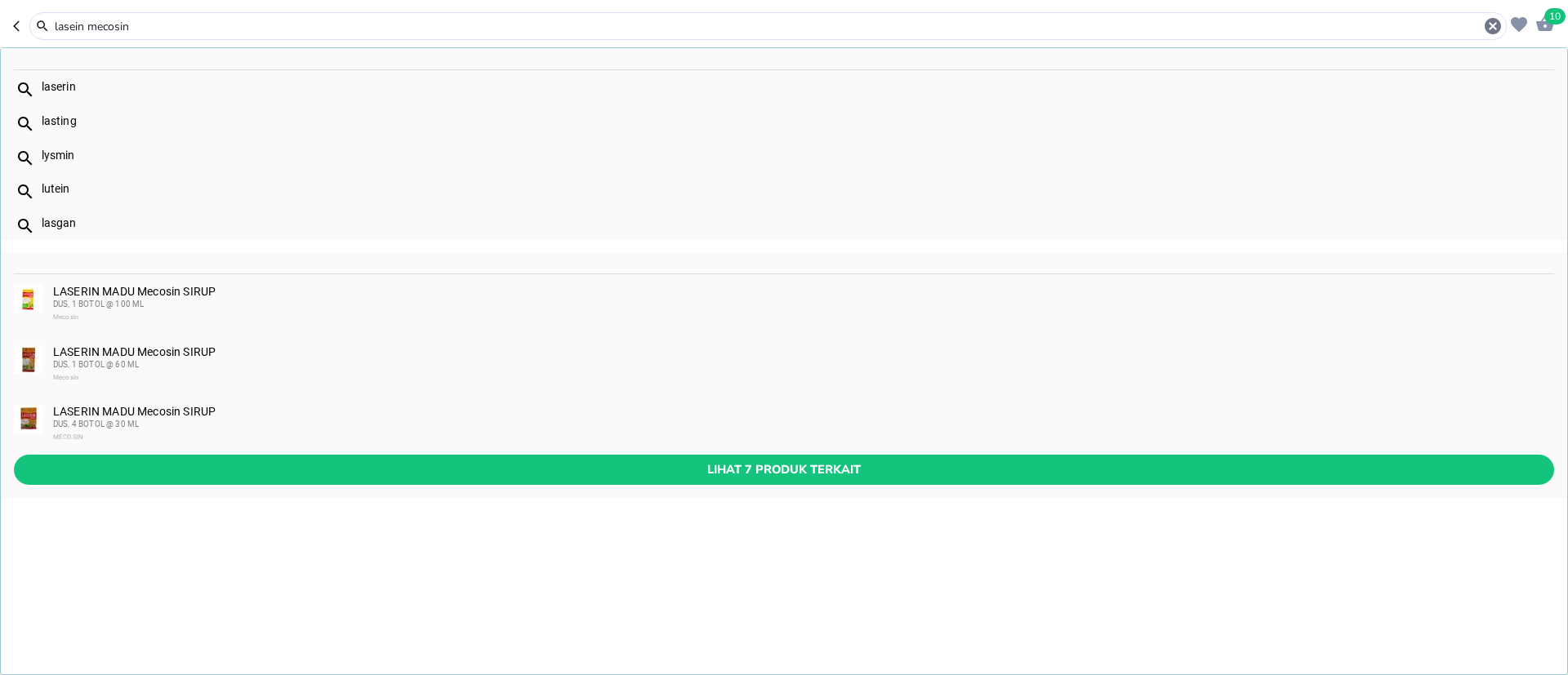 drag, startPoint x: 154, startPoint y: 21, endPoint x: 0, endPoint y: 28, distance: 154.15901 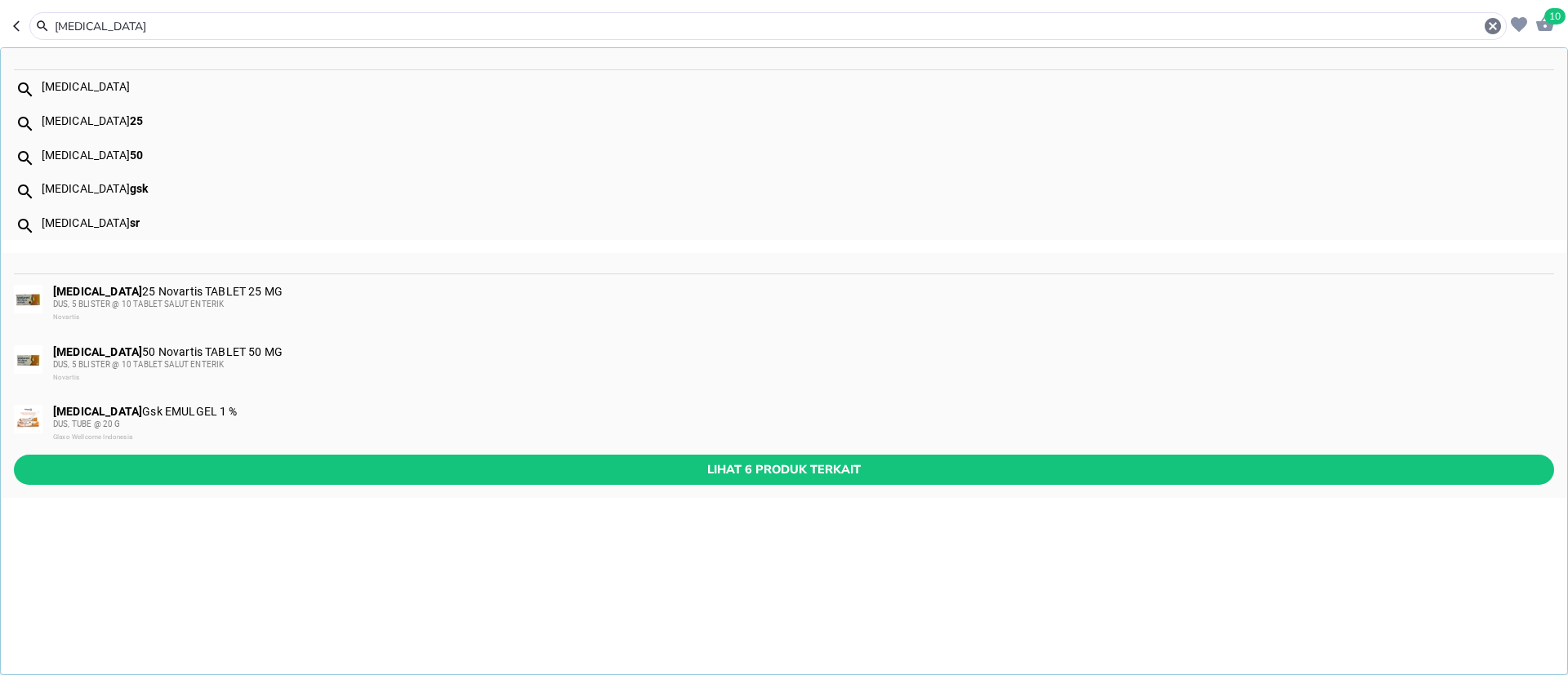type on "[MEDICAL_DATA]" 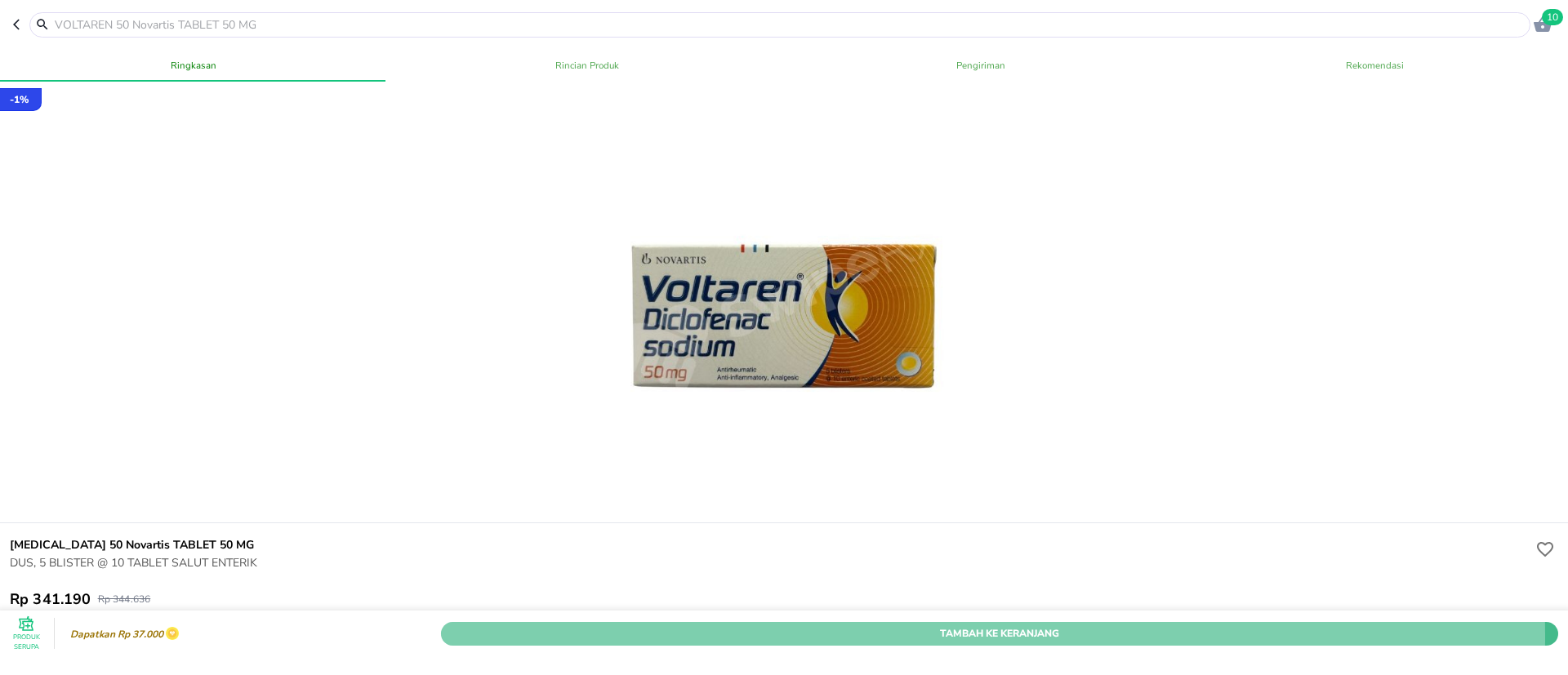 click on "Tambah Ke Keranjang" at bounding box center (1000, 633) 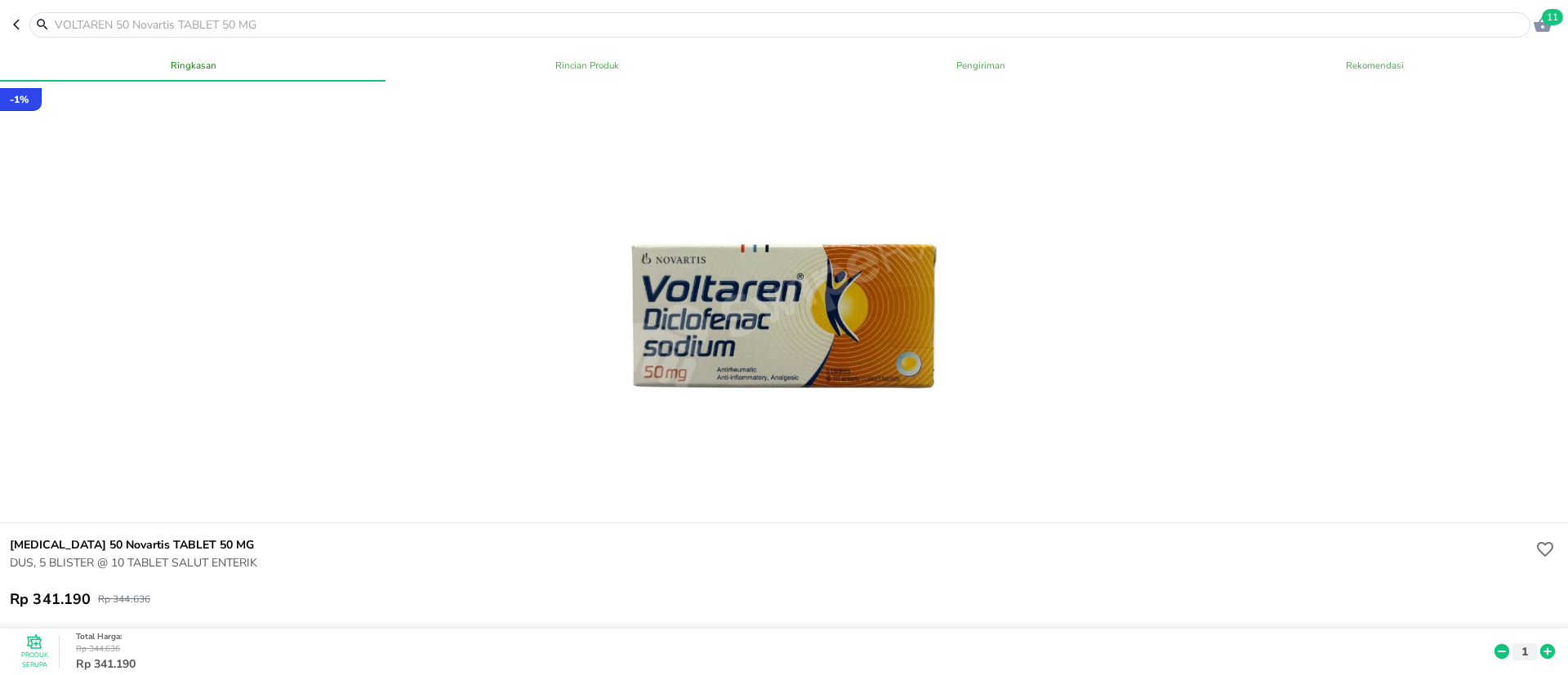 click 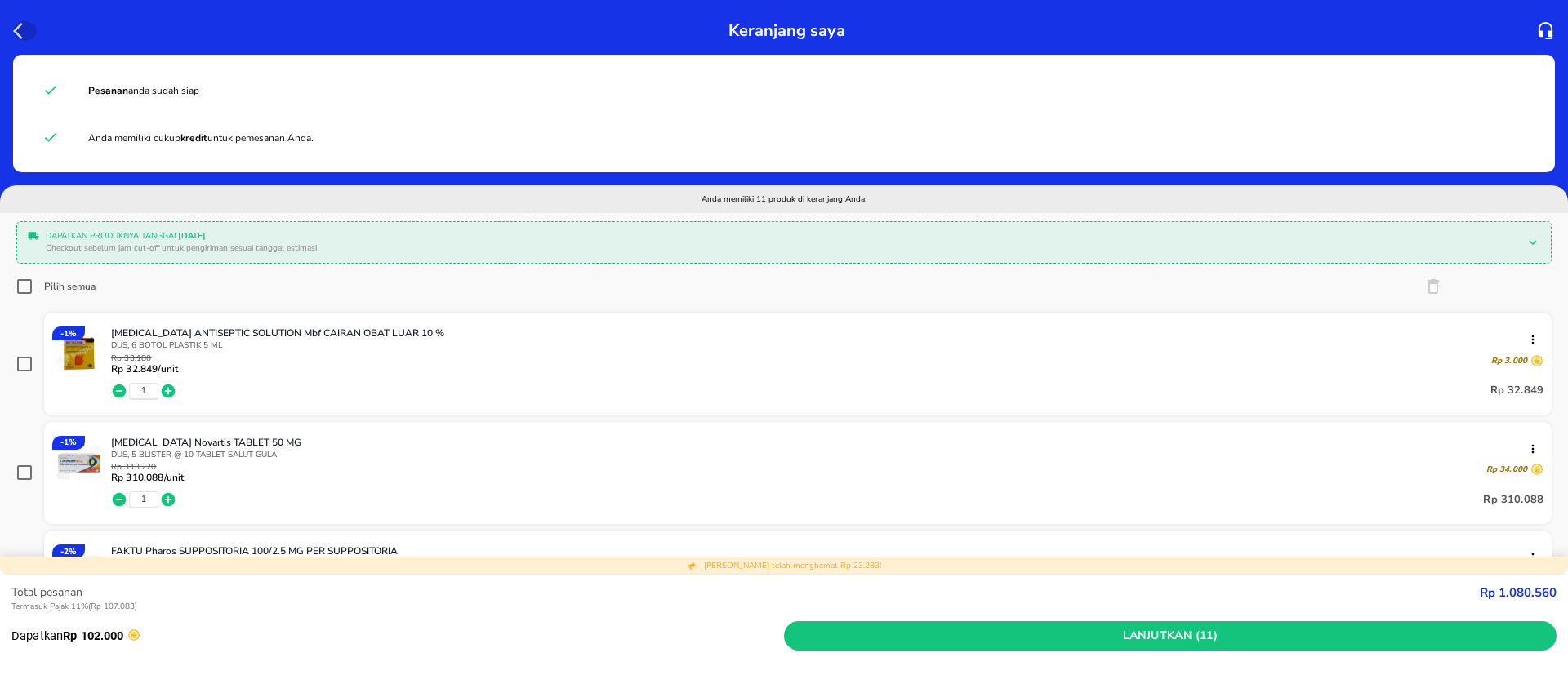 click 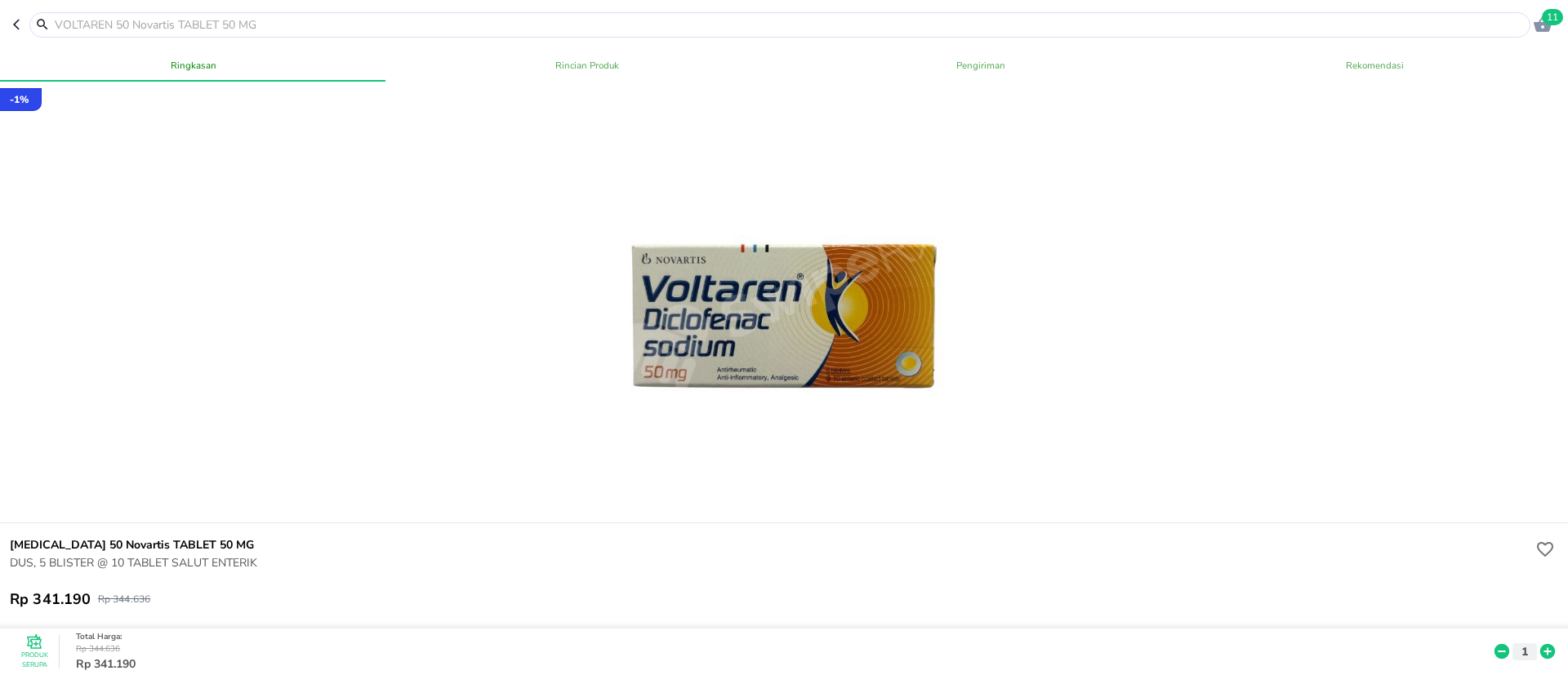 click at bounding box center [790, 24] 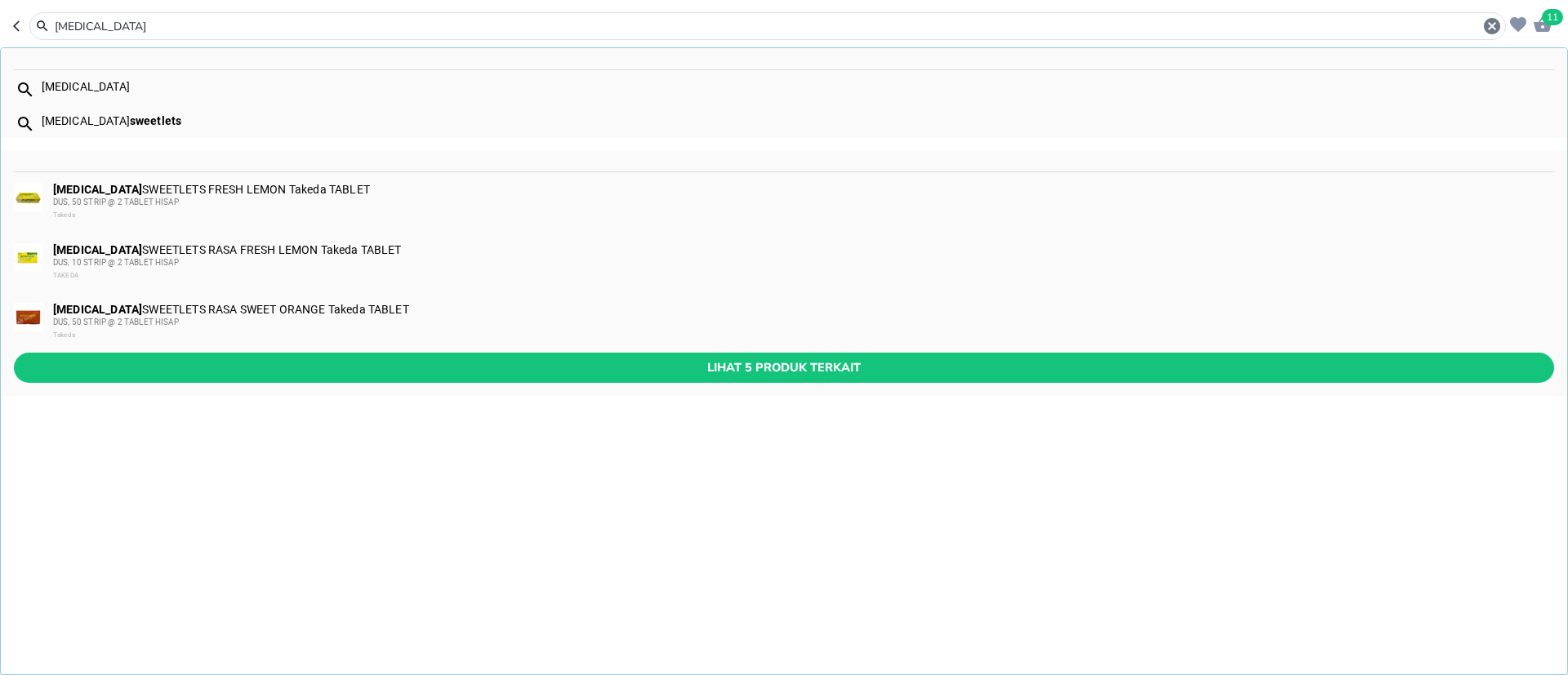 type on "[MEDICAL_DATA]" 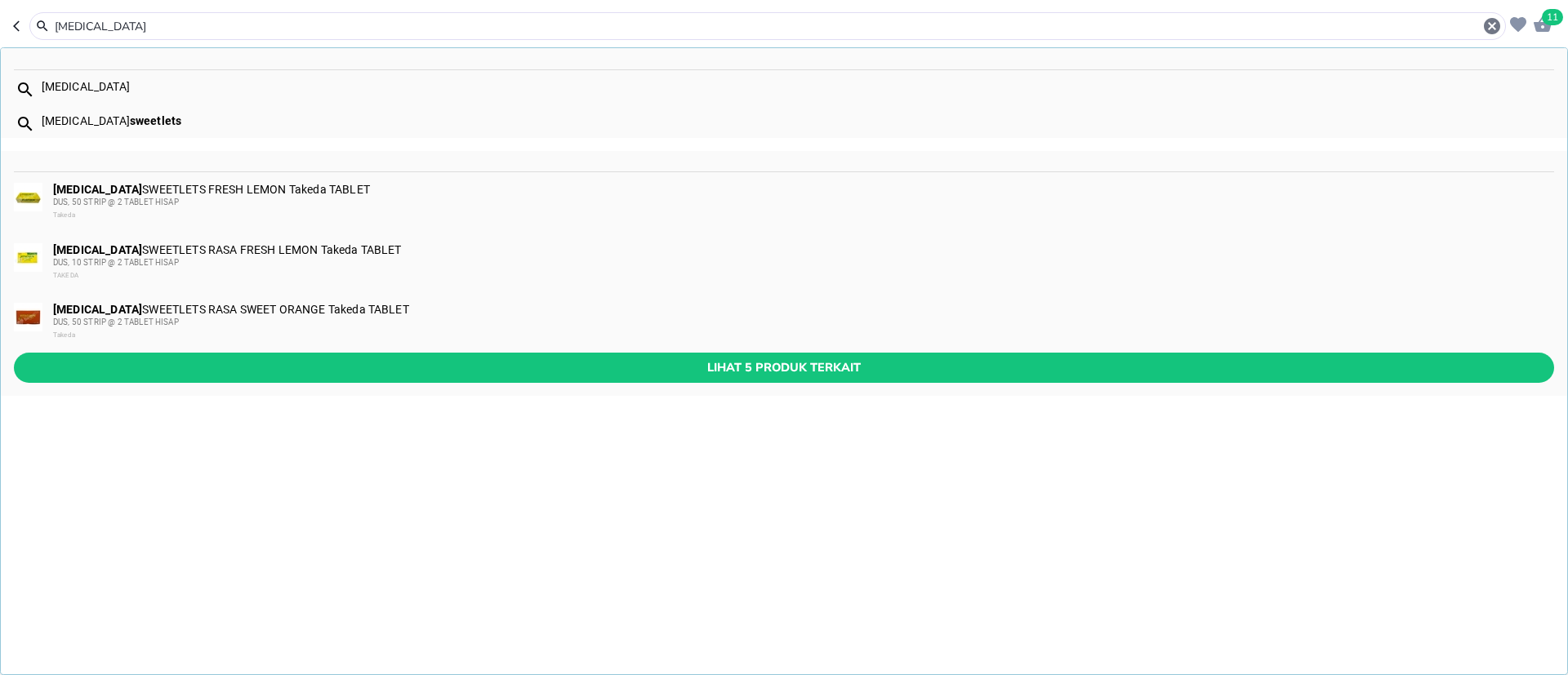 click on "[MEDICAL_DATA]  SWEETLETS RASA FRESH LEMON Takeda TABLET   DUS, 10 STRIP @ 2 TABLET HISAP     TAKEDA" at bounding box center [803, 263] 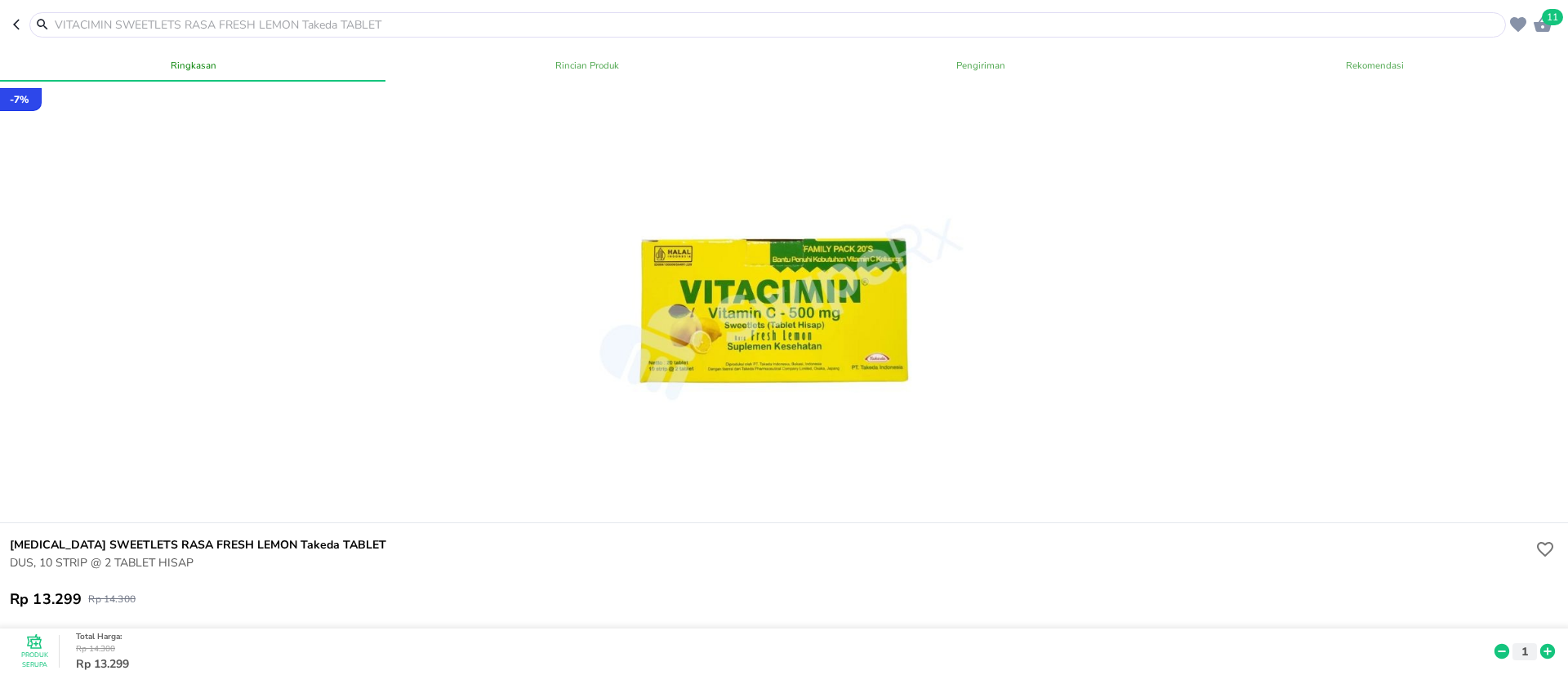 scroll, scrollTop: 122, scrollLeft: 0, axis: vertical 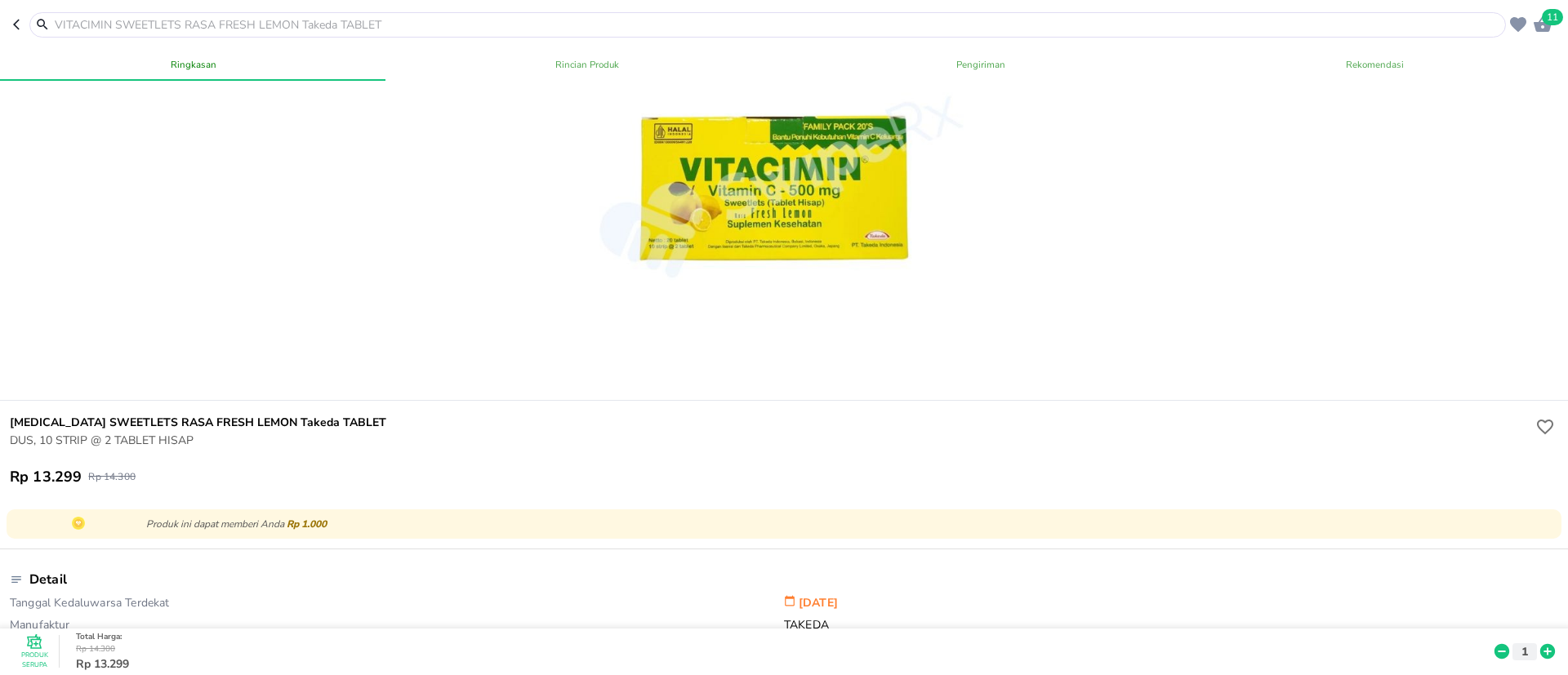click 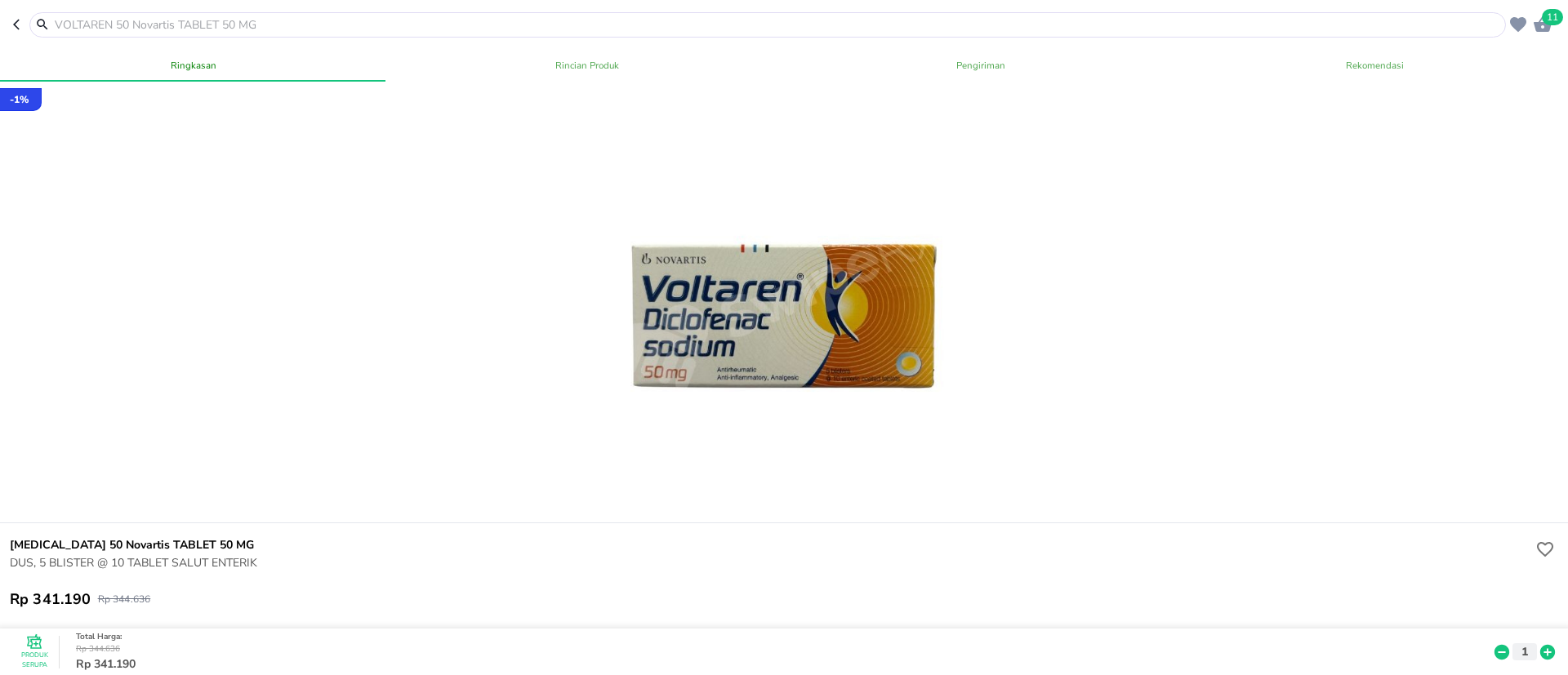 click at bounding box center (777, 24) 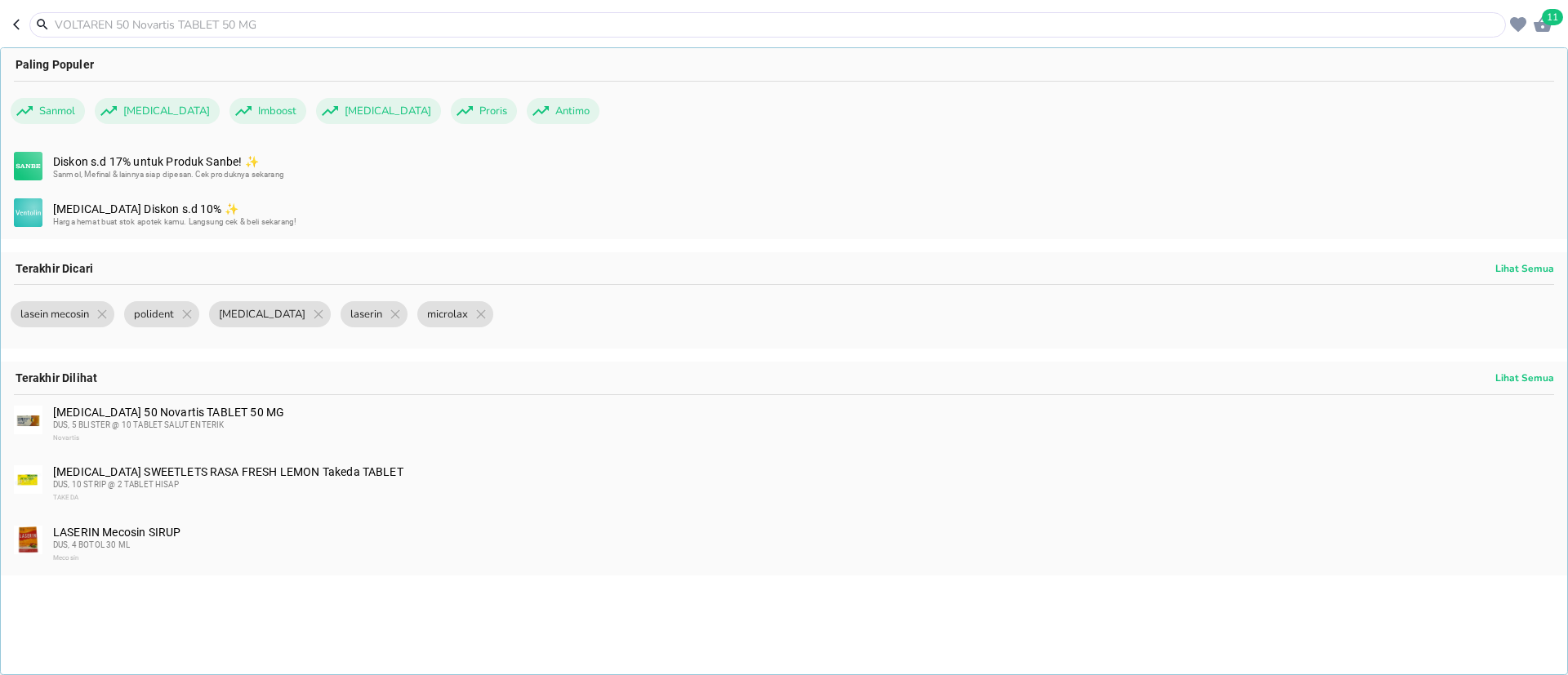 type on "c" 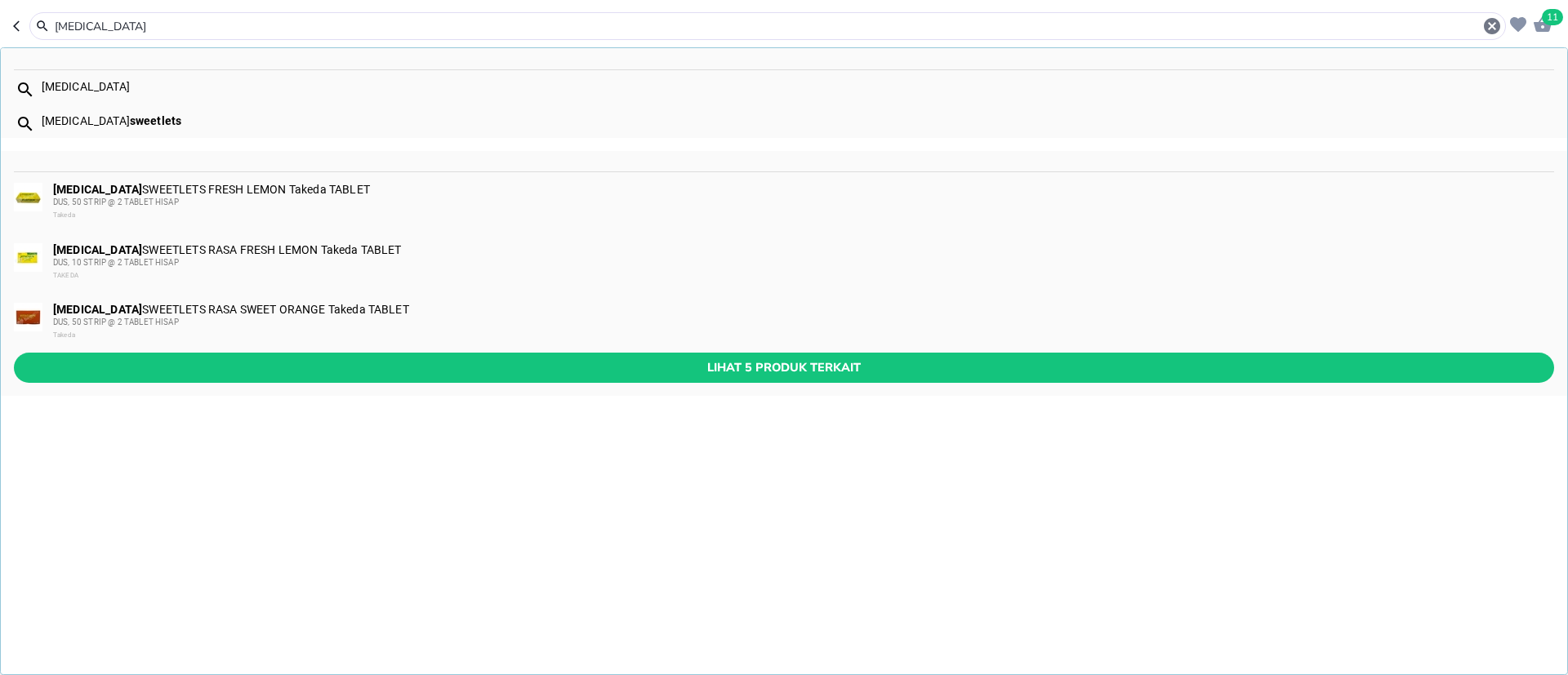 type on "[MEDICAL_DATA]" 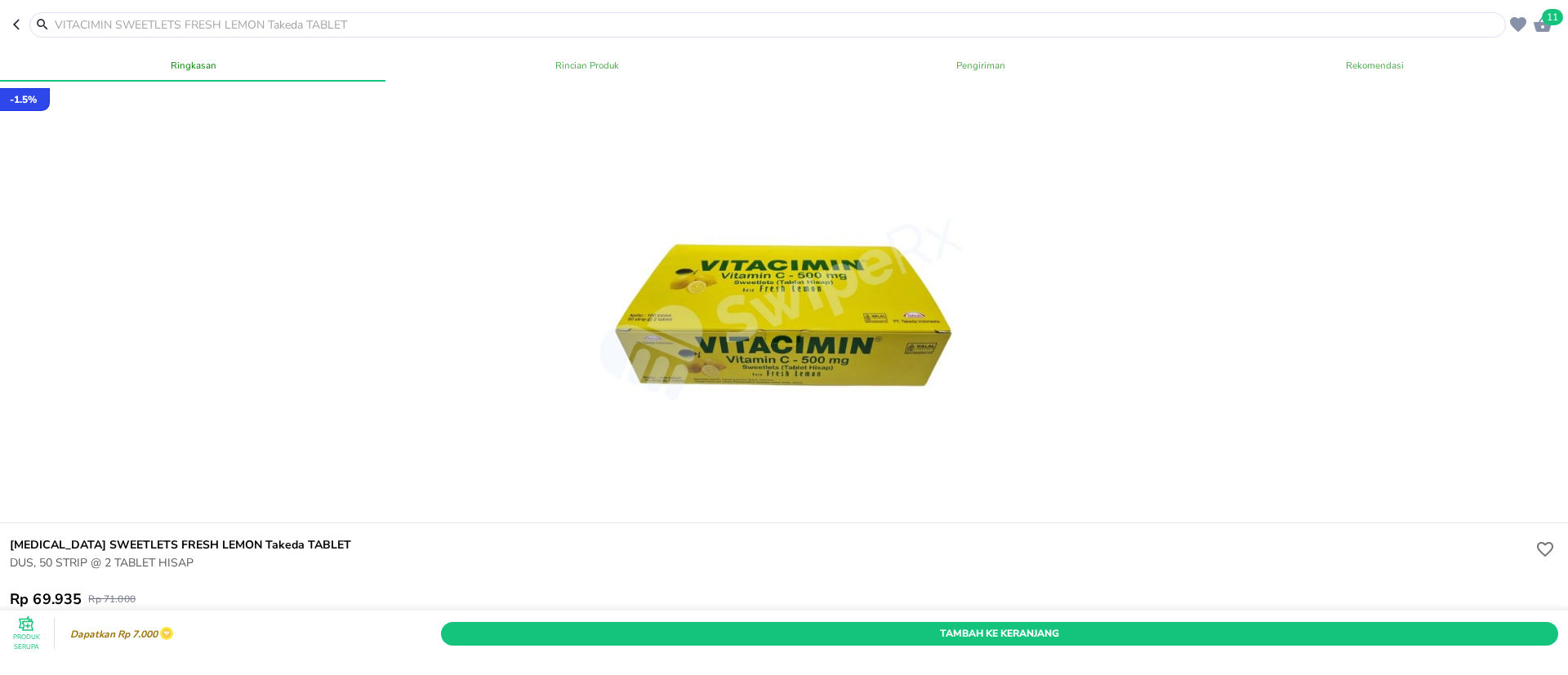 scroll, scrollTop: 122, scrollLeft: 0, axis: vertical 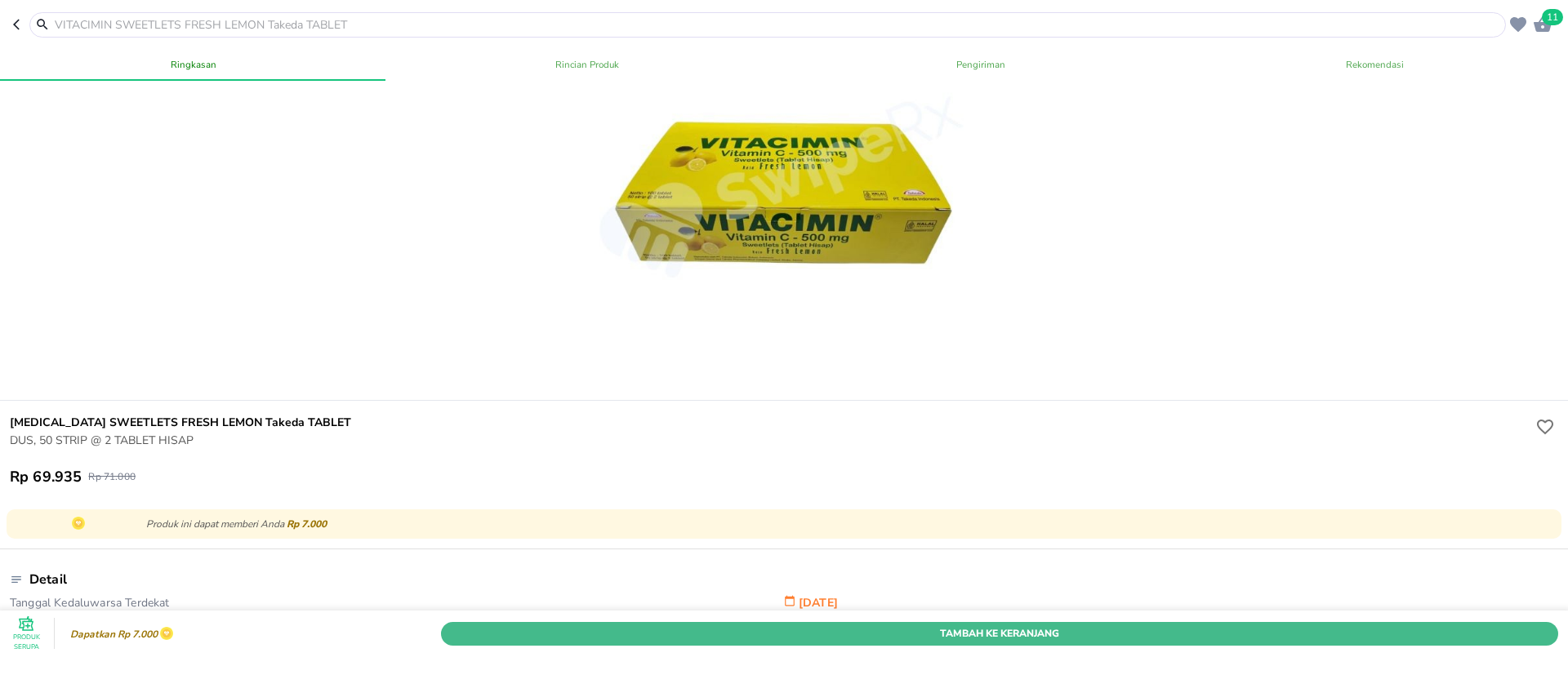 click on "Tambah Ke Keranjang" at bounding box center [1000, 633] 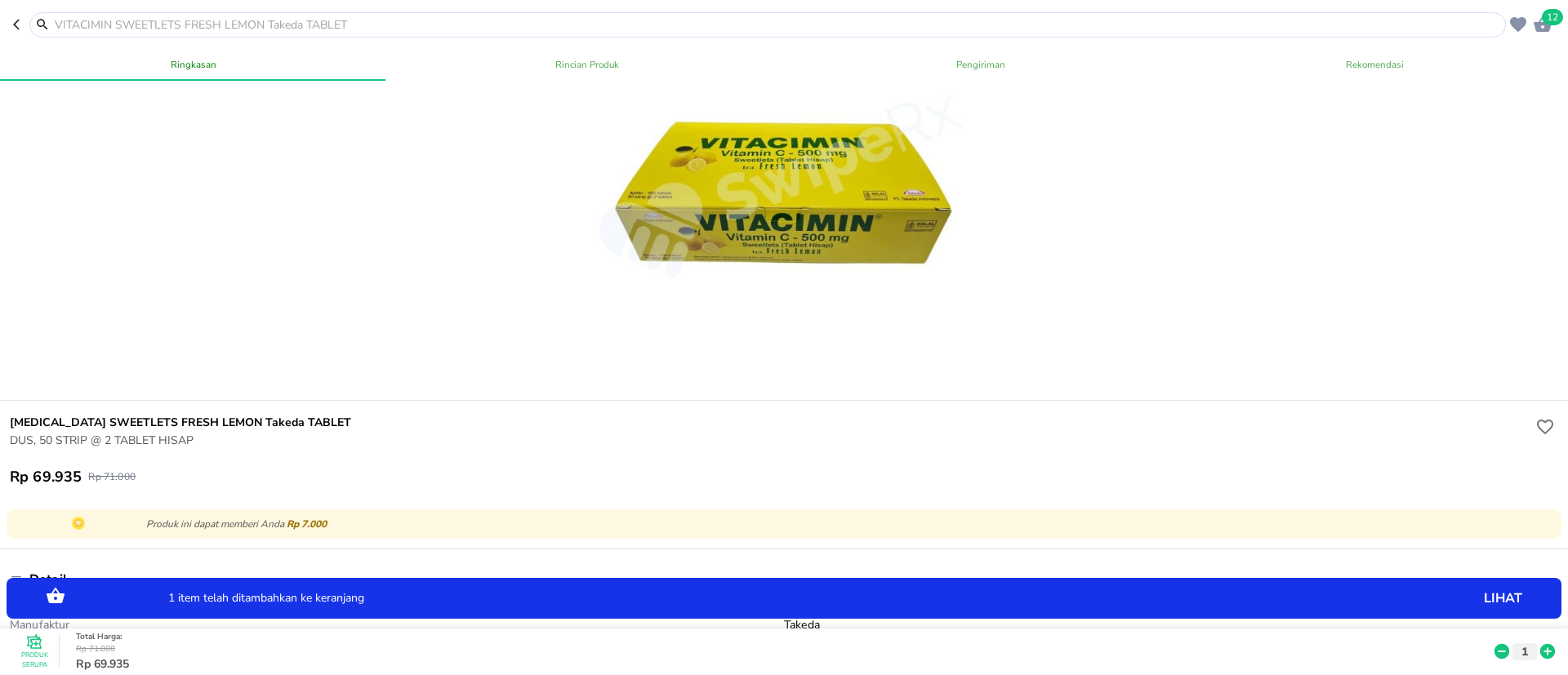 click on "12" at bounding box center [784, 24] 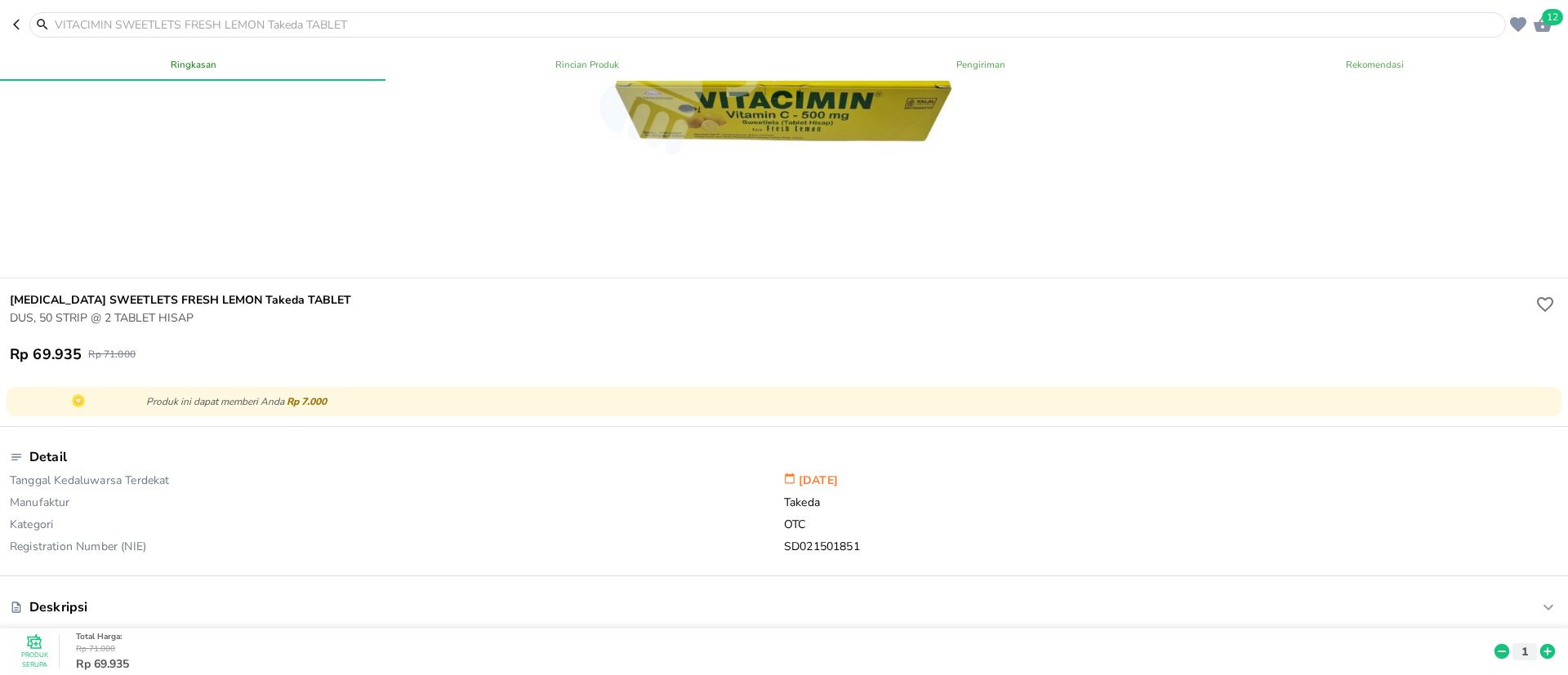 click 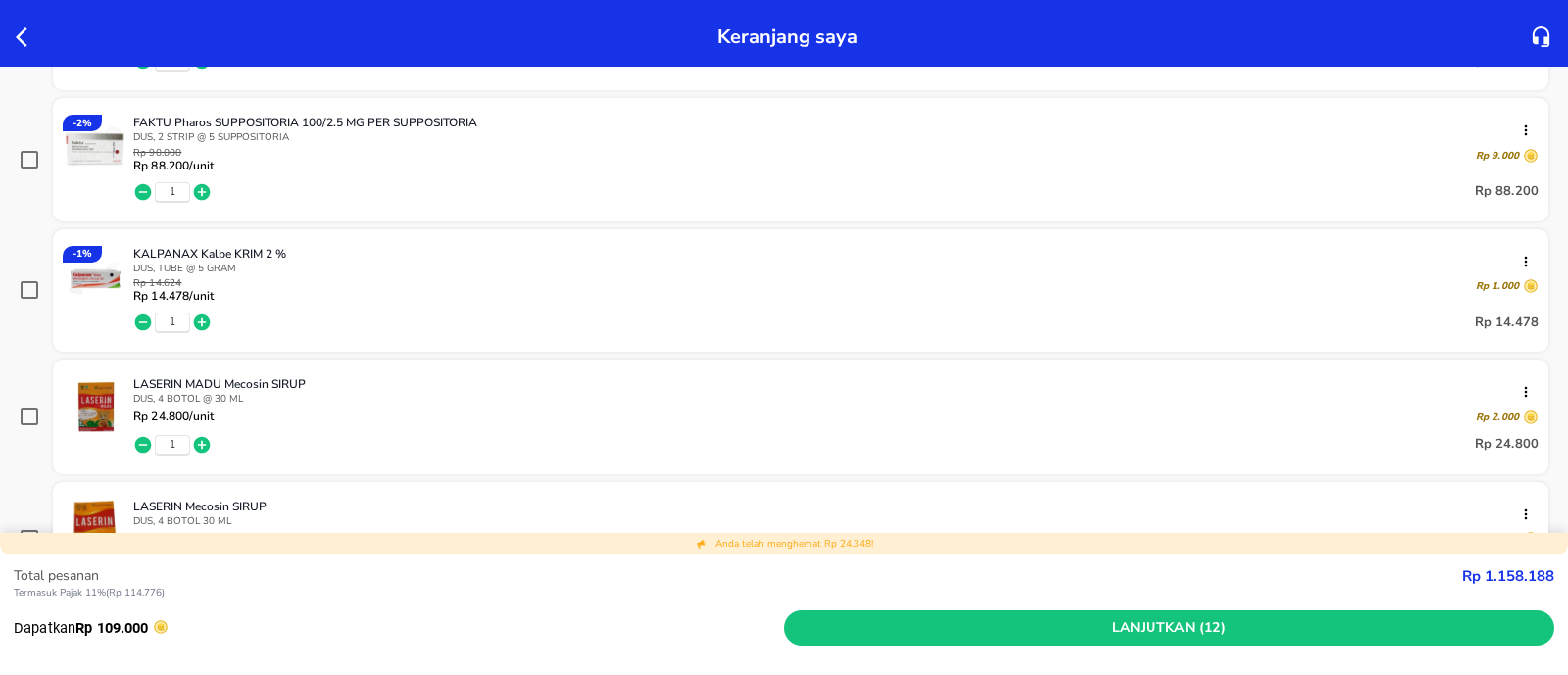 scroll, scrollTop: 661, scrollLeft: 0, axis: vertical 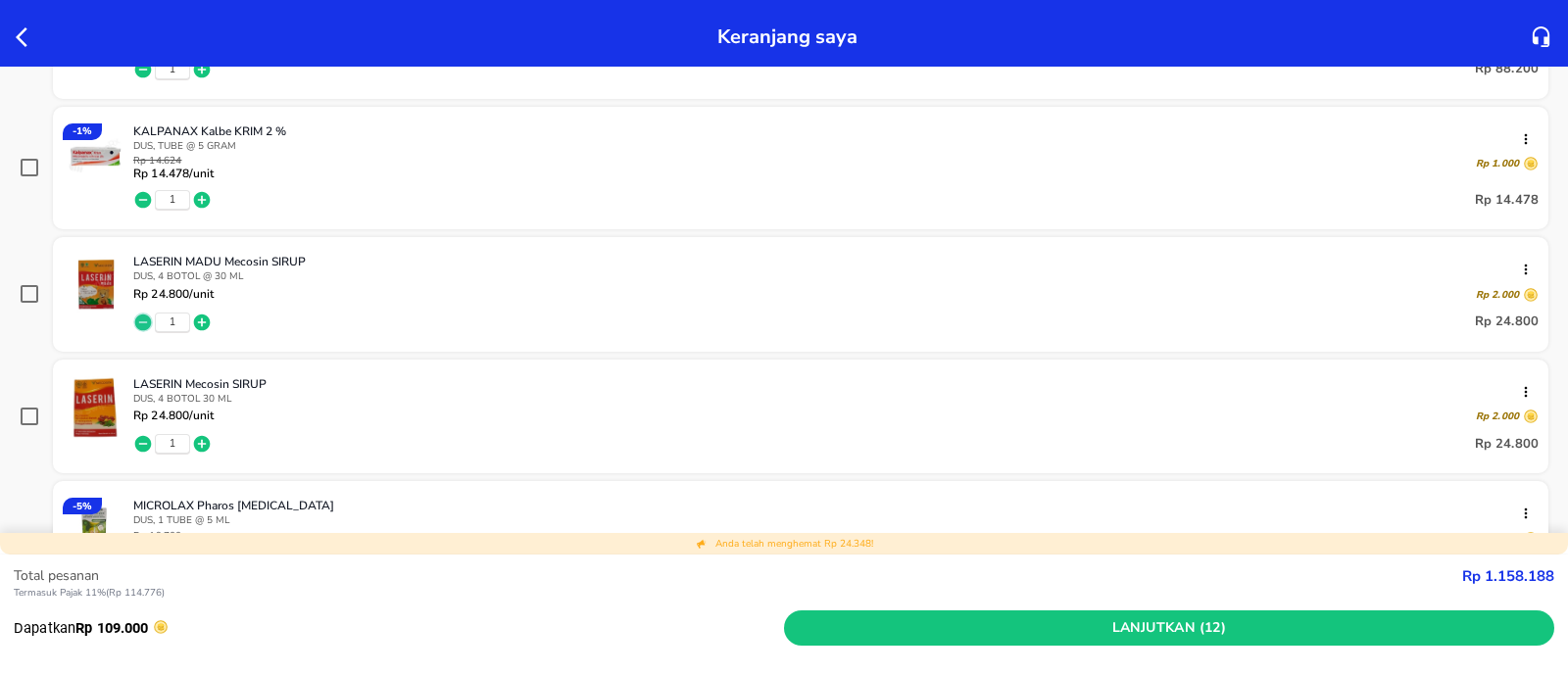 click 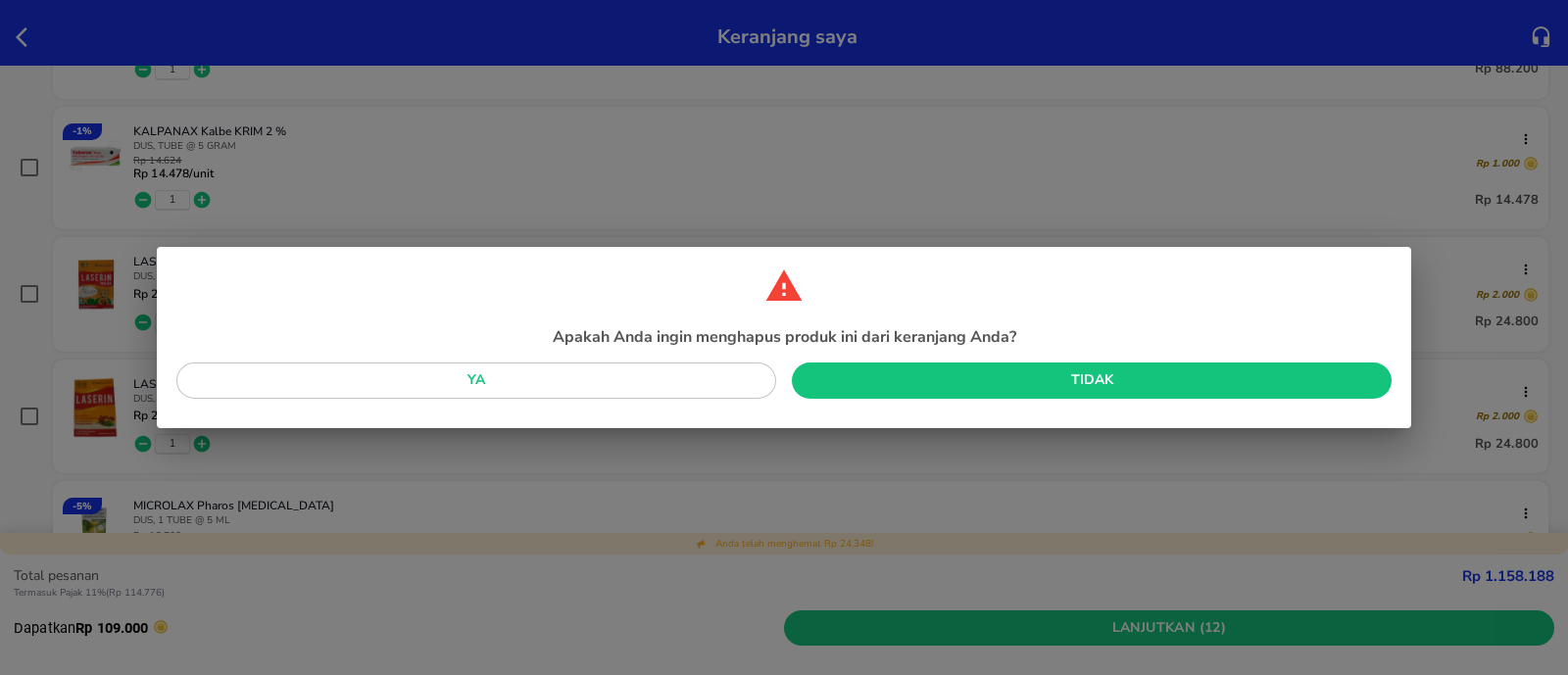 click on "Ya" at bounding box center [476, 380] 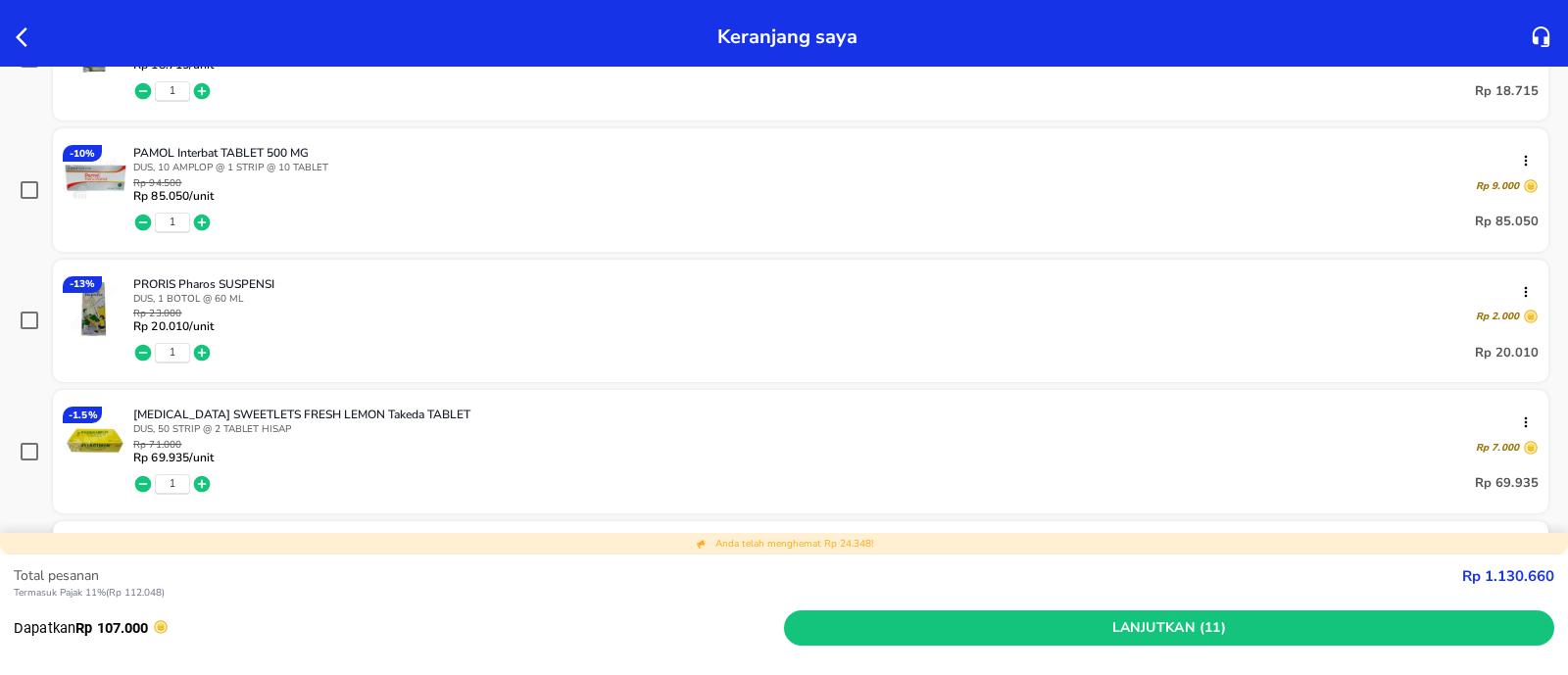scroll, scrollTop: 1029, scrollLeft: 0, axis: vertical 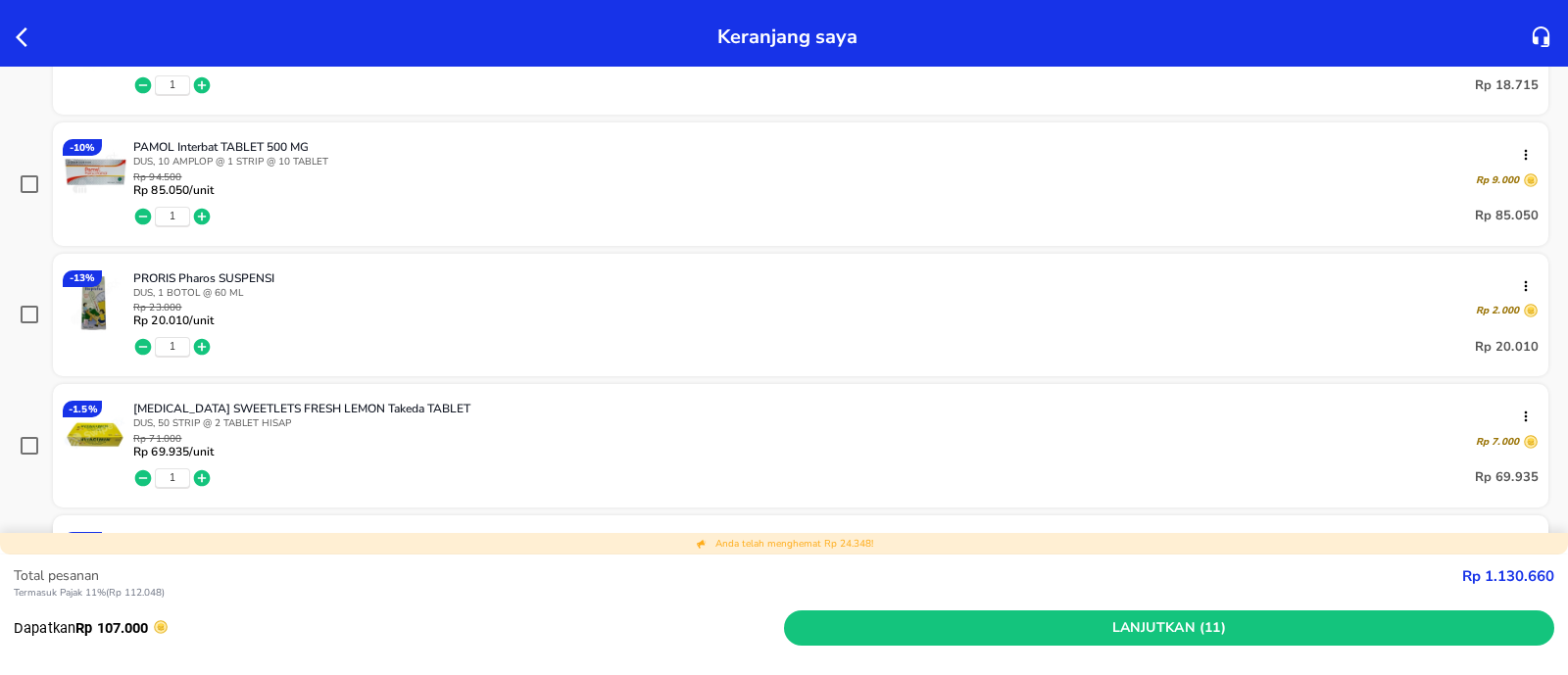click on "1" at bounding box center (172, 347) 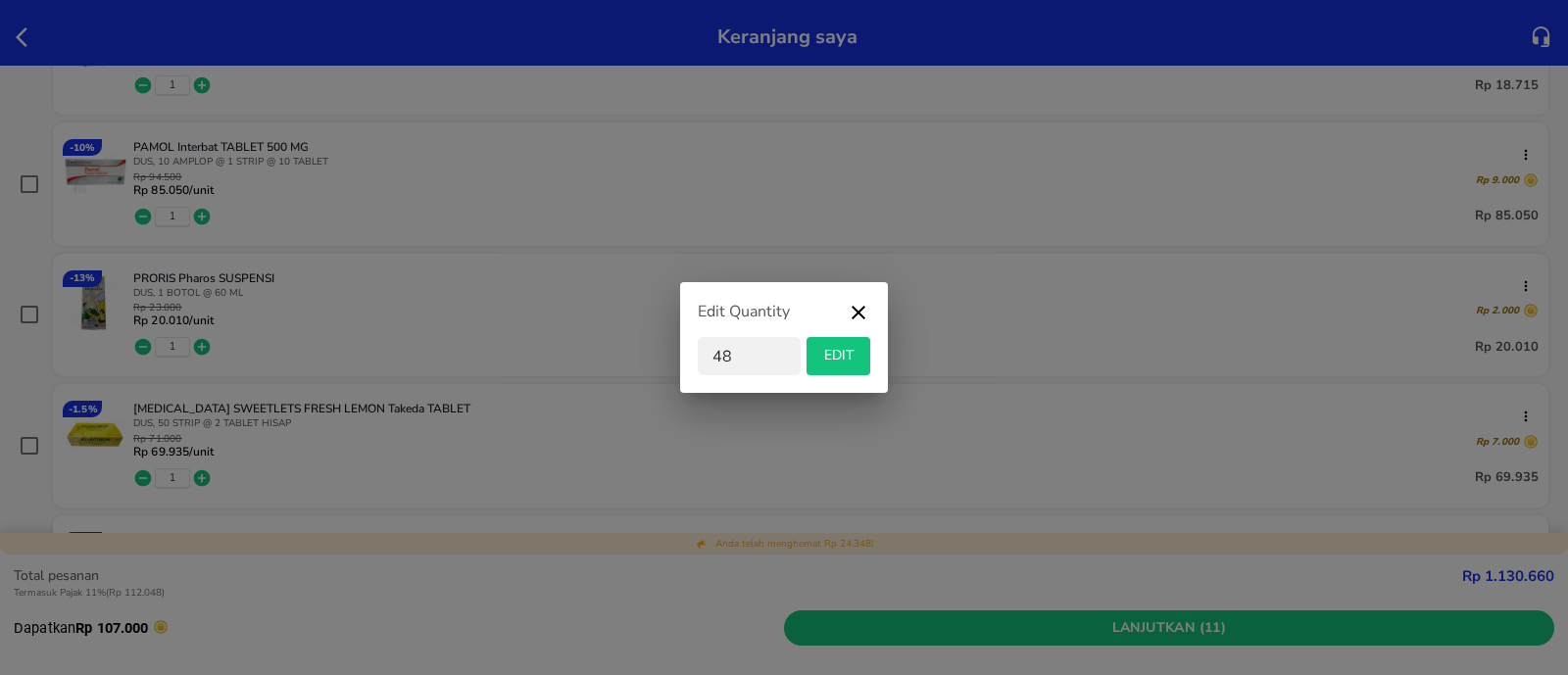 type on "48" 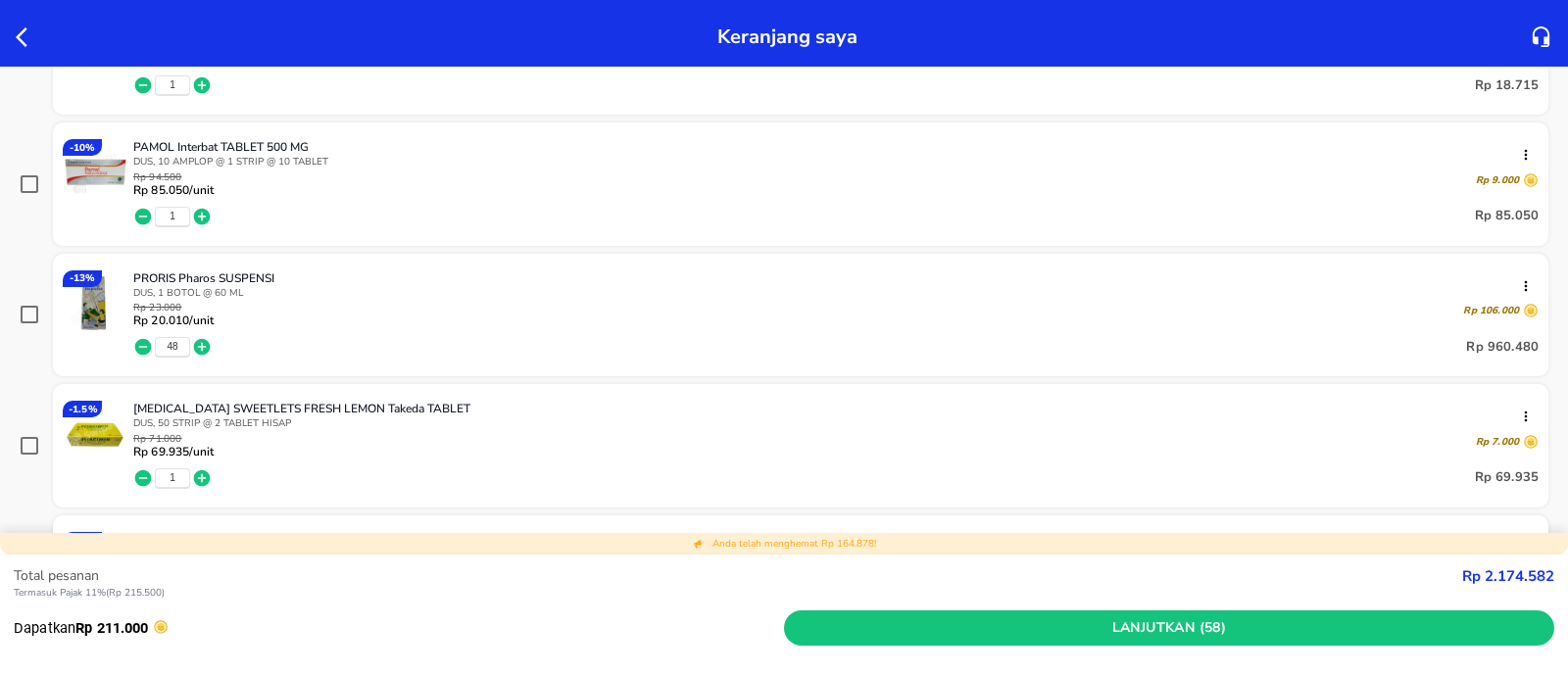 scroll, scrollTop: 1274, scrollLeft: 0, axis: vertical 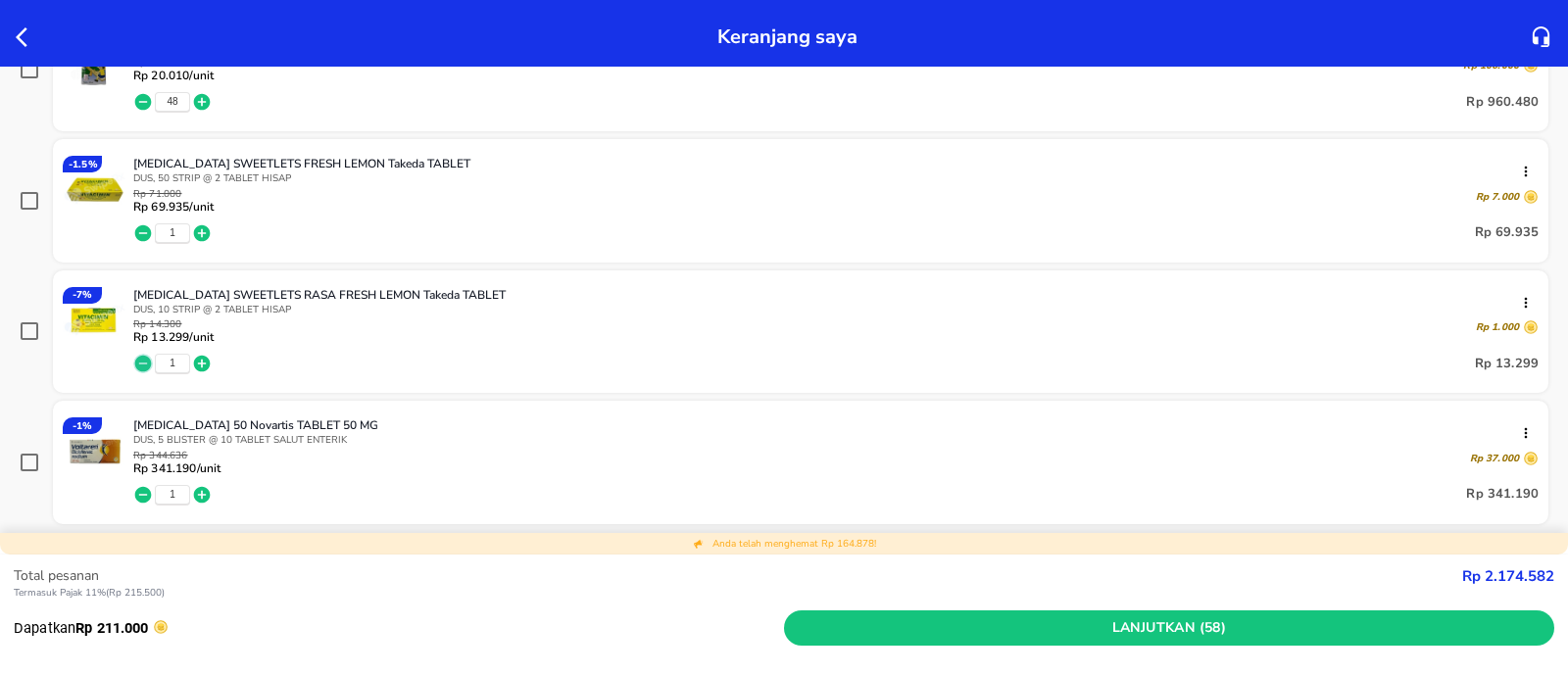 click 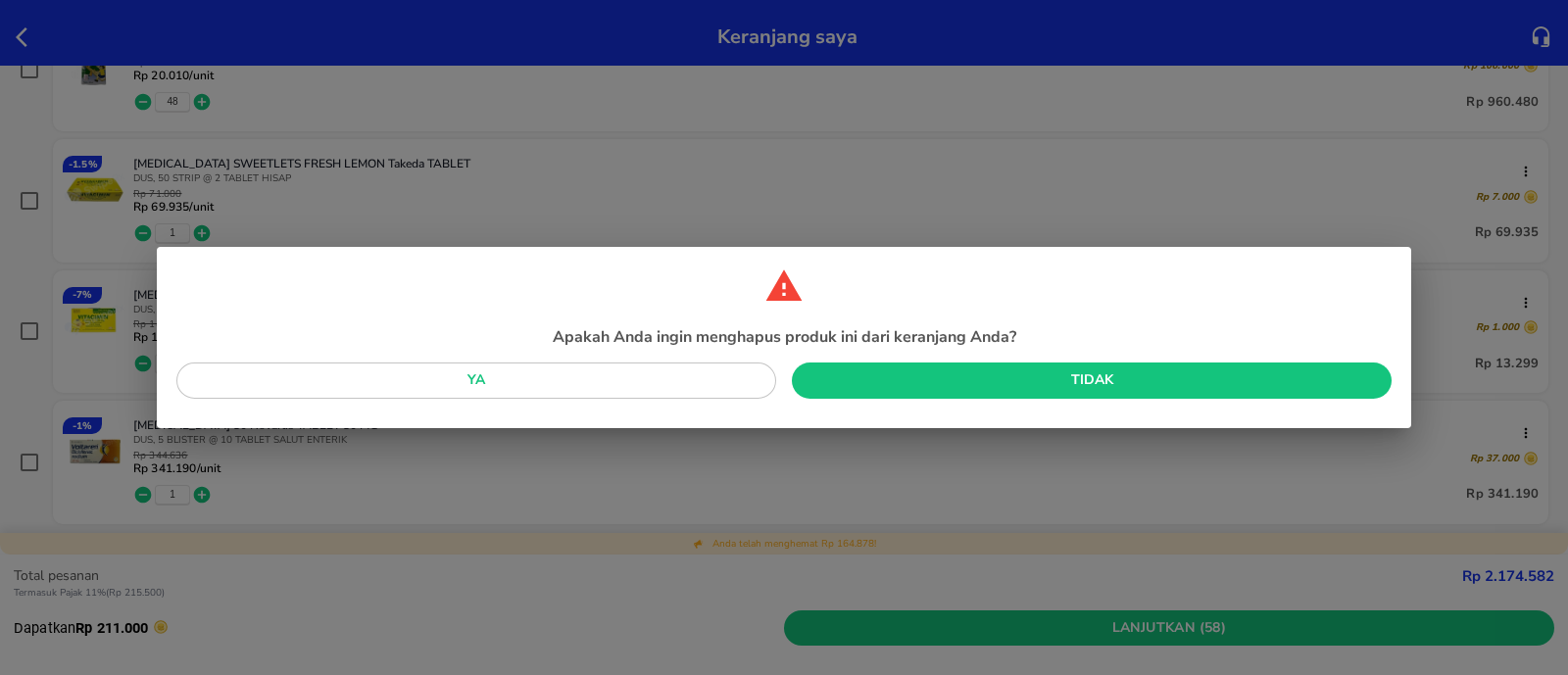 click on "Ya" at bounding box center (476, 380) 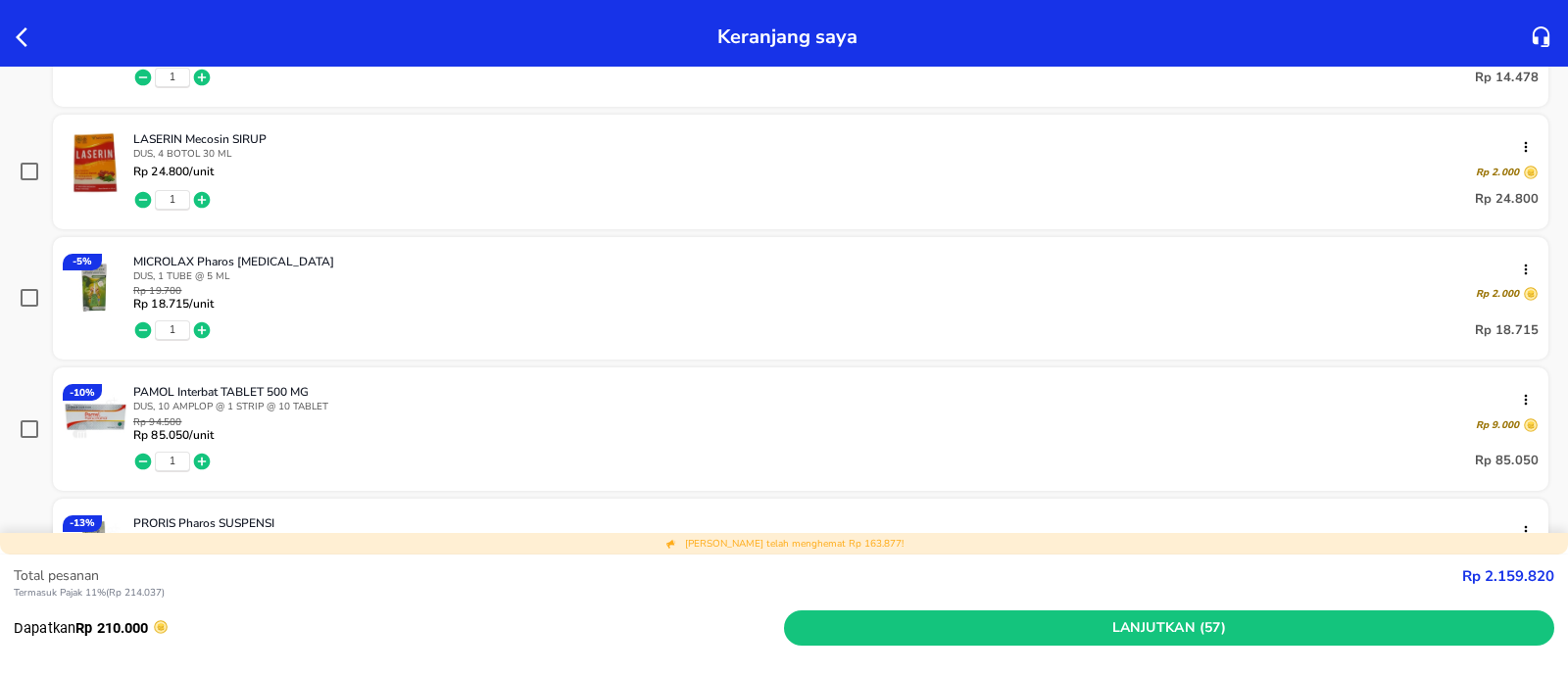 scroll, scrollTop: 906, scrollLeft: 0, axis: vertical 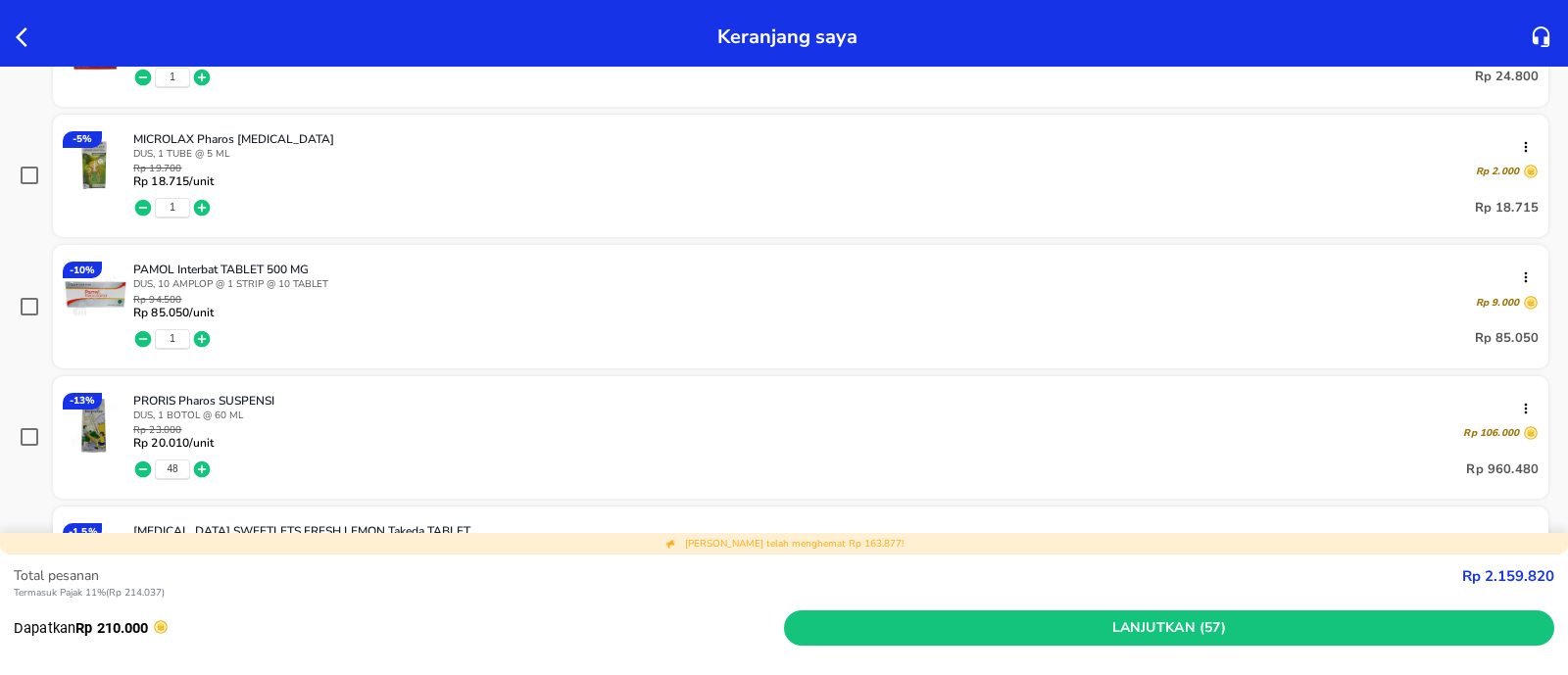 click 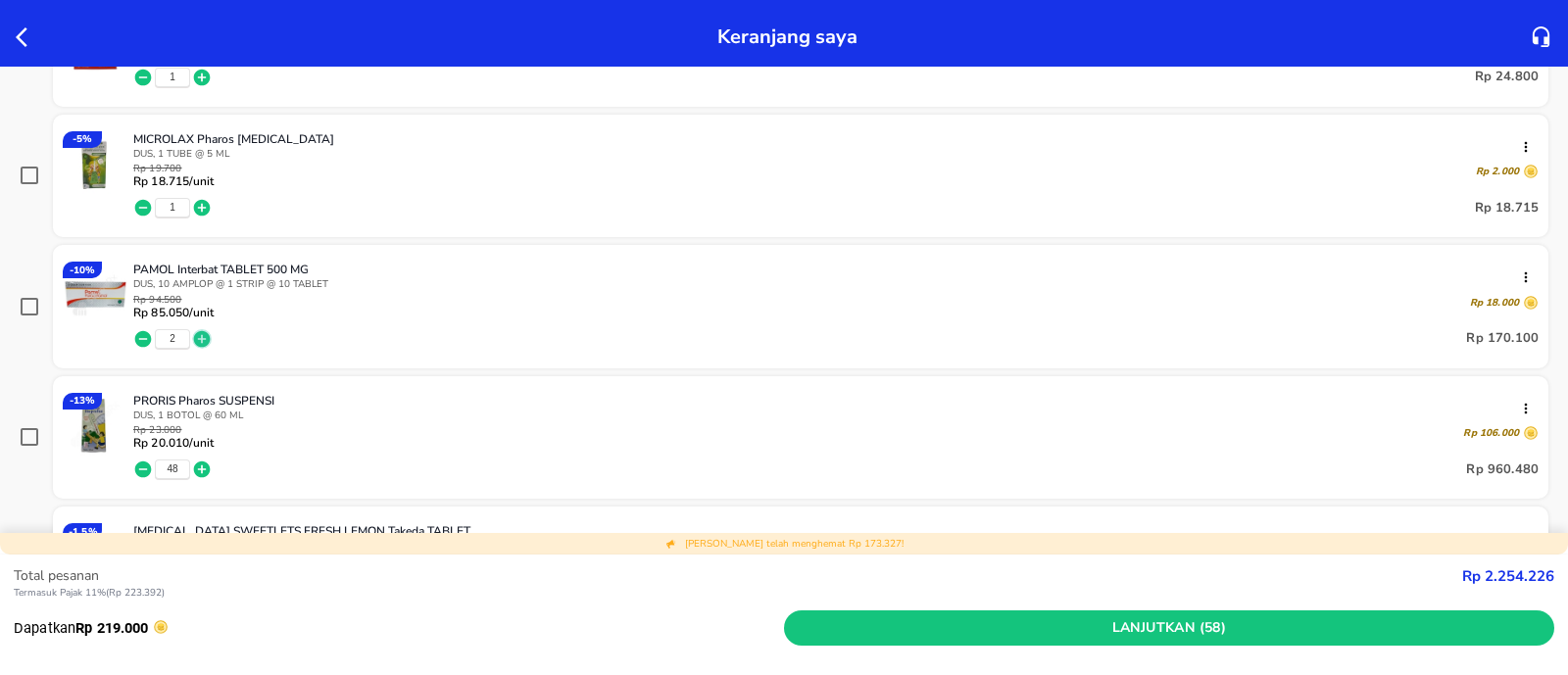 click 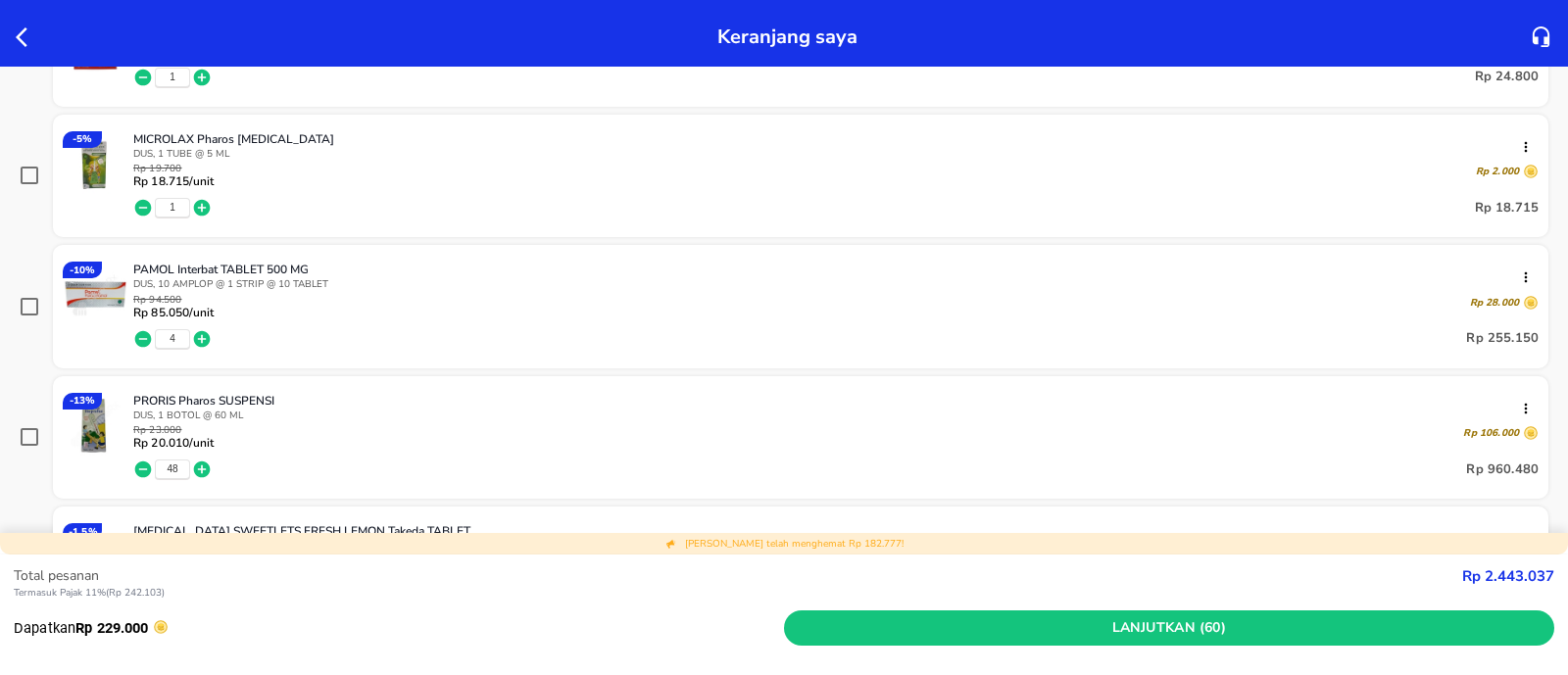 click 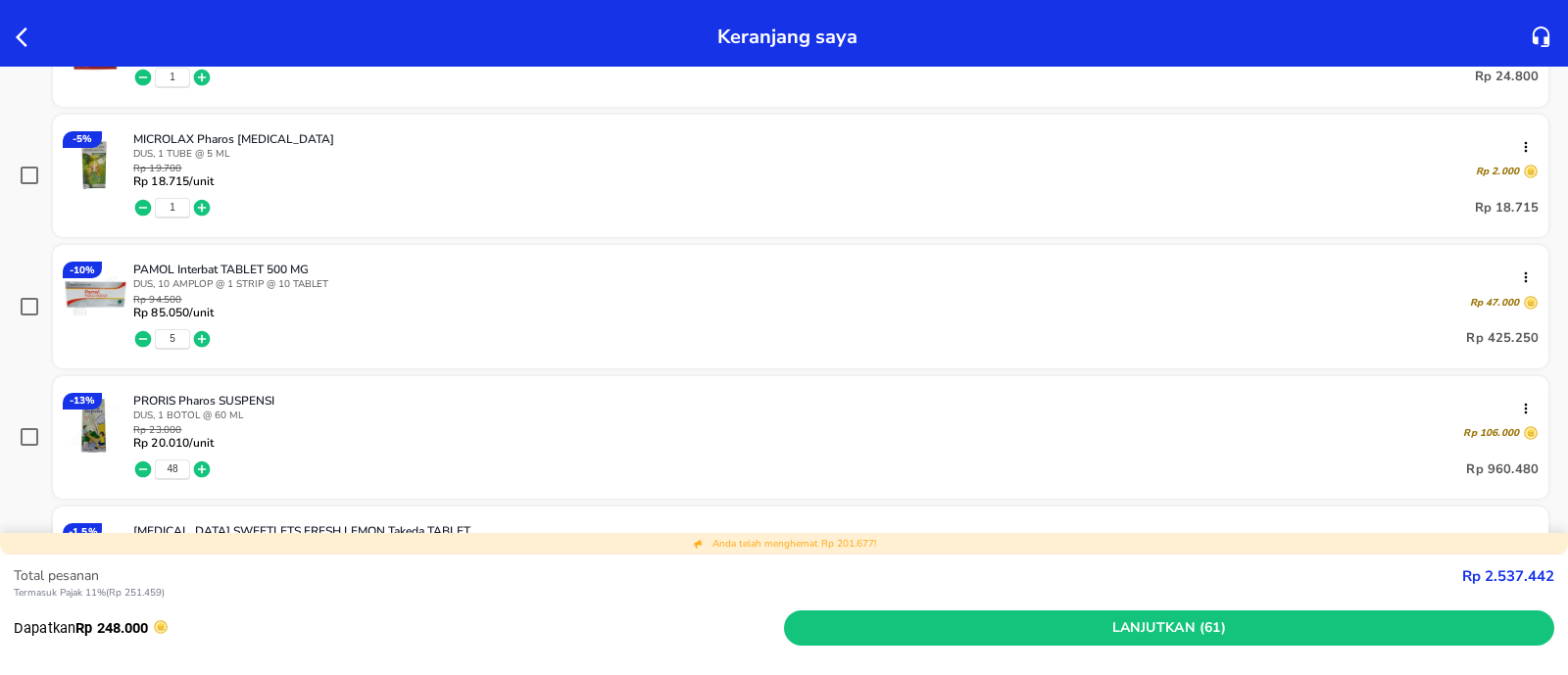 click at bounding box center (95, 164) 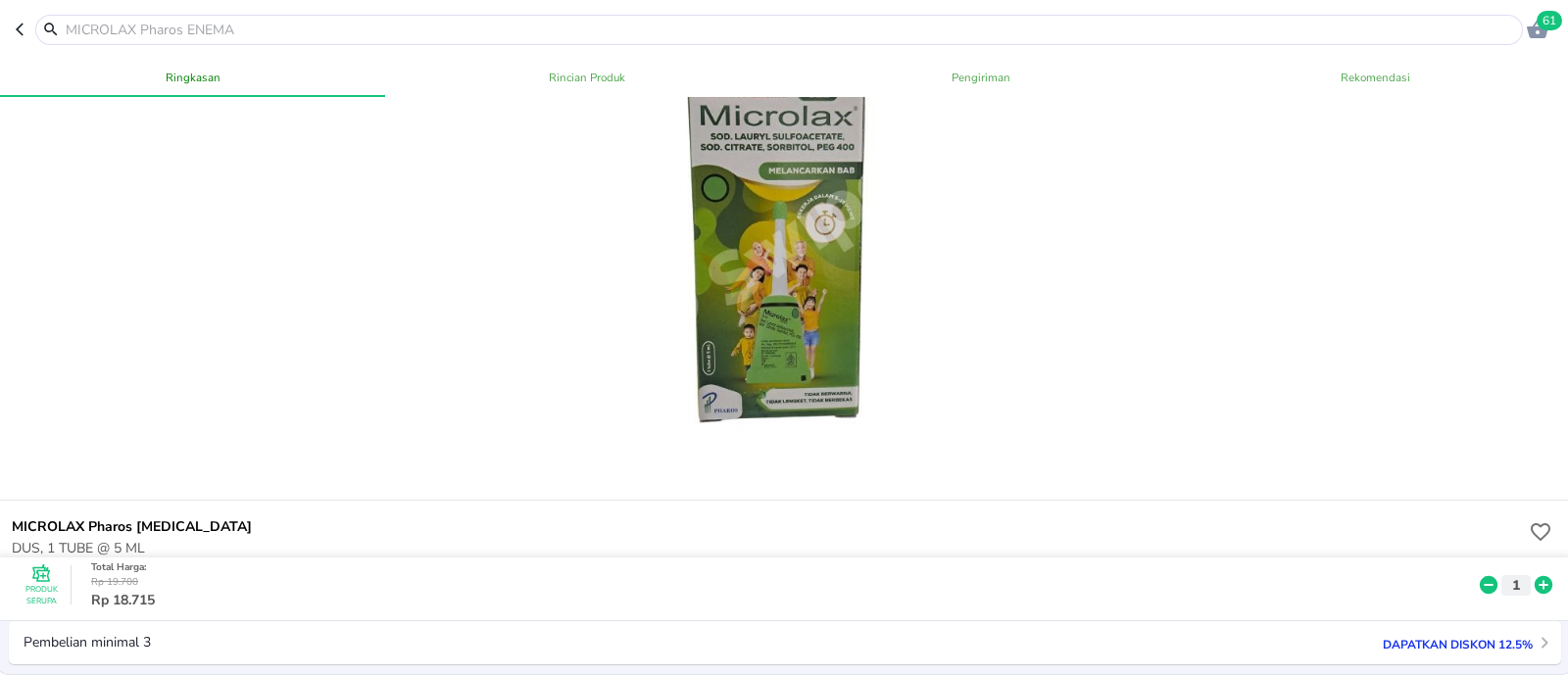 scroll, scrollTop: 121, scrollLeft: 0, axis: vertical 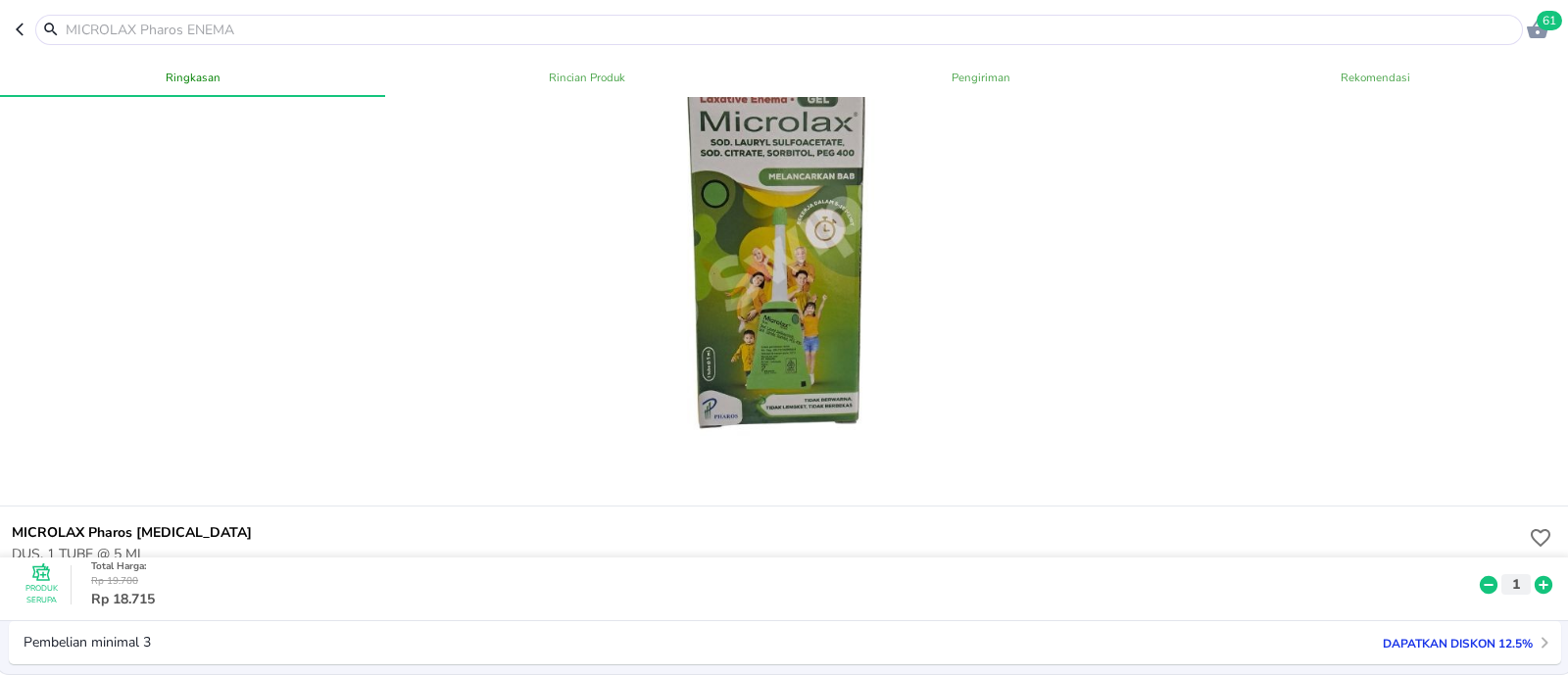 click on "61" at bounding box center [784, 29] 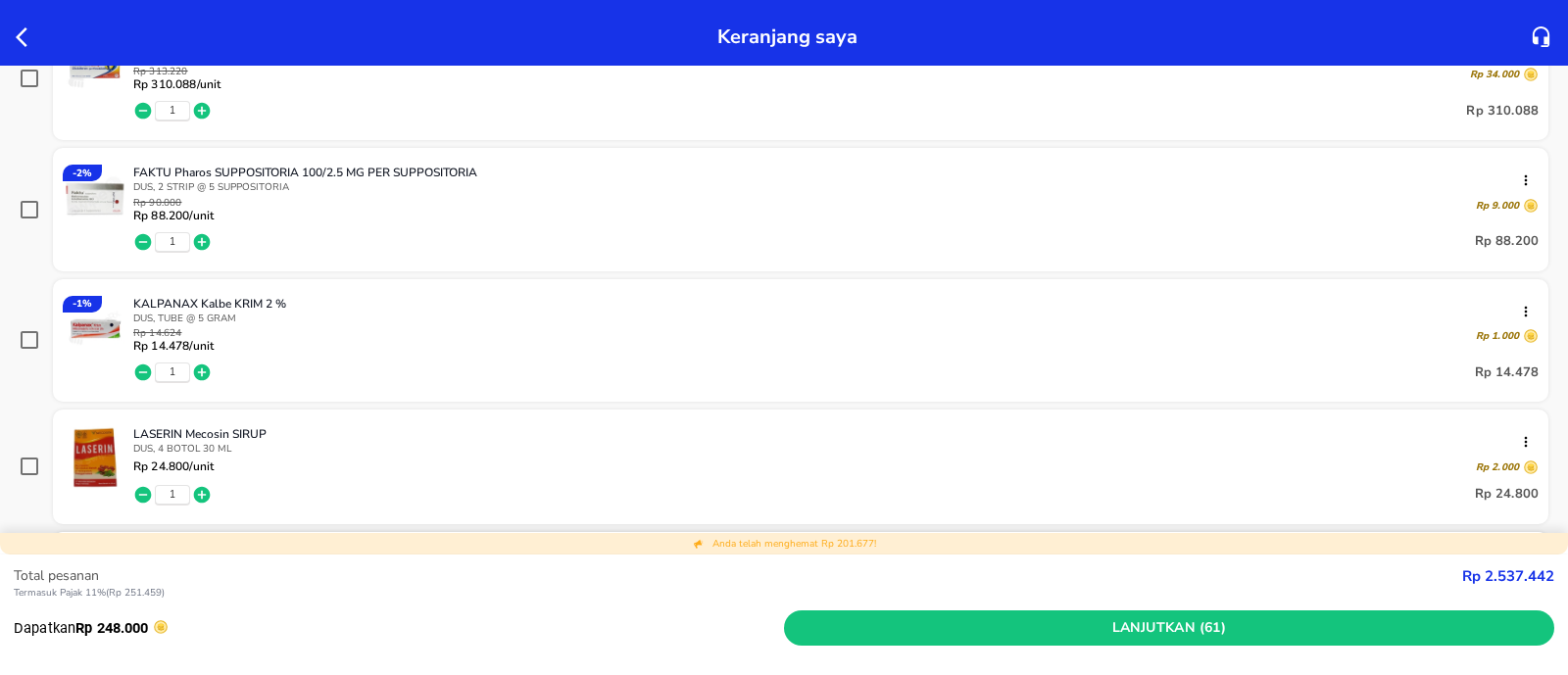scroll, scrollTop: 612, scrollLeft: 0, axis: vertical 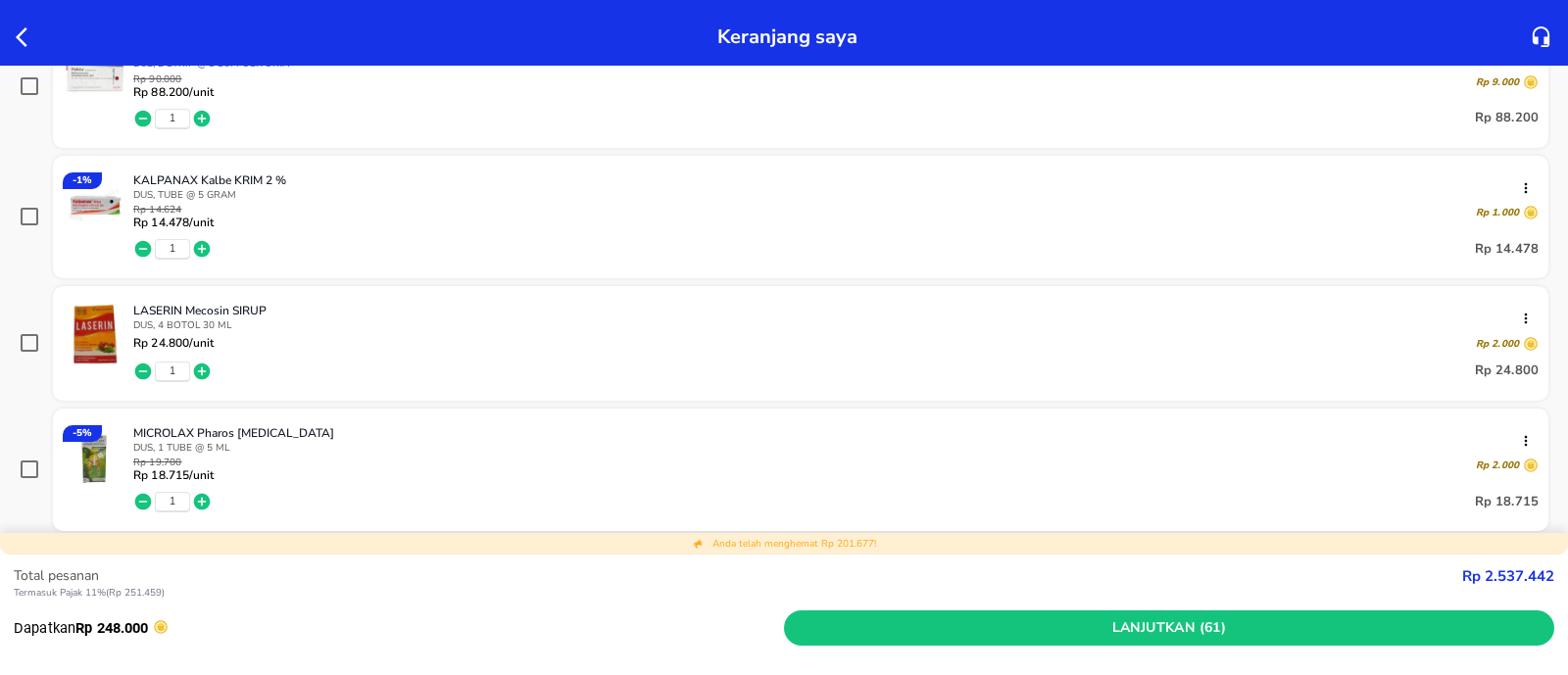 click on "1" at bounding box center [172, 502] 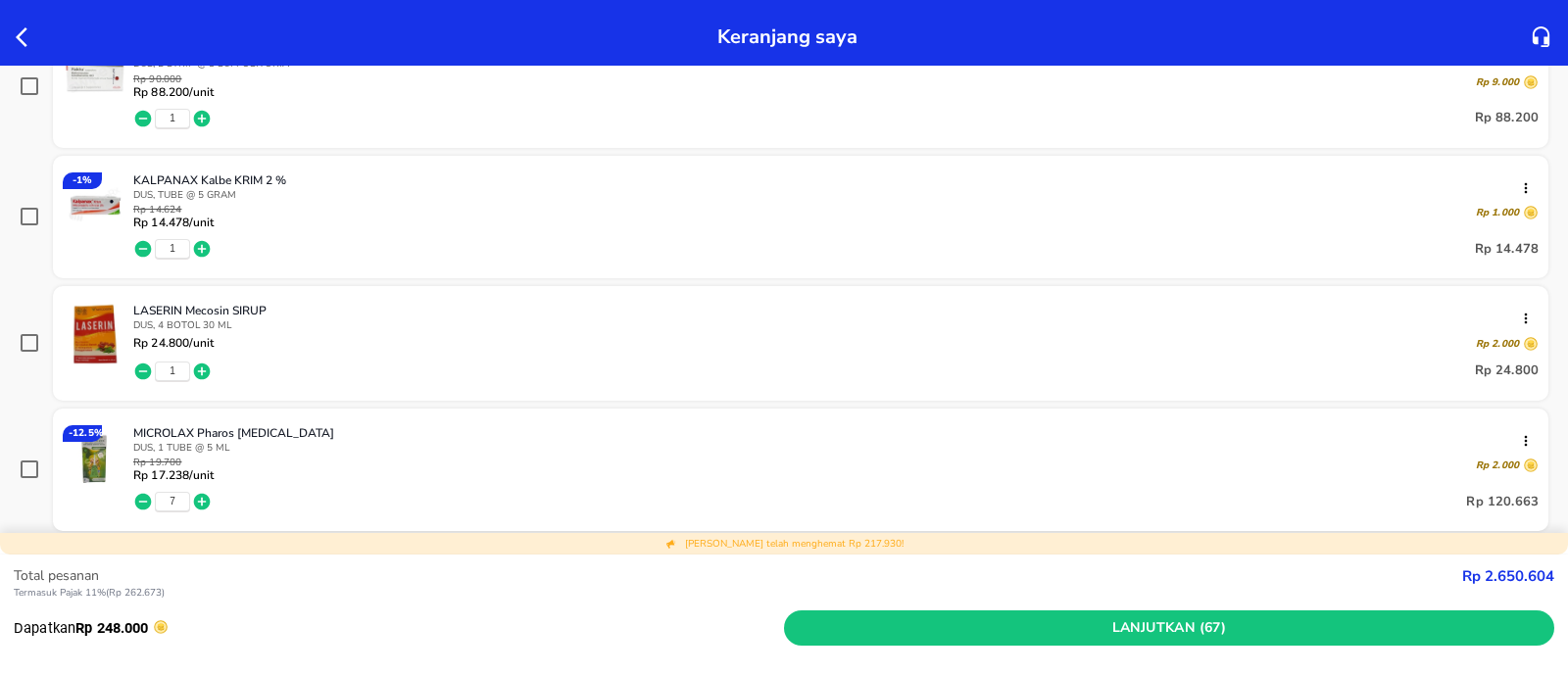 click 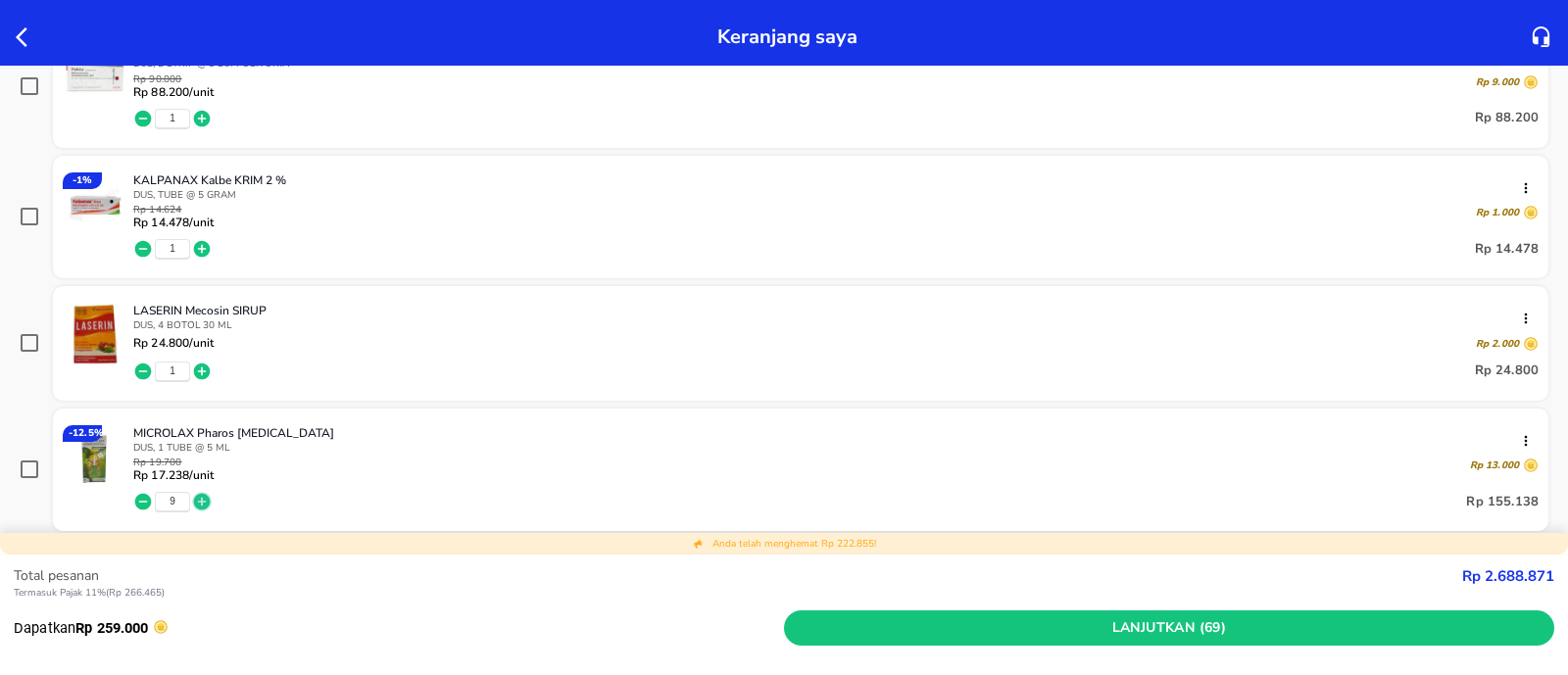 click 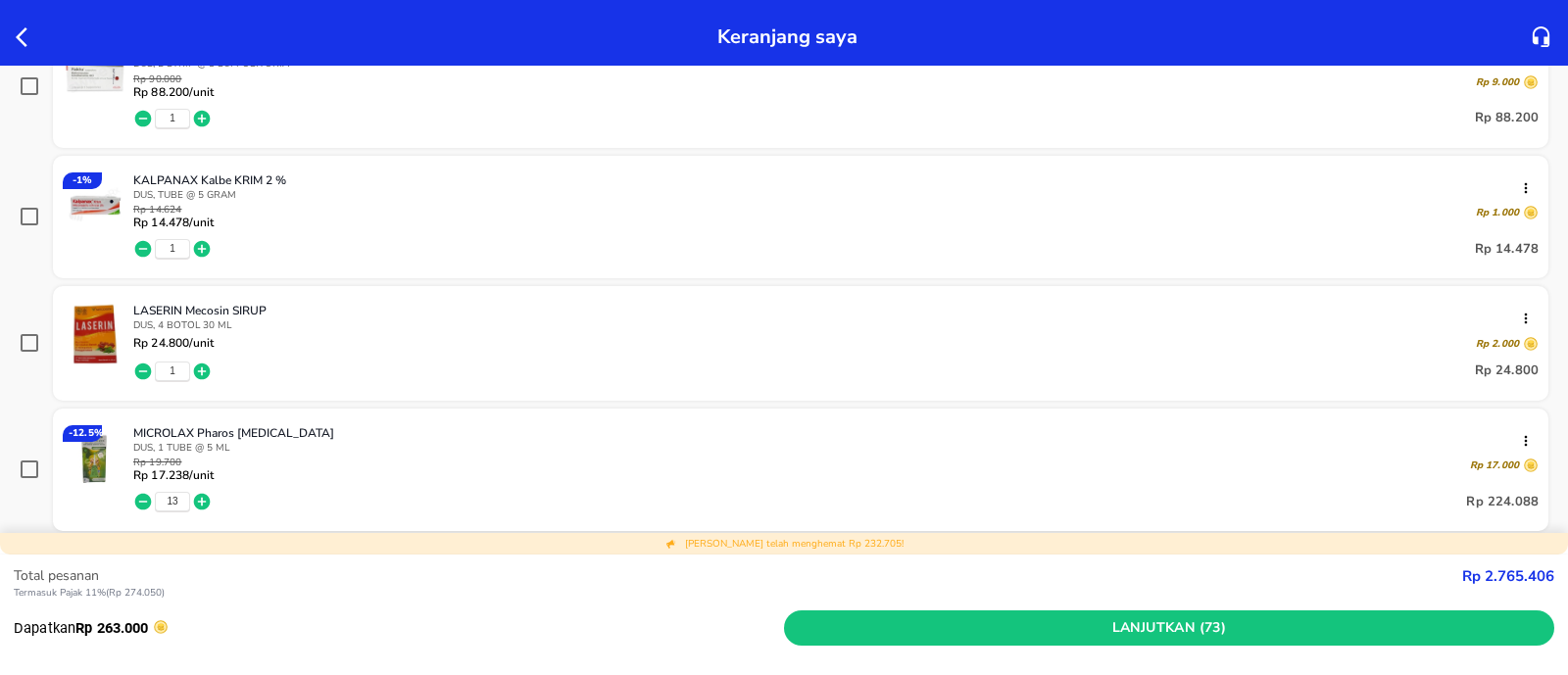 click 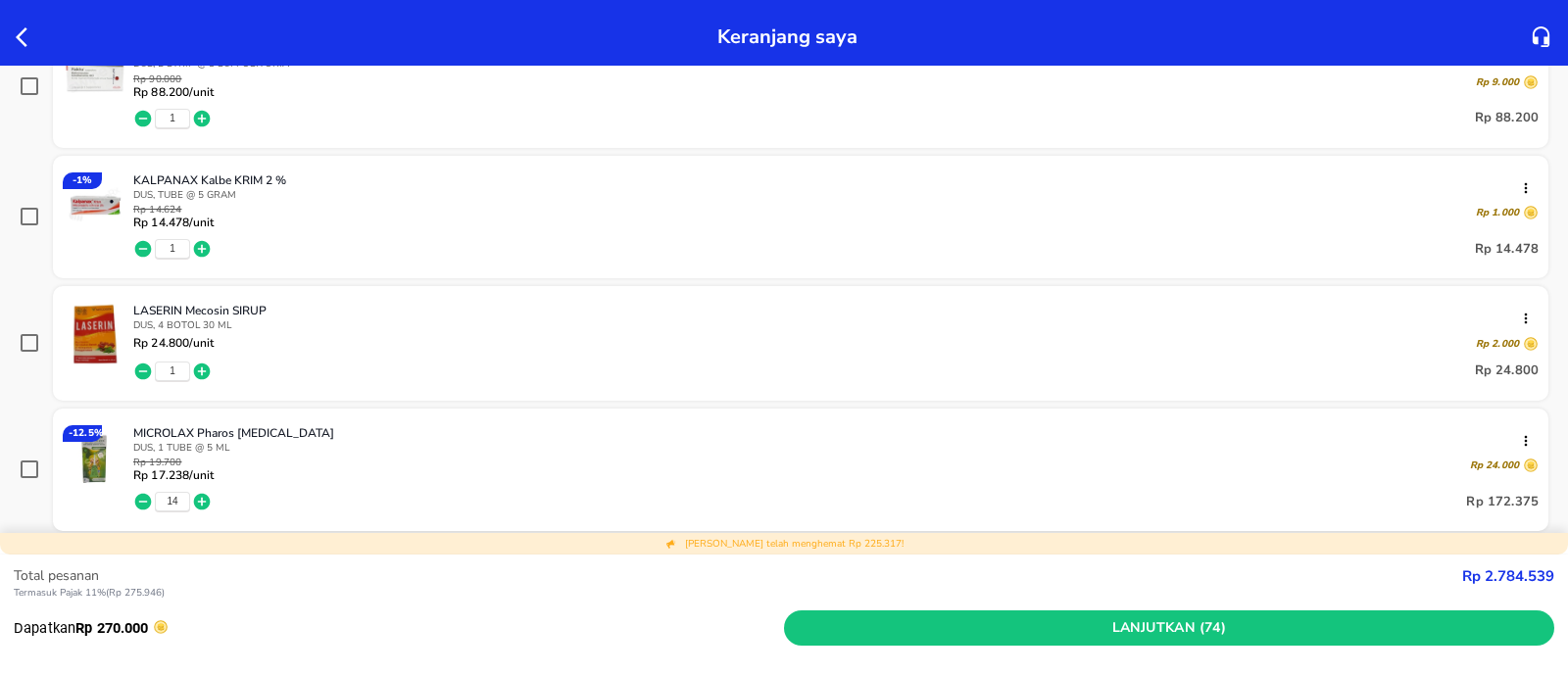 click 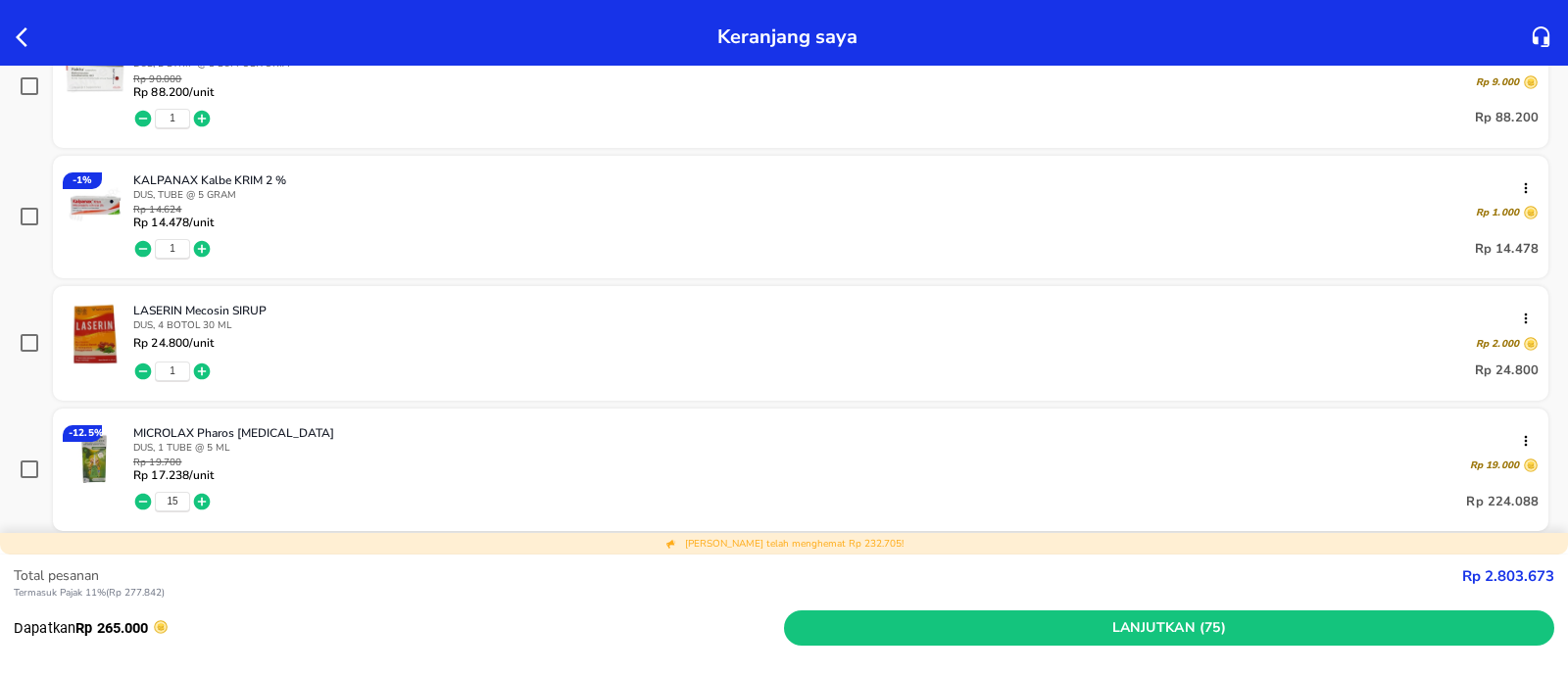 click 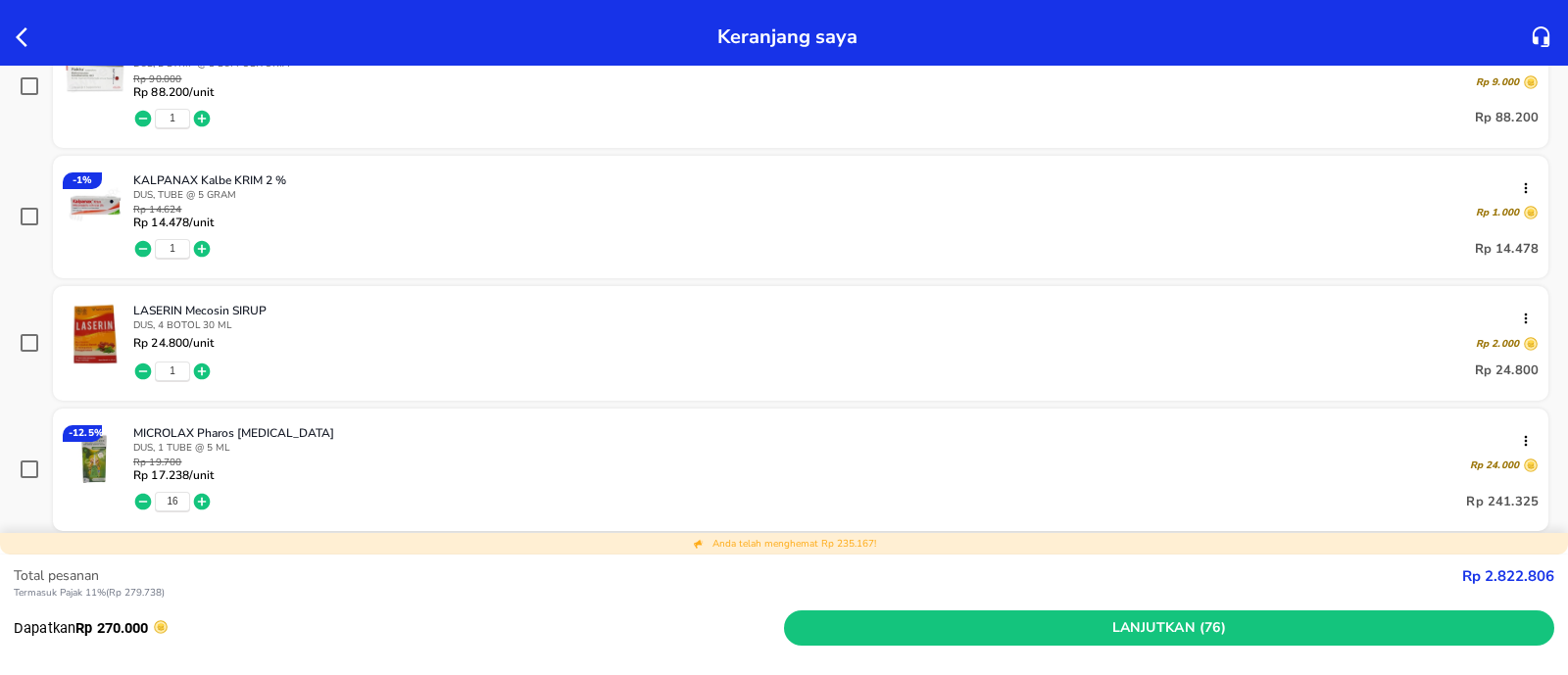 click 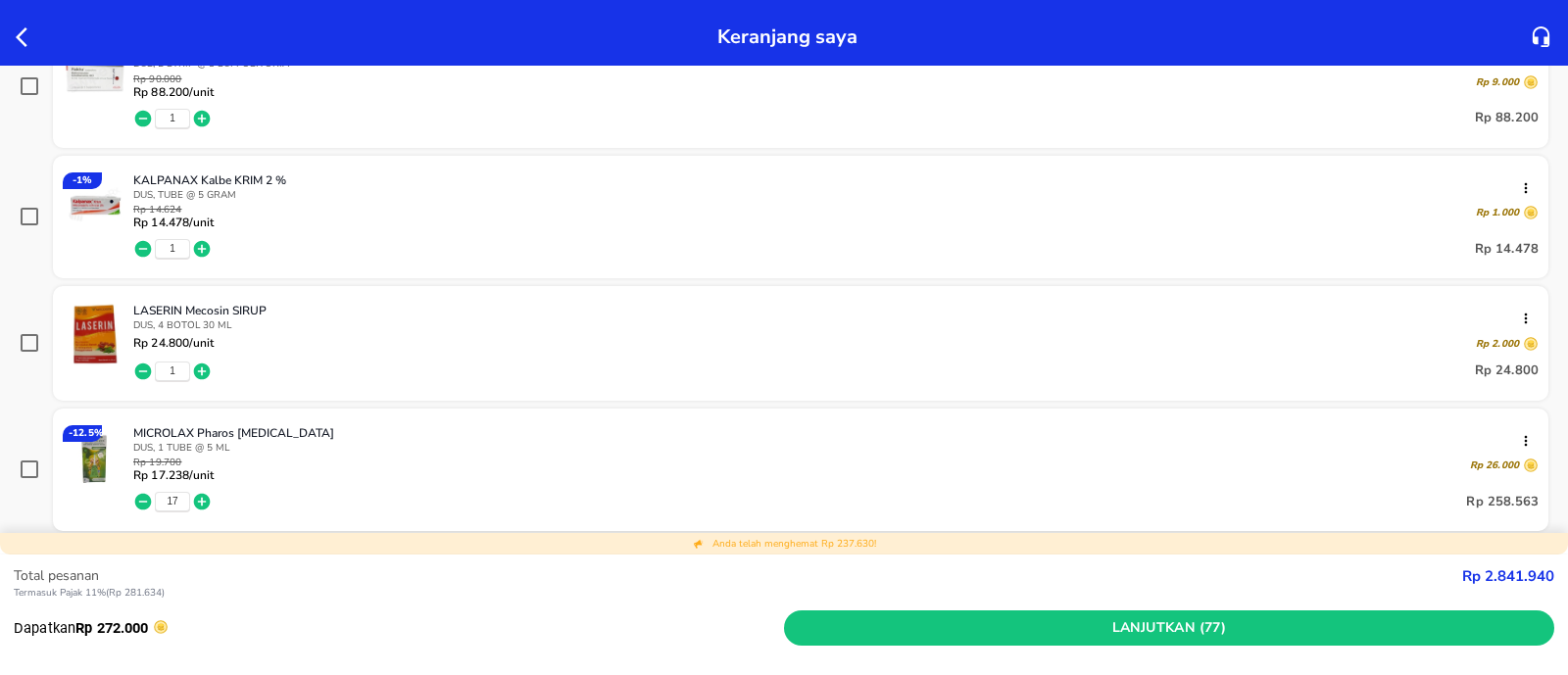 click 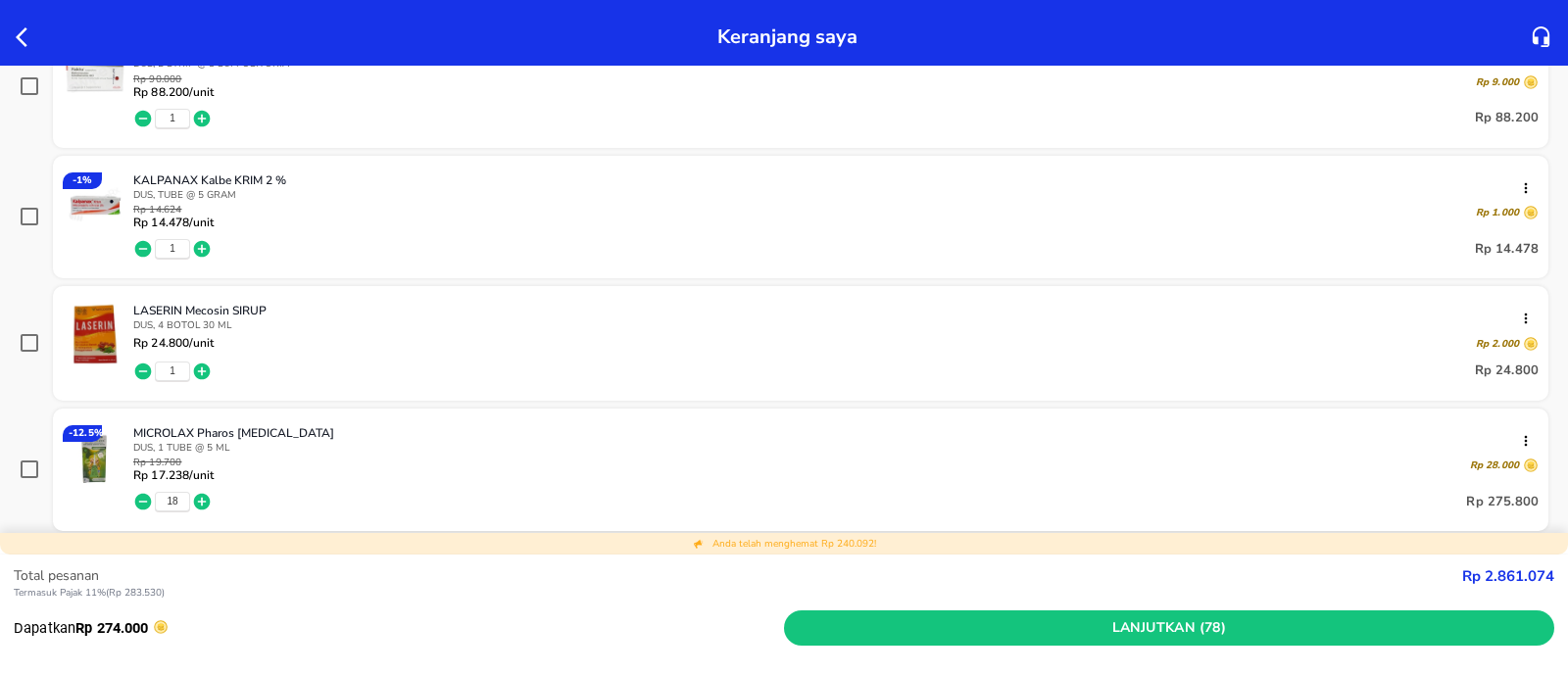 click 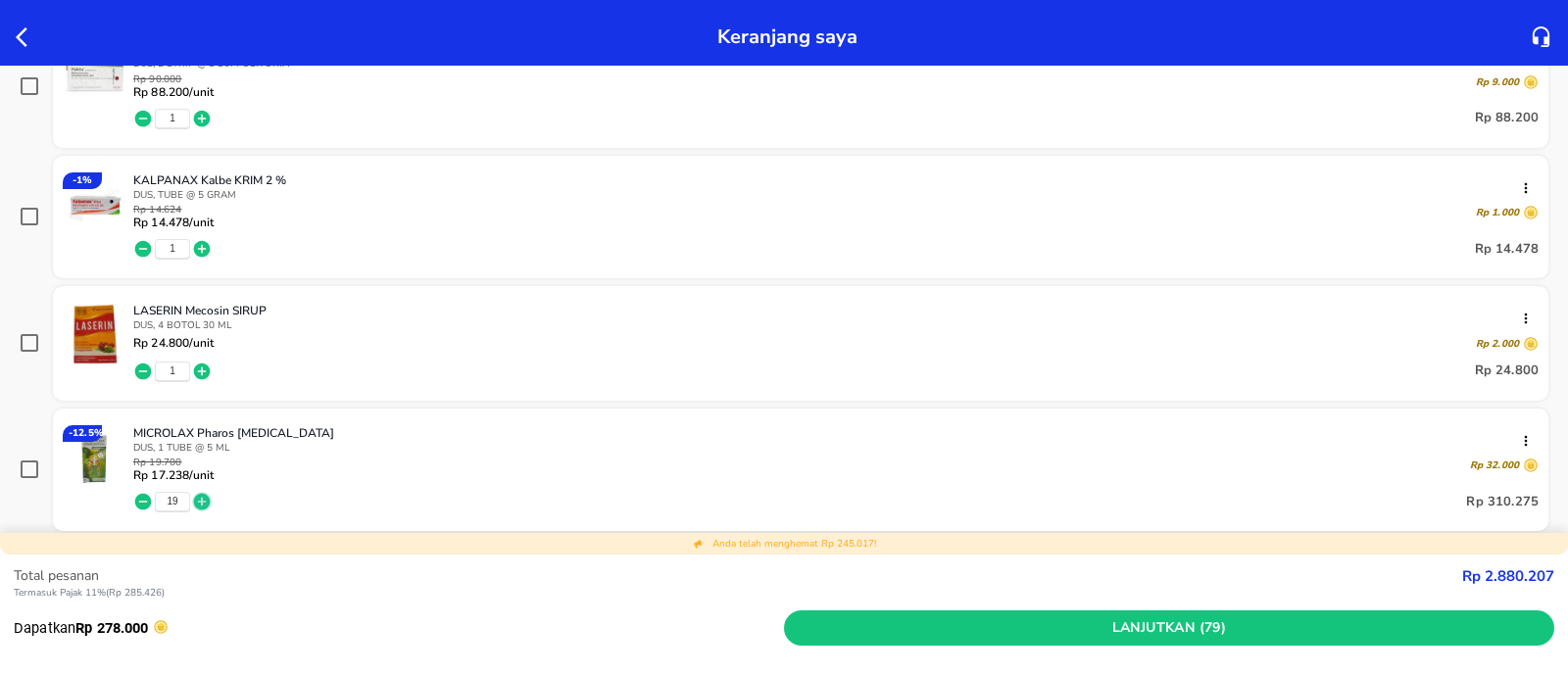 click 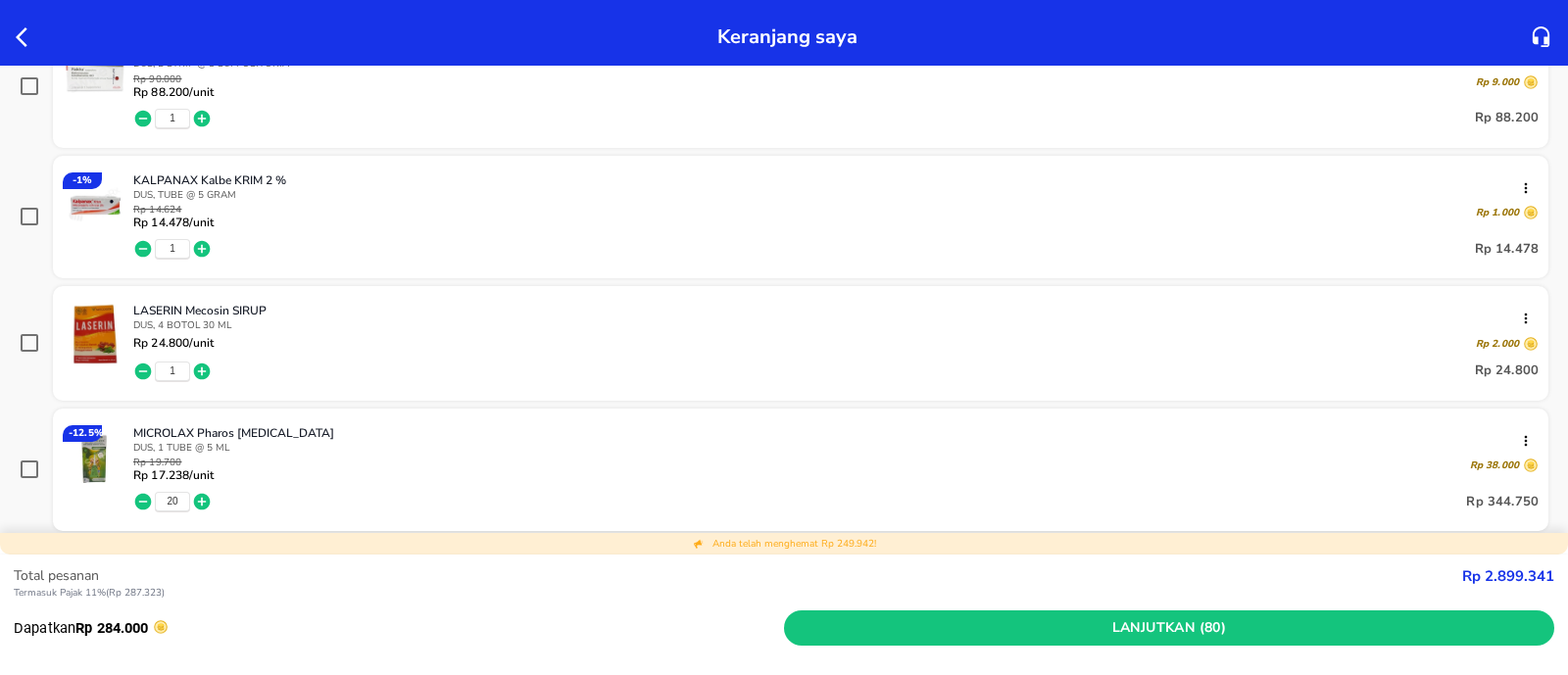 click on "1" at bounding box center [172, 371] 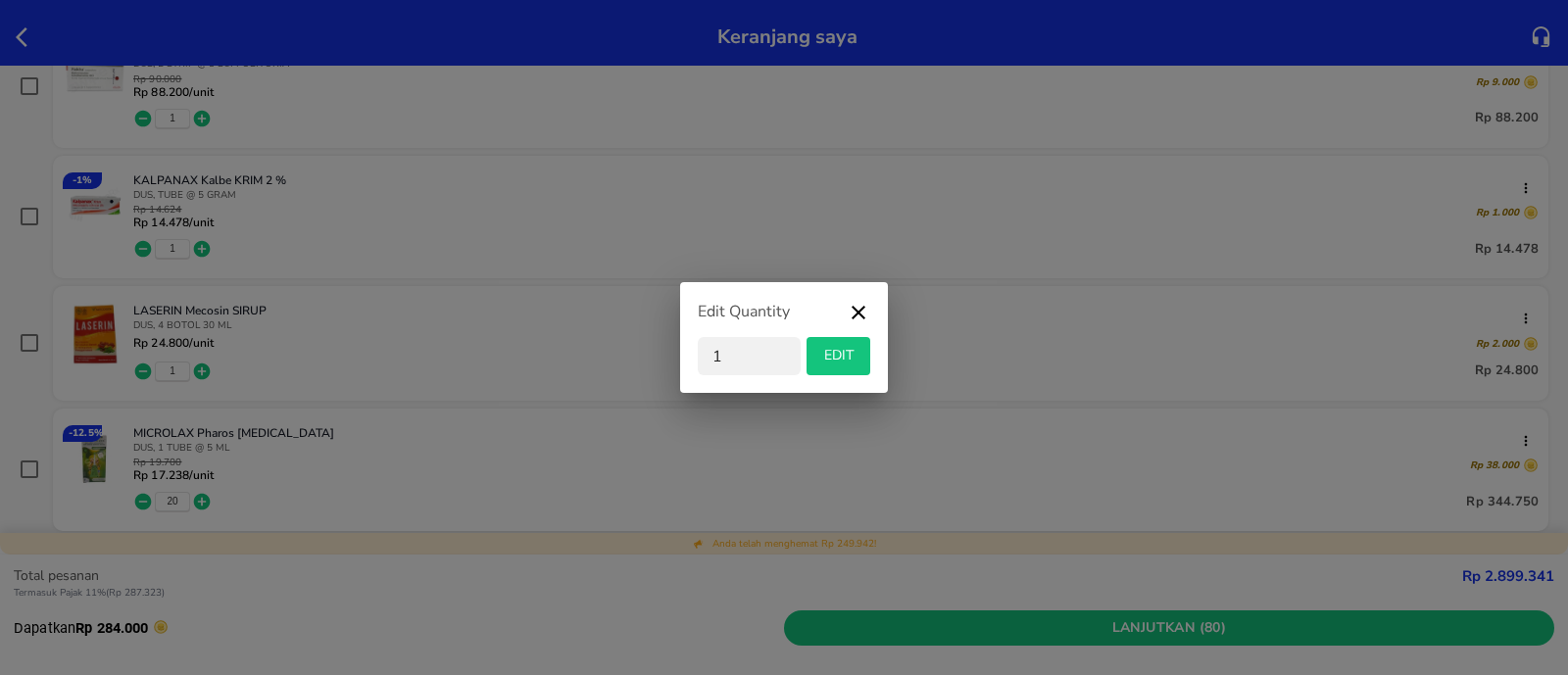 drag, startPoint x: 745, startPoint y: 352, endPoint x: 691, endPoint y: 350, distance: 54.03702 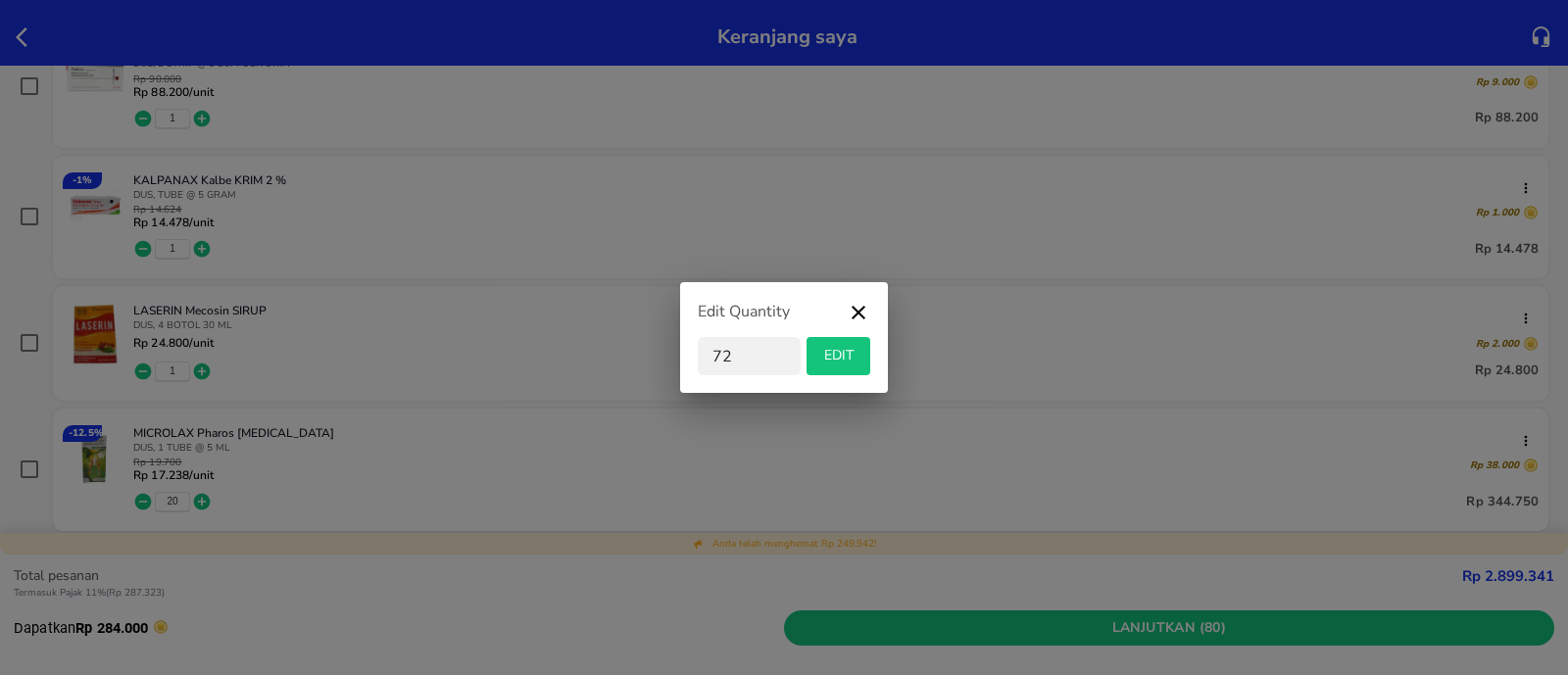 type on "72" 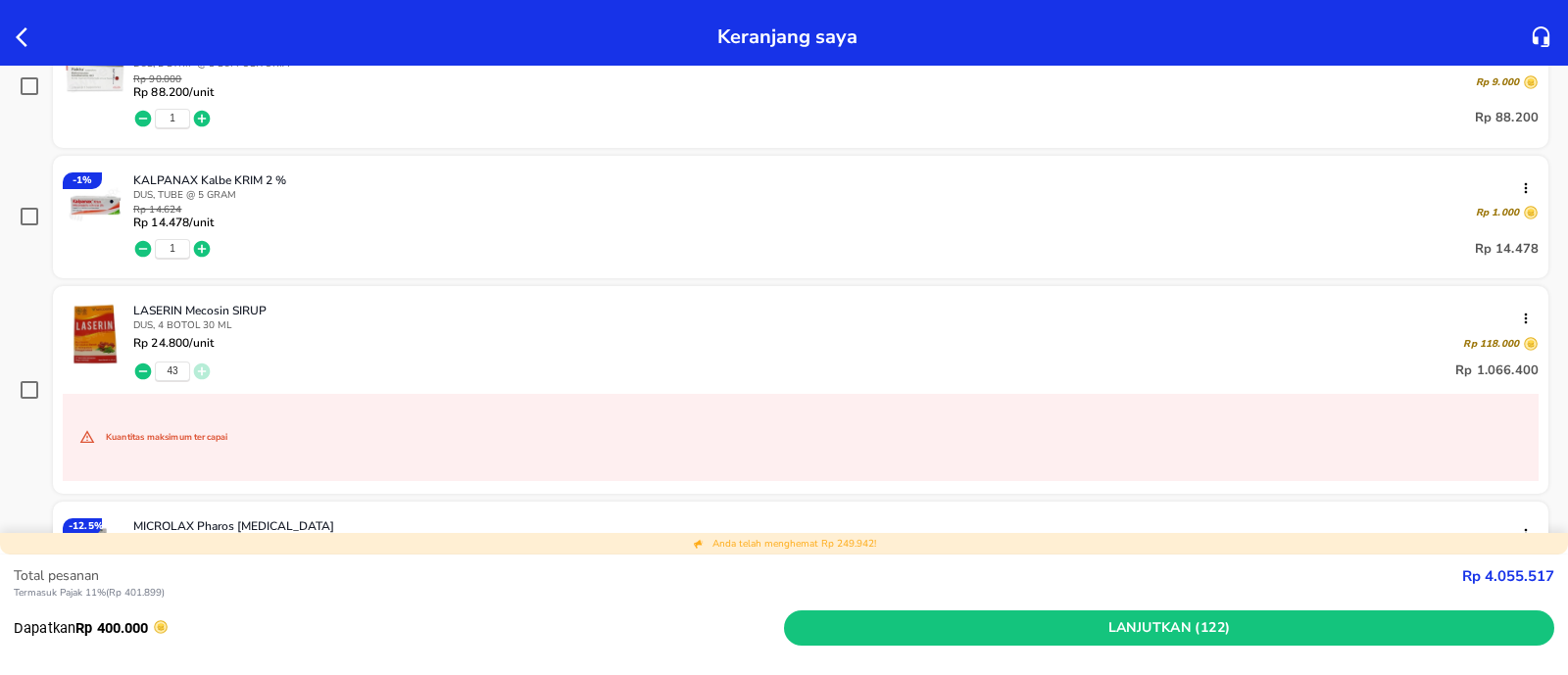 scroll, scrollTop: 735, scrollLeft: 0, axis: vertical 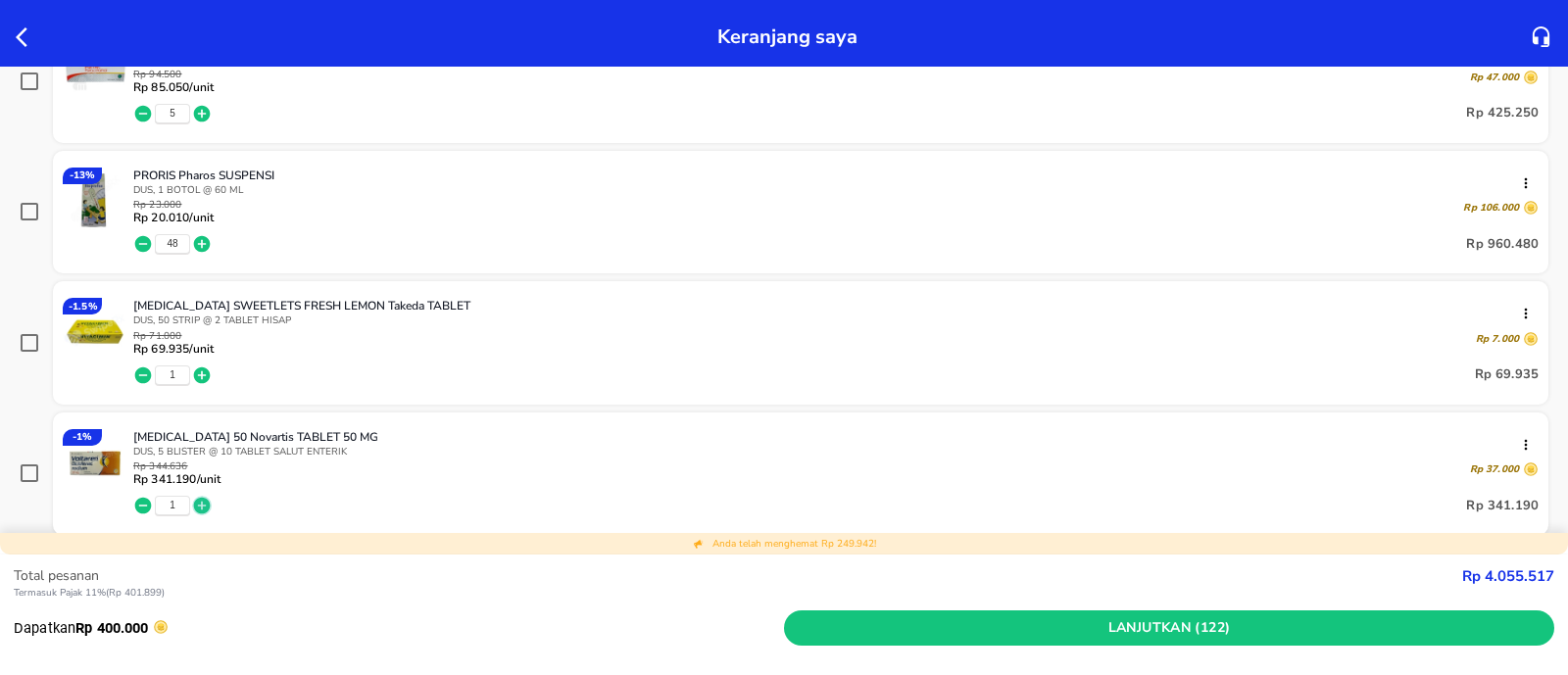 click 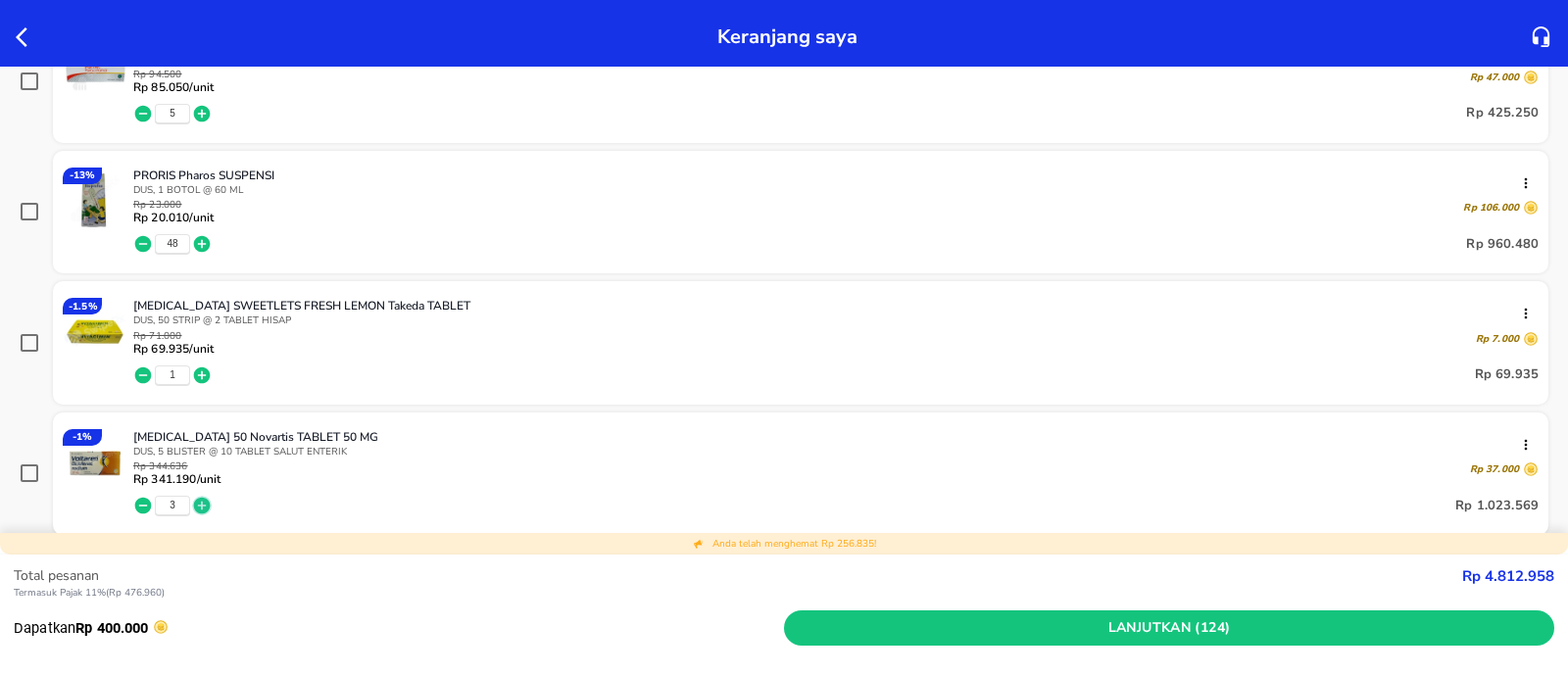 click 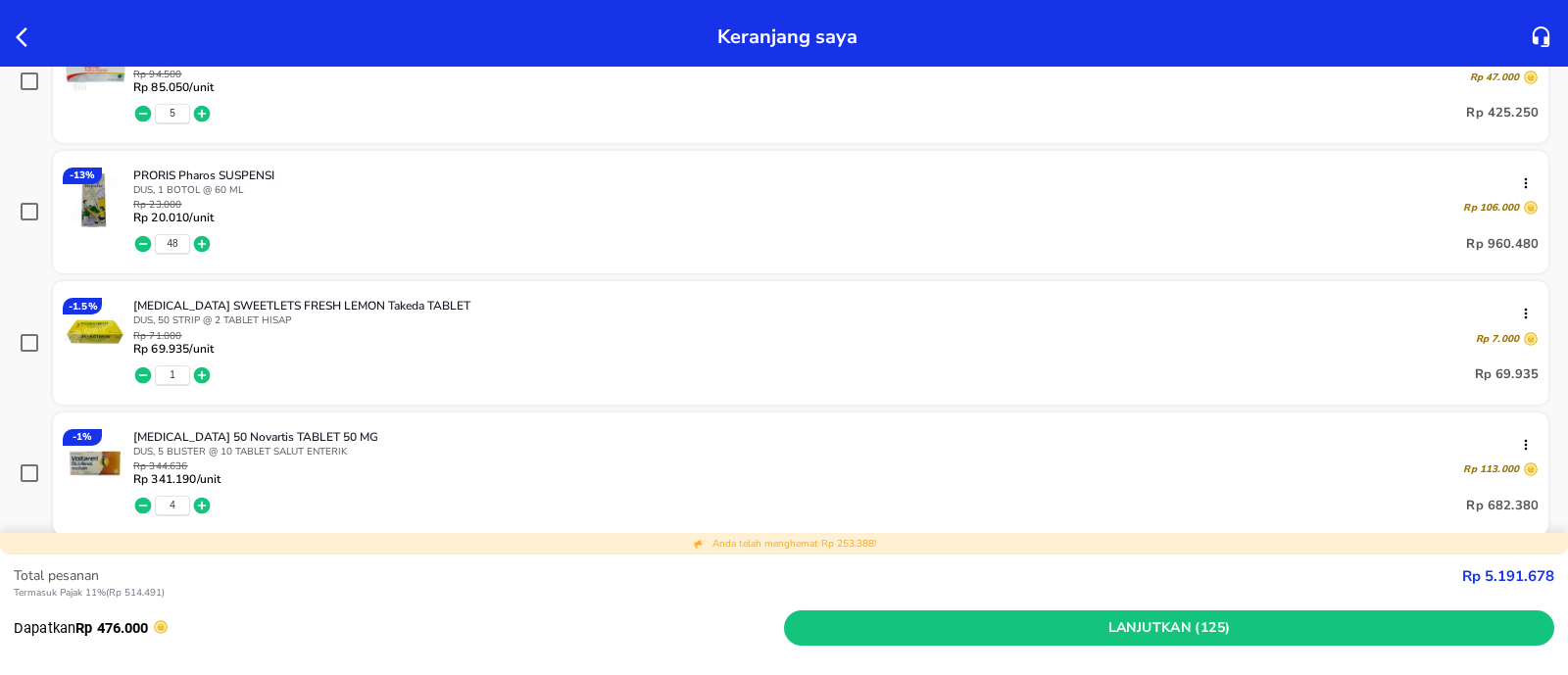 click 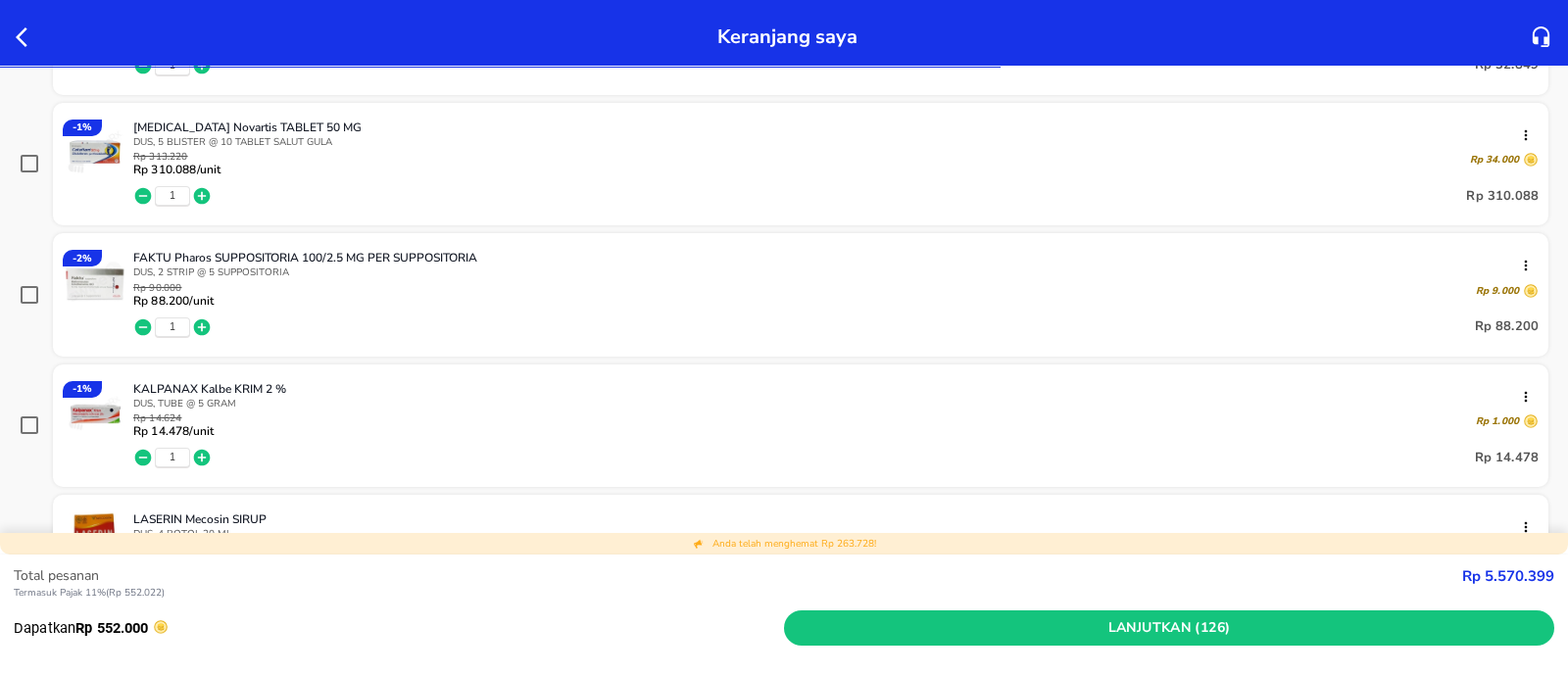 scroll, scrollTop: 367, scrollLeft: 0, axis: vertical 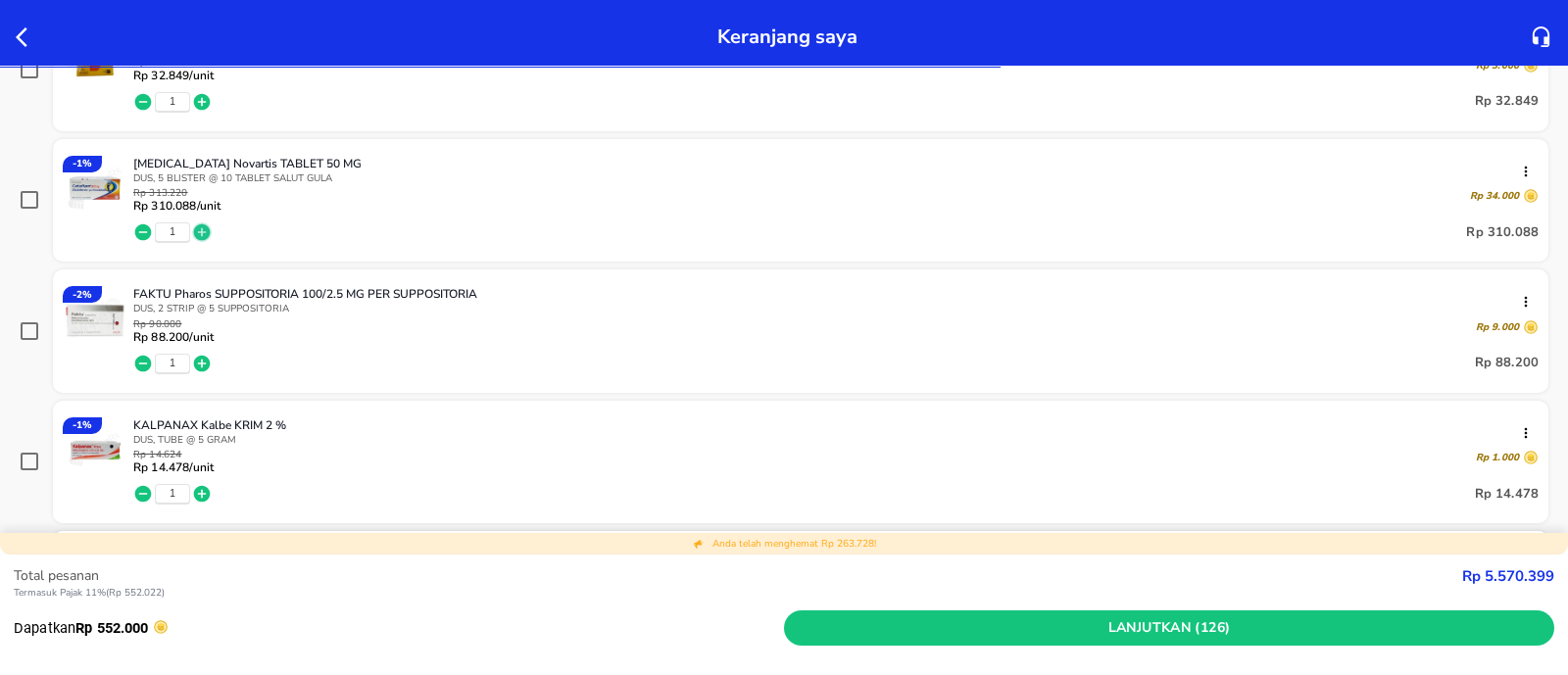 click 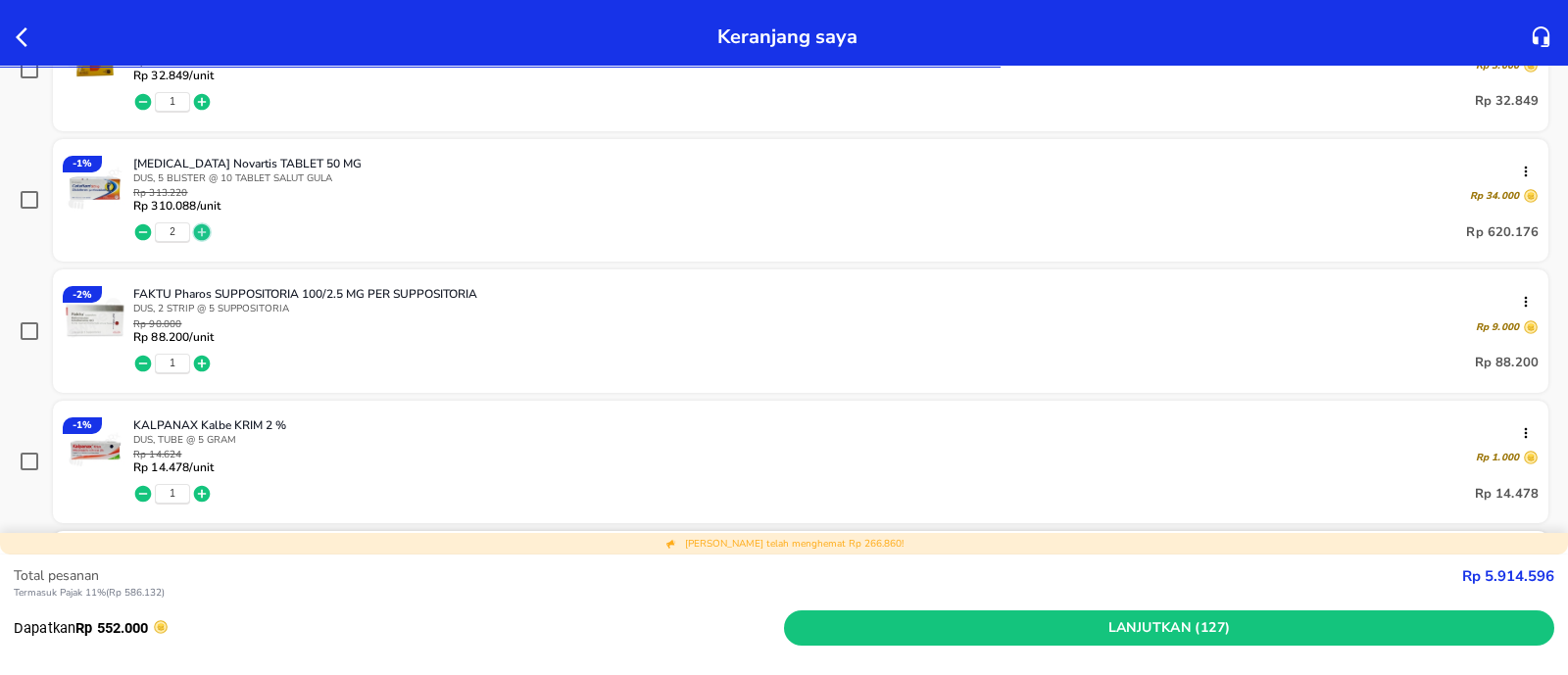 click 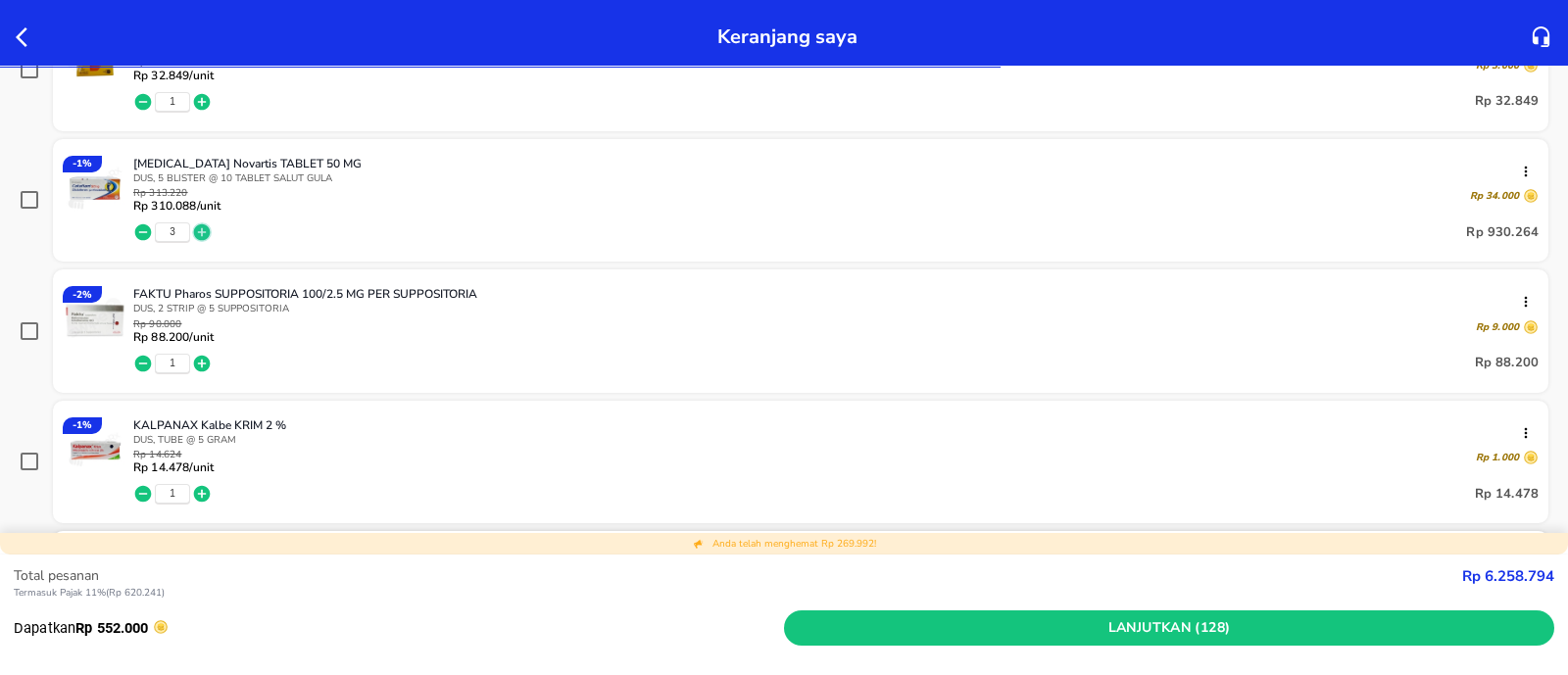 click 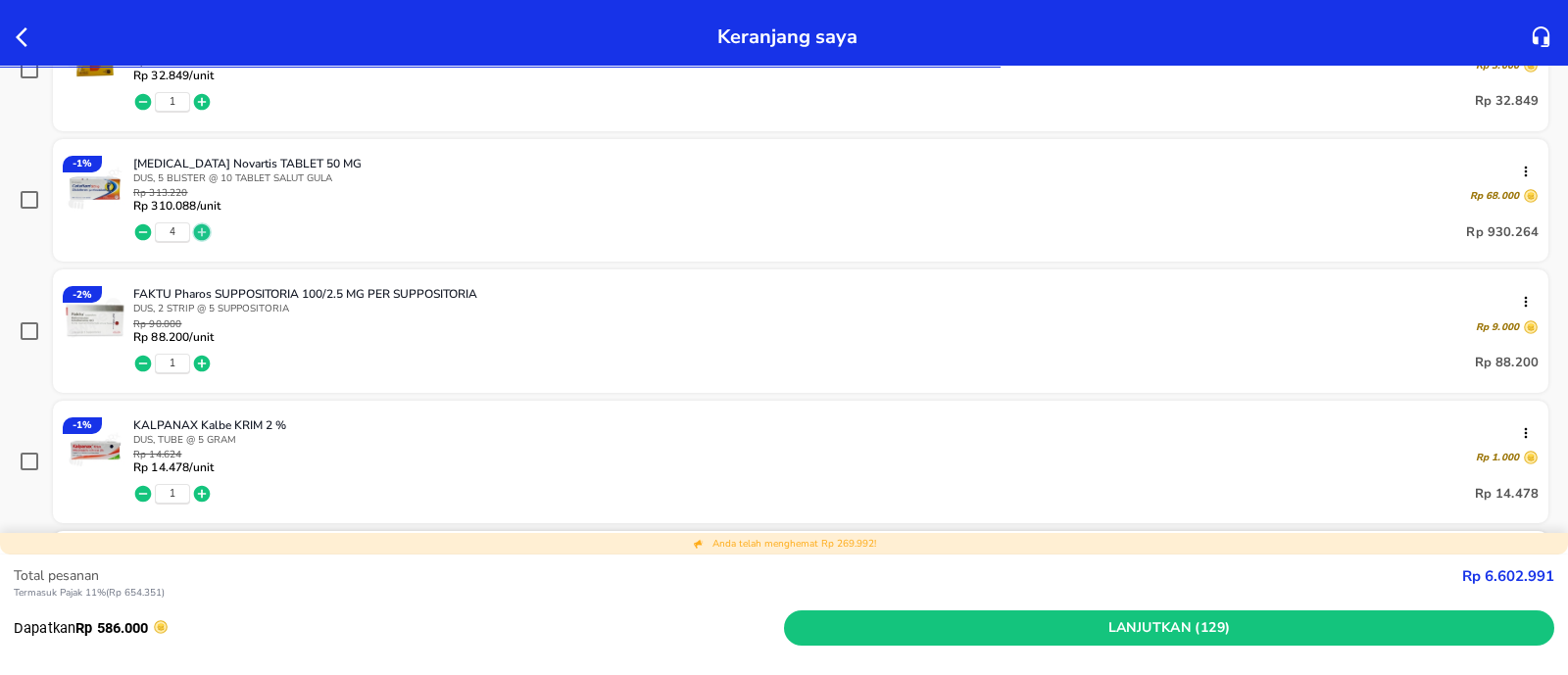 click 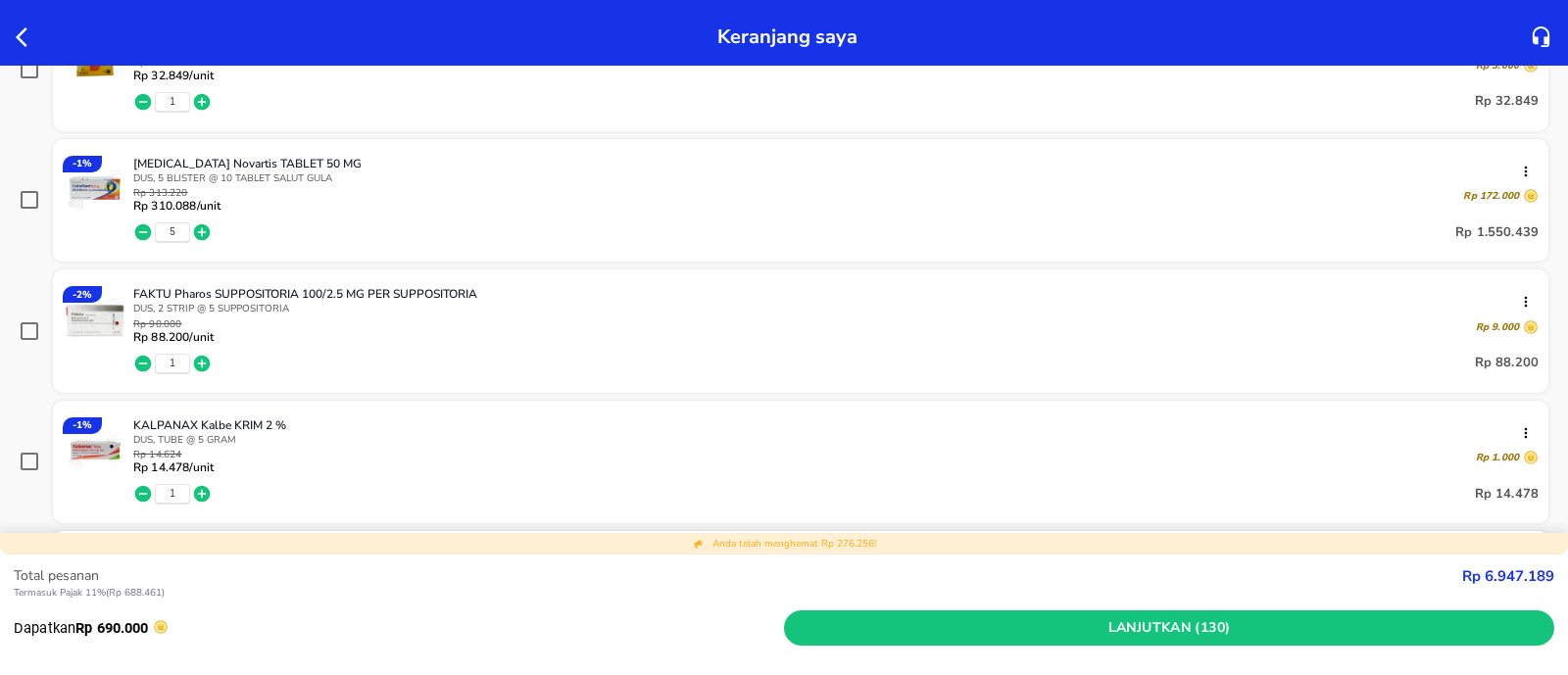 click on "1" at bounding box center (172, 494) 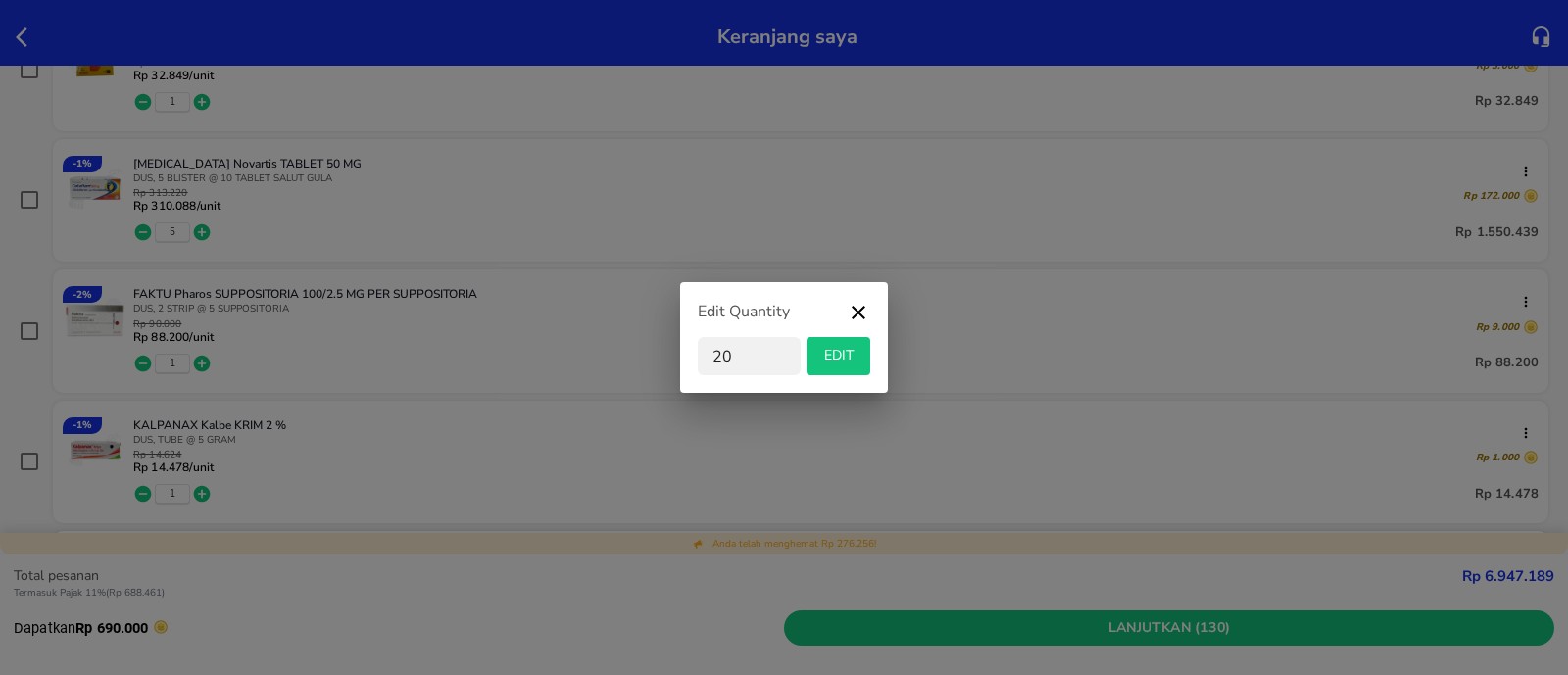 type on "20" 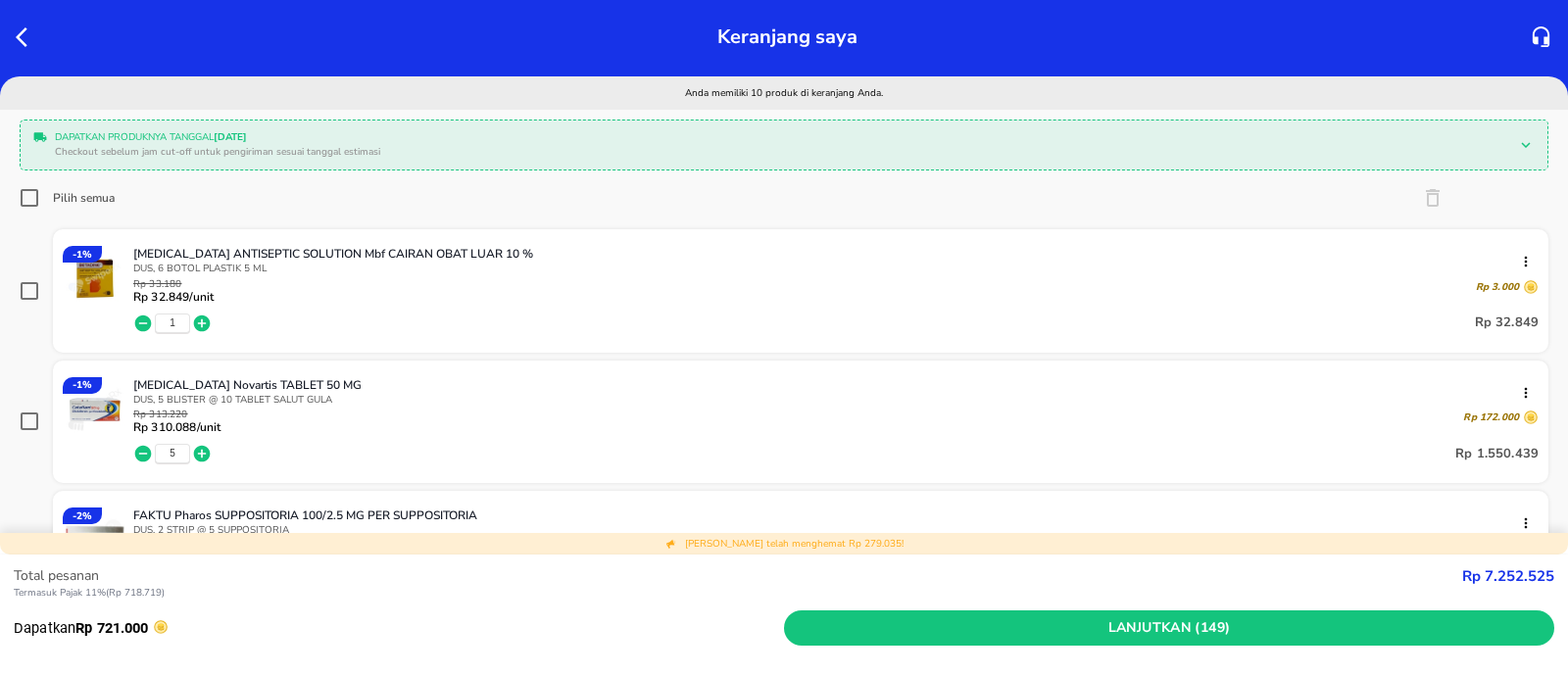 scroll, scrollTop: 121, scrollLeft: 0, axis: vertical 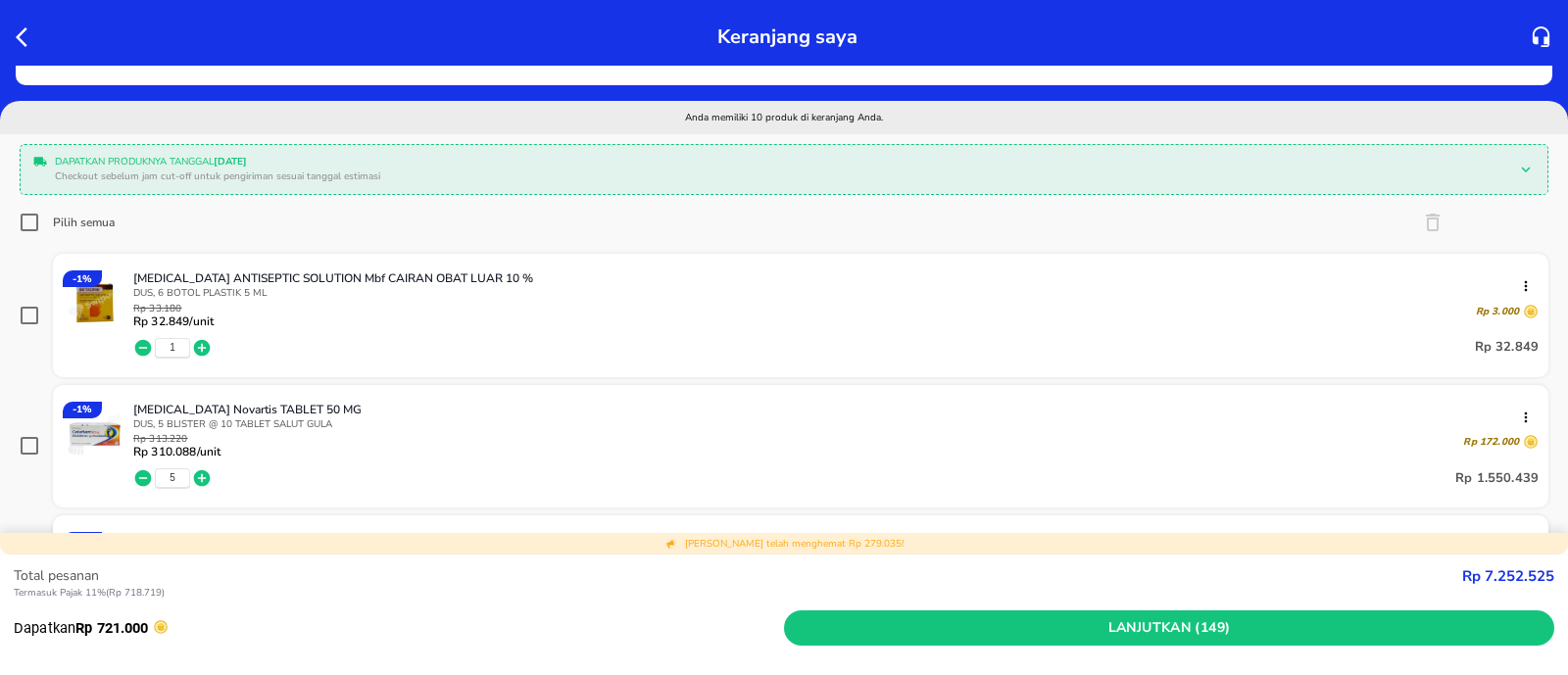 click on "1" at bounding box center (172, 348) 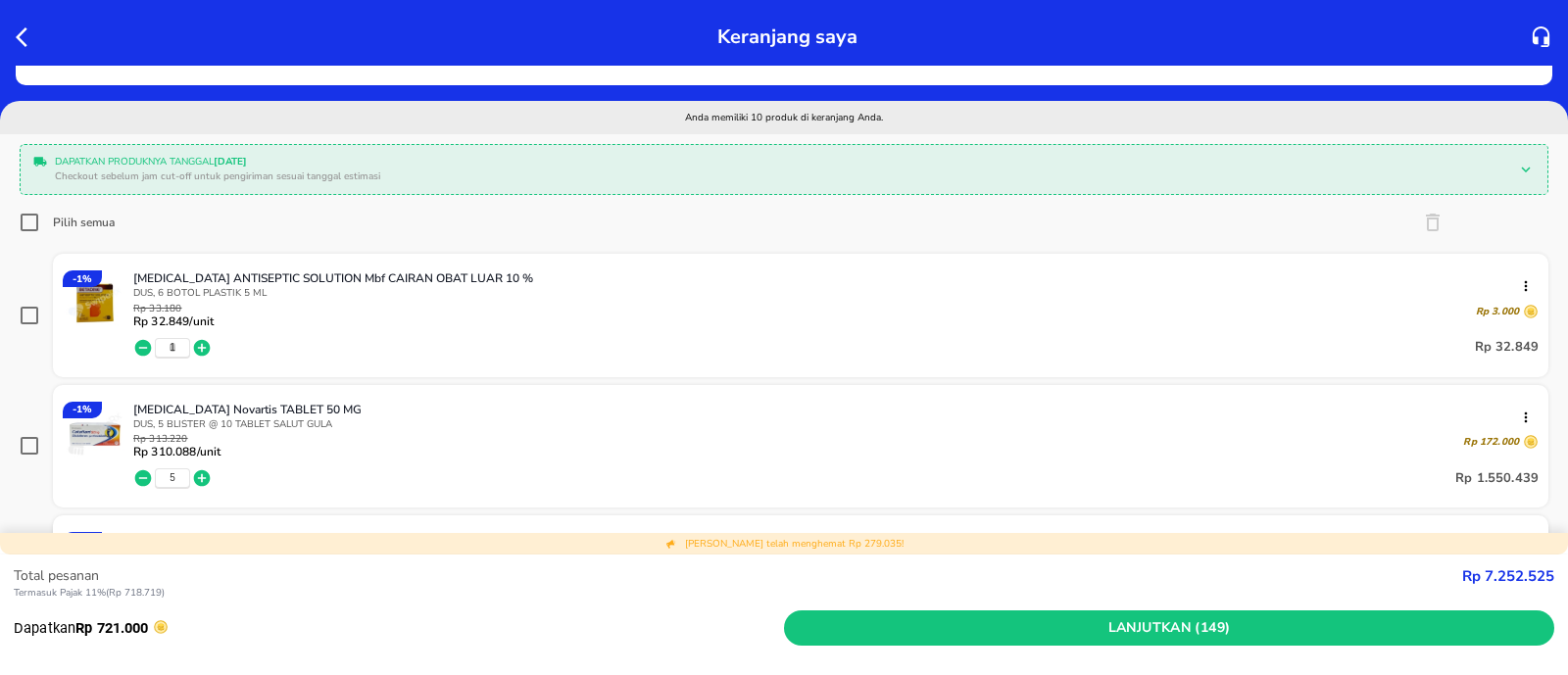 click on "1" at bounding box center (172, 348) 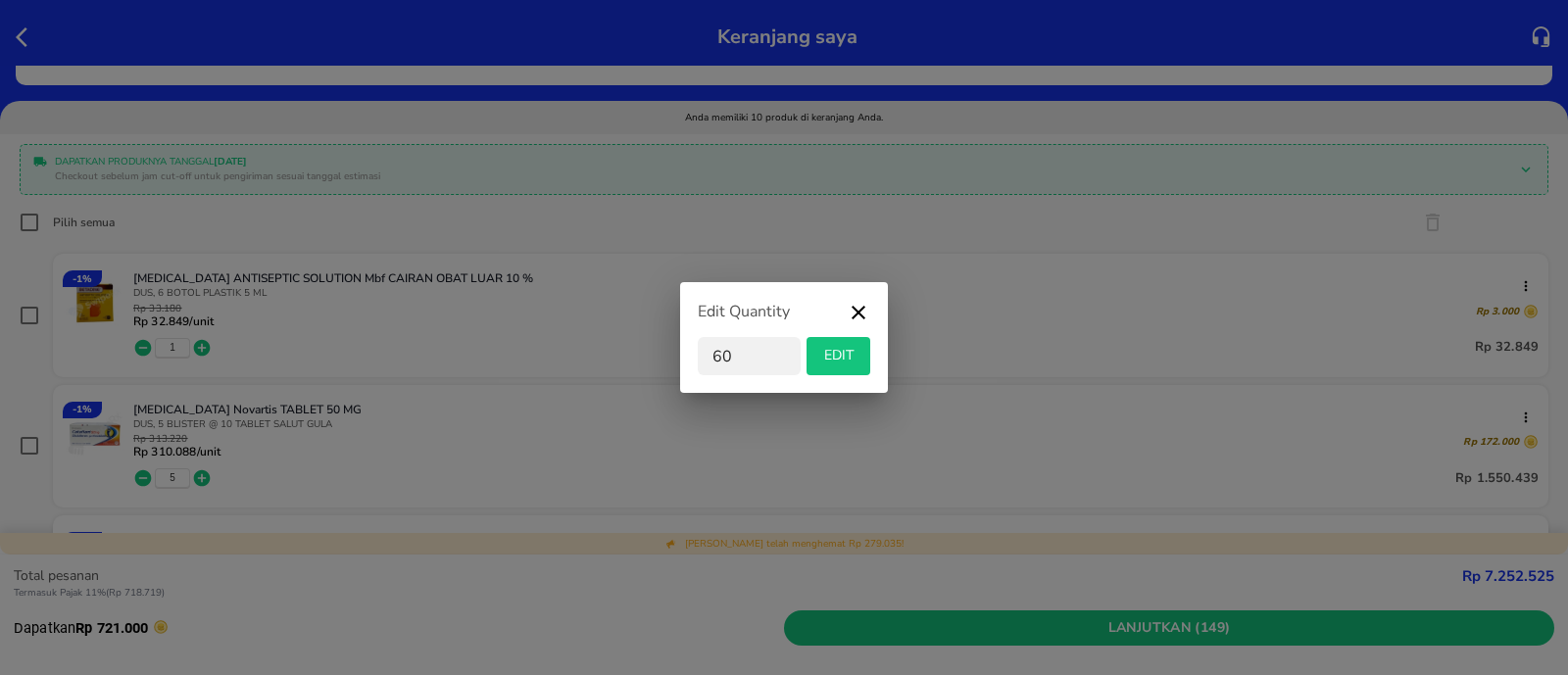 type on "60" 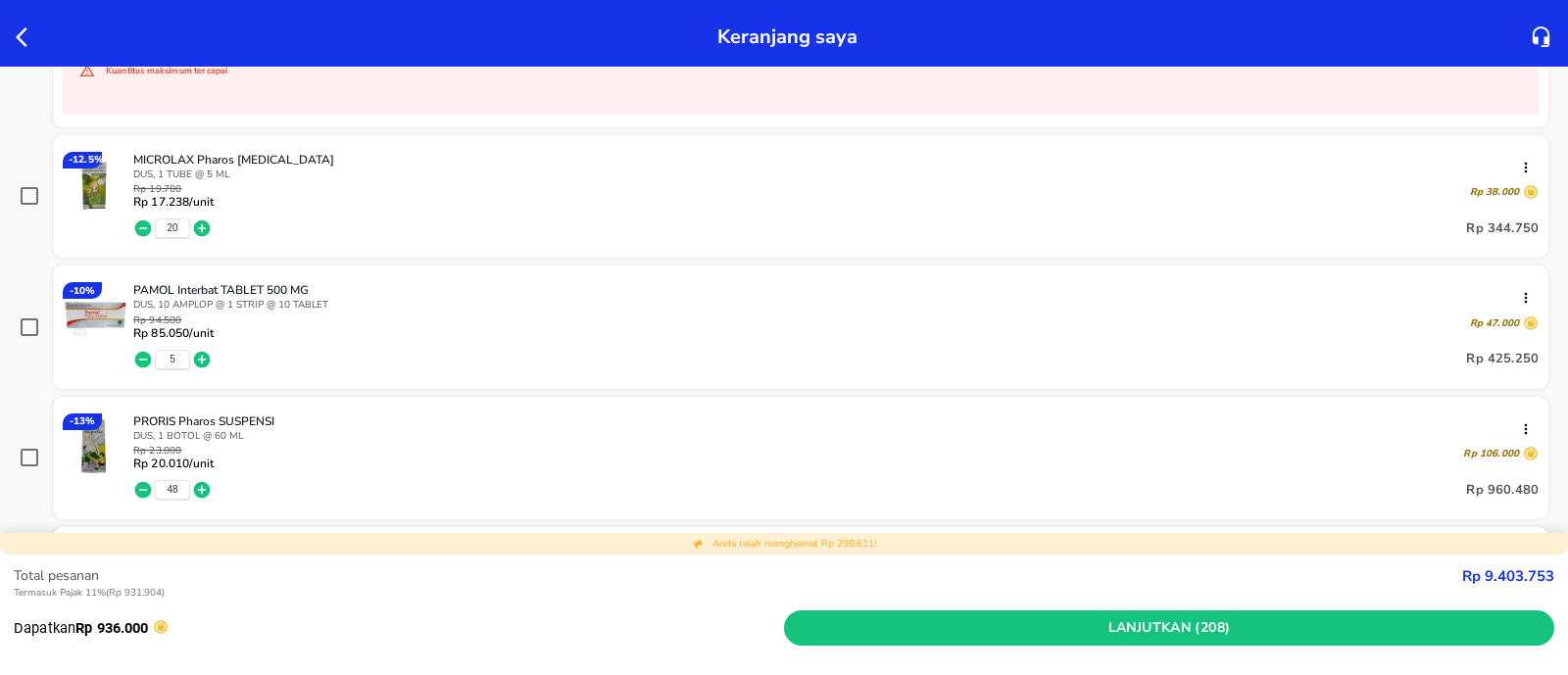 scroll, scrollTop: 1102, scrollLeft: 0, axis: vertical 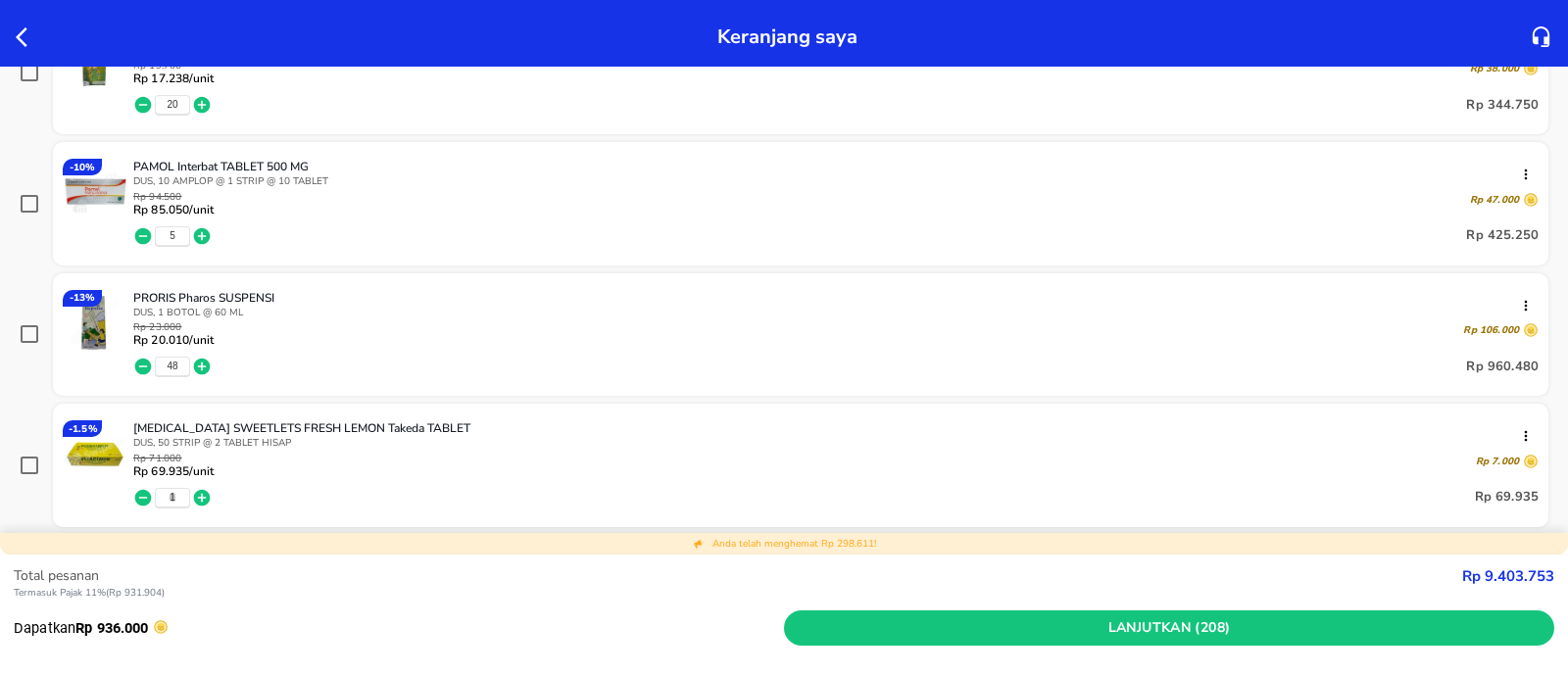 click on "1" at bounding box center (172, 498) 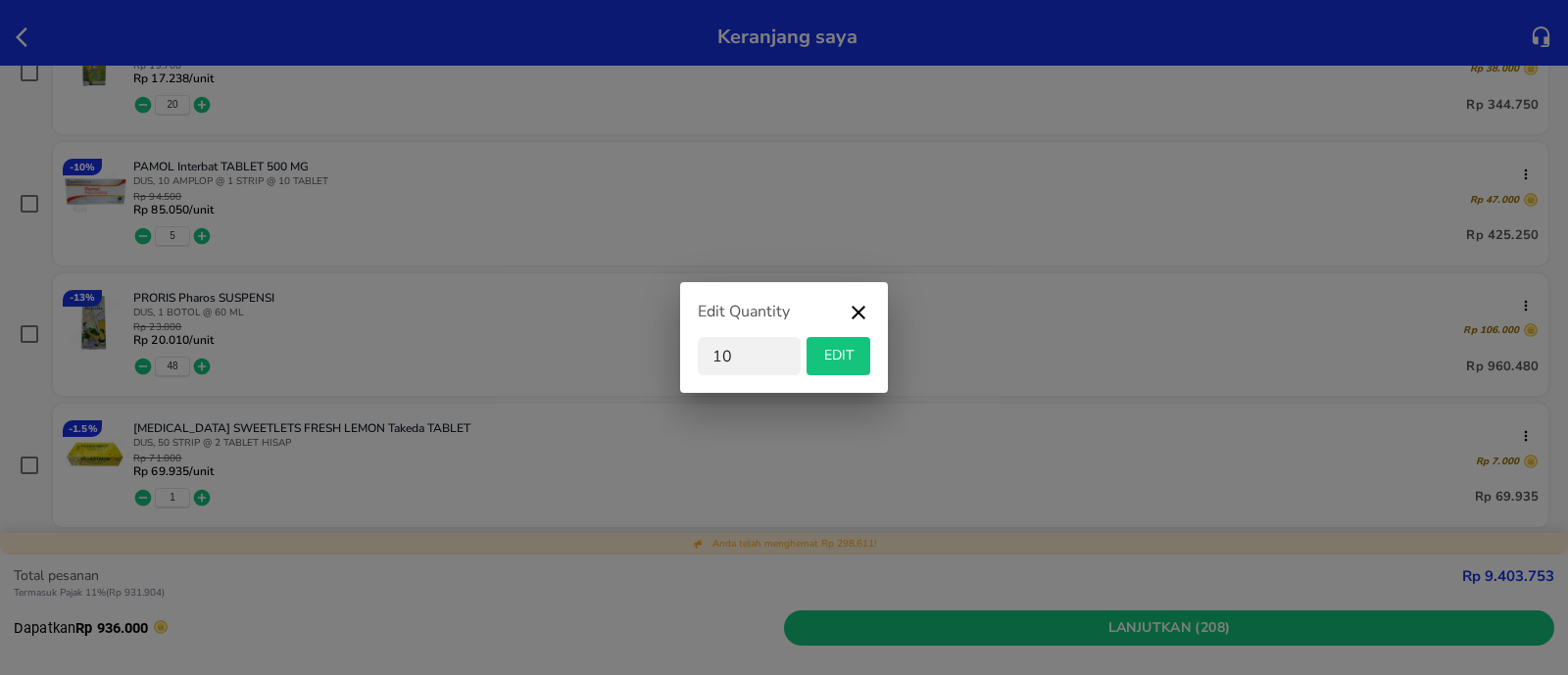 type on "10" 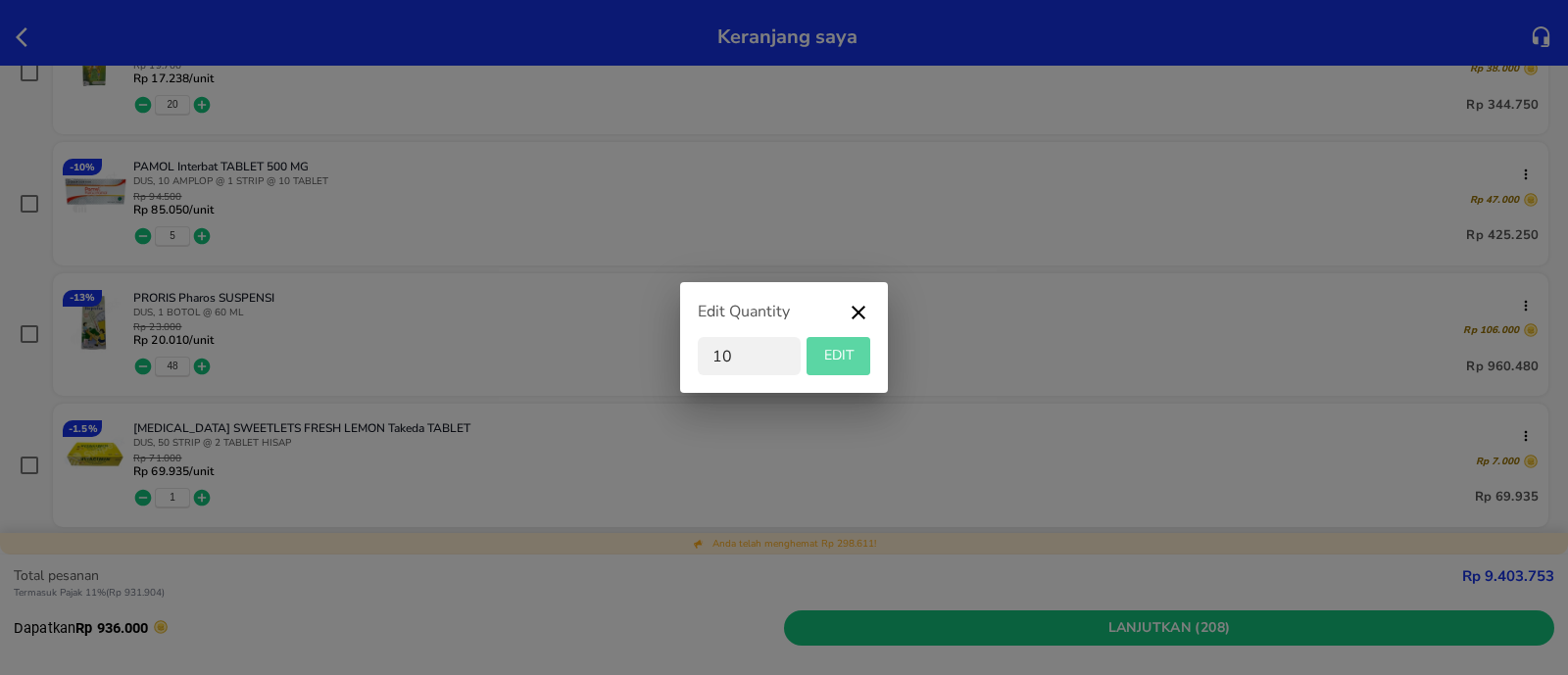 click on "EDIT" at bounding box center (838, 356) 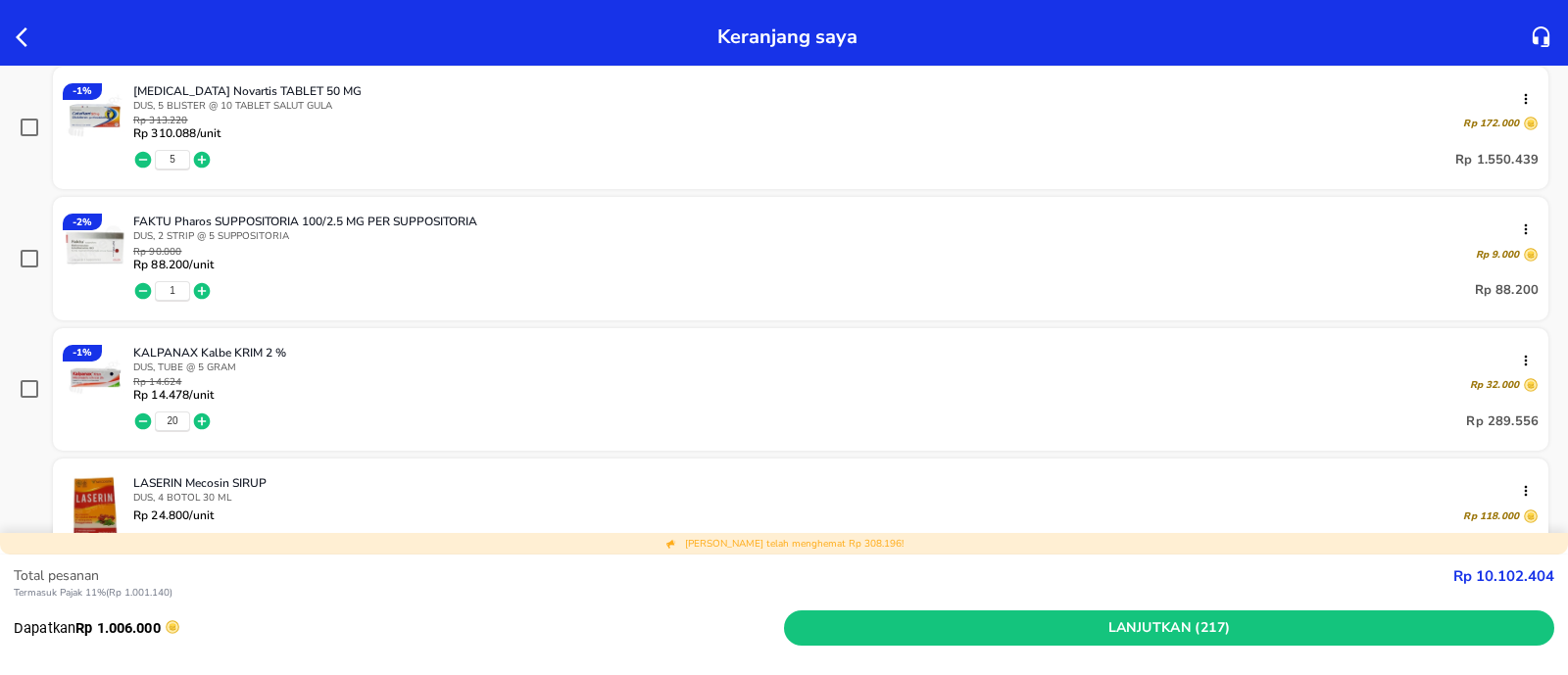 scroll, scrollTop: 367, scrollLeft: 0, axis: vertical 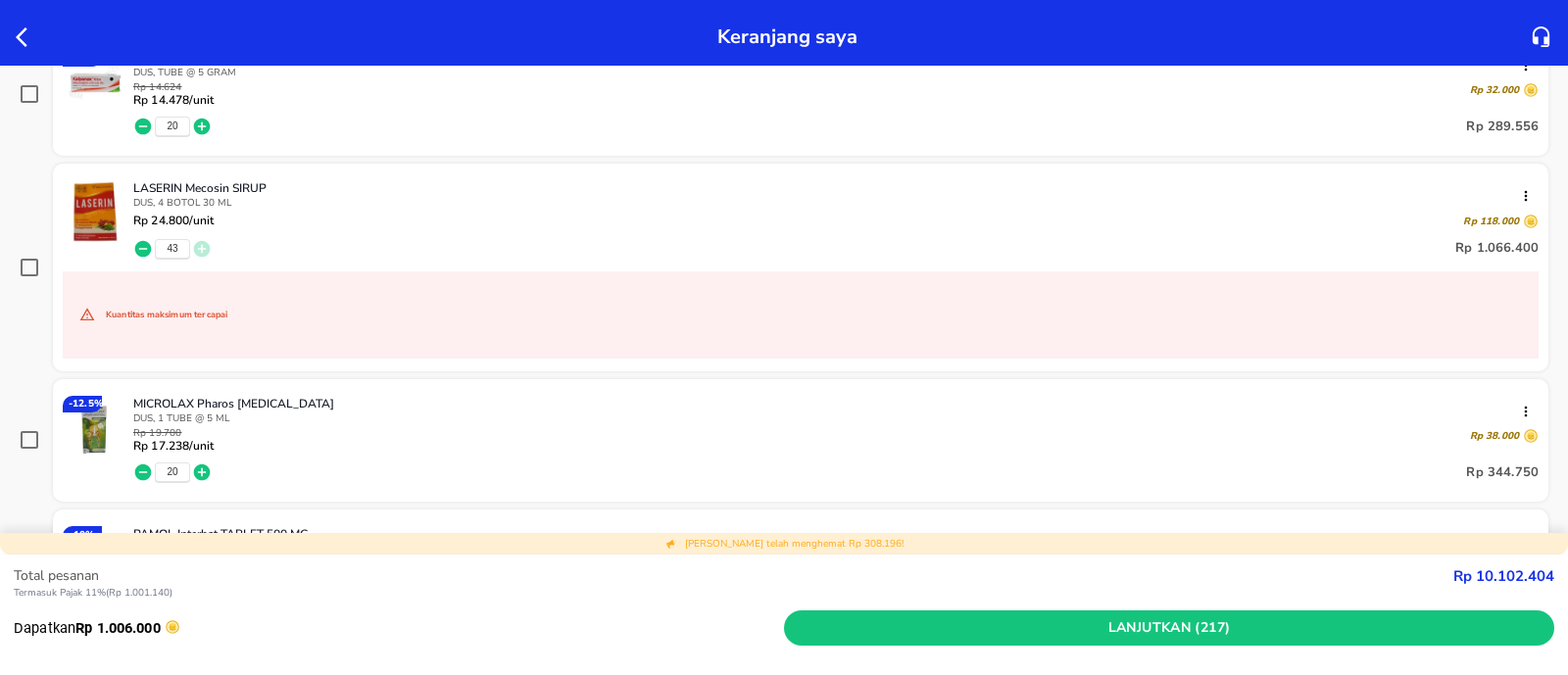 click at bounding box center (29, 36) 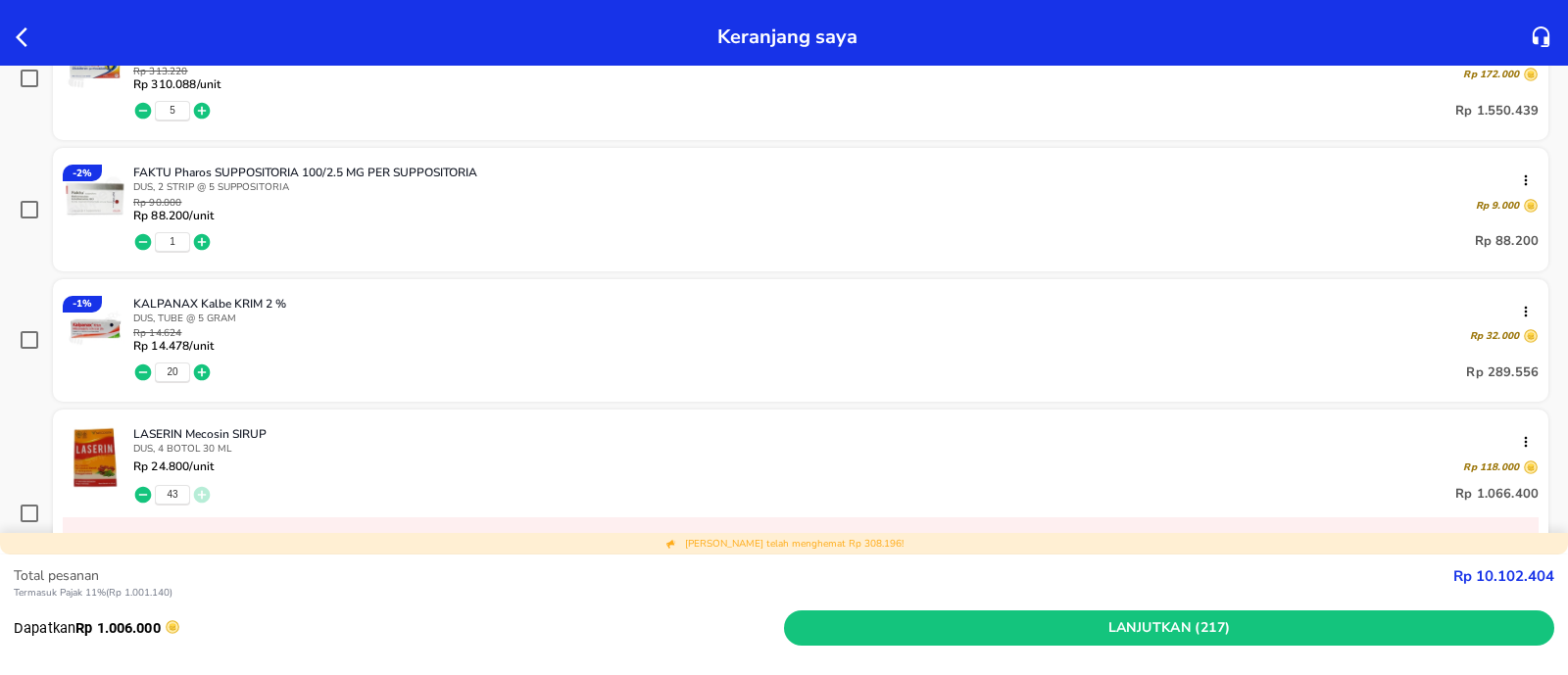 scroll, scrollTop: 367, scrollLeft: 0, axis: vertical 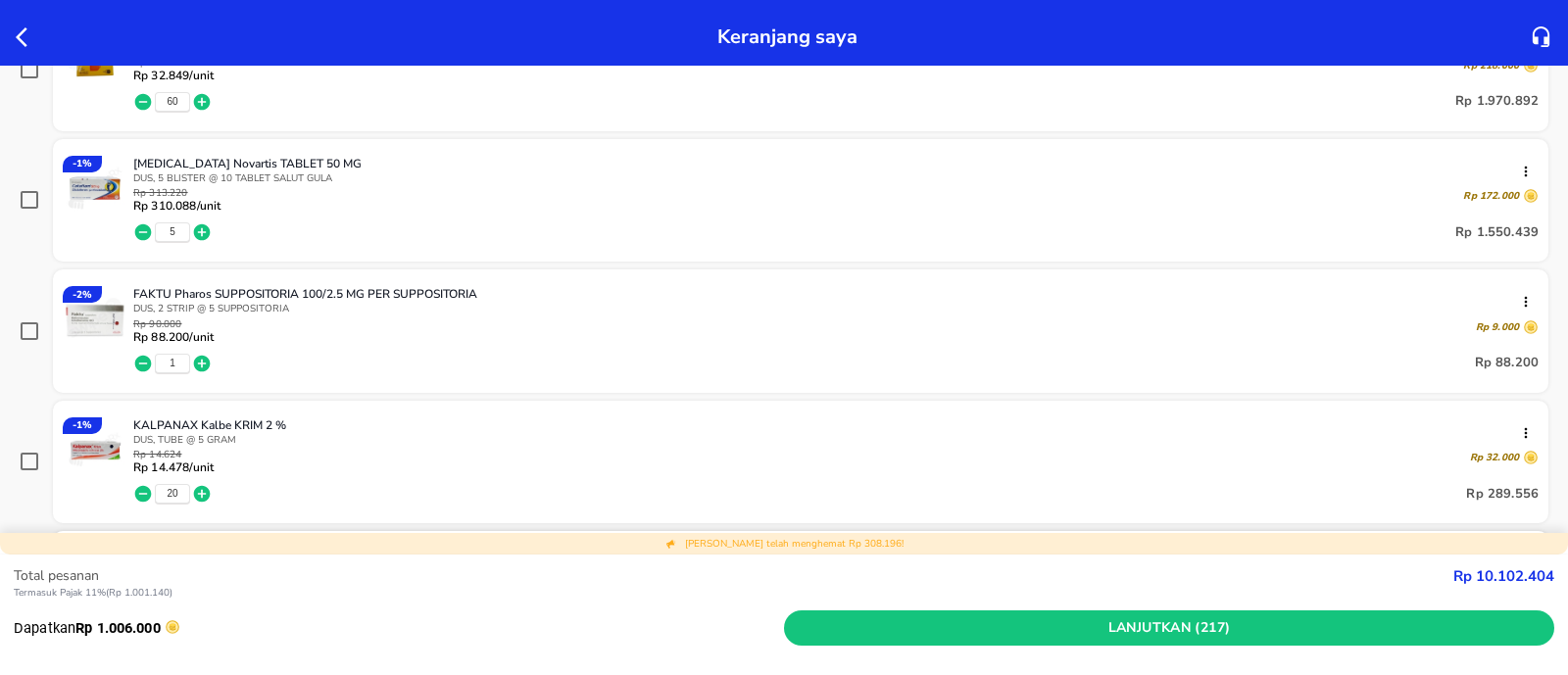 click 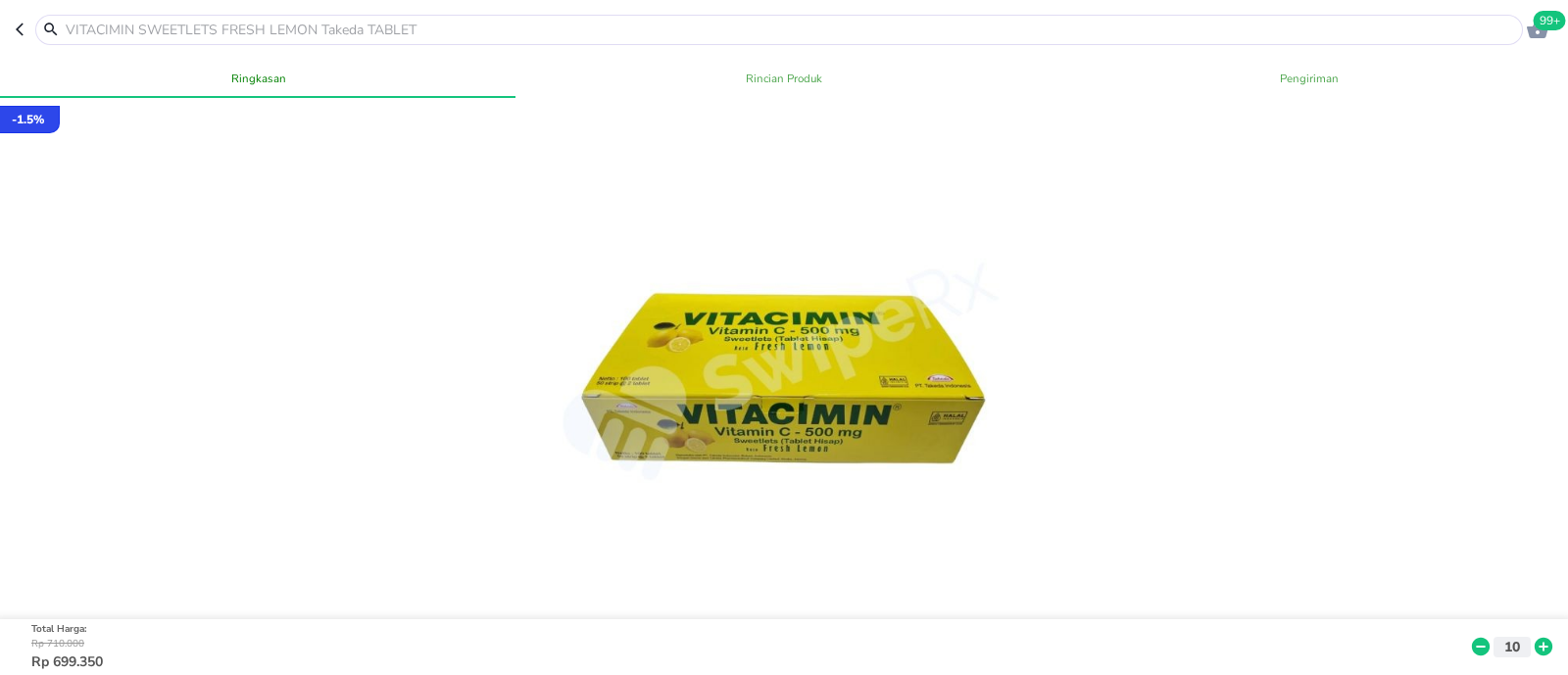 click at bounding box center (791, 29) 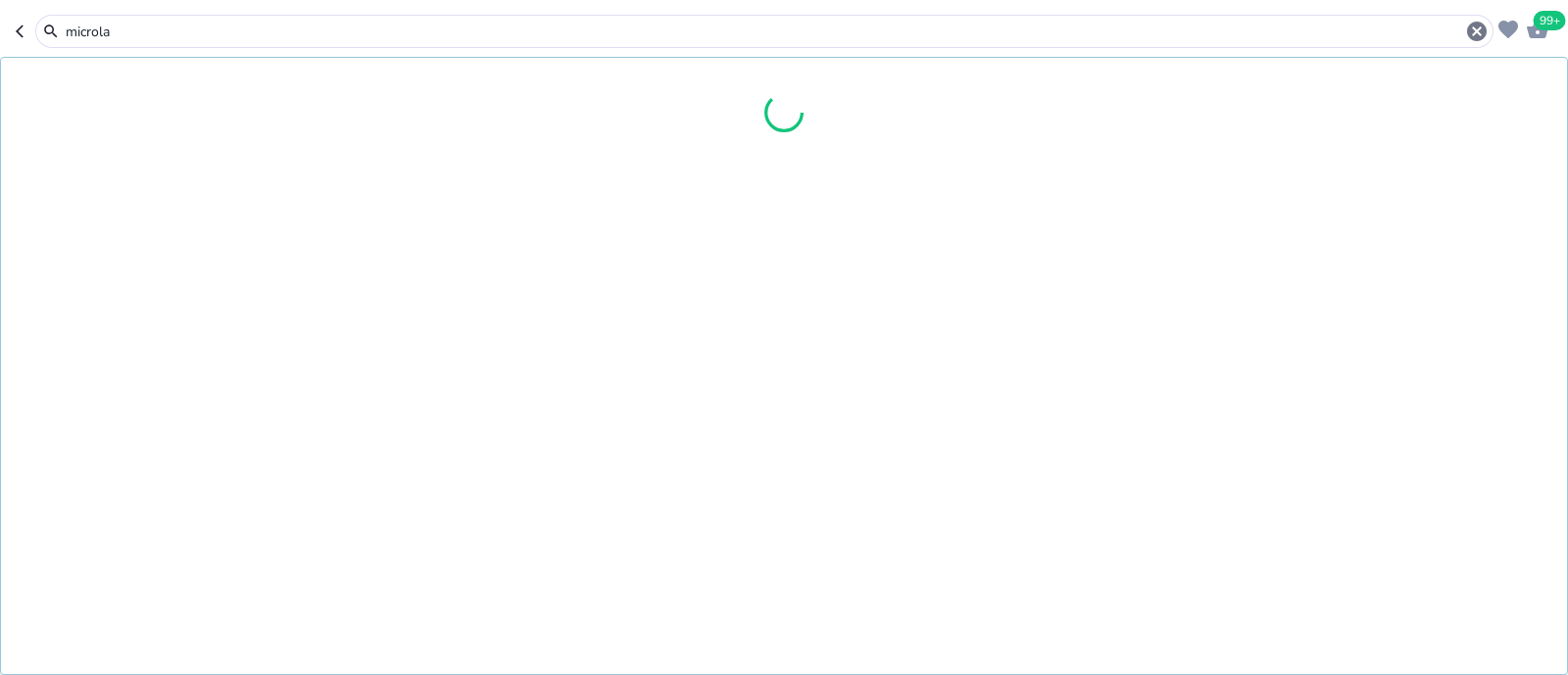 type on "microlax" 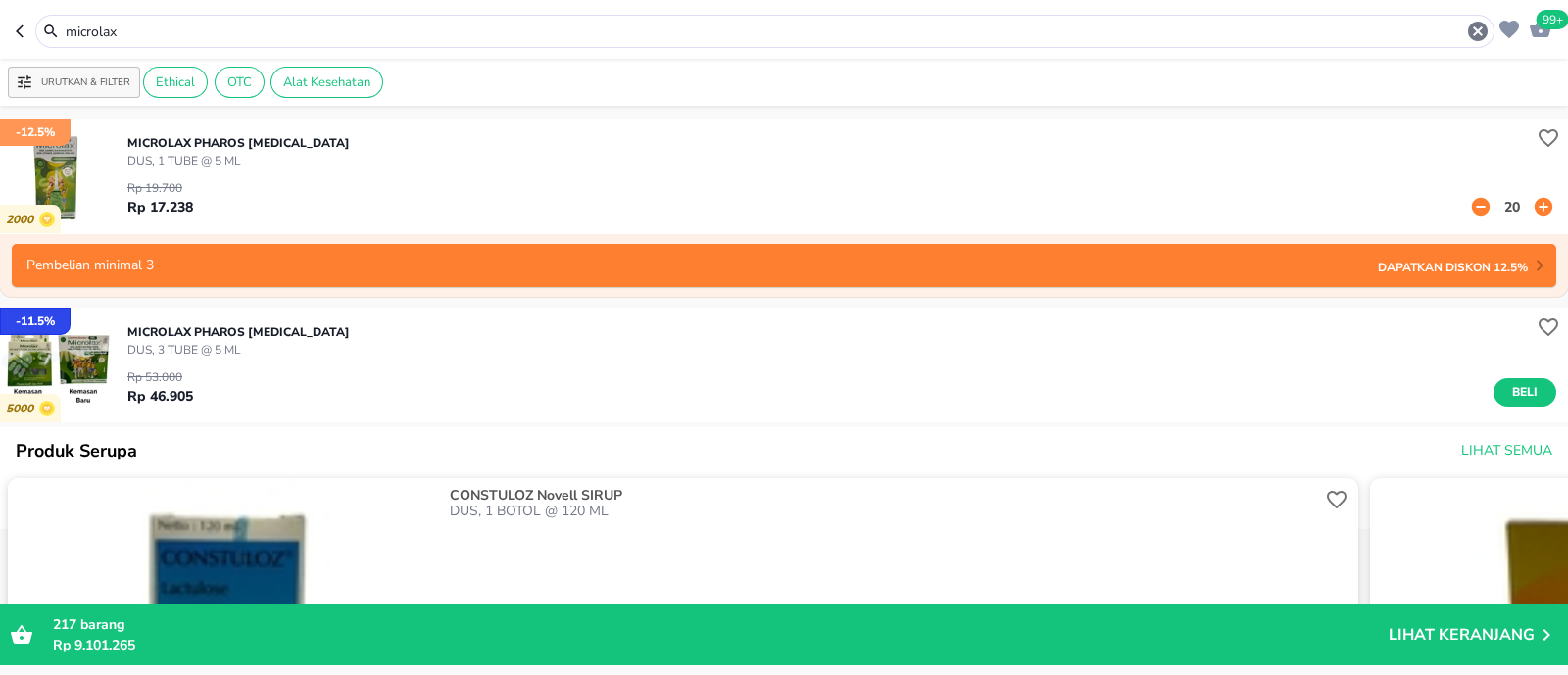 click on "20" at bounding box center [1512, 207] 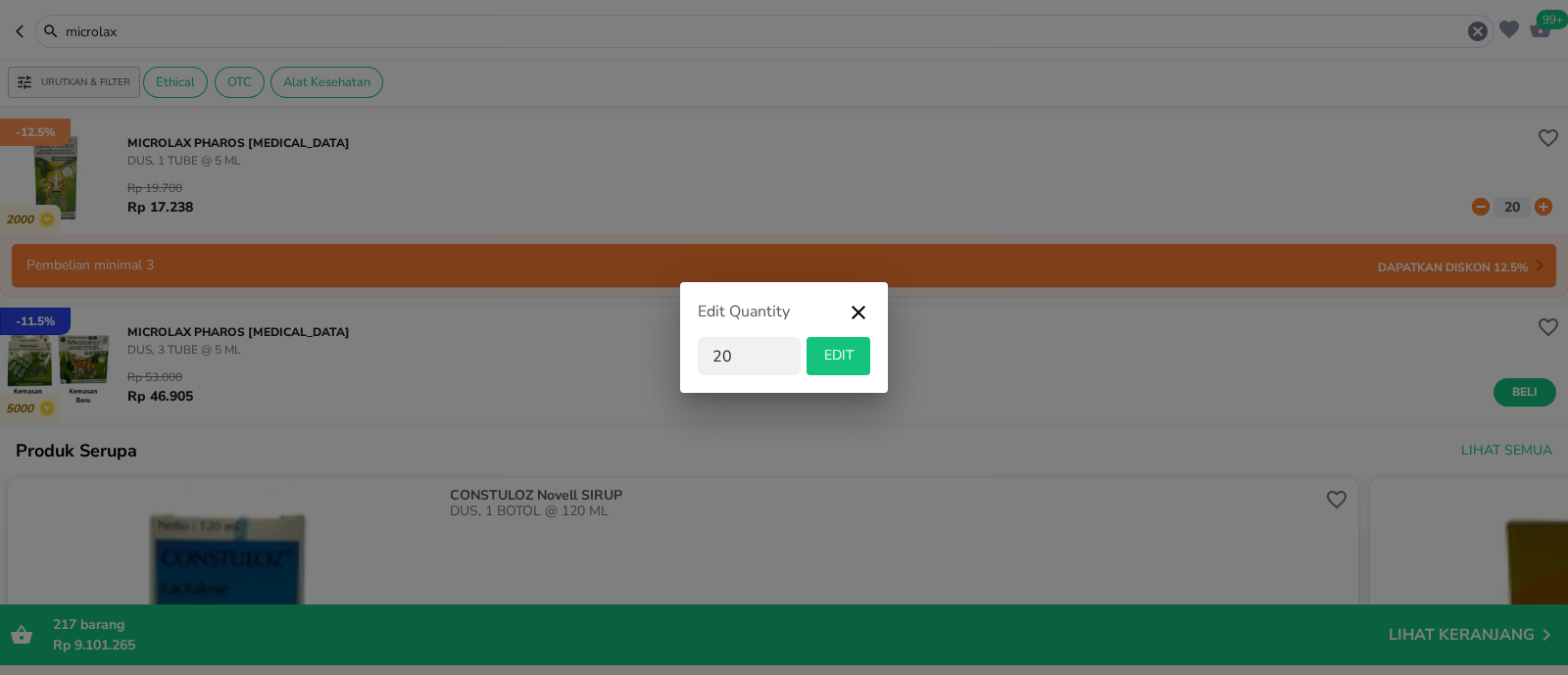 drag, startPoint x: 750, startPoint y: 354, endPoint x: 691, endPoint y: 354, distance: 59 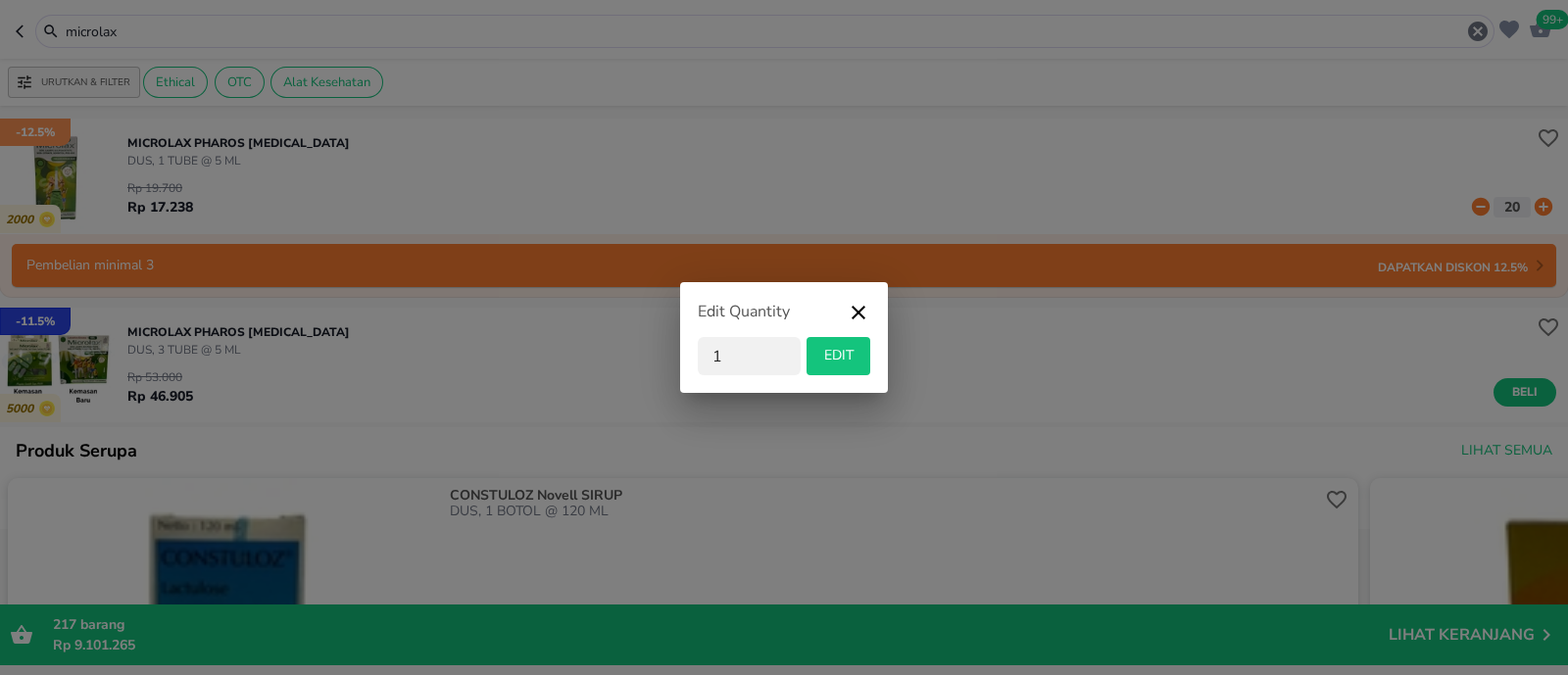 type on "1" 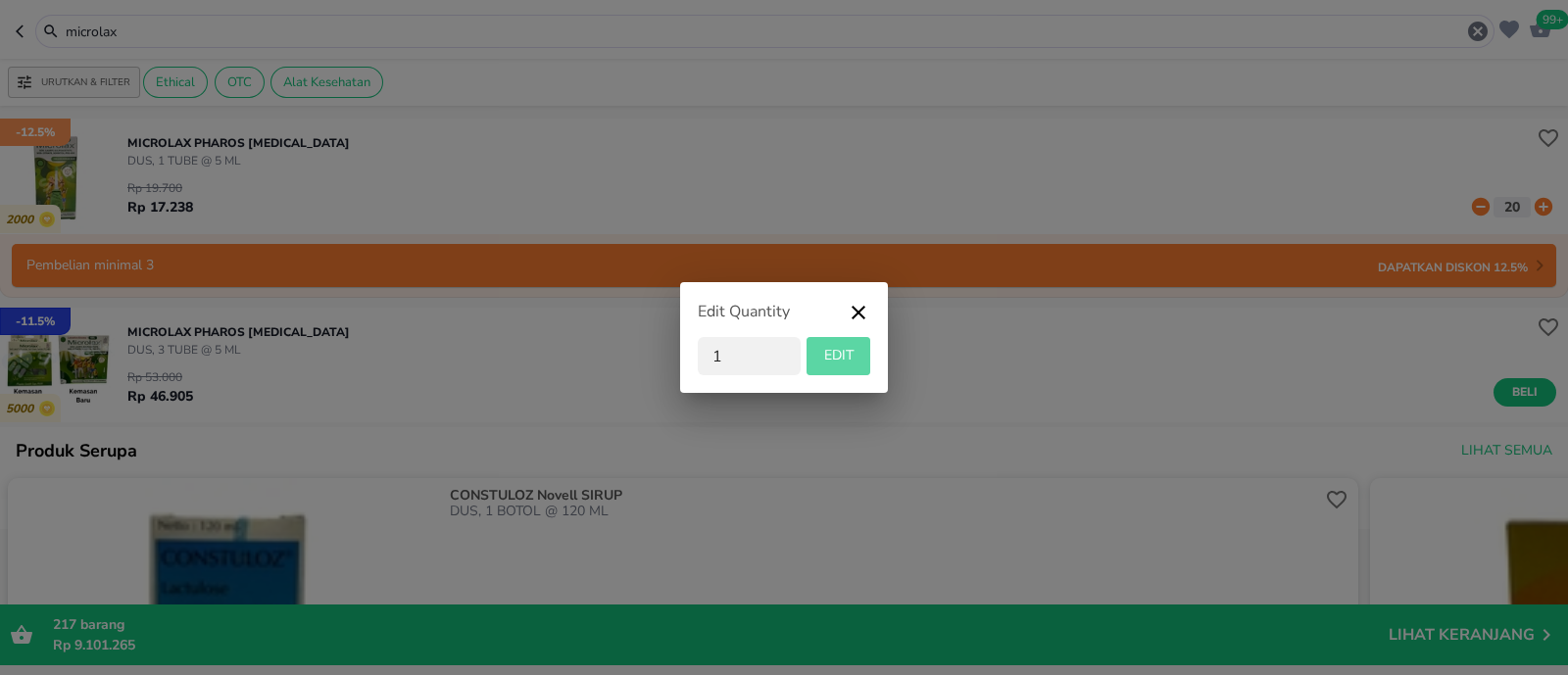 click on "EDIT" at bounding box center [838, 356] 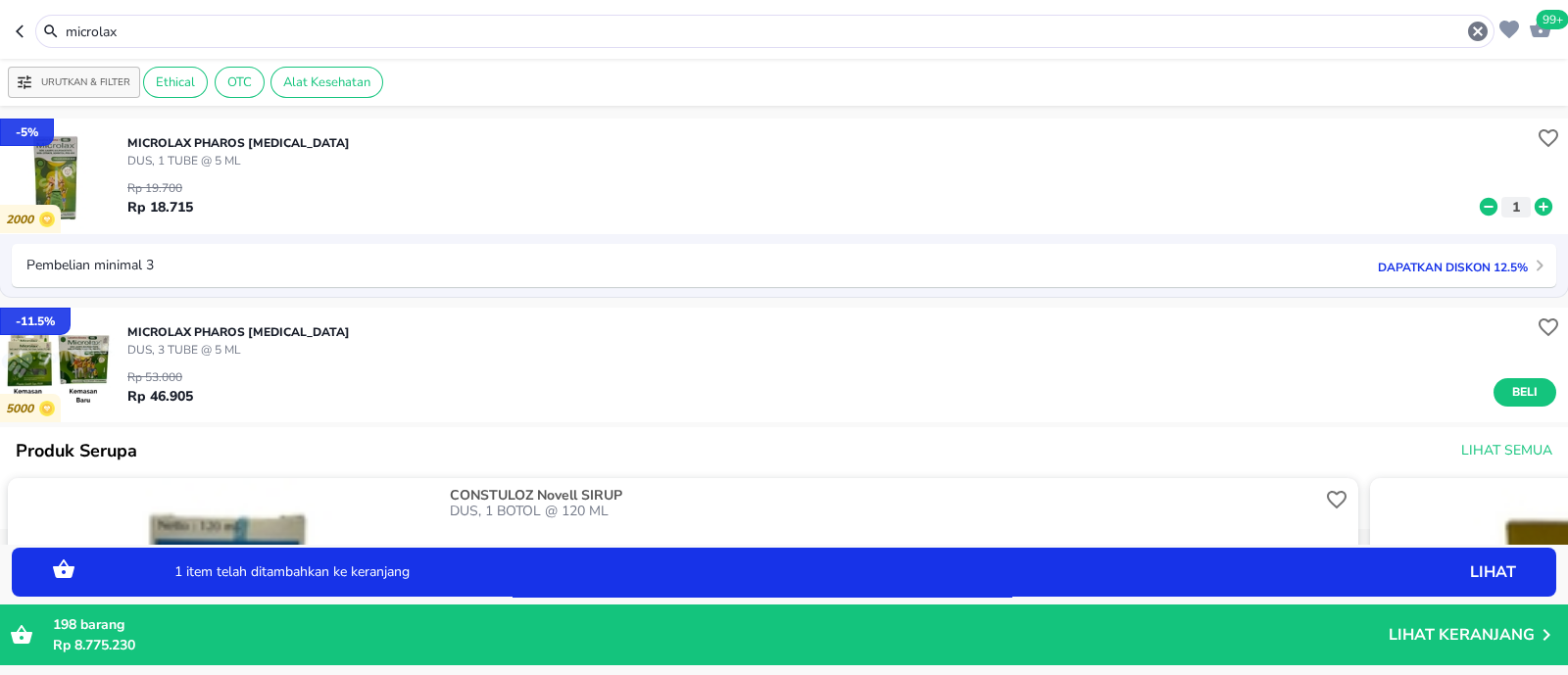 type 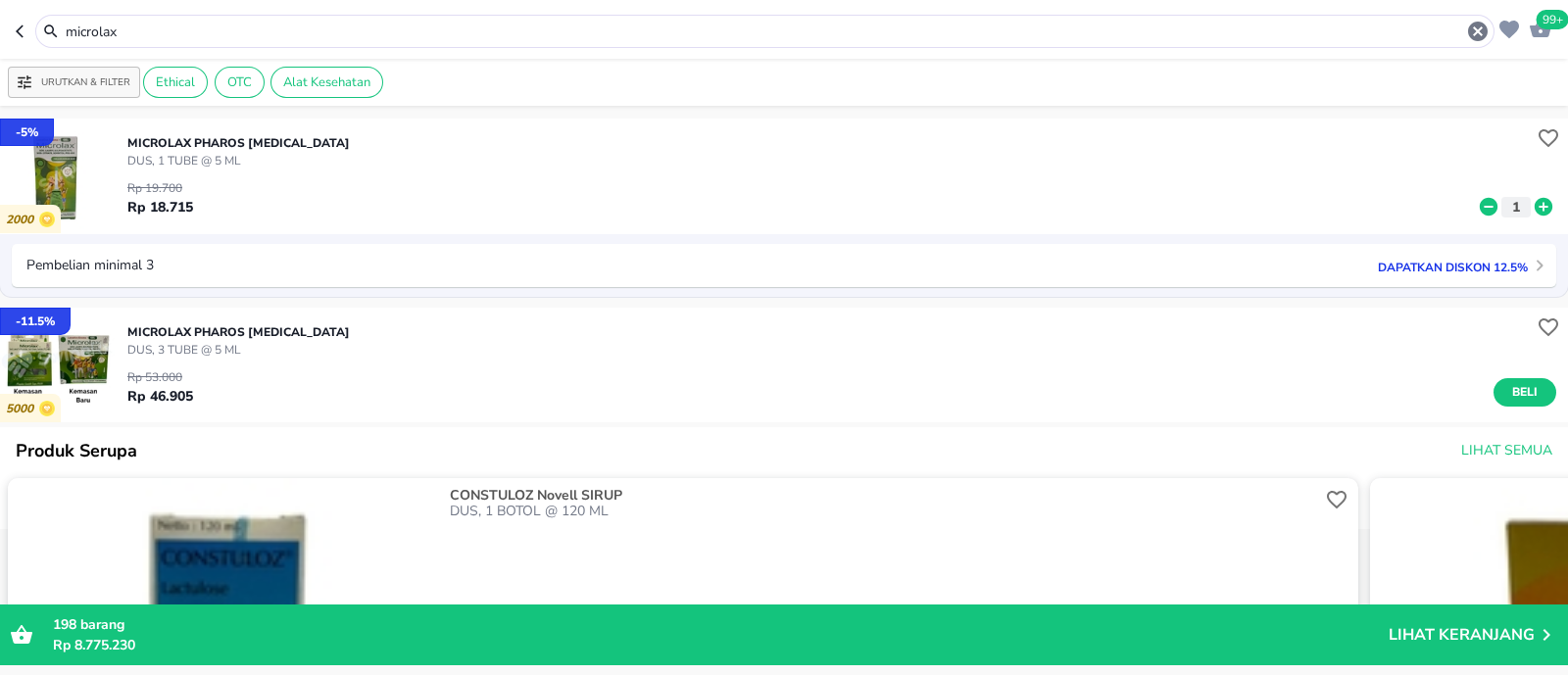 click on "MICROLAX Pharos [MEDICAL_DATA] DUS, 3 TUBE @ 5 ML Rp 53.000 Rp 46.905 Beli" at bounding box center [848, 364] 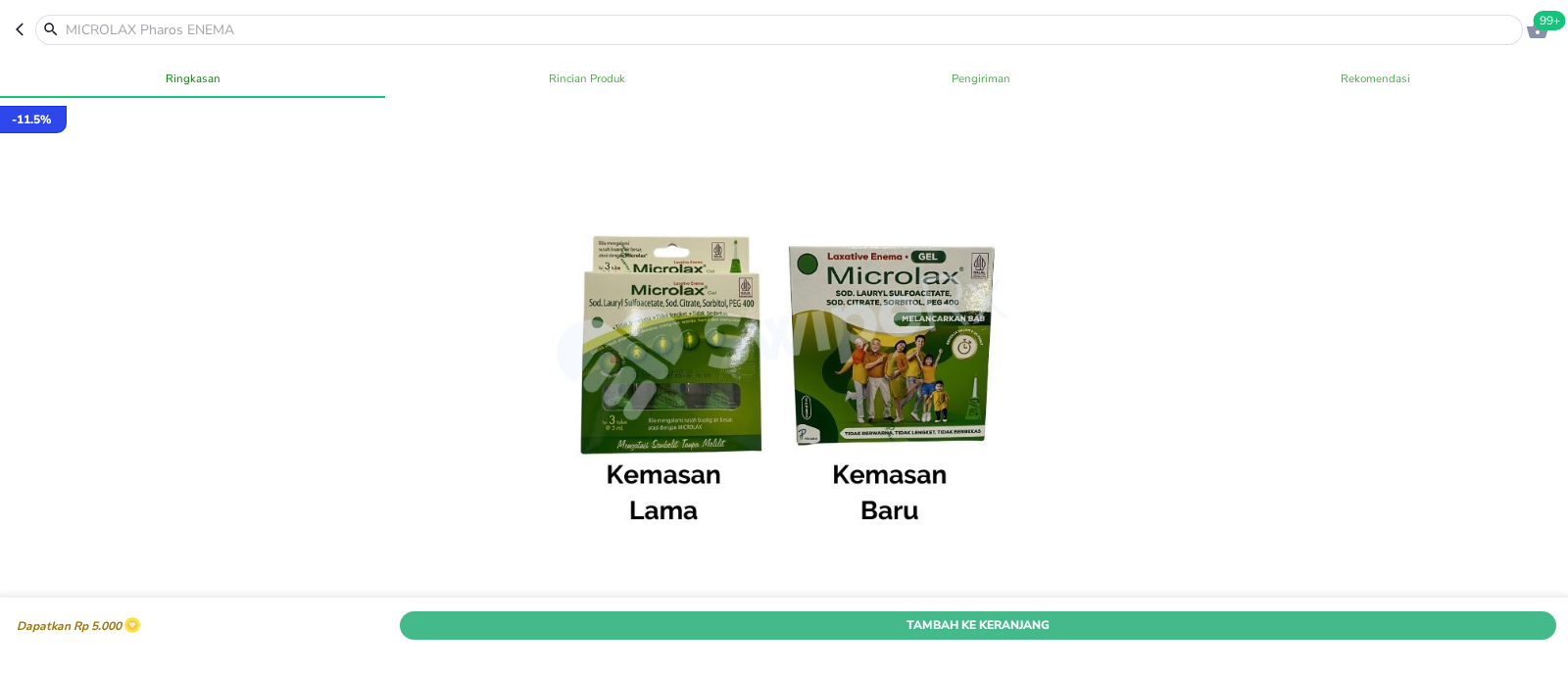 click on "Tambah Ke Keranjang" at bounding box center (978, 625) 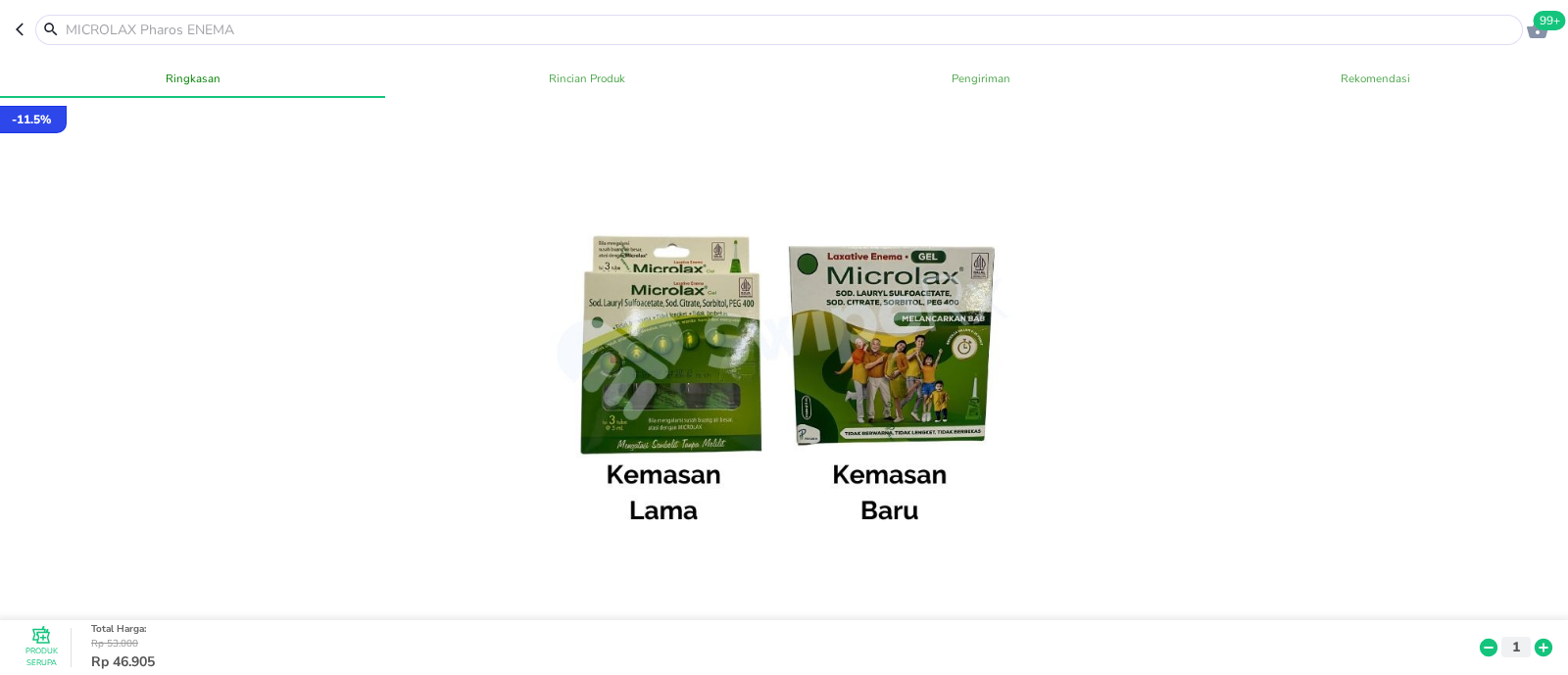 click on "99+" at bounding box center (1549, 21) 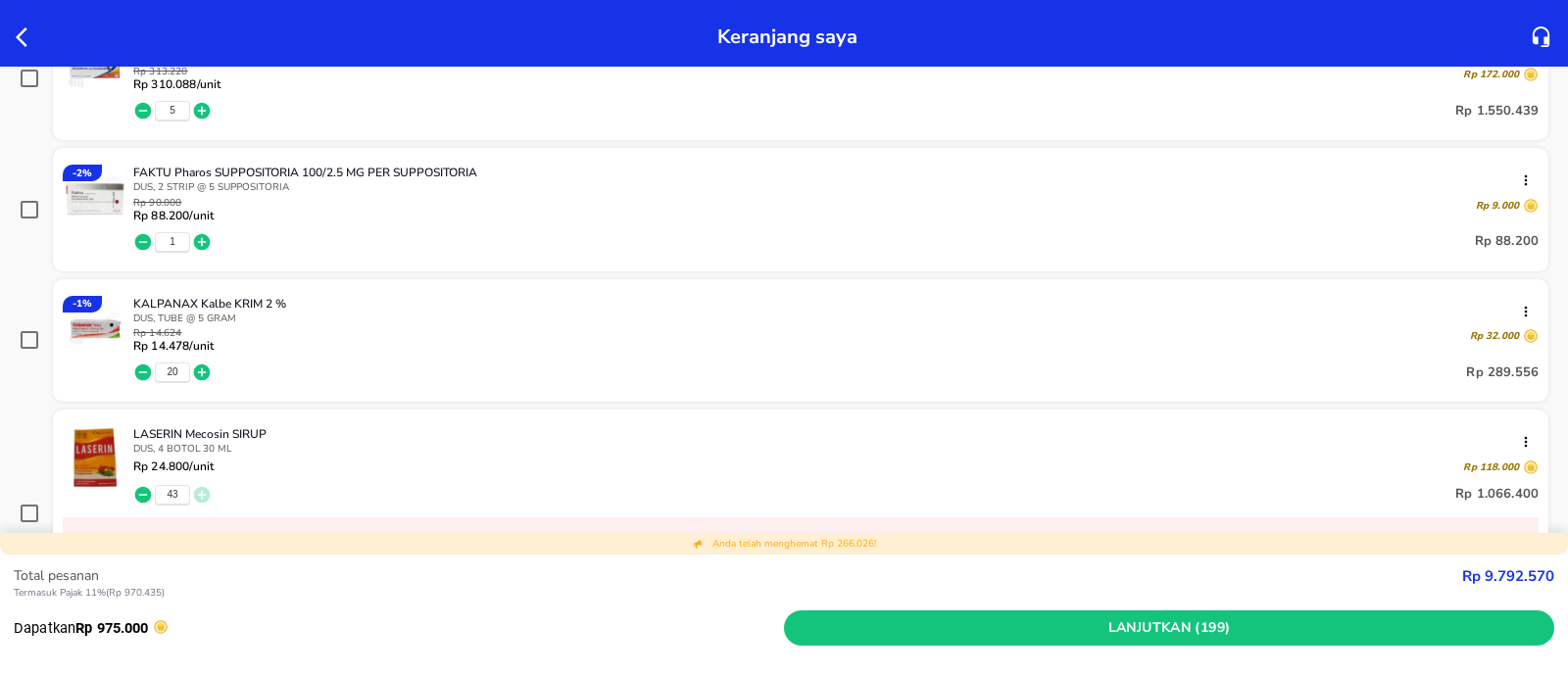 scroll, scrollTop: 735, scrollLeft: 0, axis: vertical 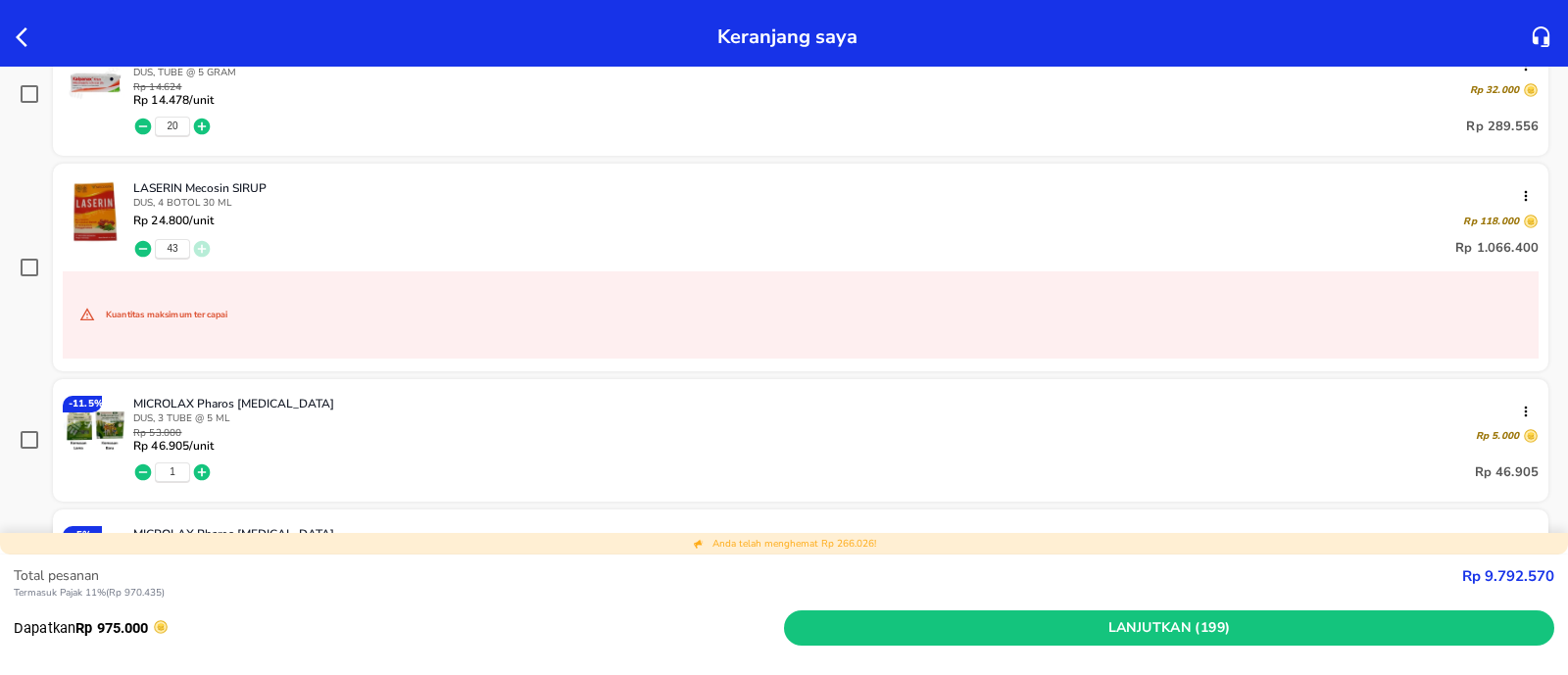 click on "1" at bounding box center (172, 472) 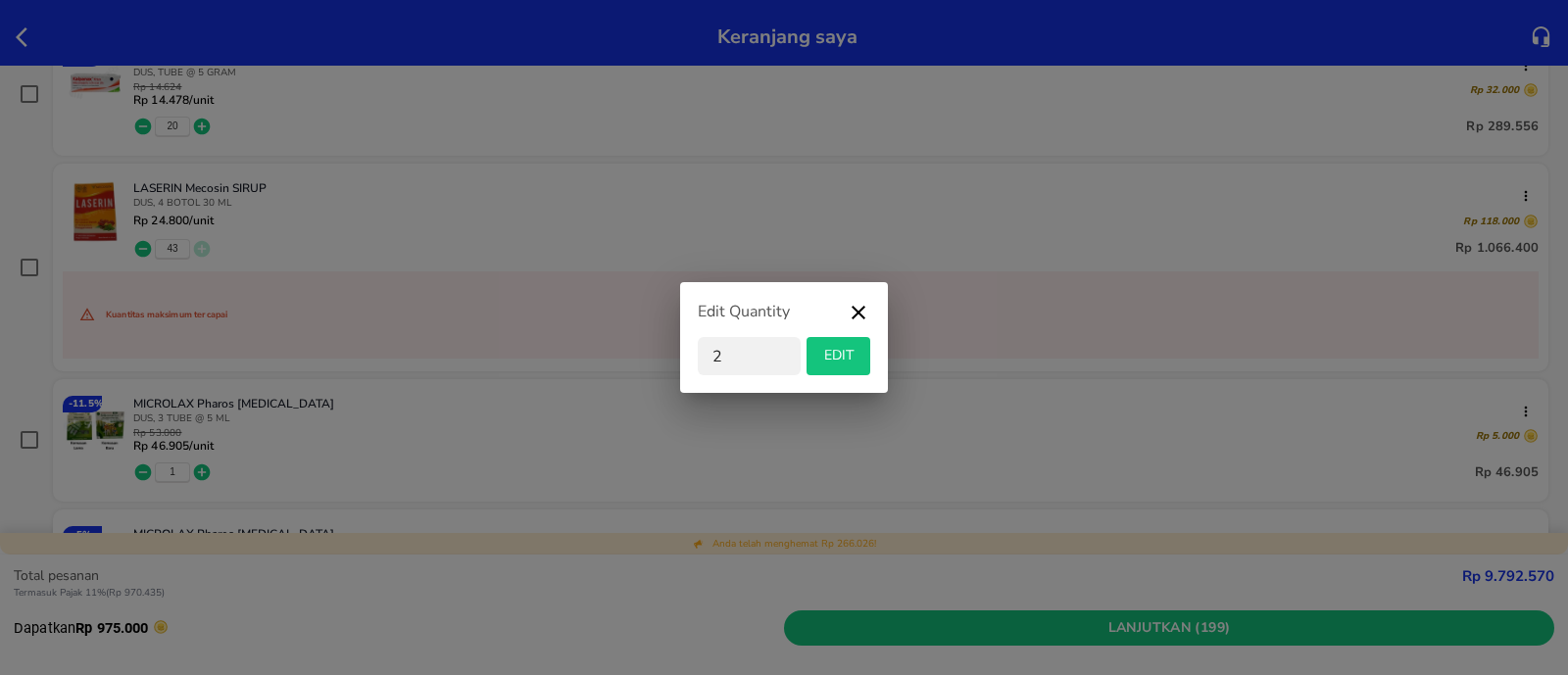 type on "20" 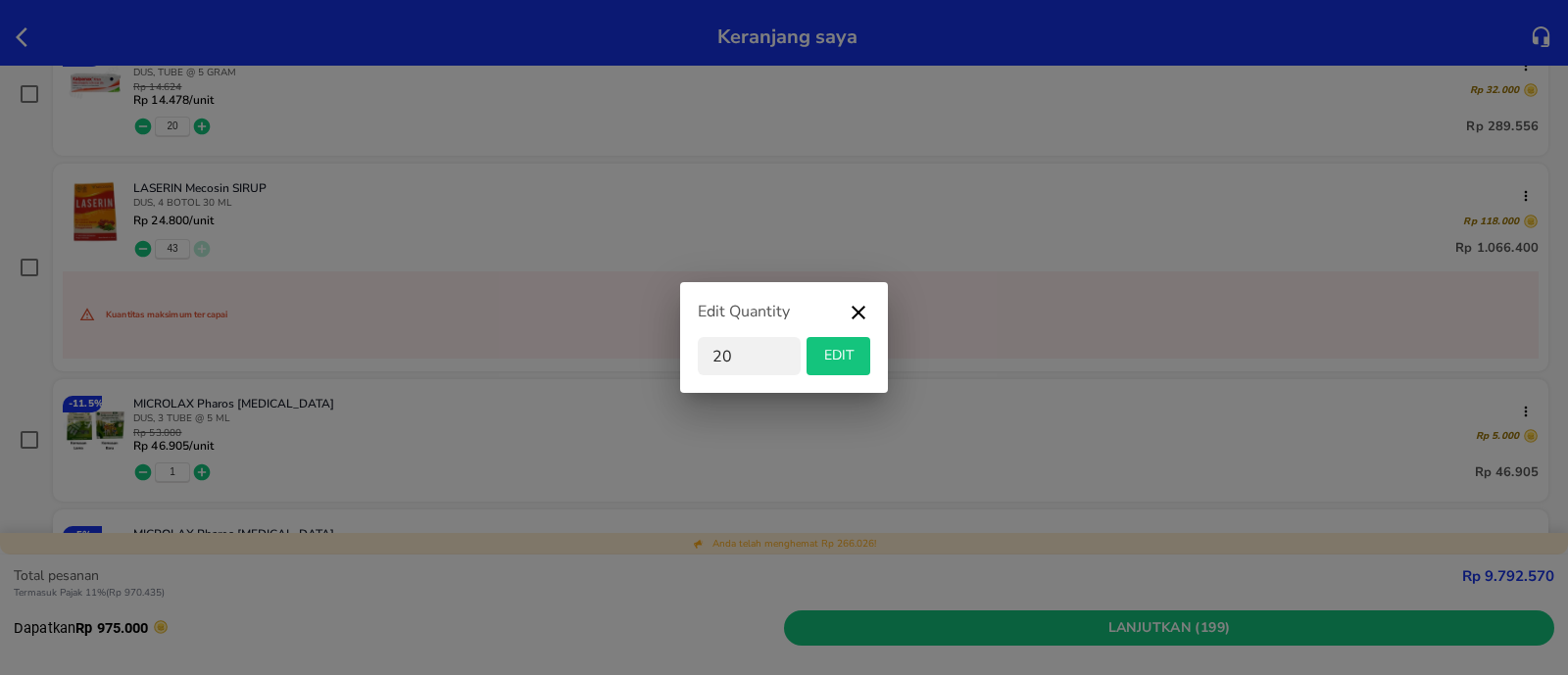 click on "EDIT" at bounding box center (838, 356) 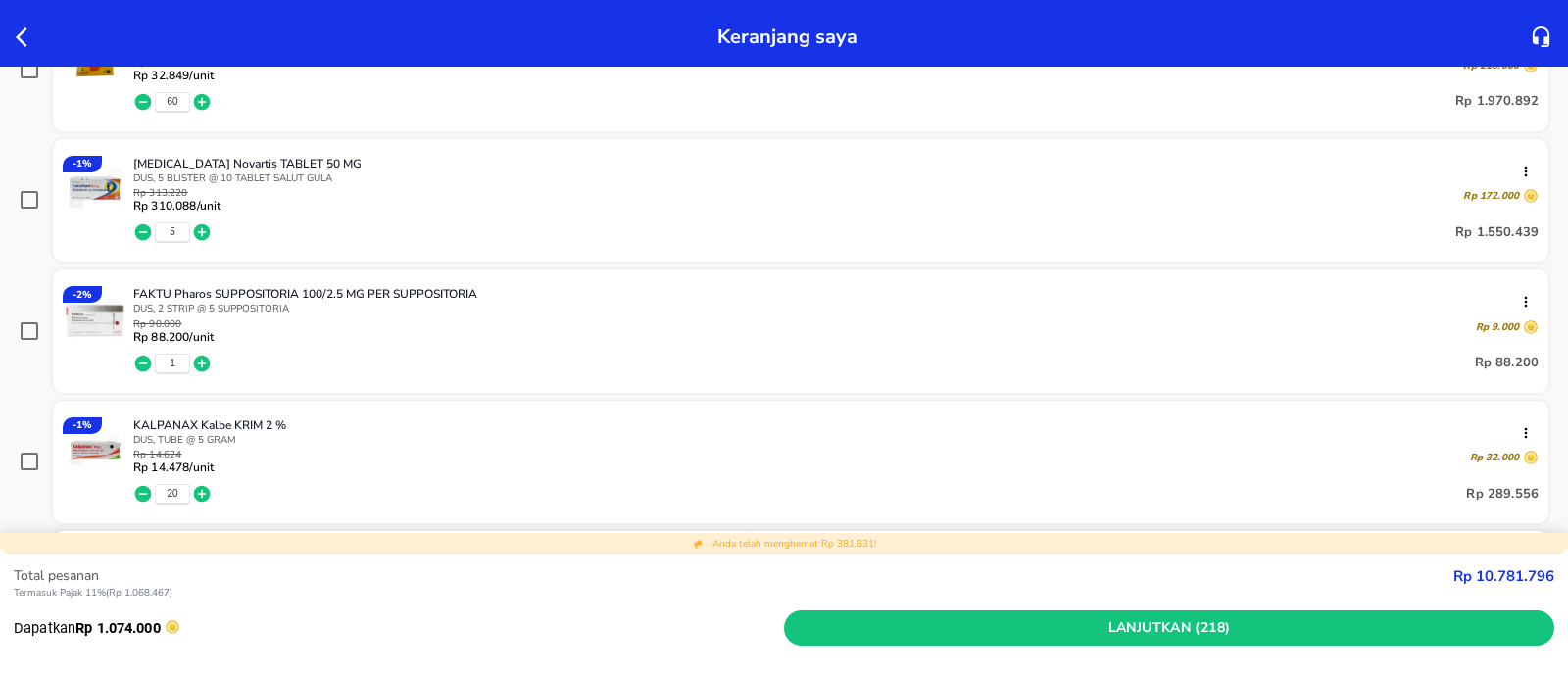 scroll, scrollTop: 0, scrollLeft: 0, axis: both 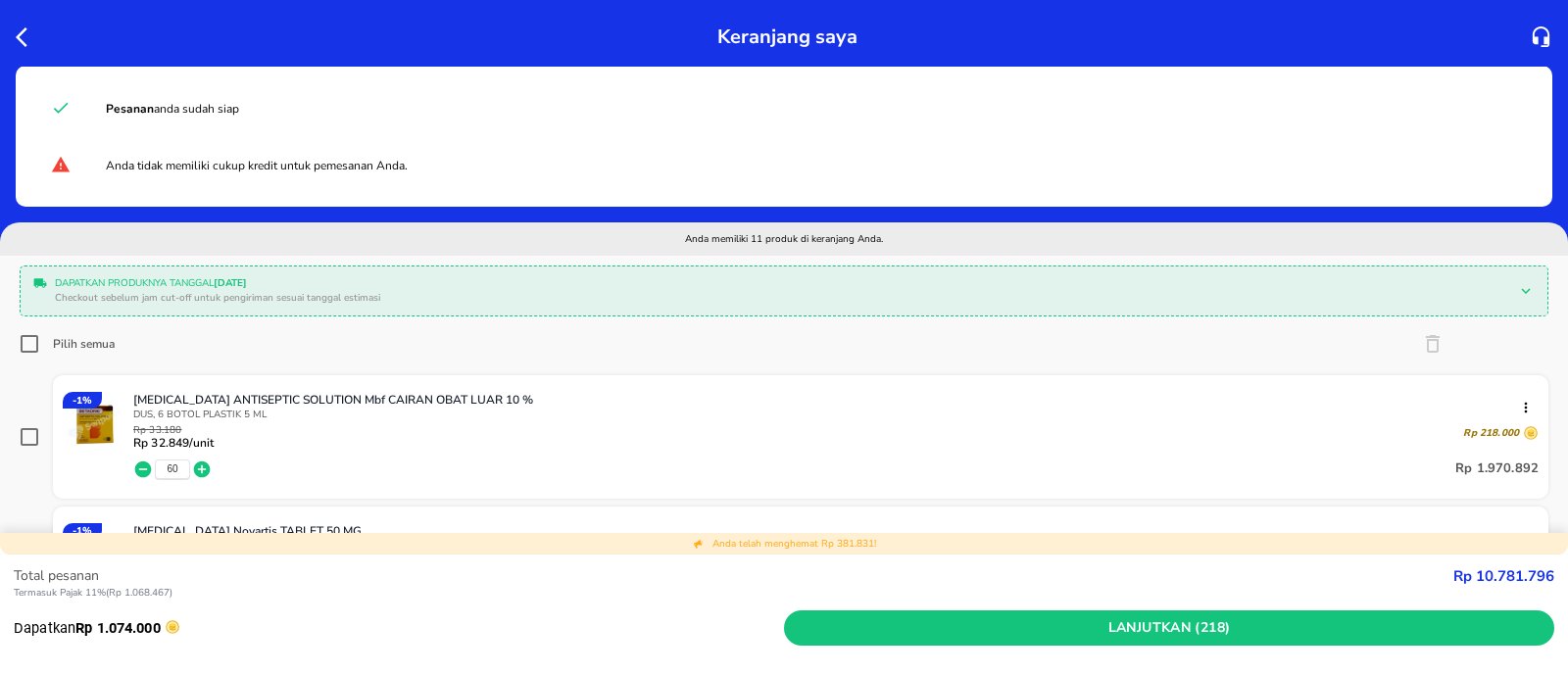 click on "Pilih semua" at bounding box center [29, 344] 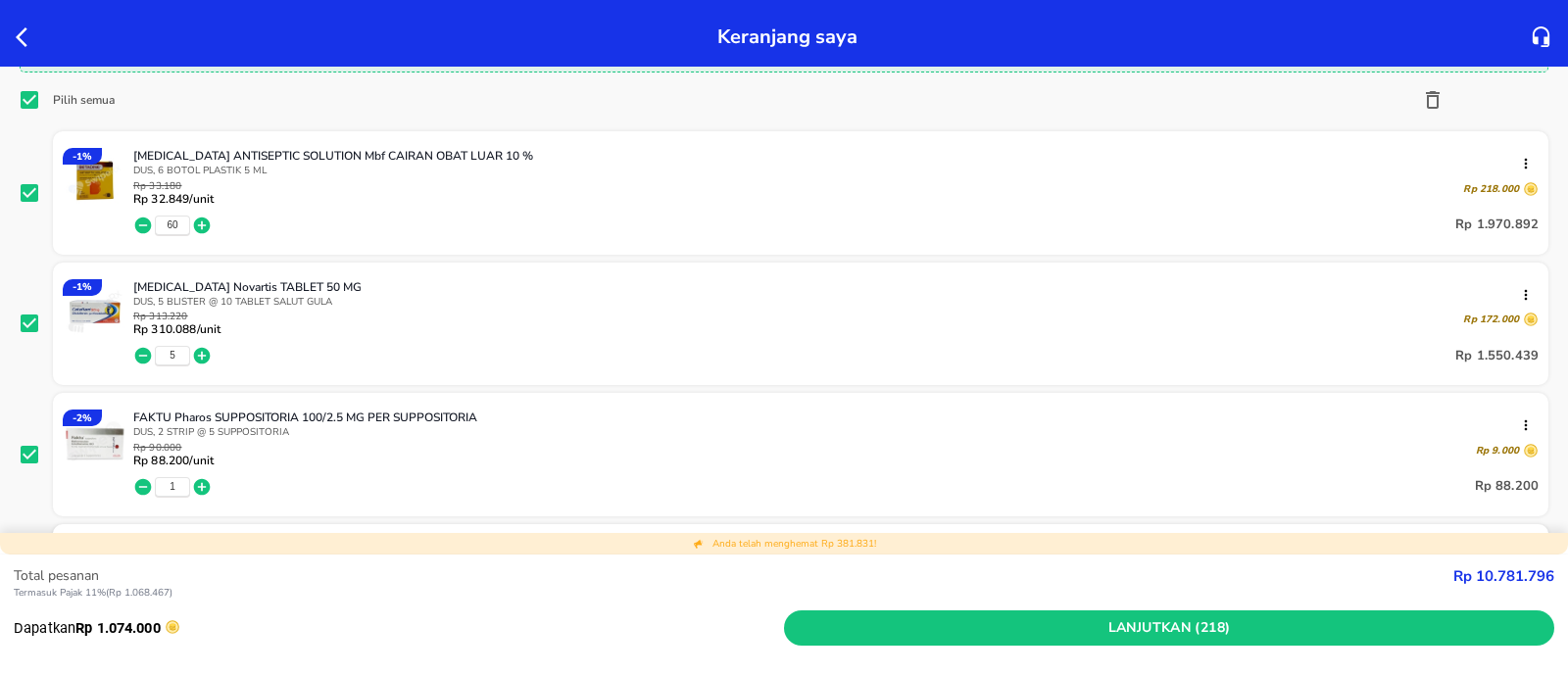 scroll, scrollTop: 0, scrollLeft: 0, axis: both 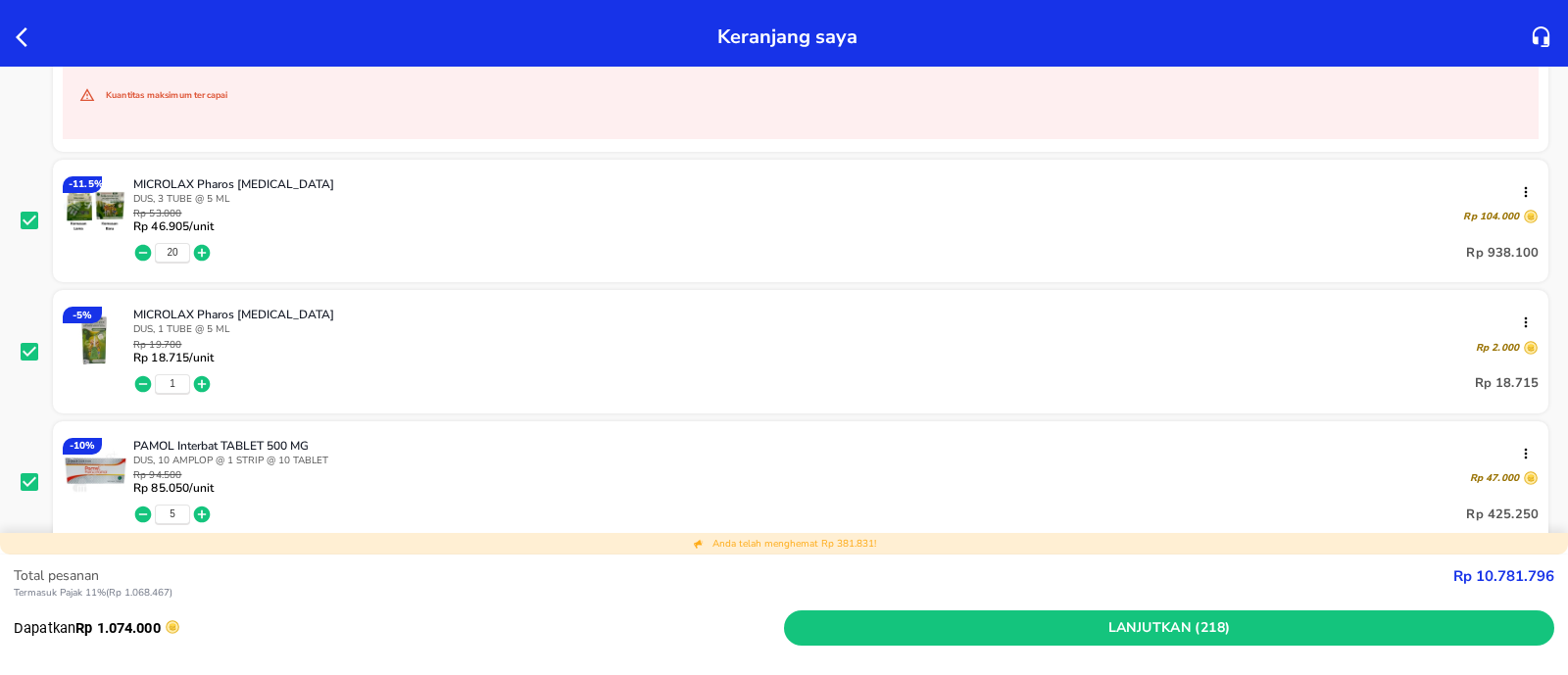 click 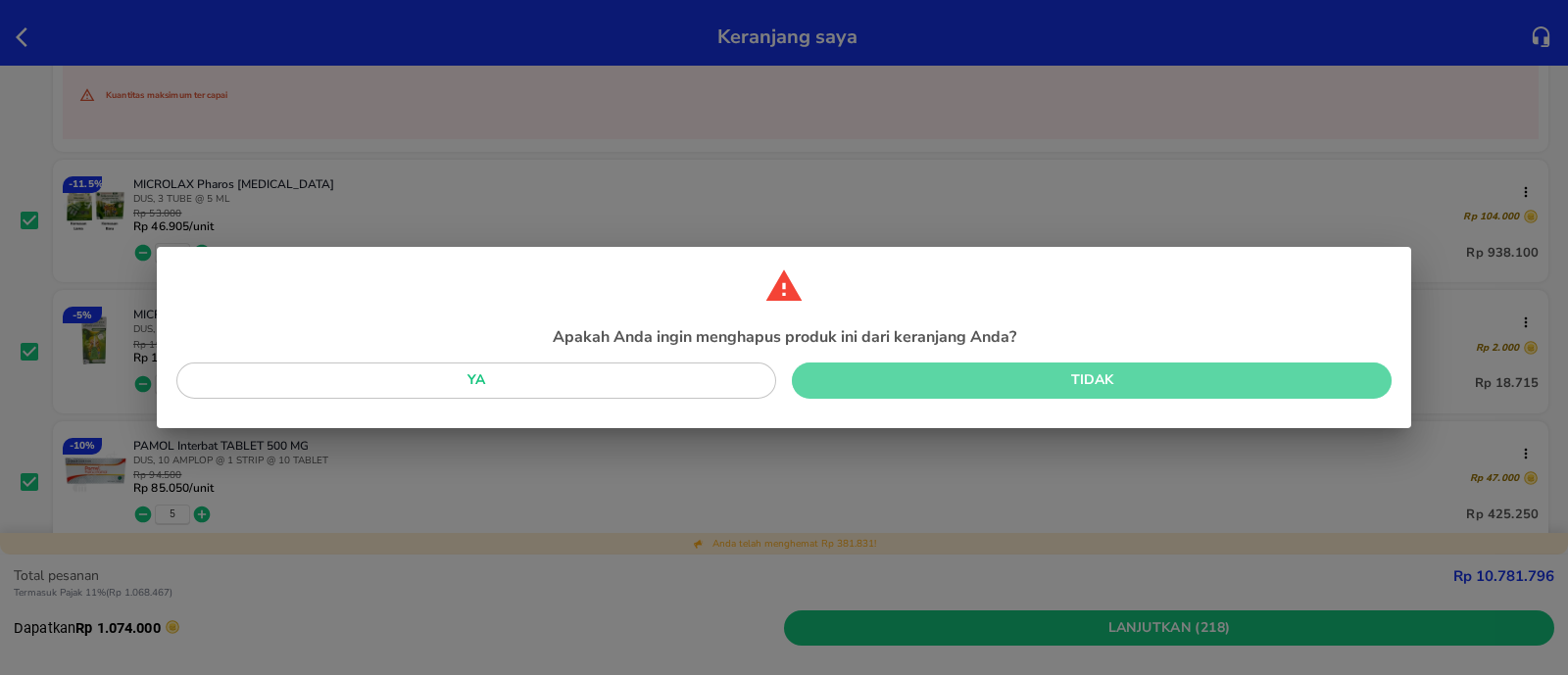 click on "Tidak" at bounding box center (1092, 380) 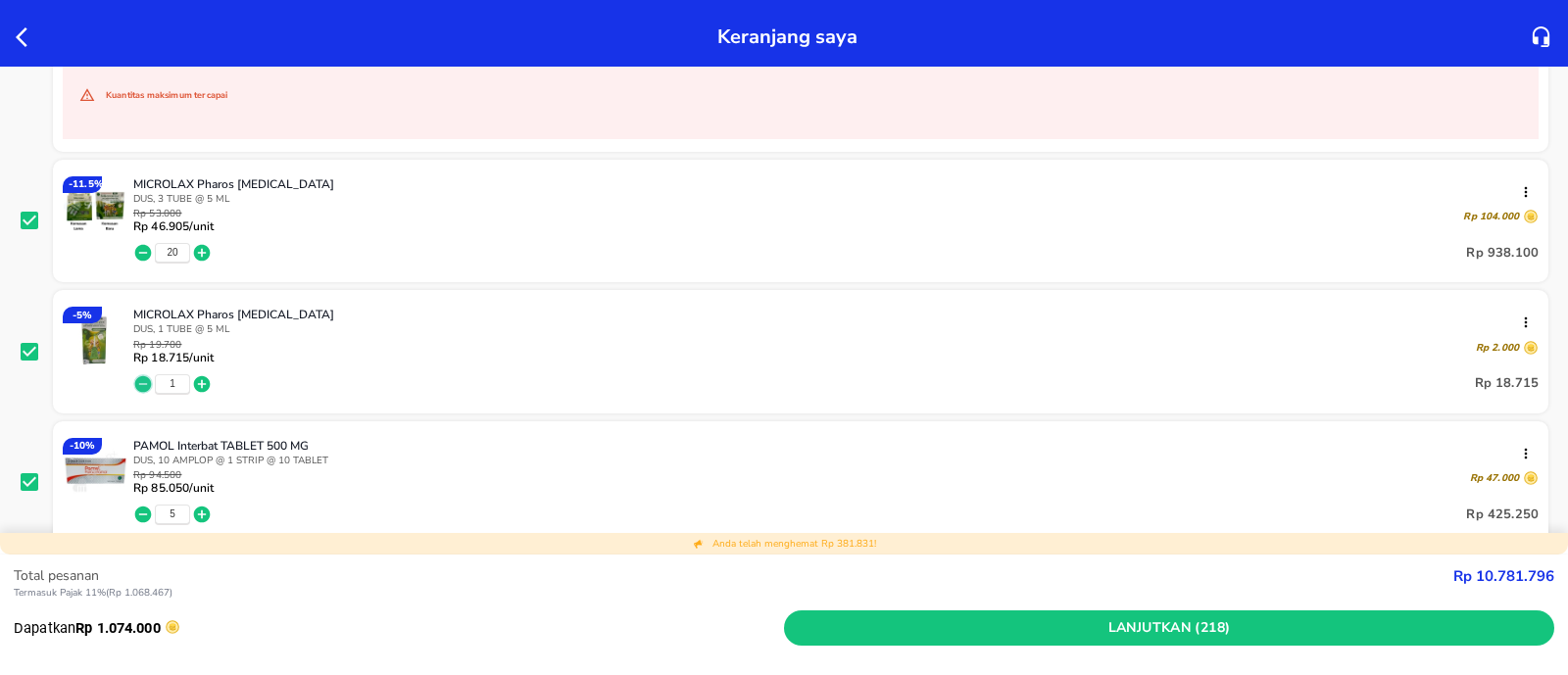click 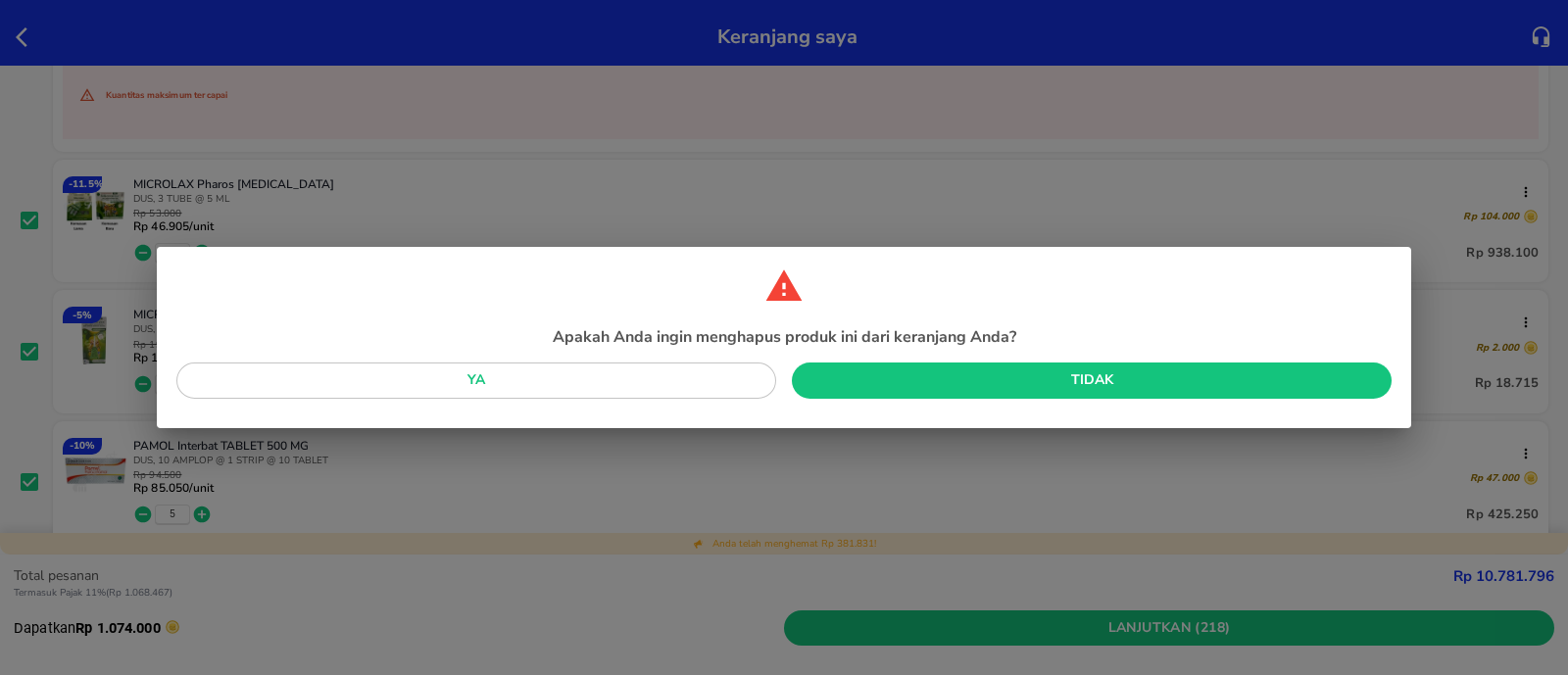 click on "Ya" at bounding box center [476, 380] 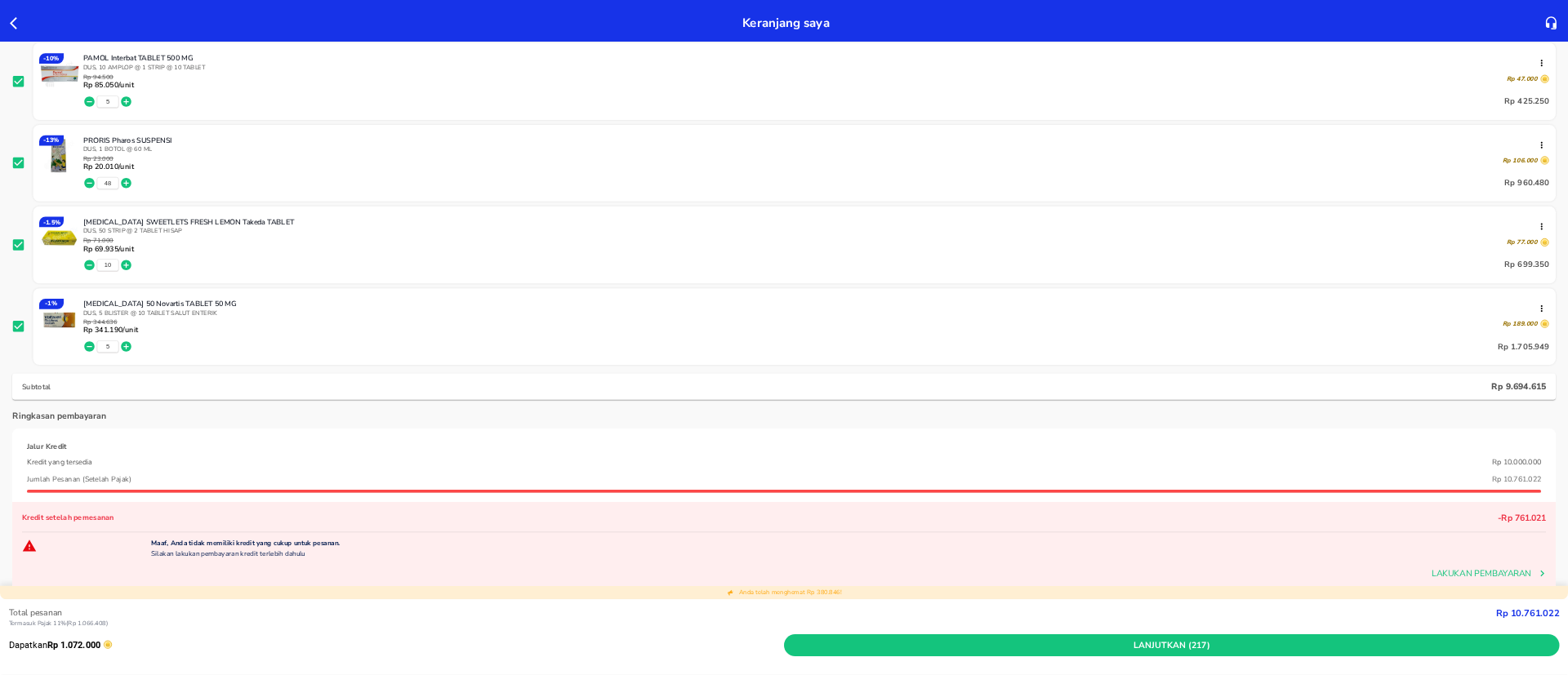 scroll, scrollTop: 979, scrollLeft: 0, axis: vertical 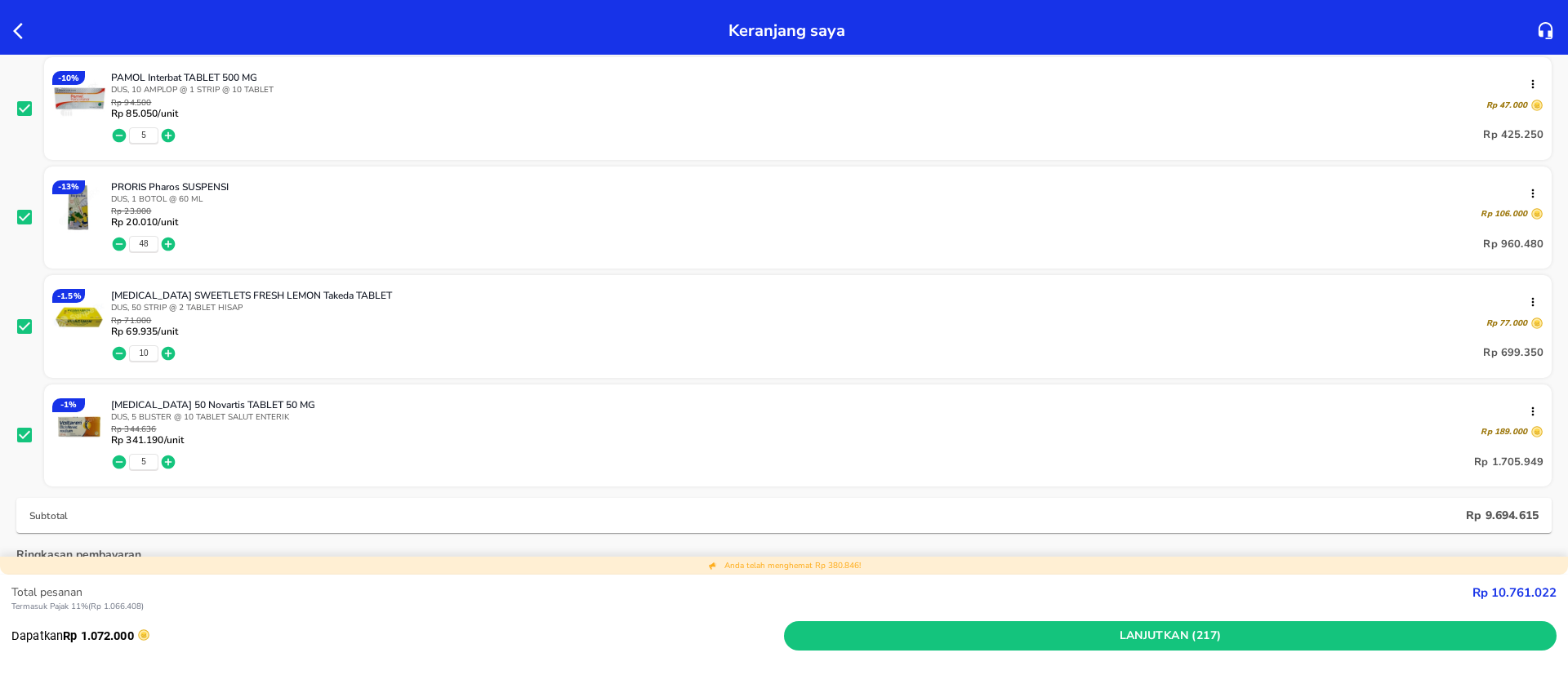click at bounding box center [24, 326] 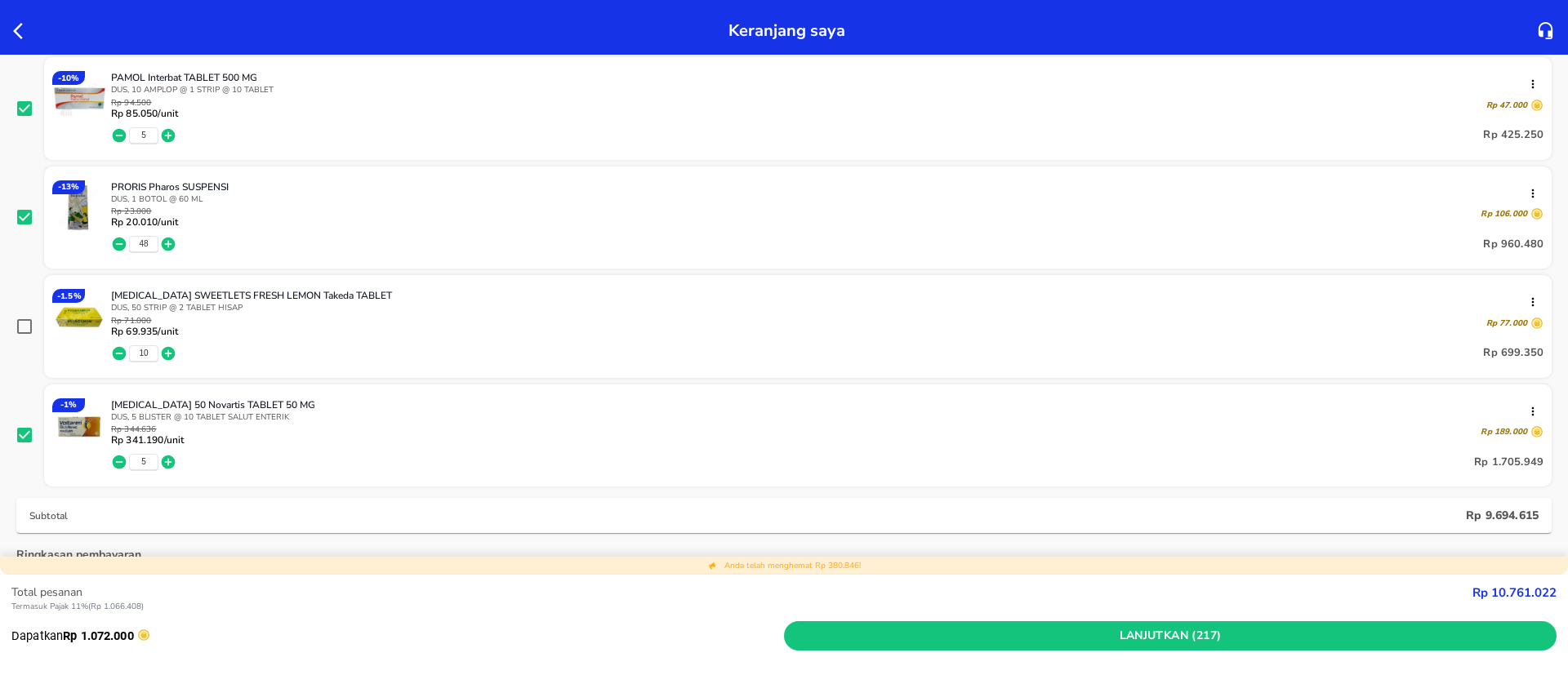 click at bounding box center (24, 326) 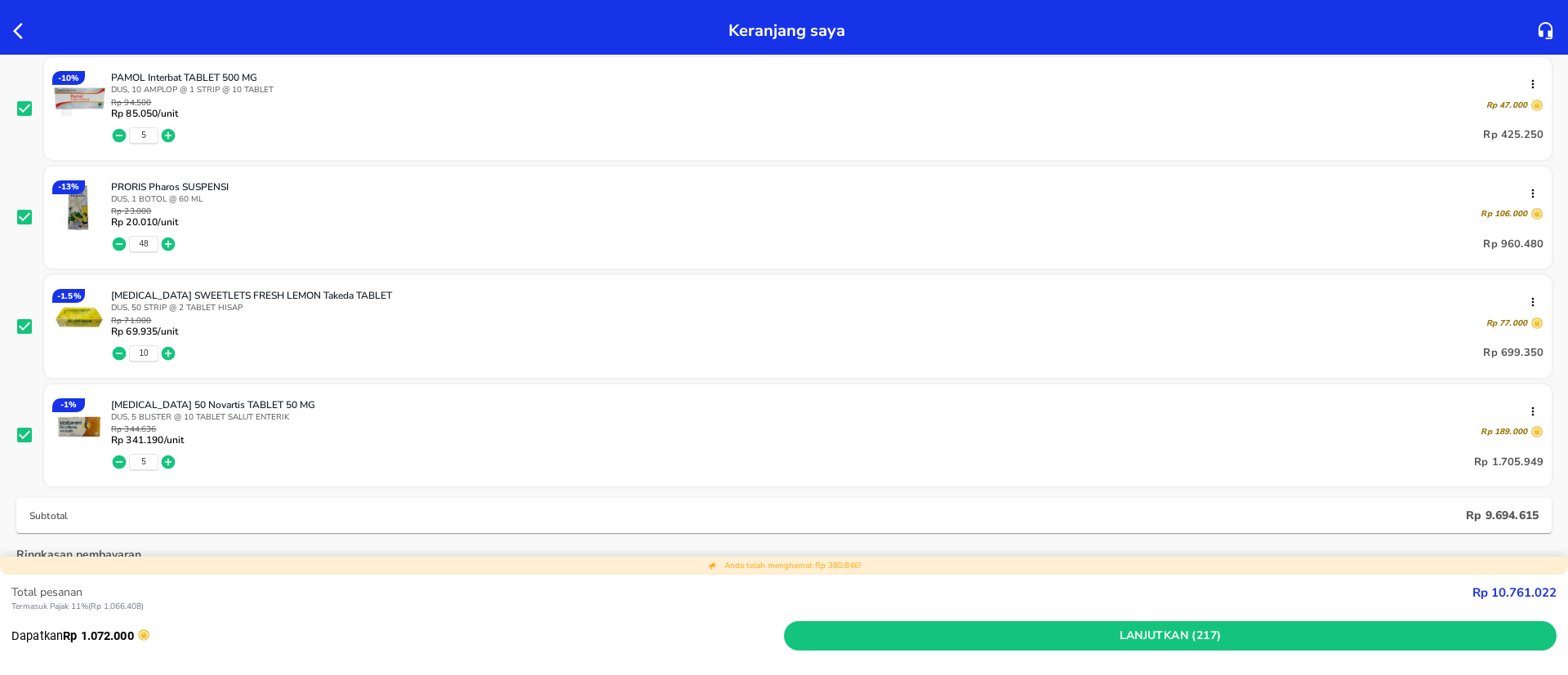click at bounding box center (30, 326) 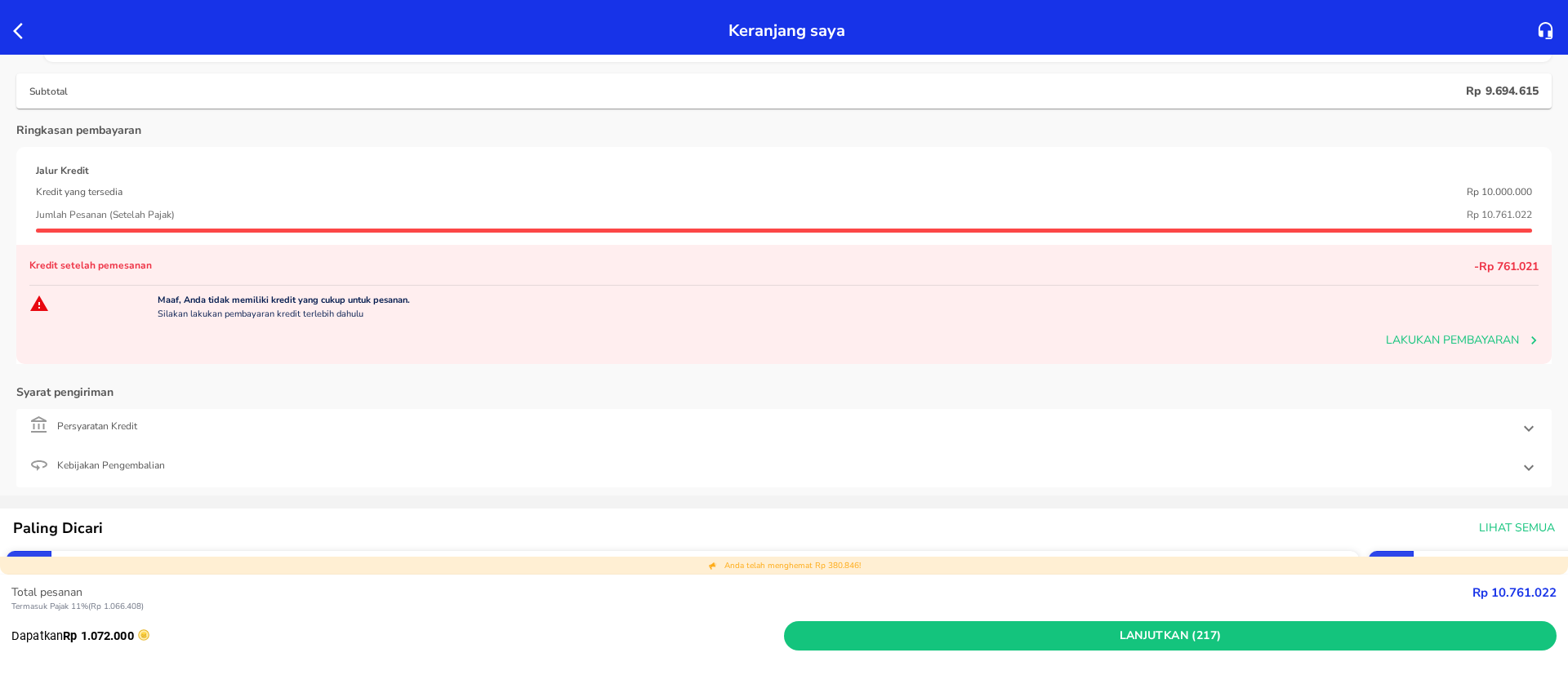 scroll, scrollTop: 1224, scrollLeft: 0, axis: vertical 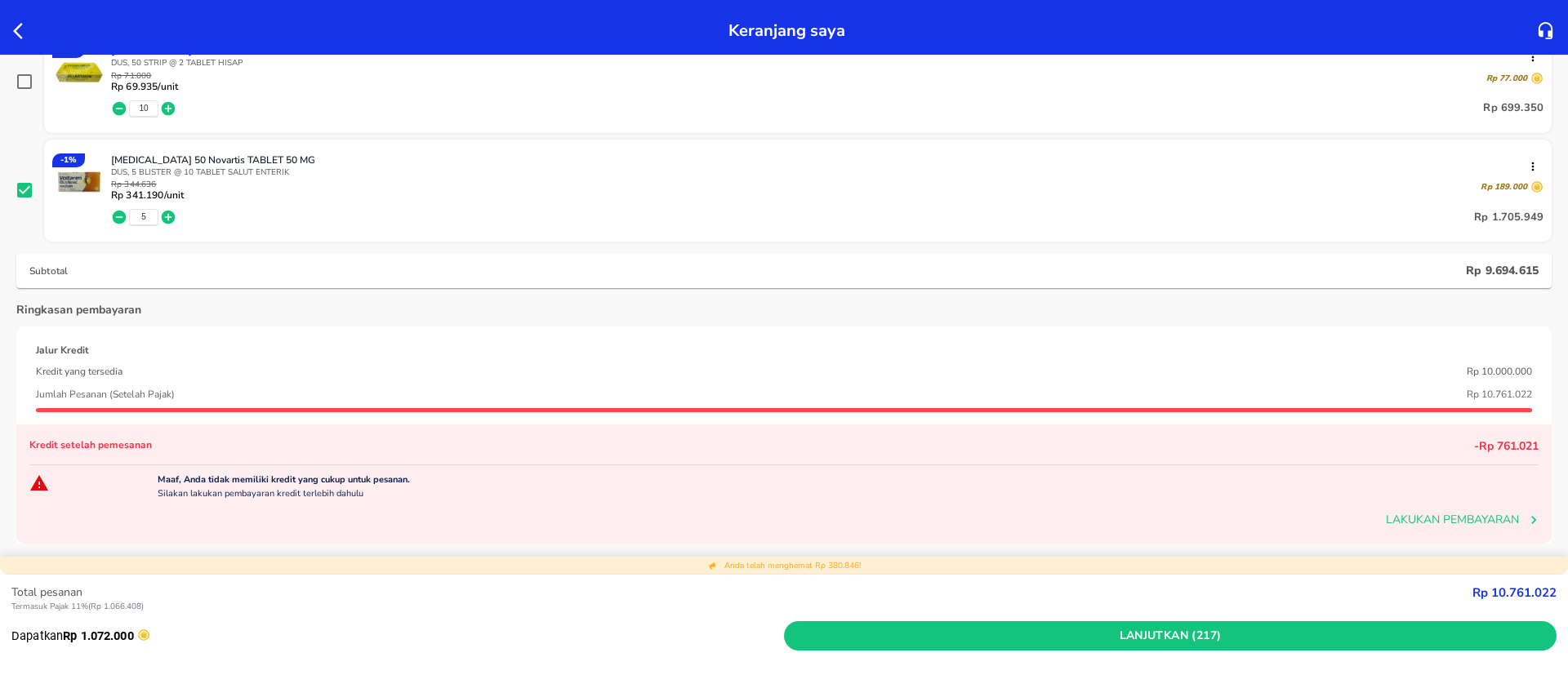 click on "[MEDICAL_DATA] 50 Novartis TABLET 50 MG DUS, 5 BLISTER @ 10 TABLET SALUT ENTERIK Rp 344.636 Rp 341.190 /unit Rp 189.000 5   Rp 1.705.949 - 1 %" at bounding box center [784, 191] 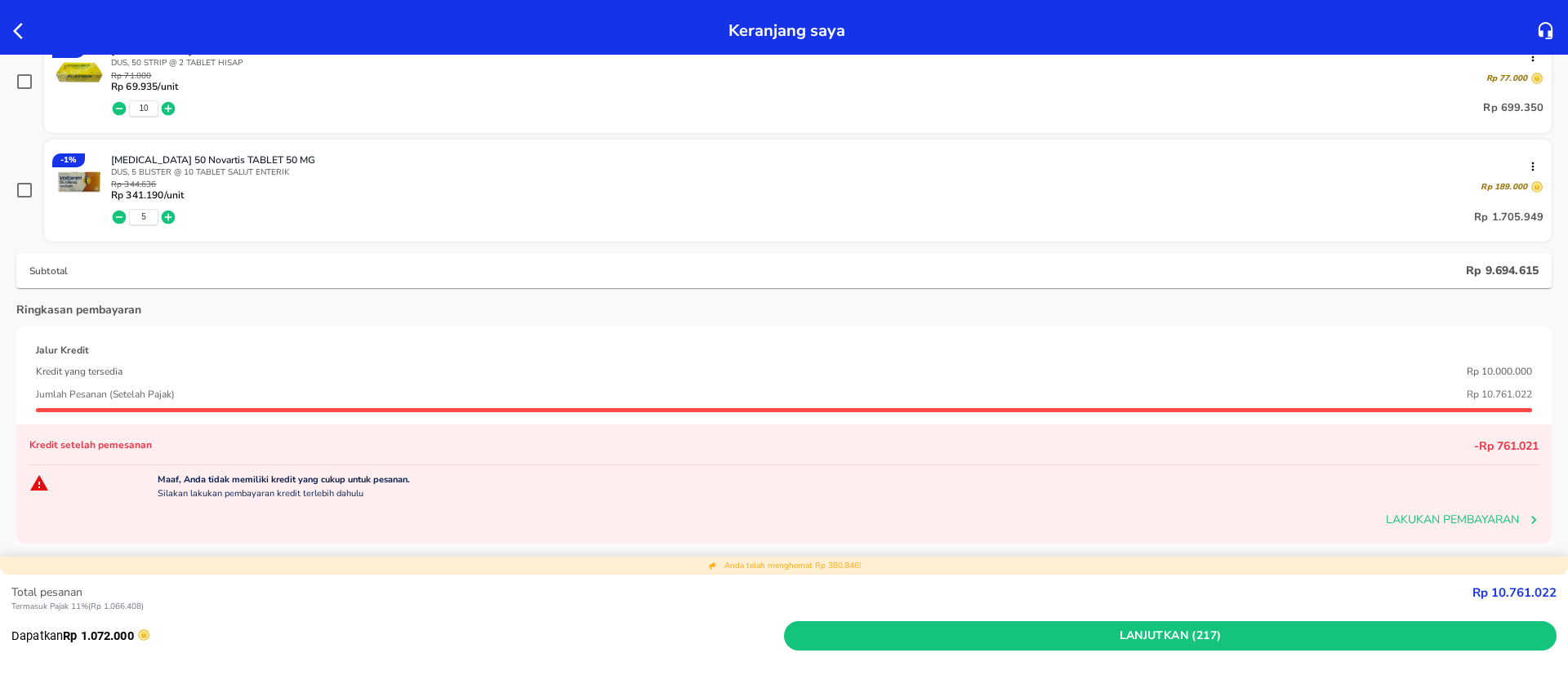 scroll, scrollTop: 612, scrollLeft: 0, axis: vertical 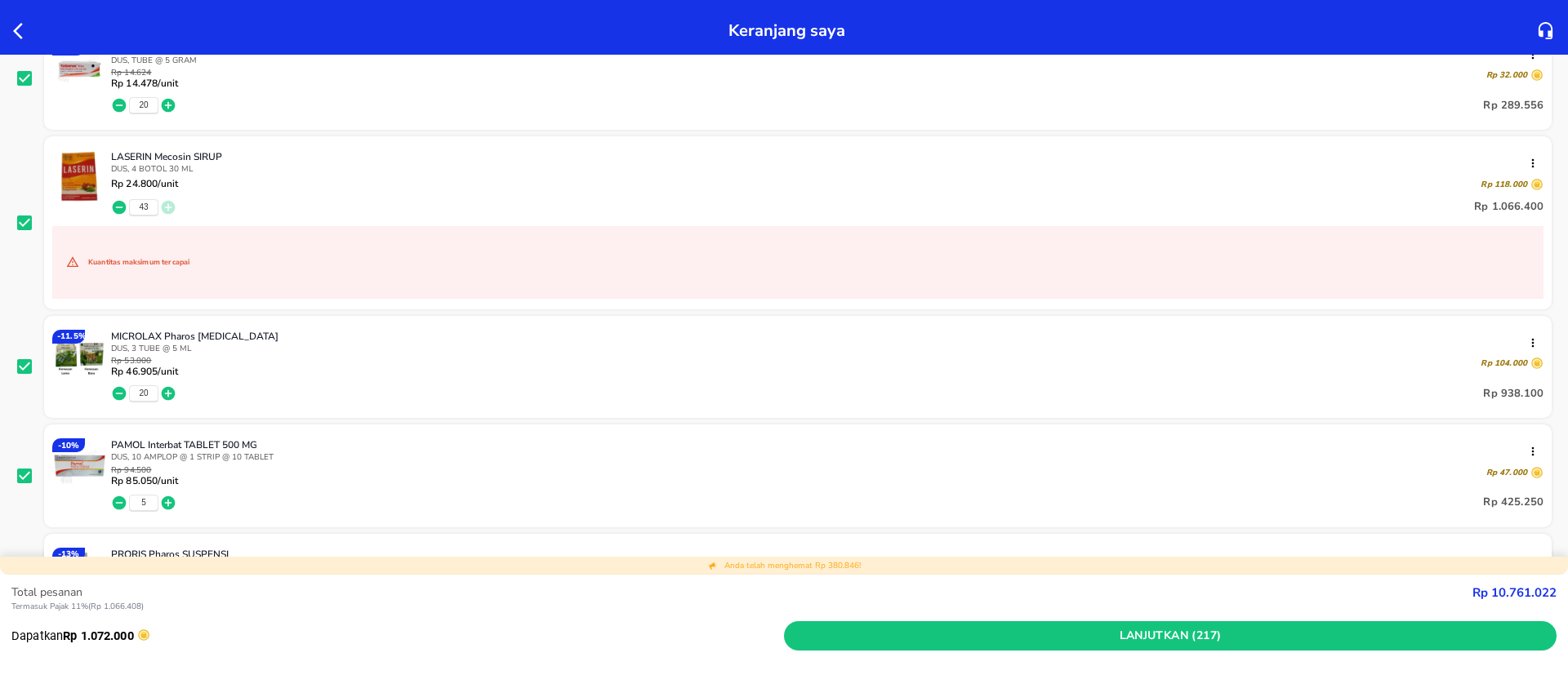 click 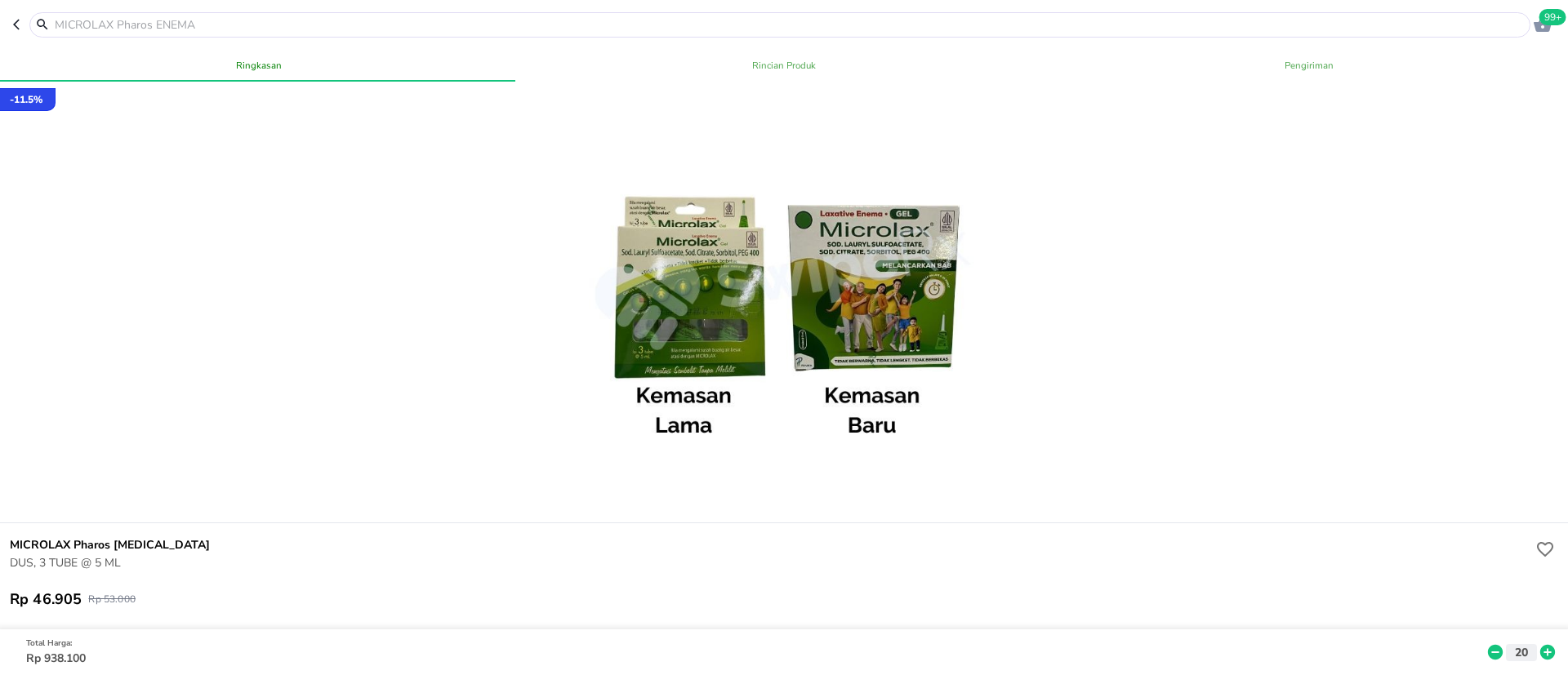 click on "99+" at bounding box center (1552, 17) 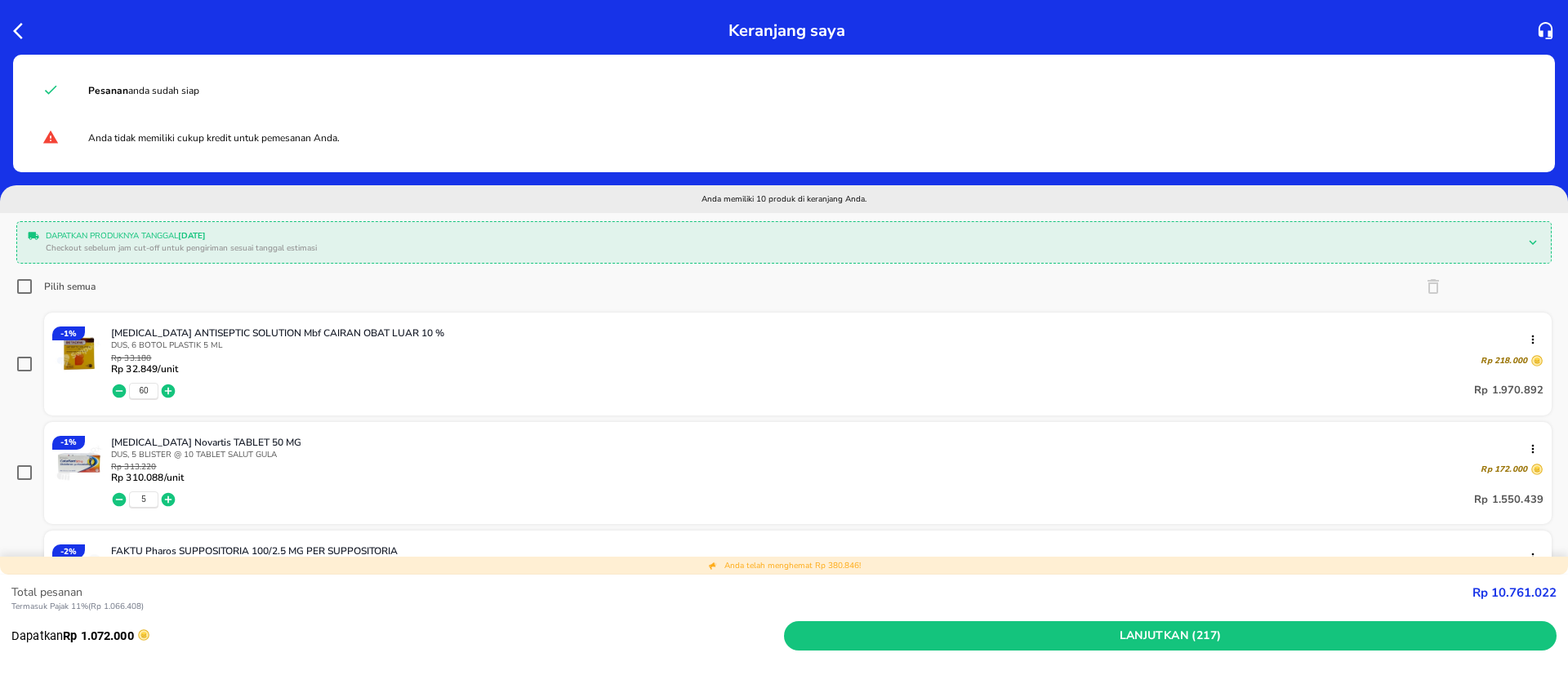 click at bounding box center (30, 364) 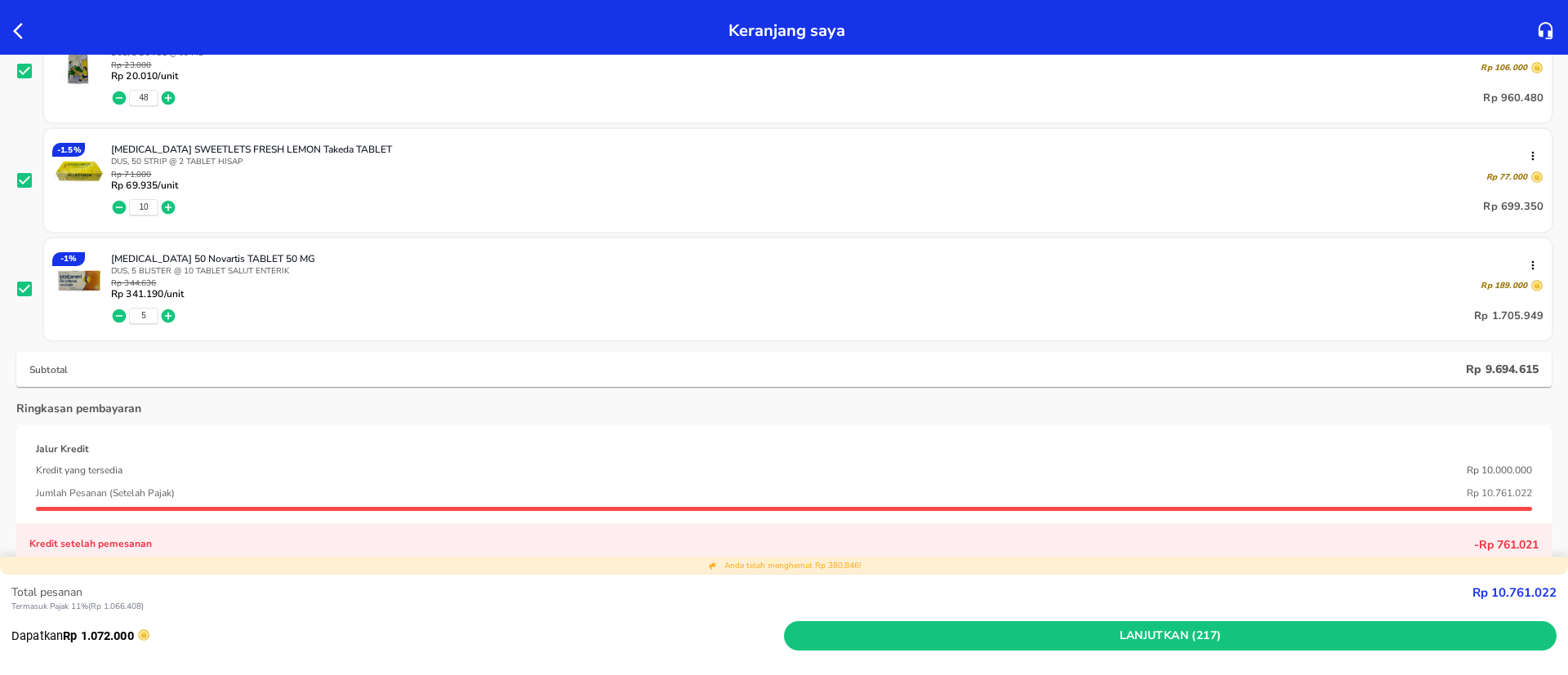 scroll, scrollTop: 1102, scrollLeft: 0, axis: vertical 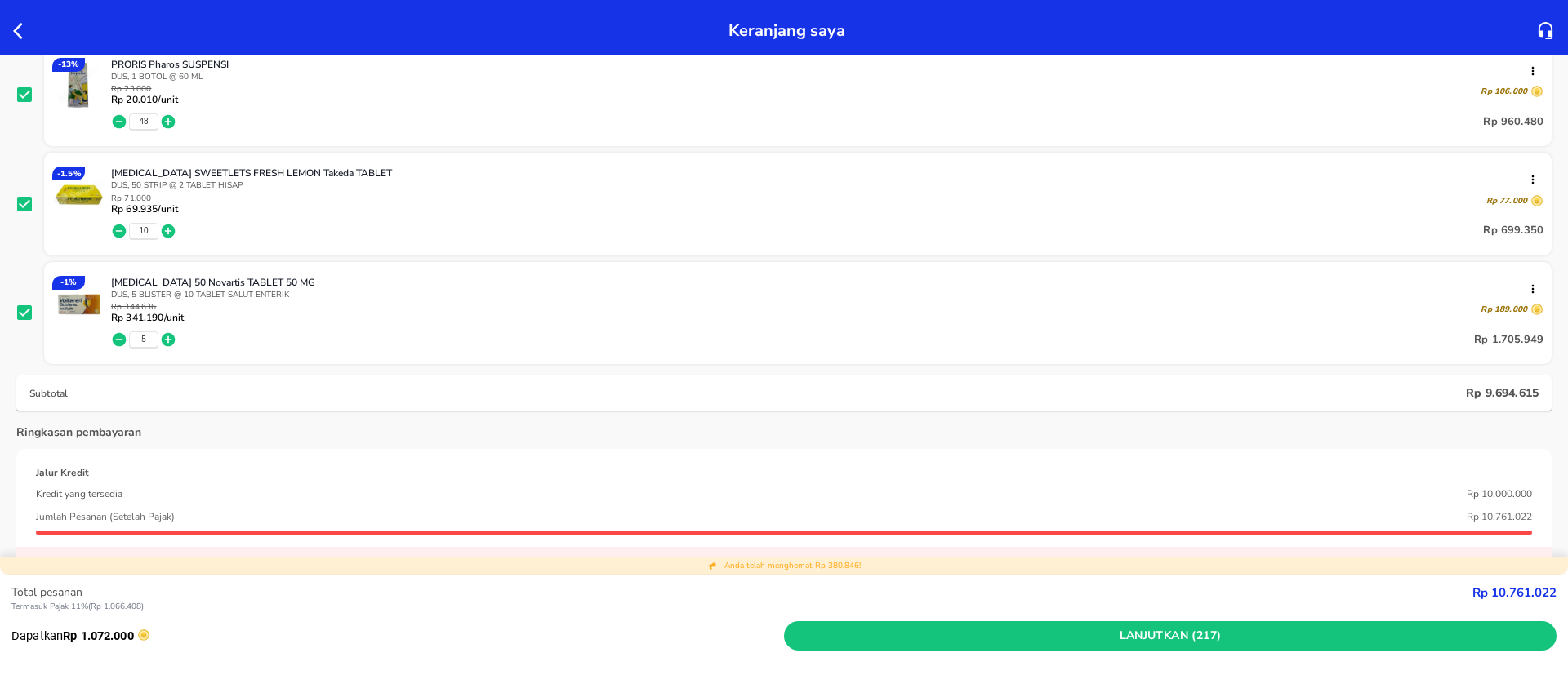 click at bounding box center (24, 204) 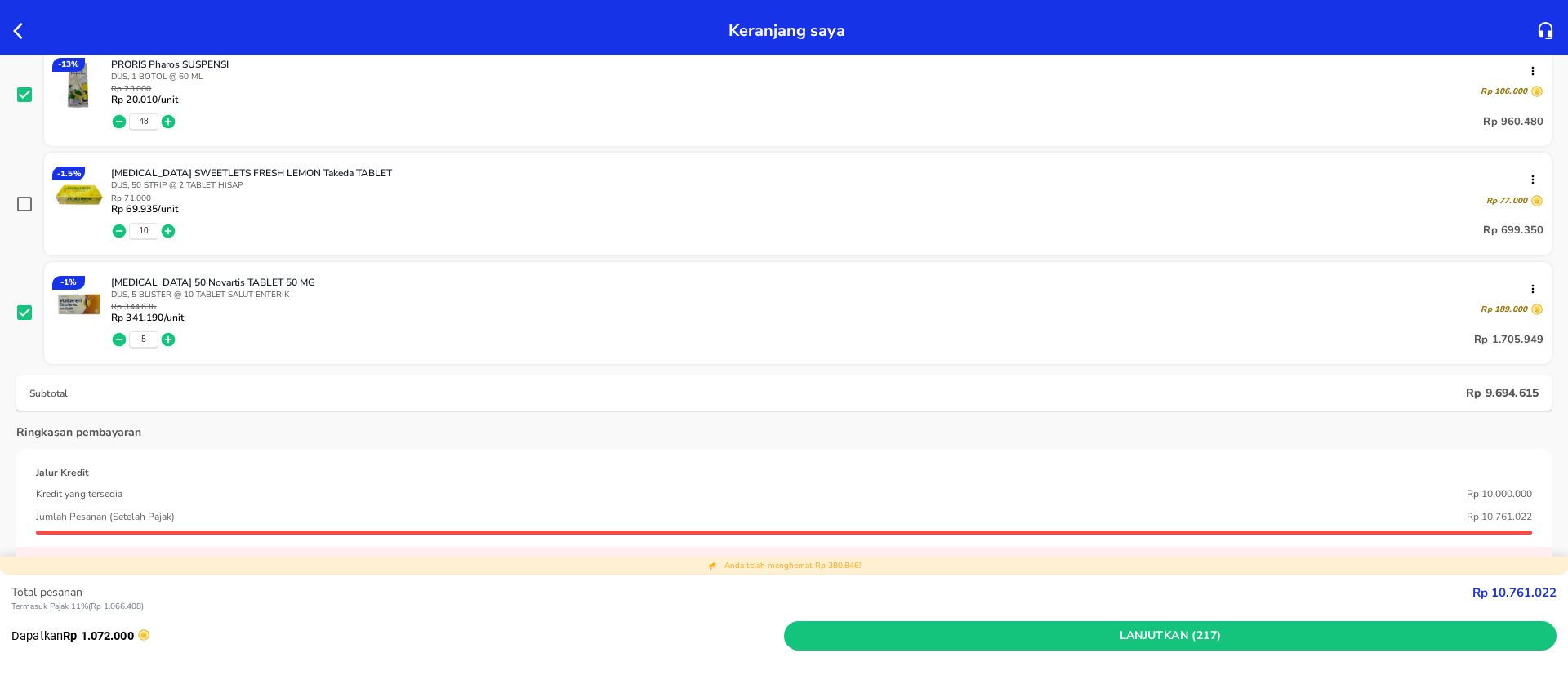 click at bounding box center [24, 313] 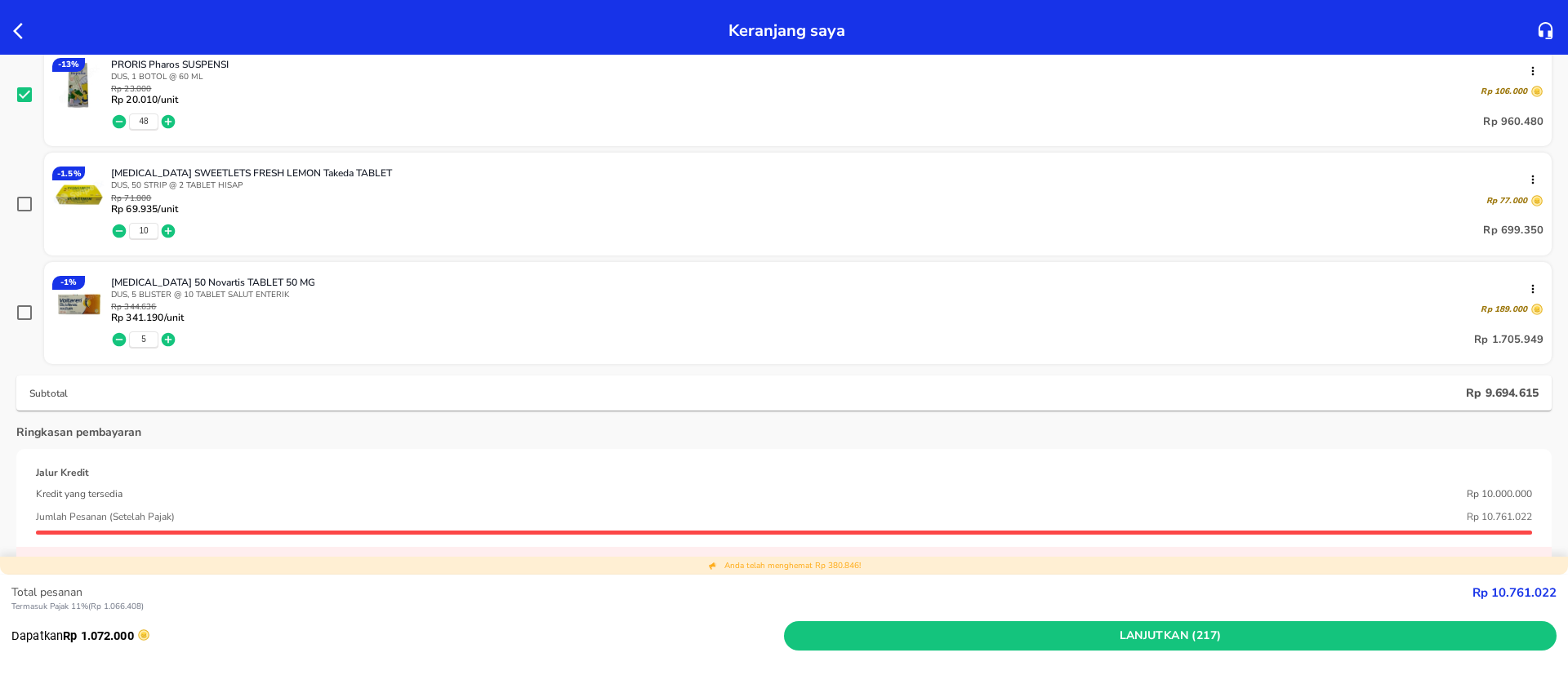 scroll, scrollTop: 979, scrollLeft: 0, axis: vertical 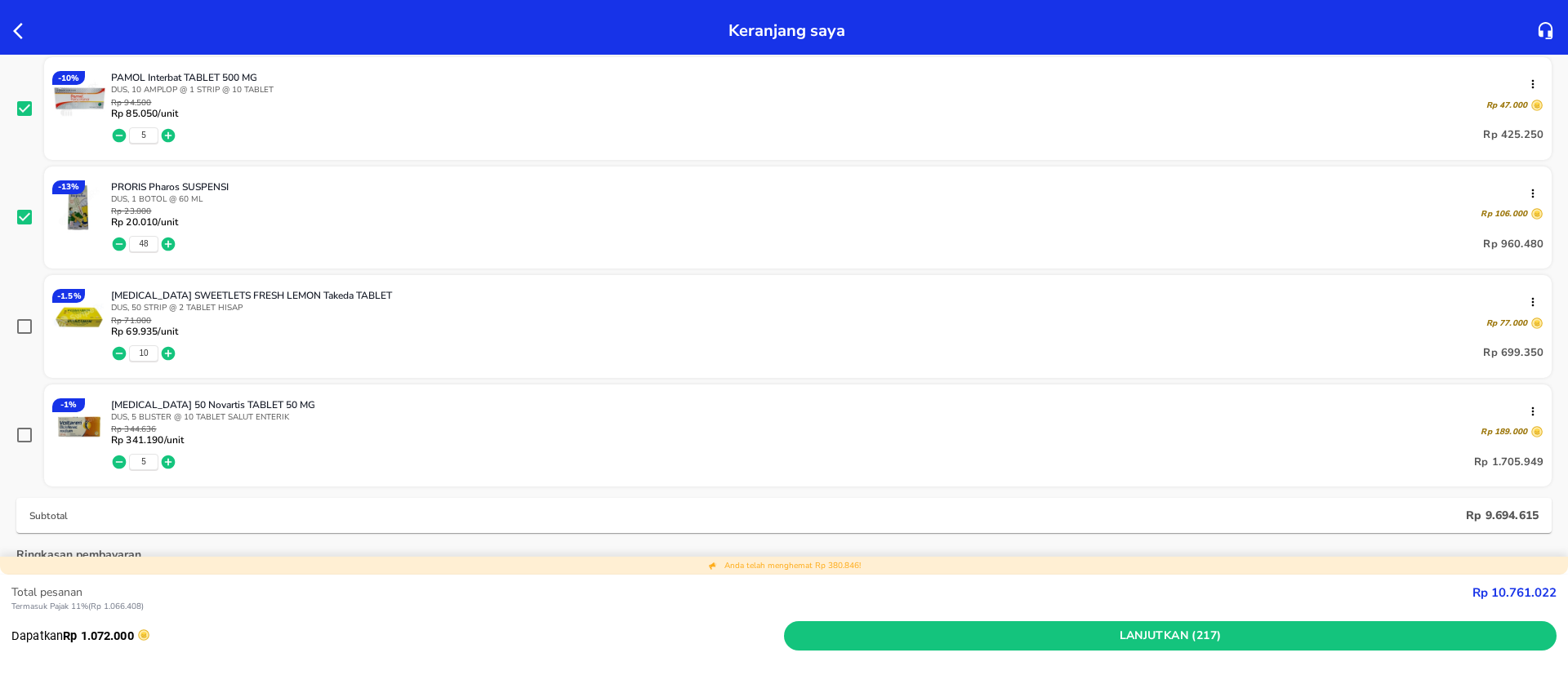 click on "PRORIS Pharos SUSPENSI DUS, 1 BOTOL @ 60 ML Rp 23.000 Rp 20.010 /unit Rp 106.000 48   Rp 960.480 - 13 %" at bounding box center (784, 218) 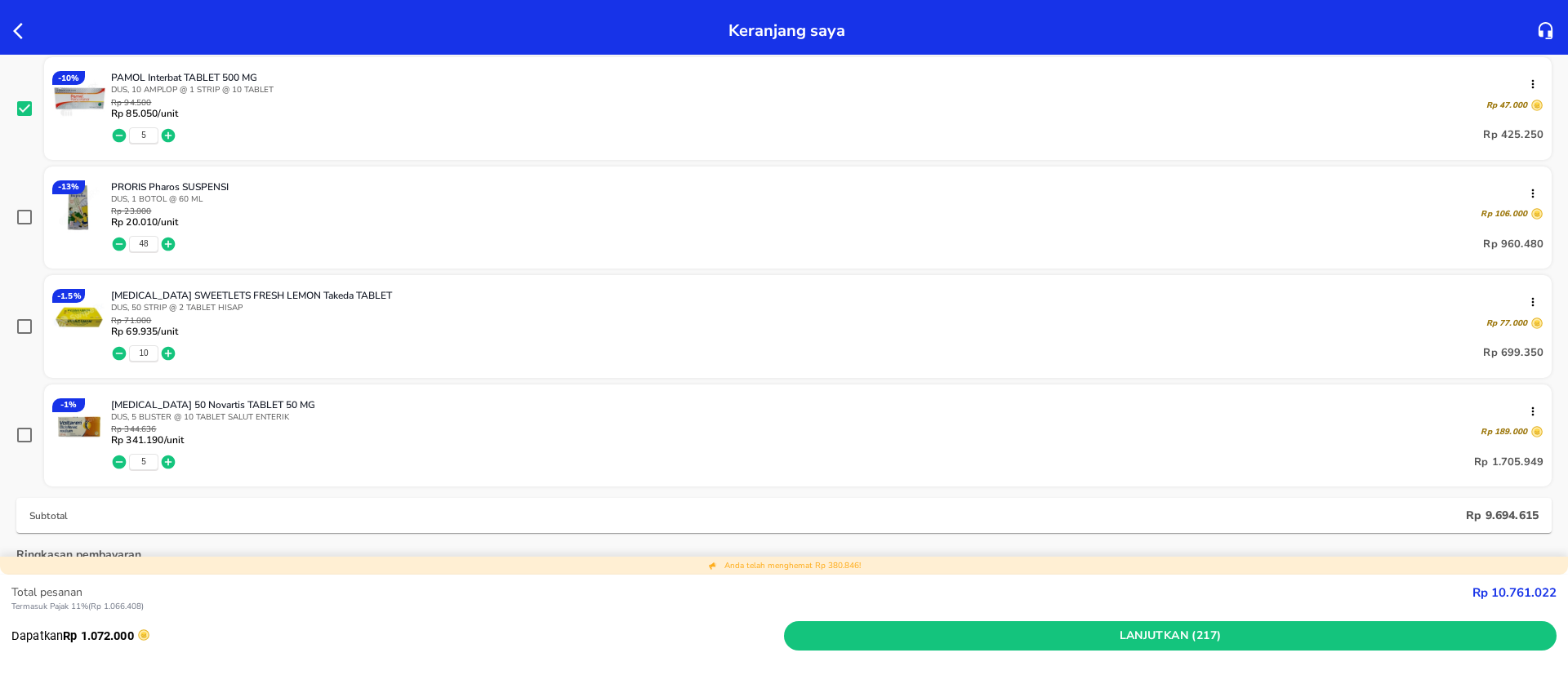 click 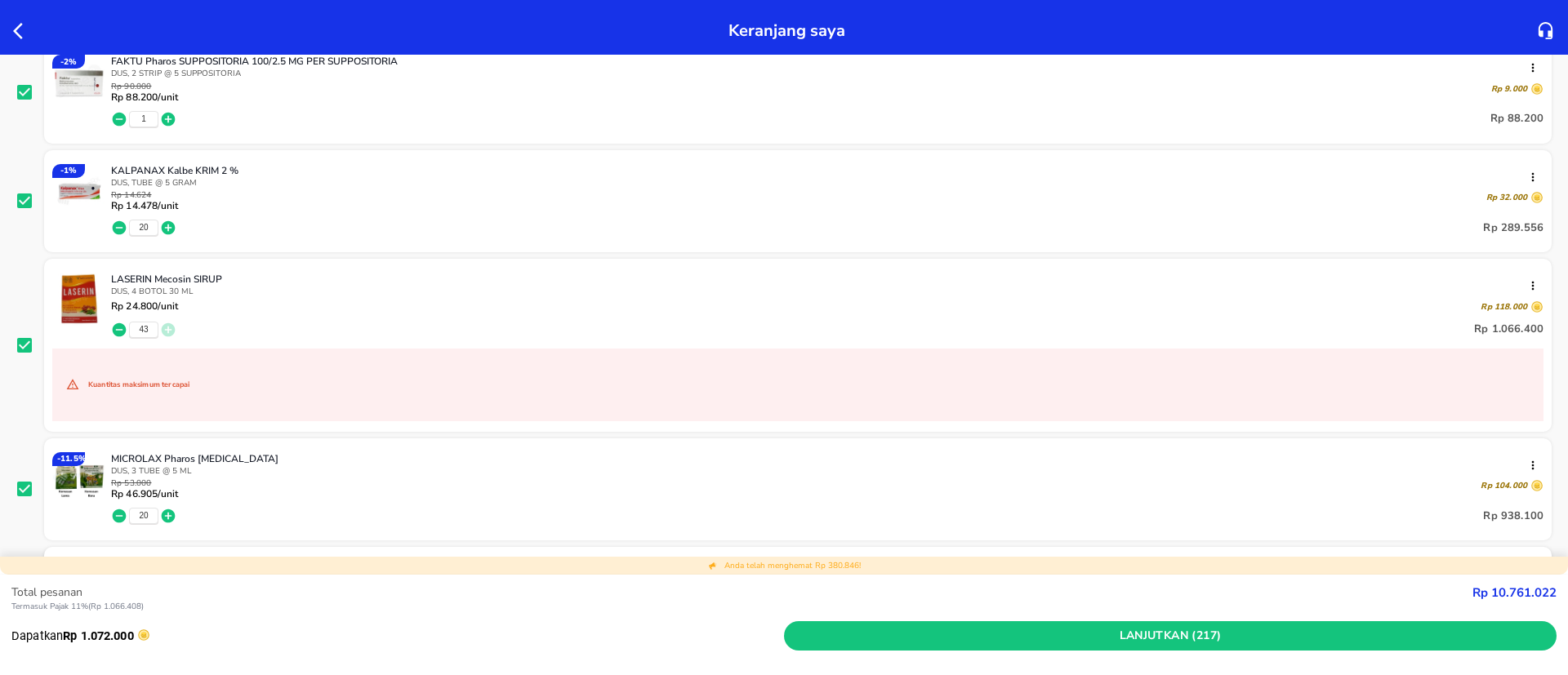 scroll, scrollTop: 0, scrollLeft: 0, axis: both 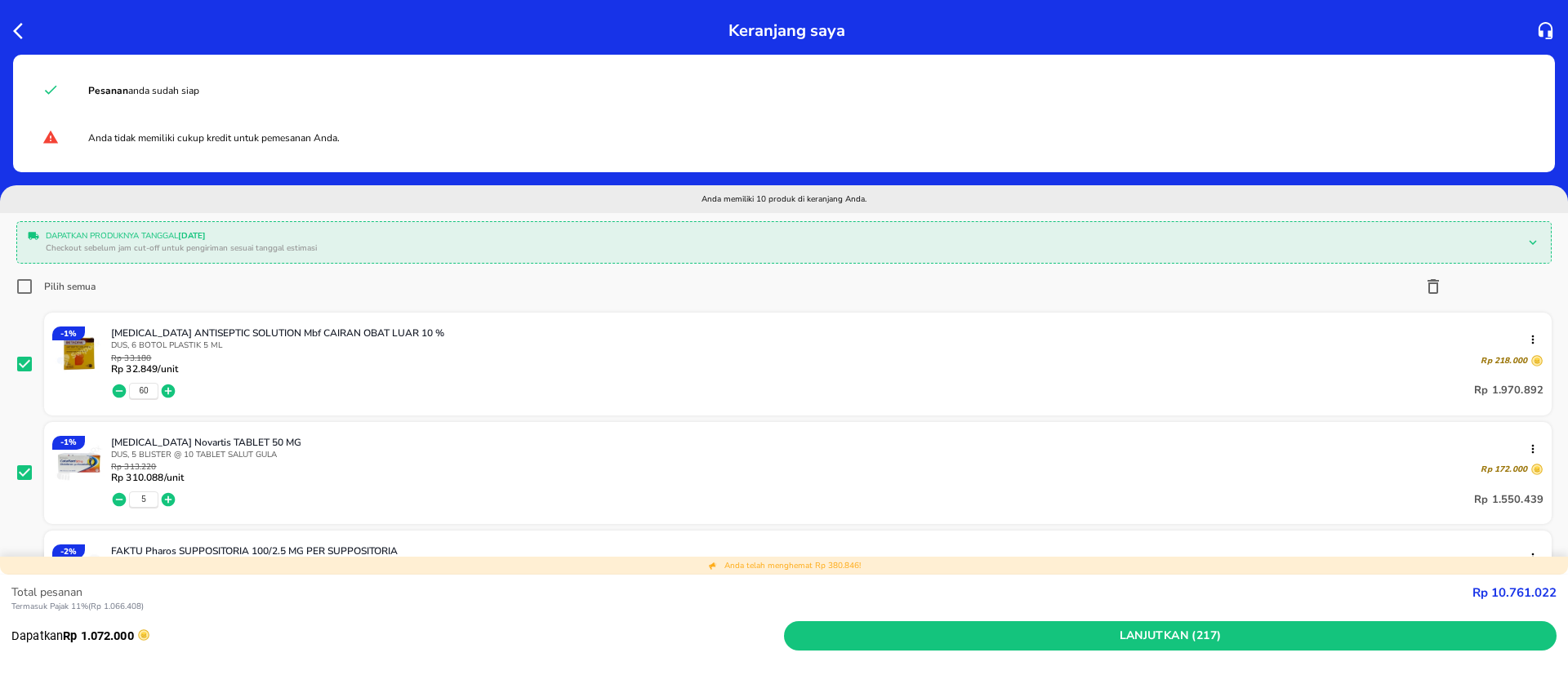 click on "Pilih semua" at bounding box center (24, 286) 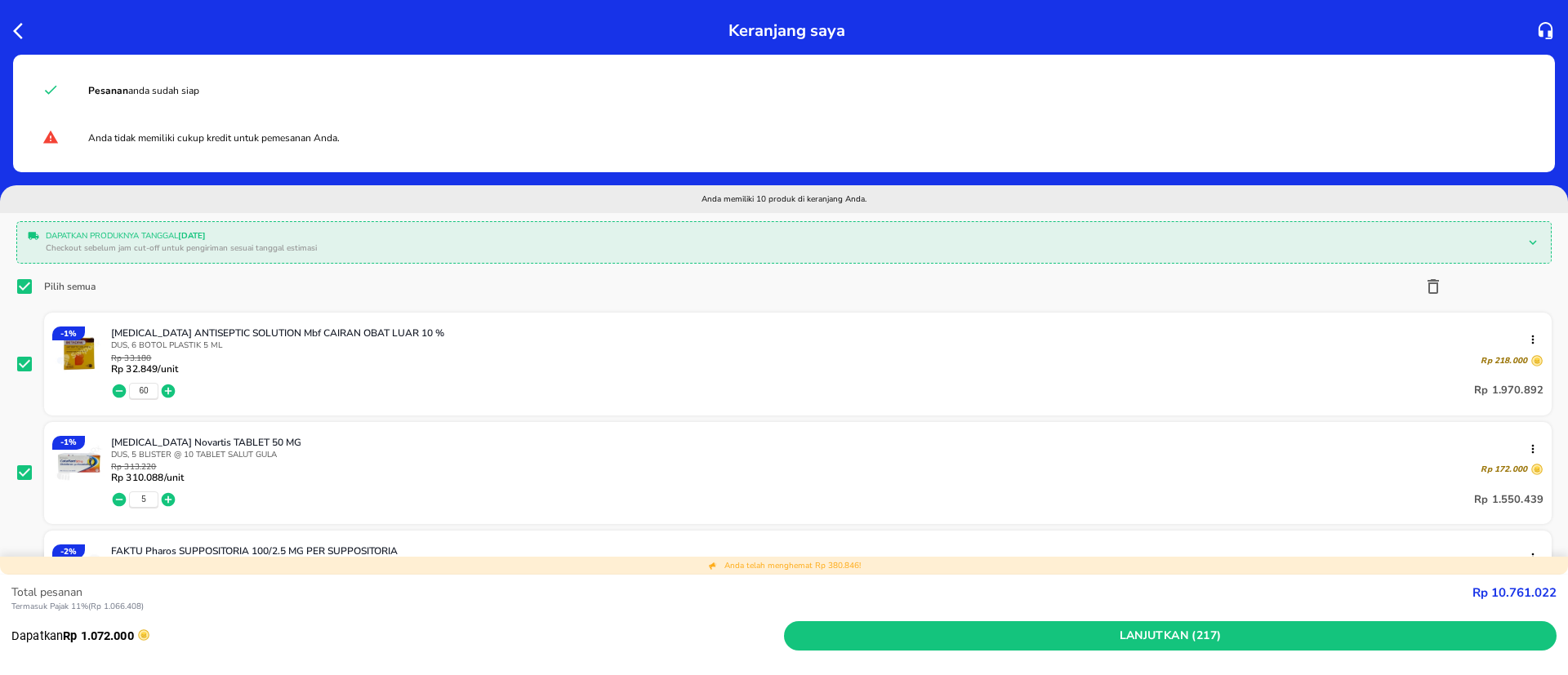 click on "Pilih semua" at bounding box center (24, 286) 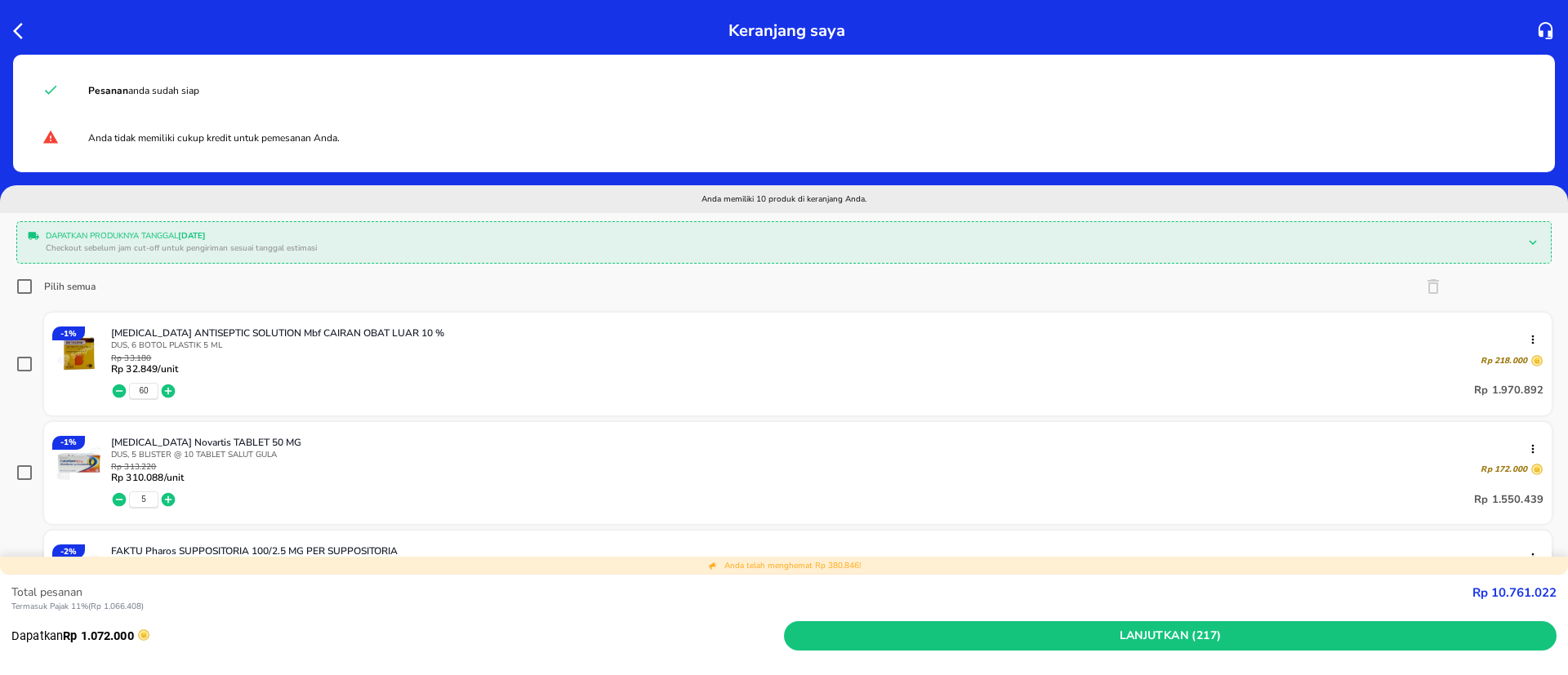 click at bounding box center [24, 364] 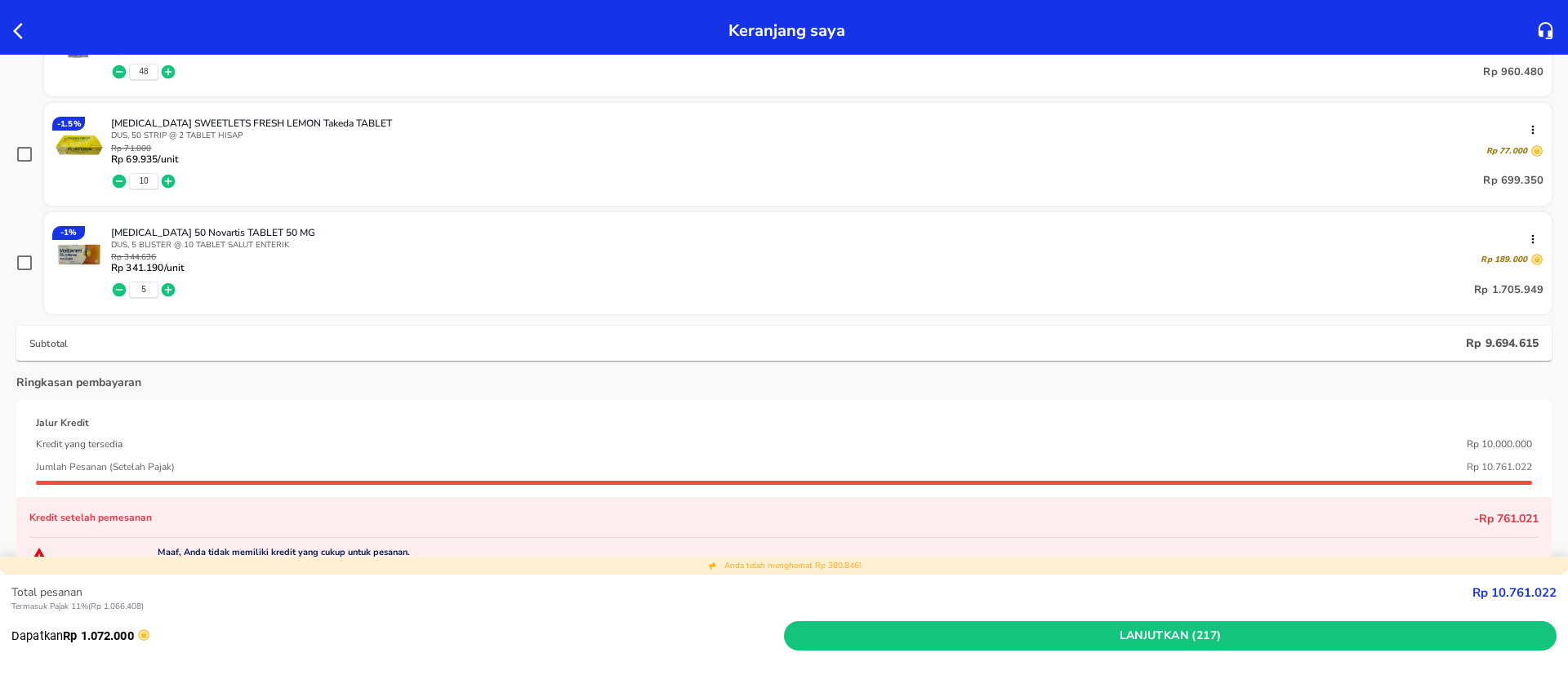 scroll, scrollTop: 1102, scrollLeft: 0, axis: vertical 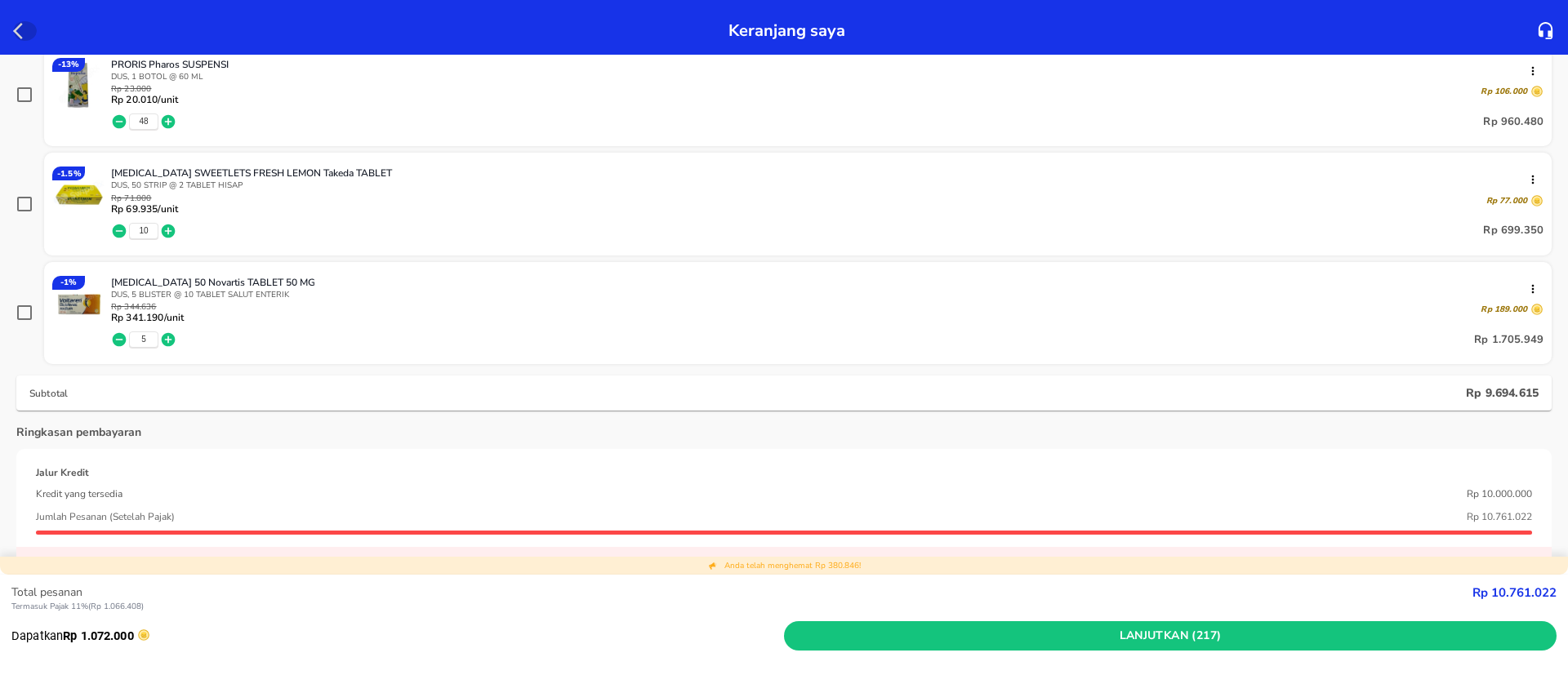 click 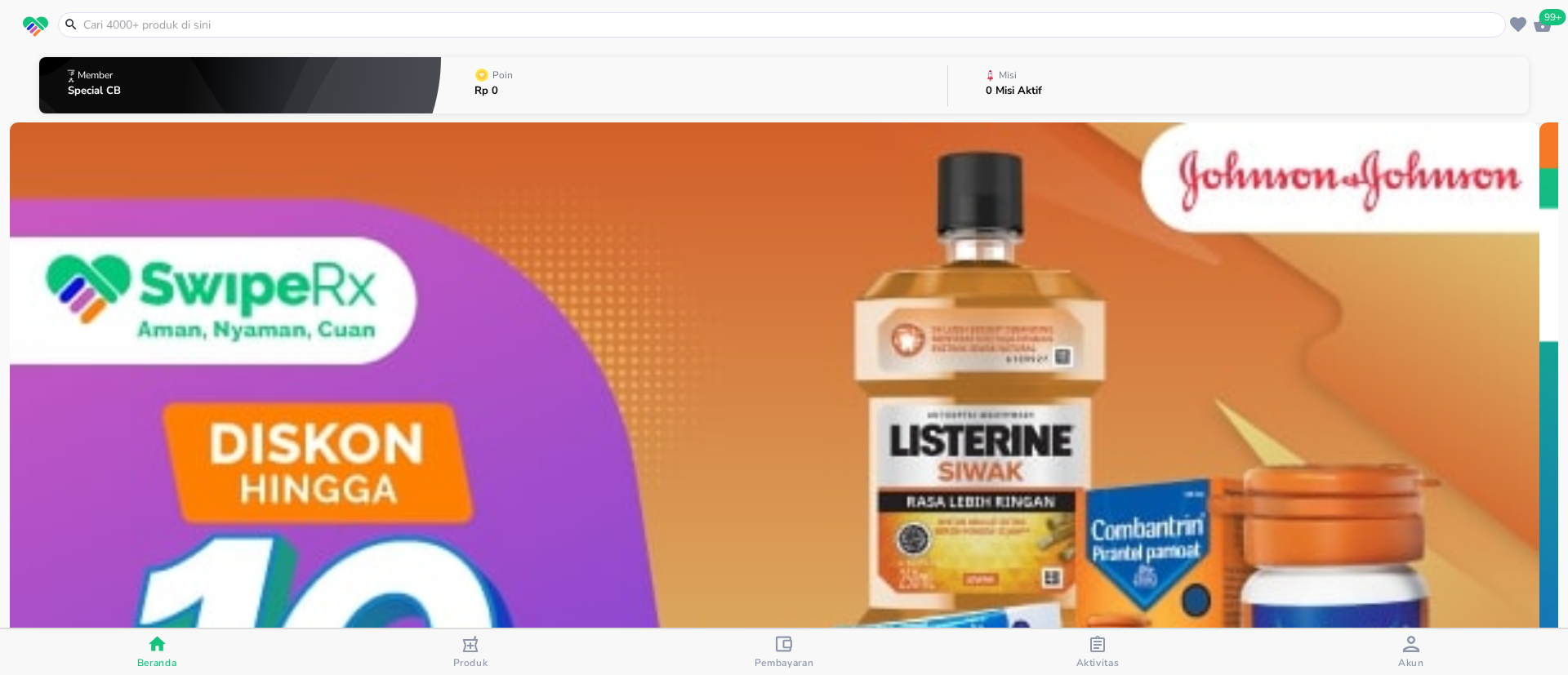 scroll, scrollTop: 0, scrollLeft: 0, axis: both 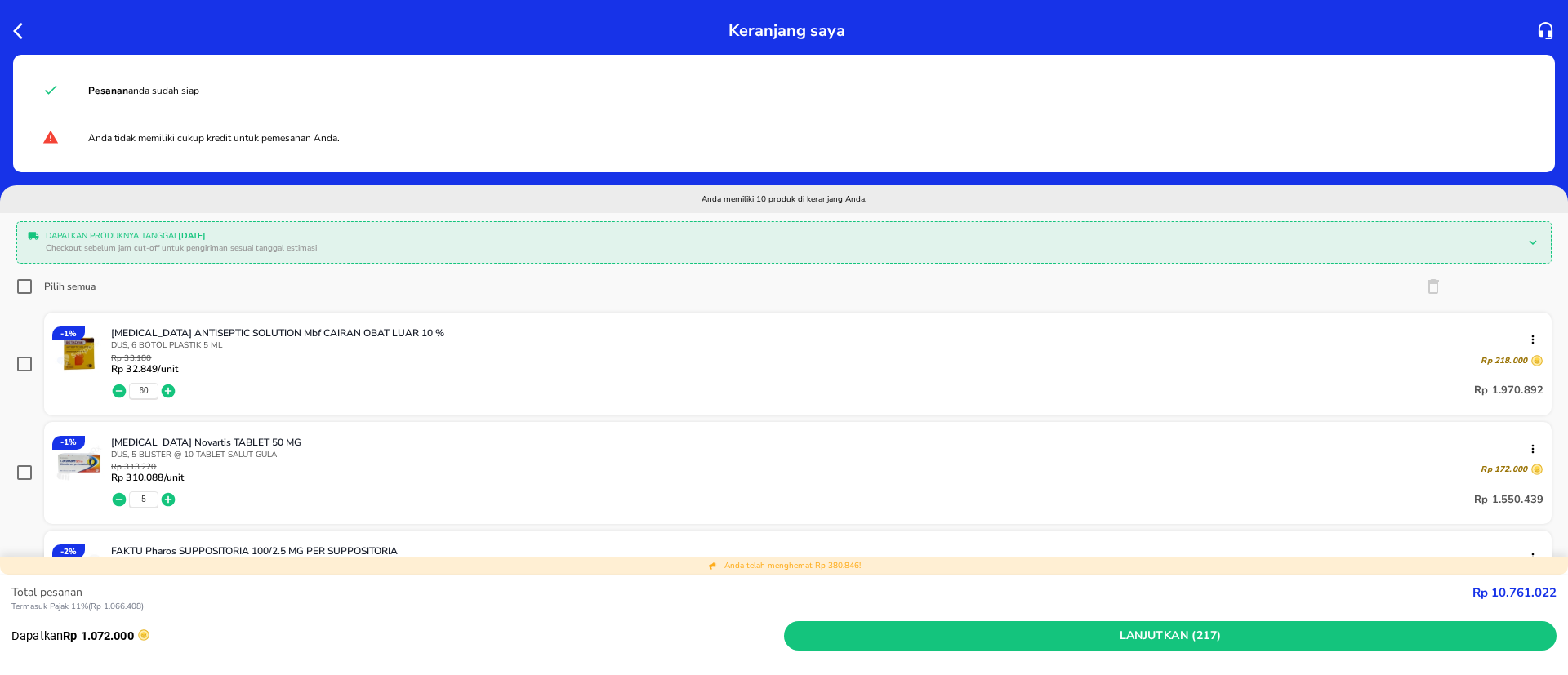click at bounding box center (24, 364) 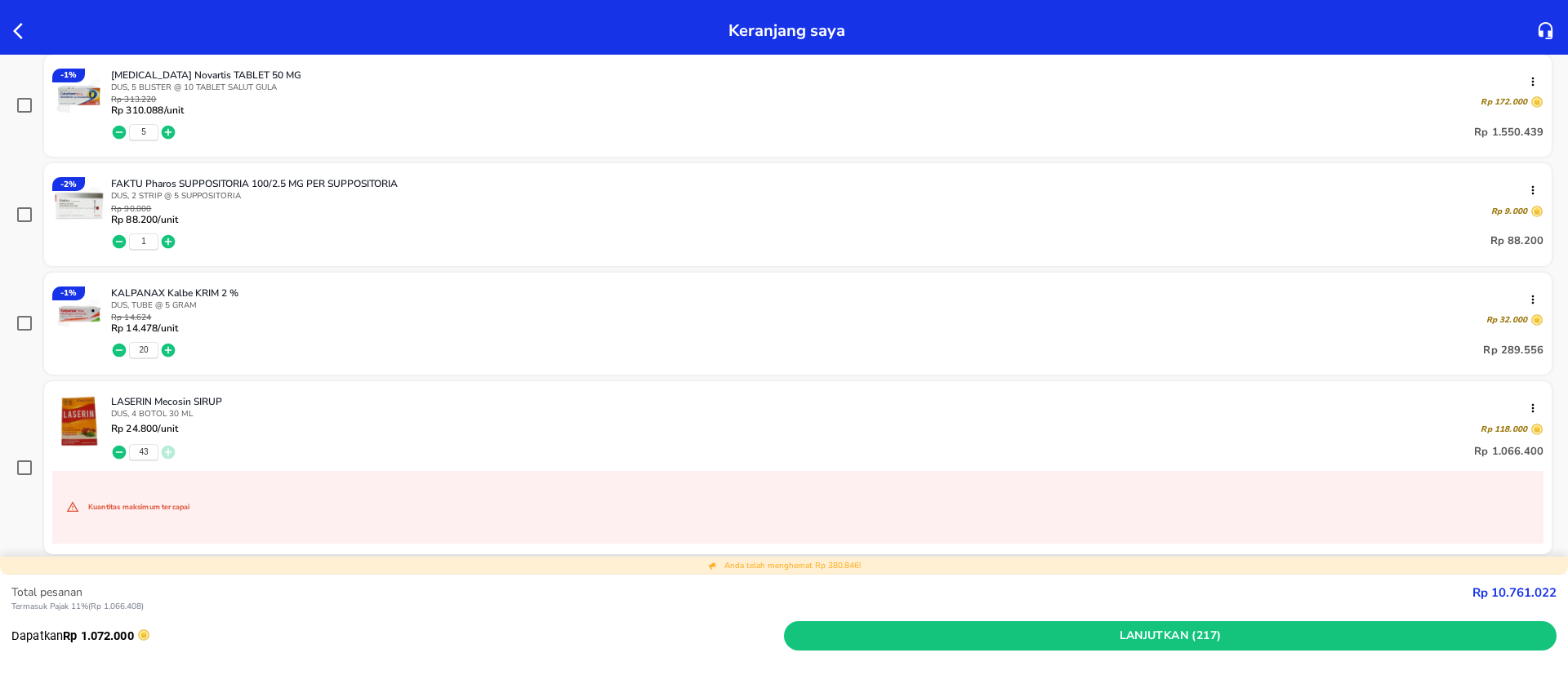 scroll, scrollTop: 490, scrollLeft: 0, axis: vertical 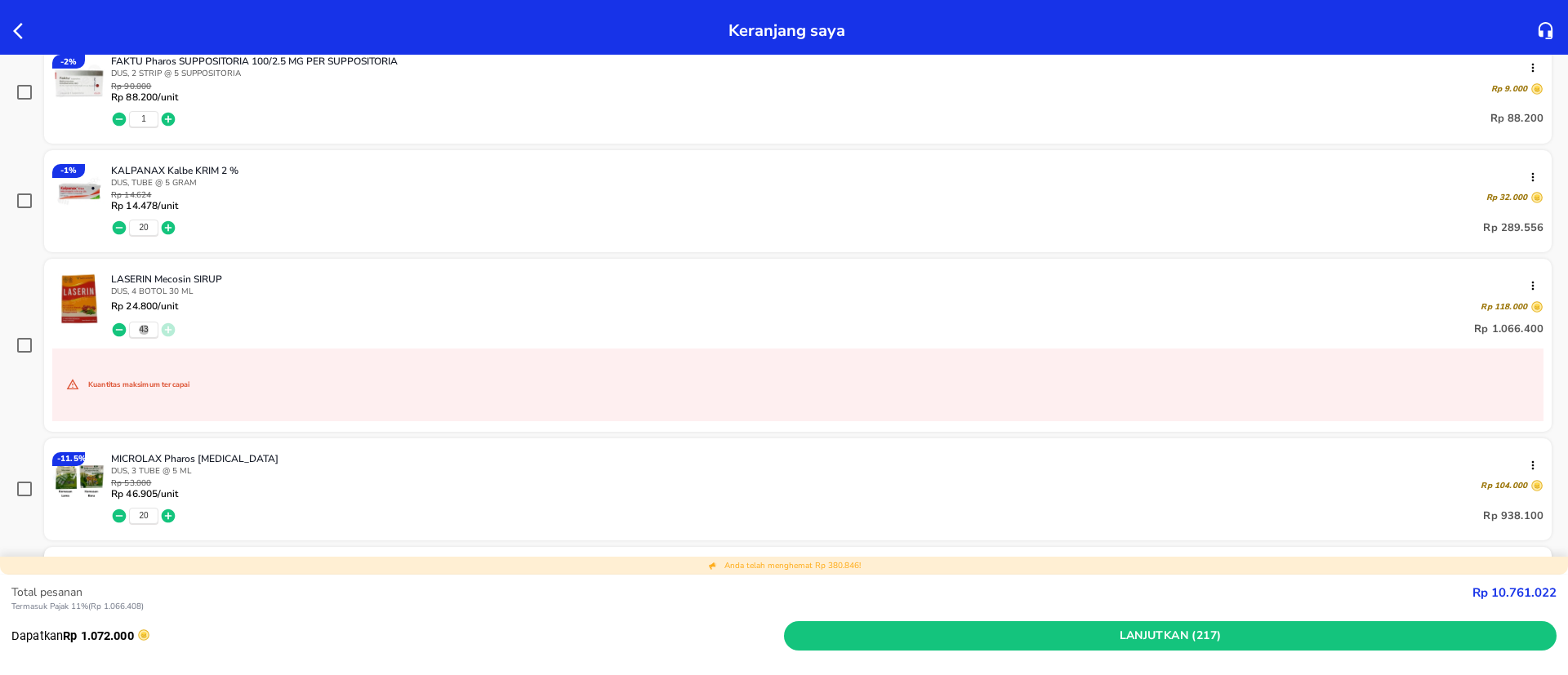 click on "43" at bounding box center (143, 330) 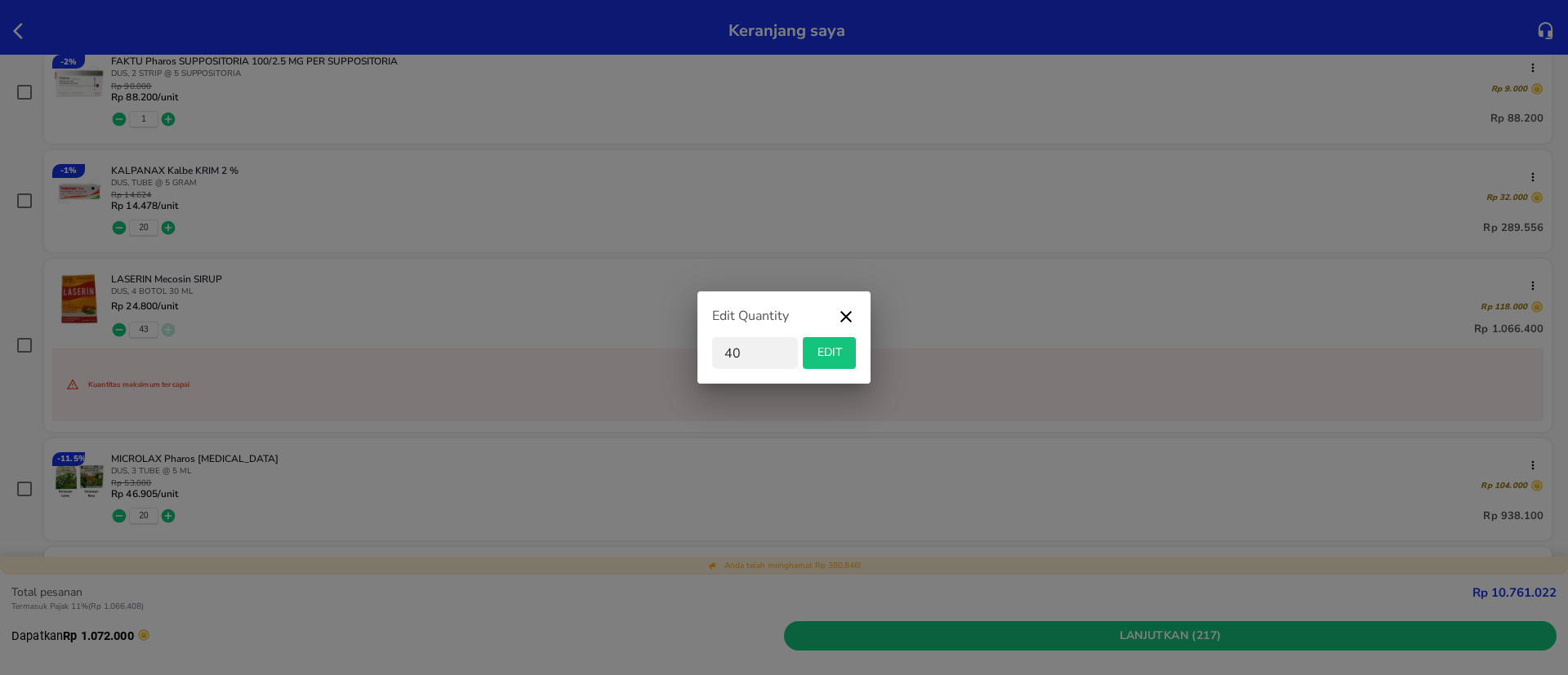 type on "40" 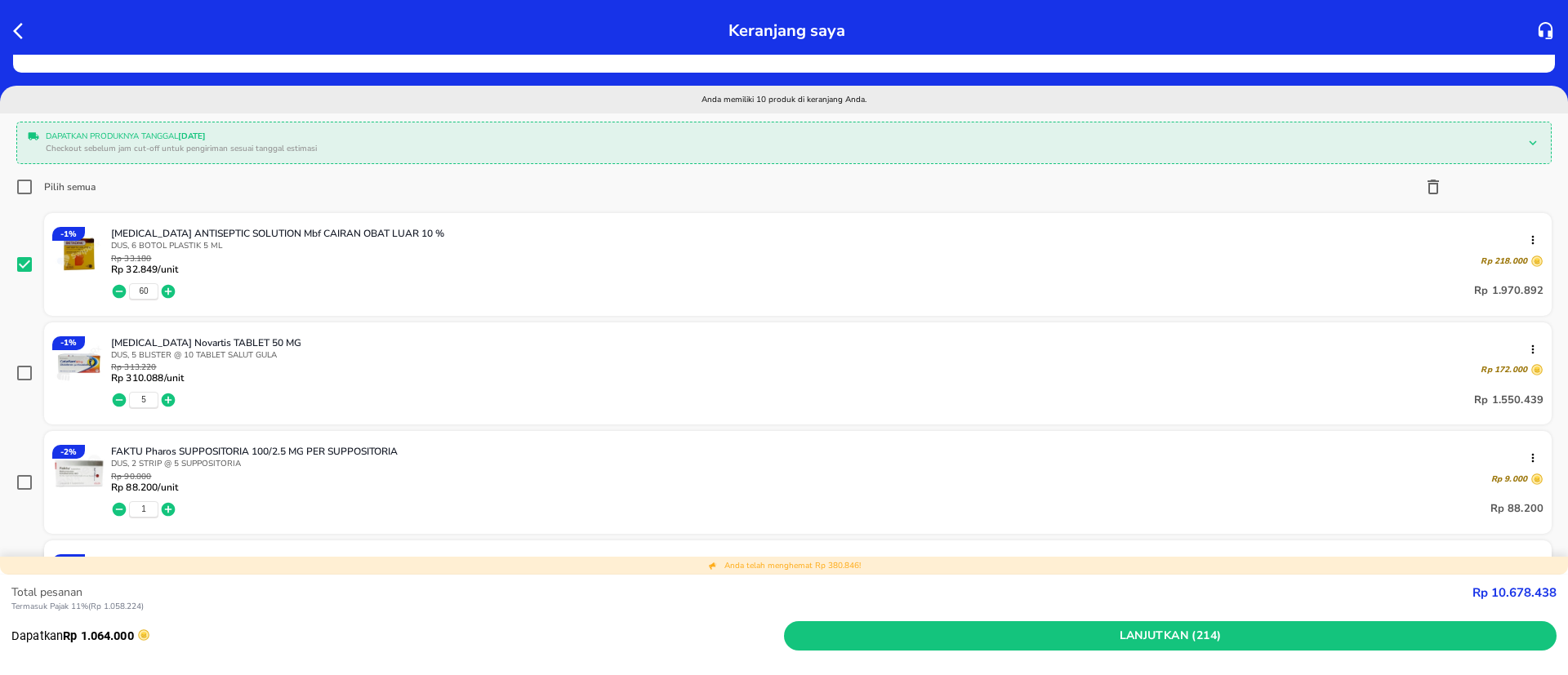 scroll, scrollTop: 0, scrollLeft: 0, axis: both 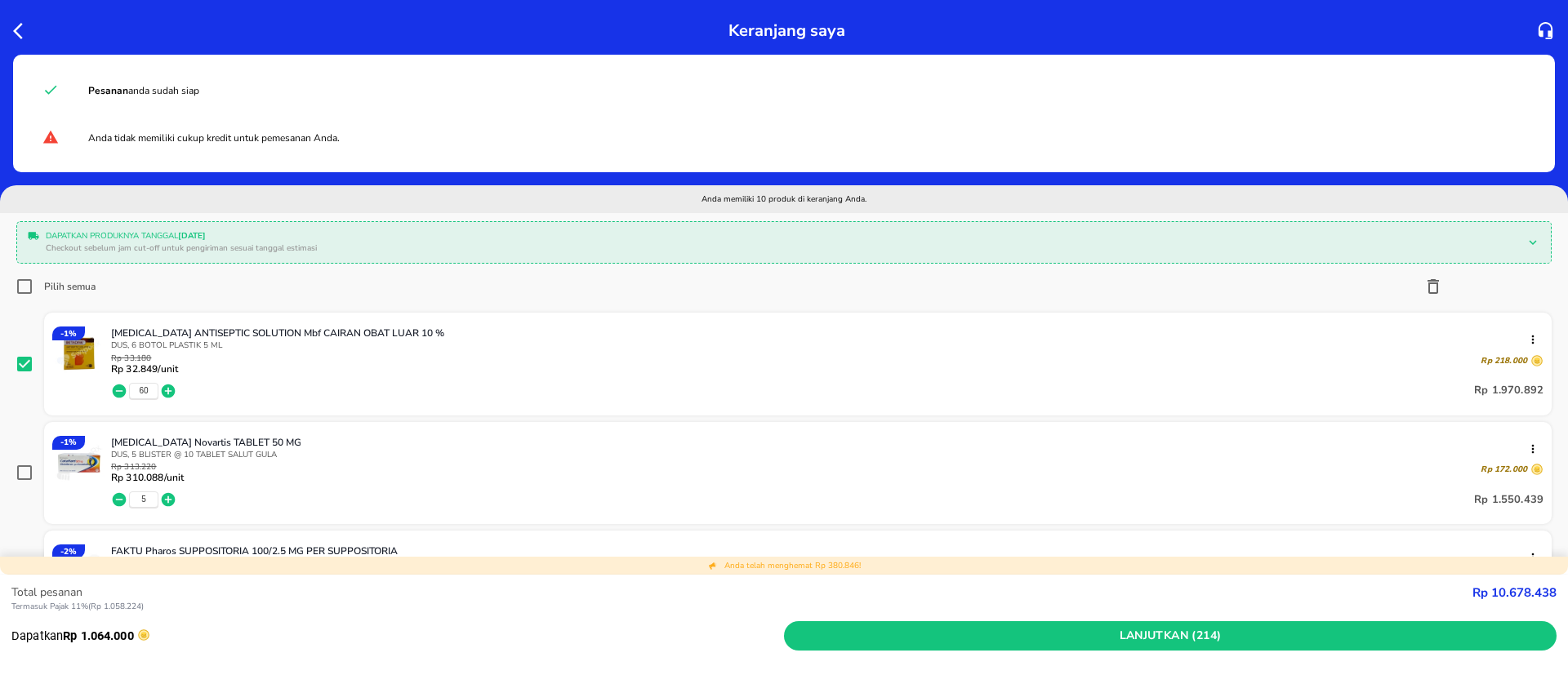 click at bounding box center (24, 364) 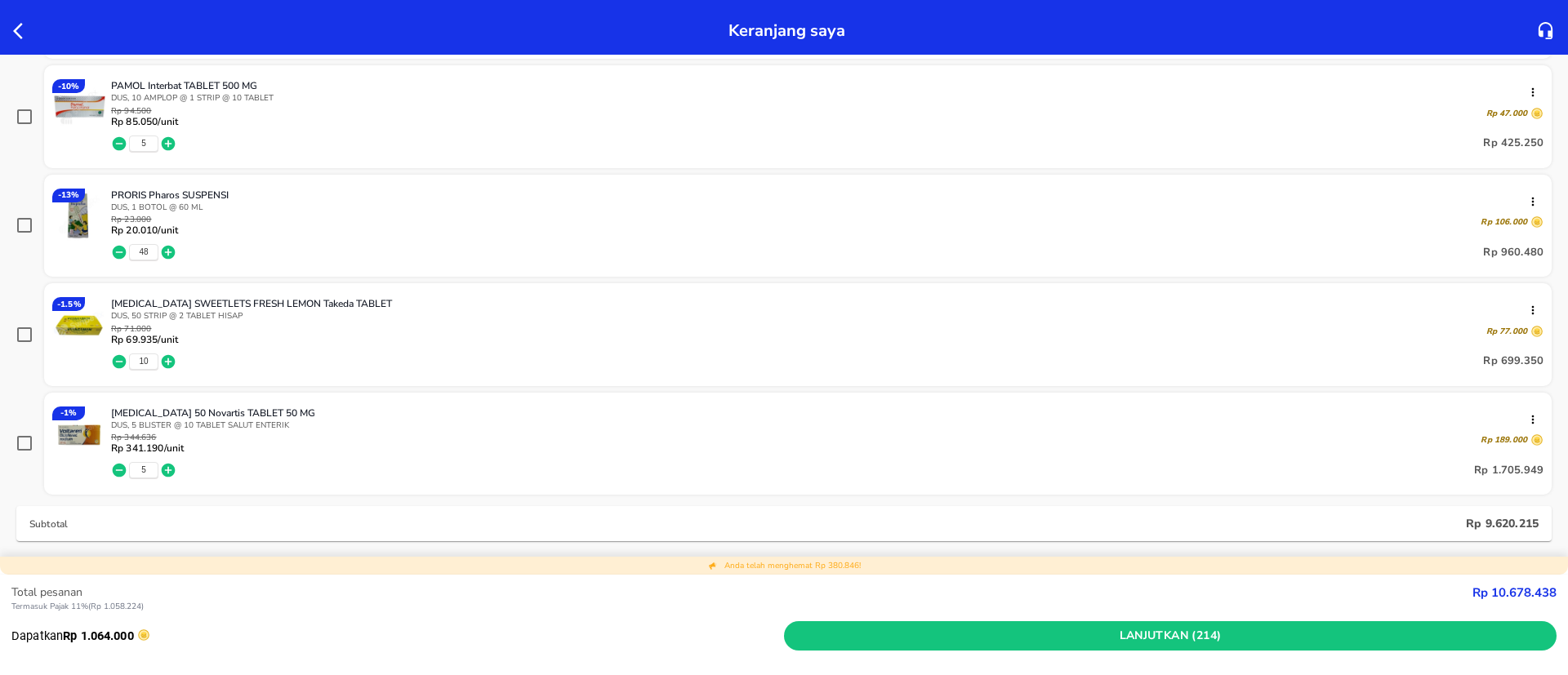 scroll, scrollTop: 857, scrollLeft: 0, axis: vertical 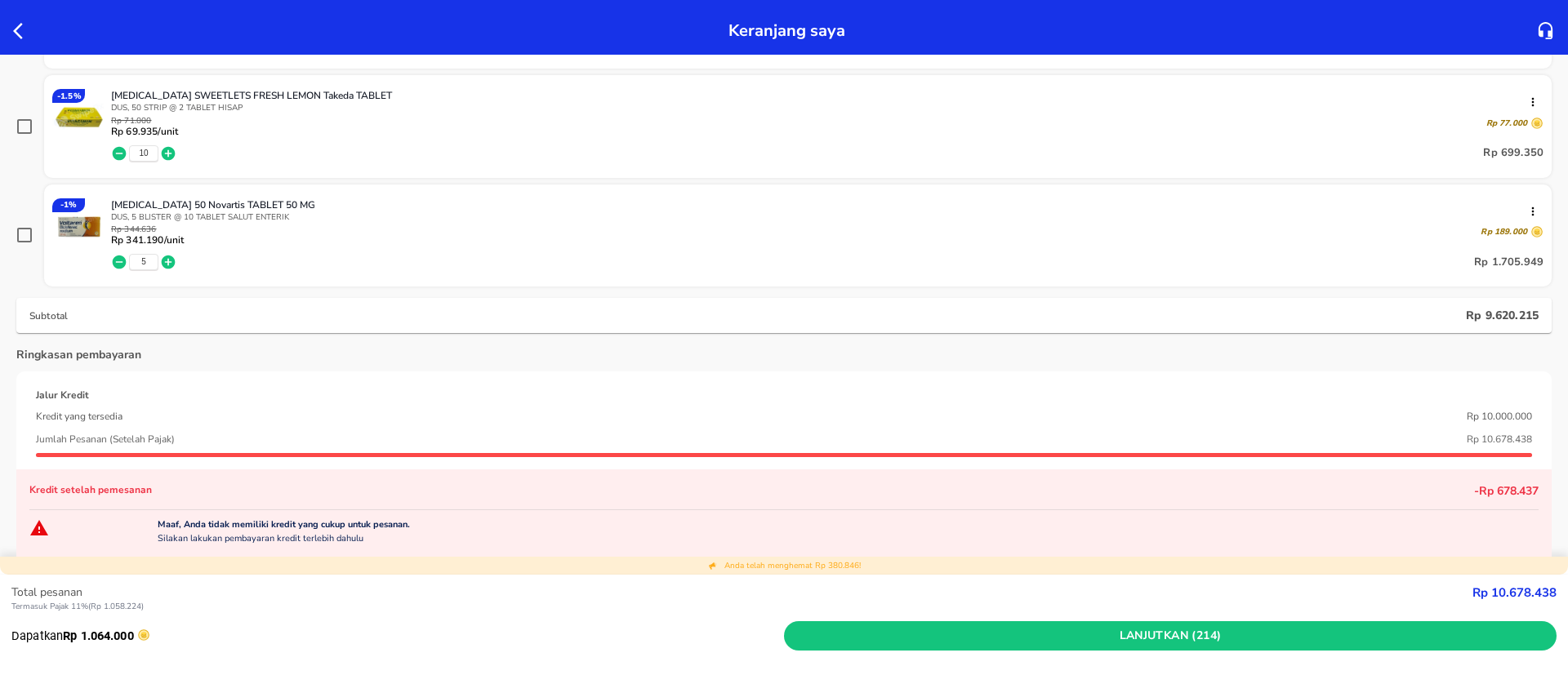 click on "[MEDICAL_DATA] SWEETLETS FRESH LEMON Takeda TABLET" at bounding box center (821, 95) 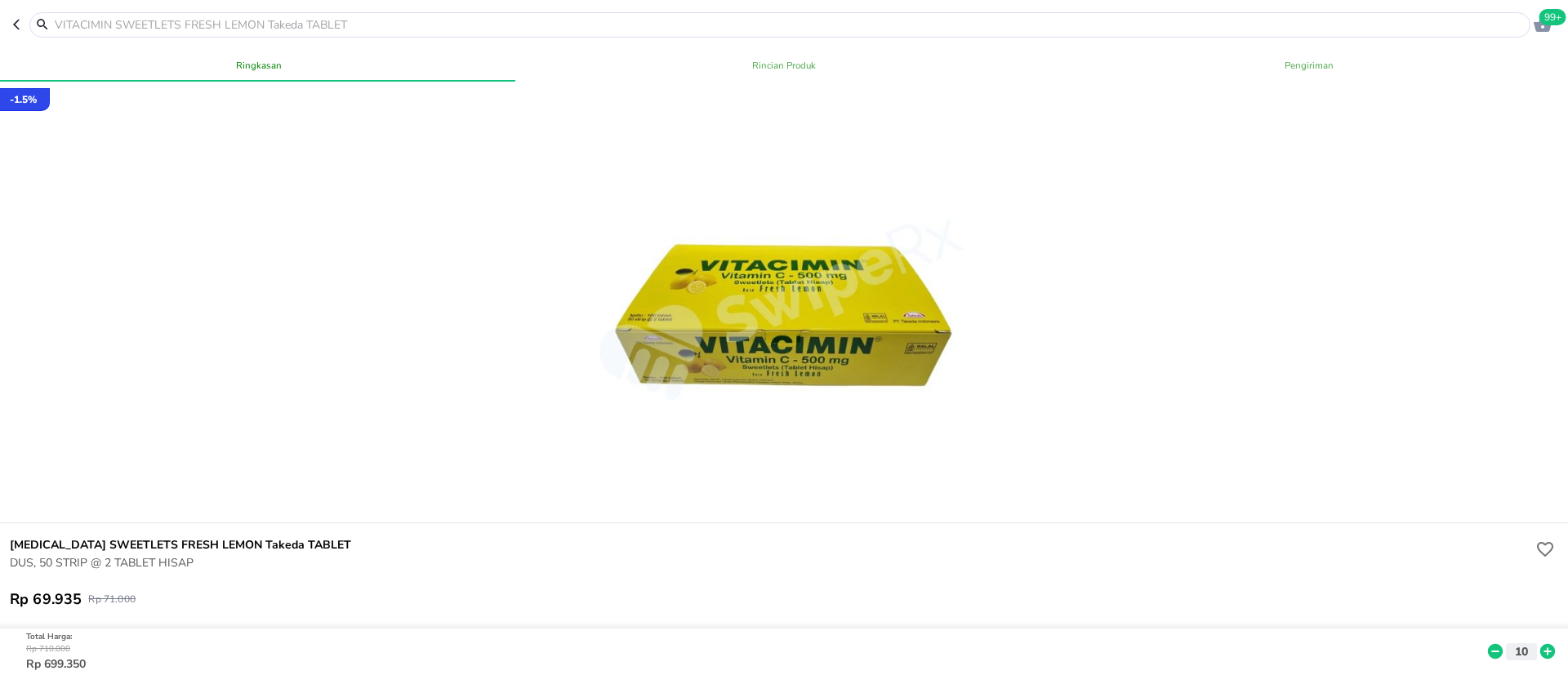click 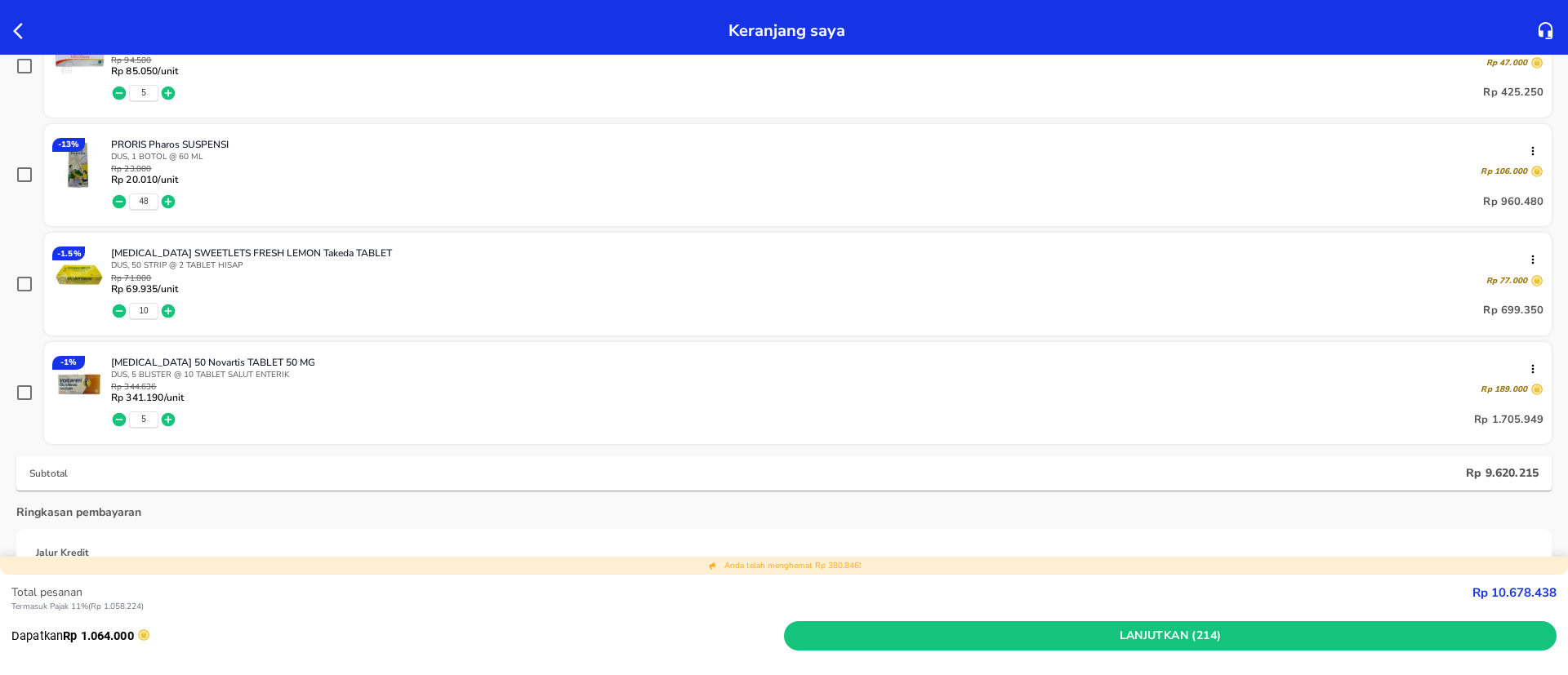 scroll, scrollTop: 868, scrollLeft: 0, axis: vertical 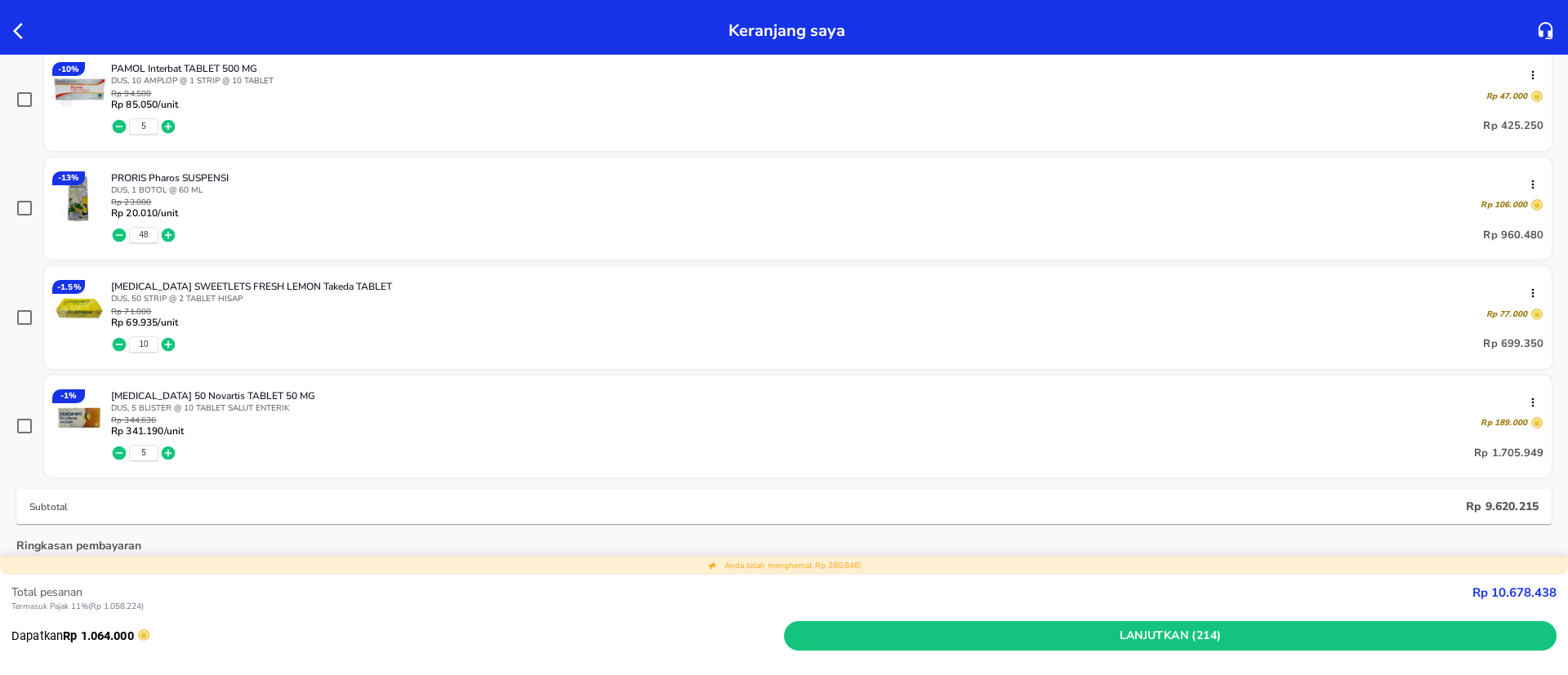click on "[MEDICAL_DATA] SWEETLETS FRESH LEMON Takeda TABLET" at bounding box center [821, 286] 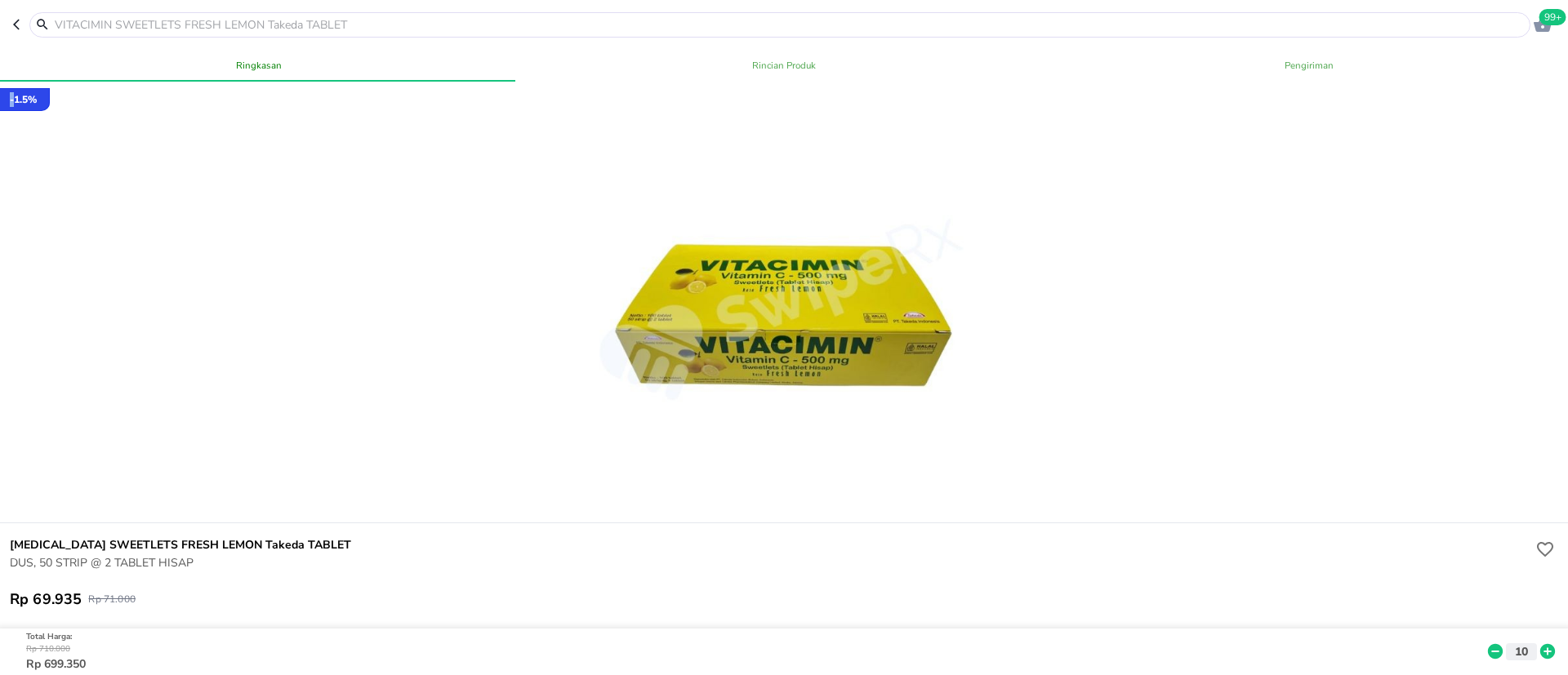 click at bounding box center [784, 302] 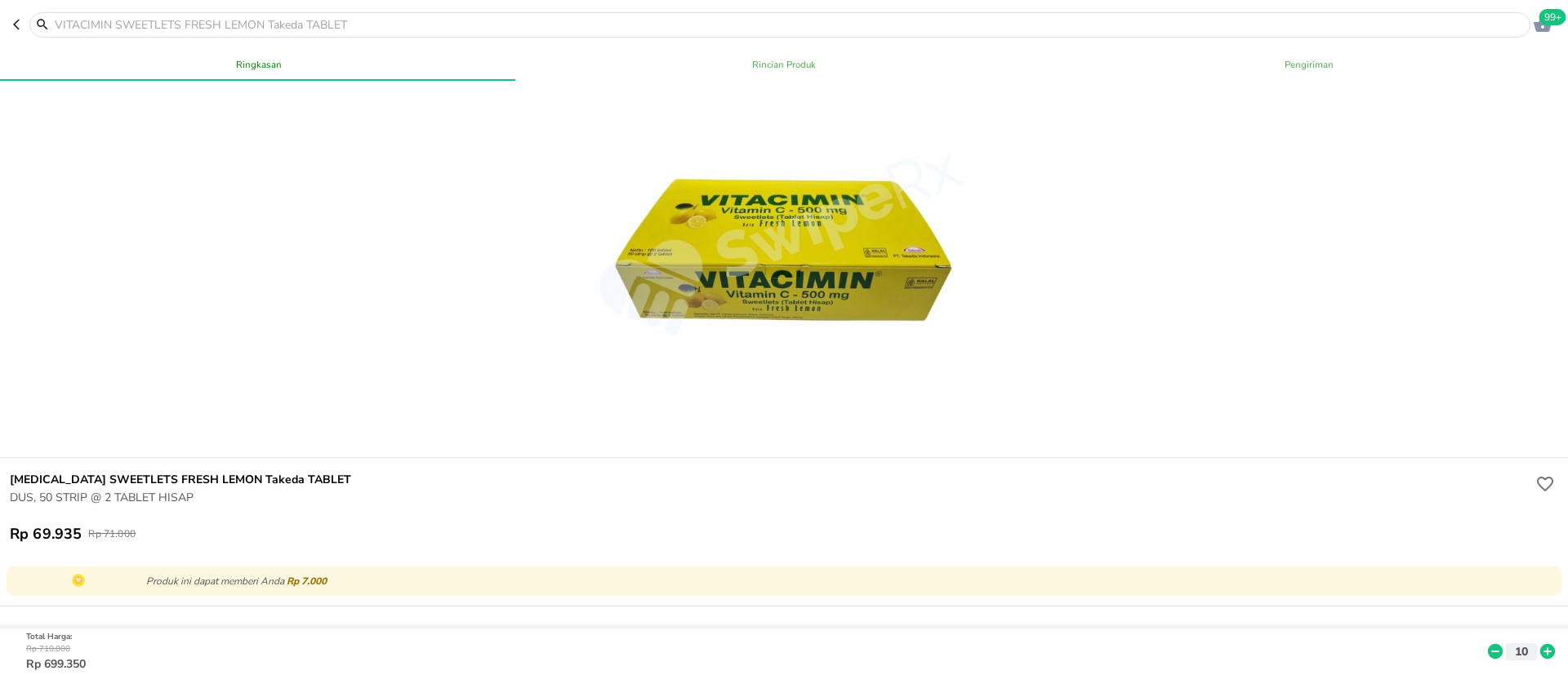 scroll, scrollTop: 122, scrollLeft: 0, axis: vertical 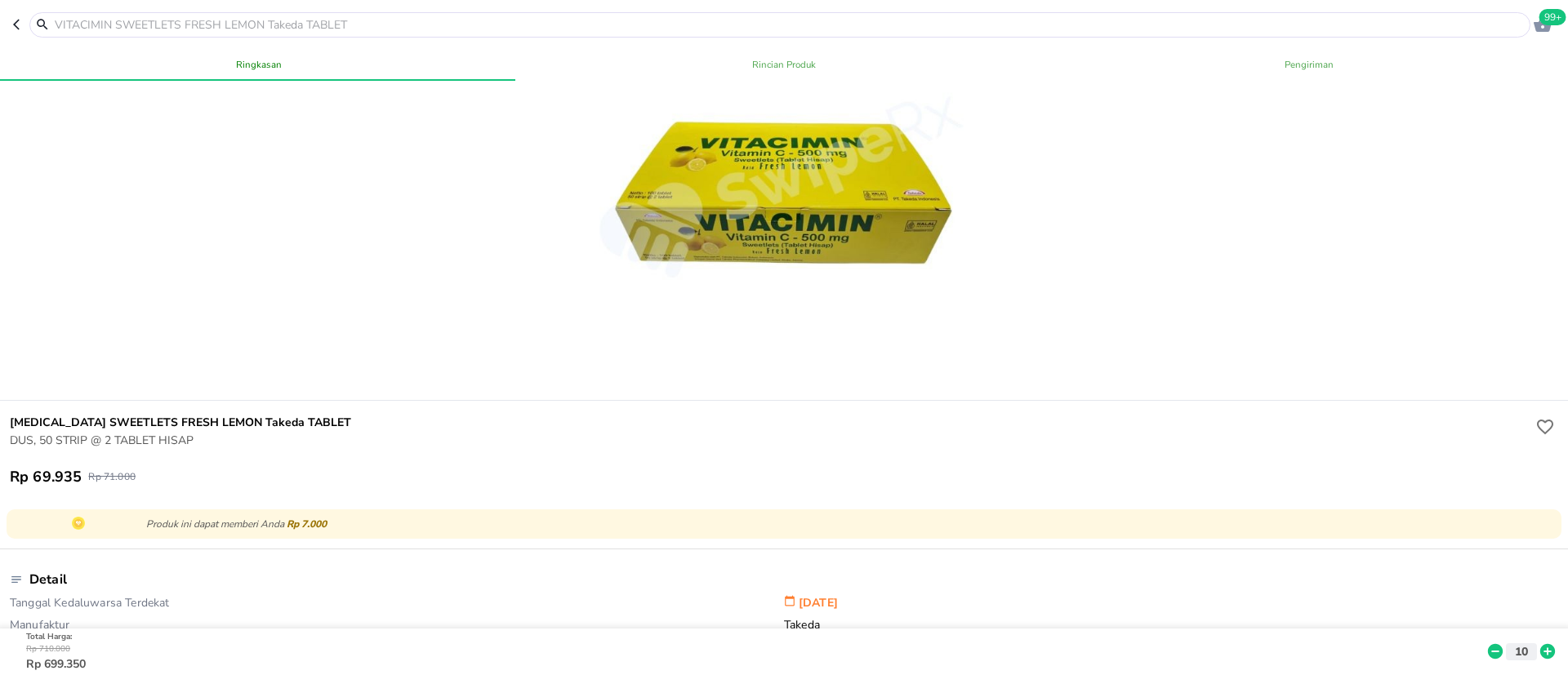 click on "VITACIMIN SWEETLETS FRESH LEMON Takeda TABLET DUS, 50 STRIP @ 2 TABLET HISAP Rp 69.935 Rp 71.000" at bounding box center [784, 450] 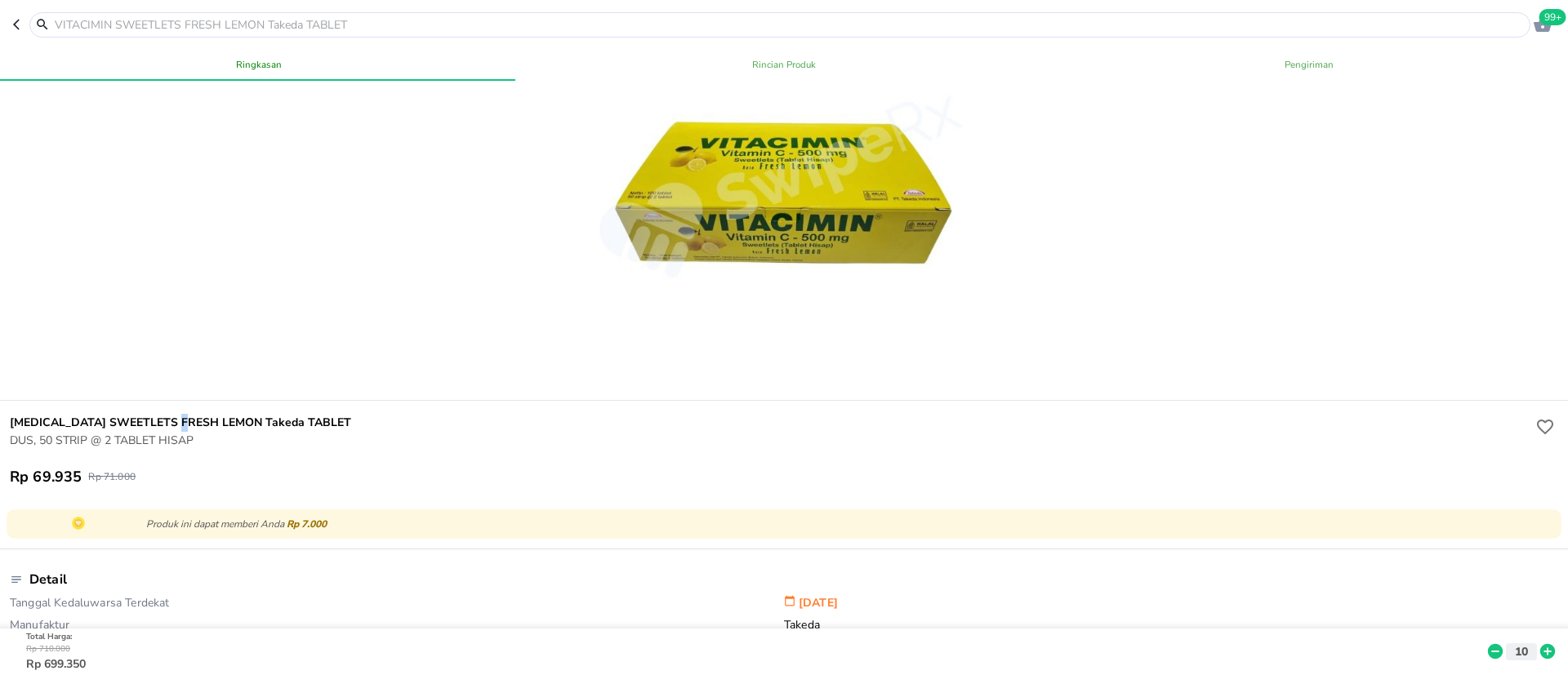 click on "[MEDICAL_DATA] SWEETLETS FRESH LEMON Takeda TABLET" at bounding box center [771, 423] 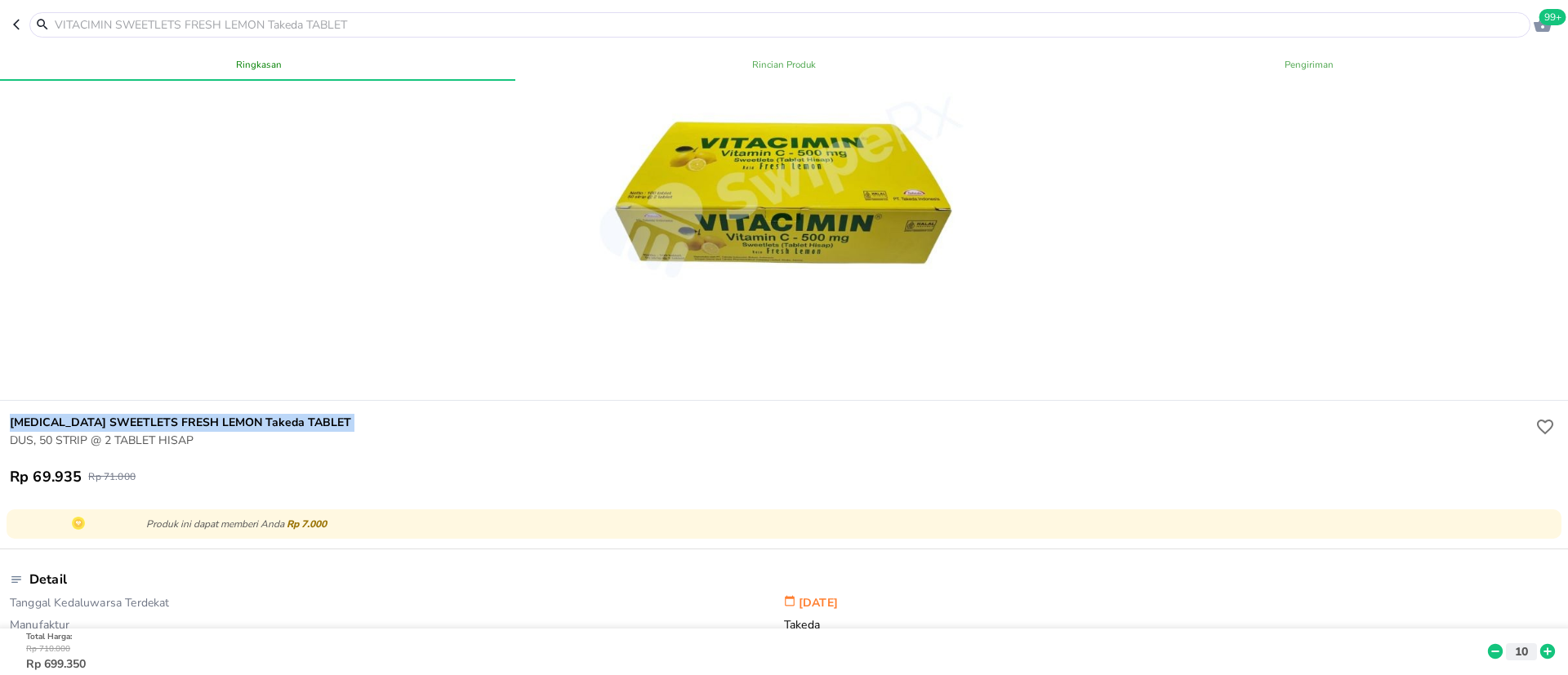 click on "[MEDICAL_DATA] SWEETLETS FRESH LEMON Takeda TABLET" at bounding box center [771, 423] 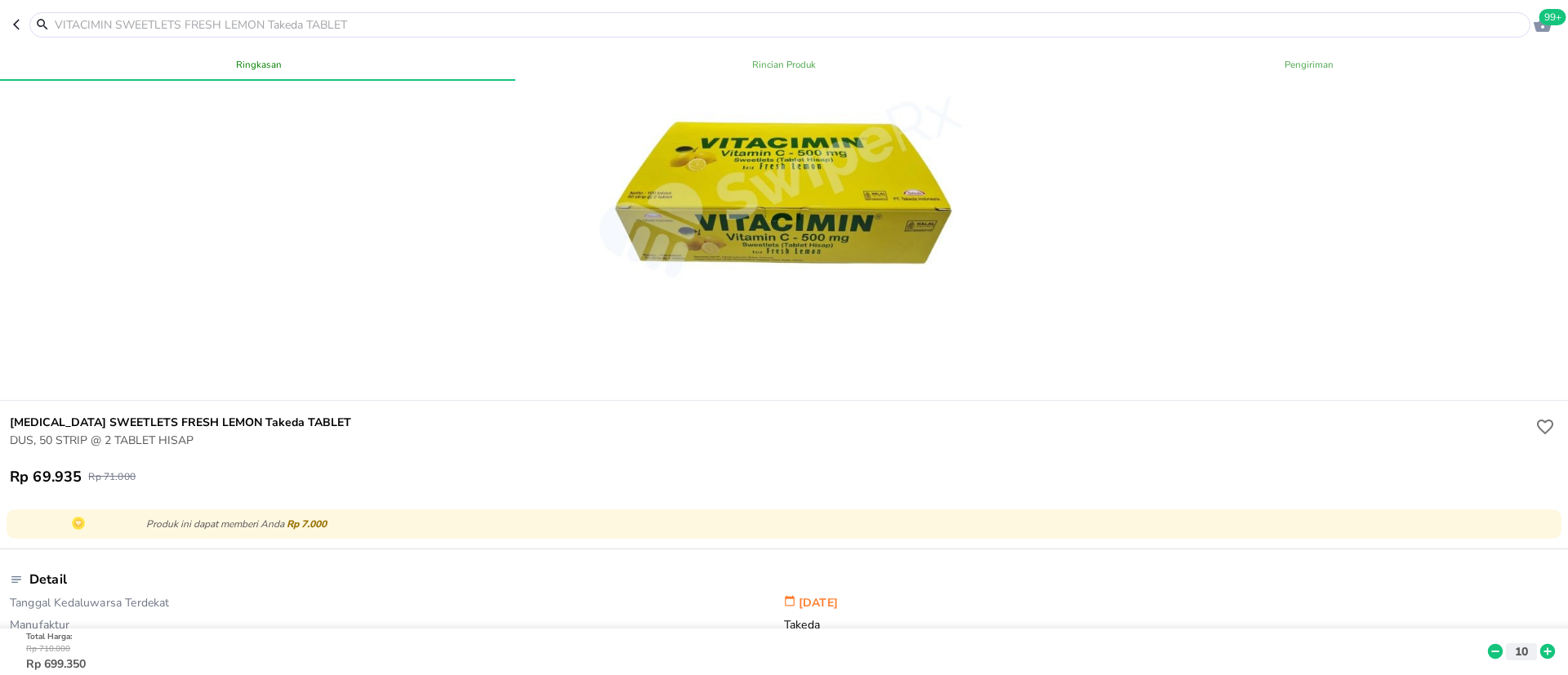 click at bounding box center (772, 24) 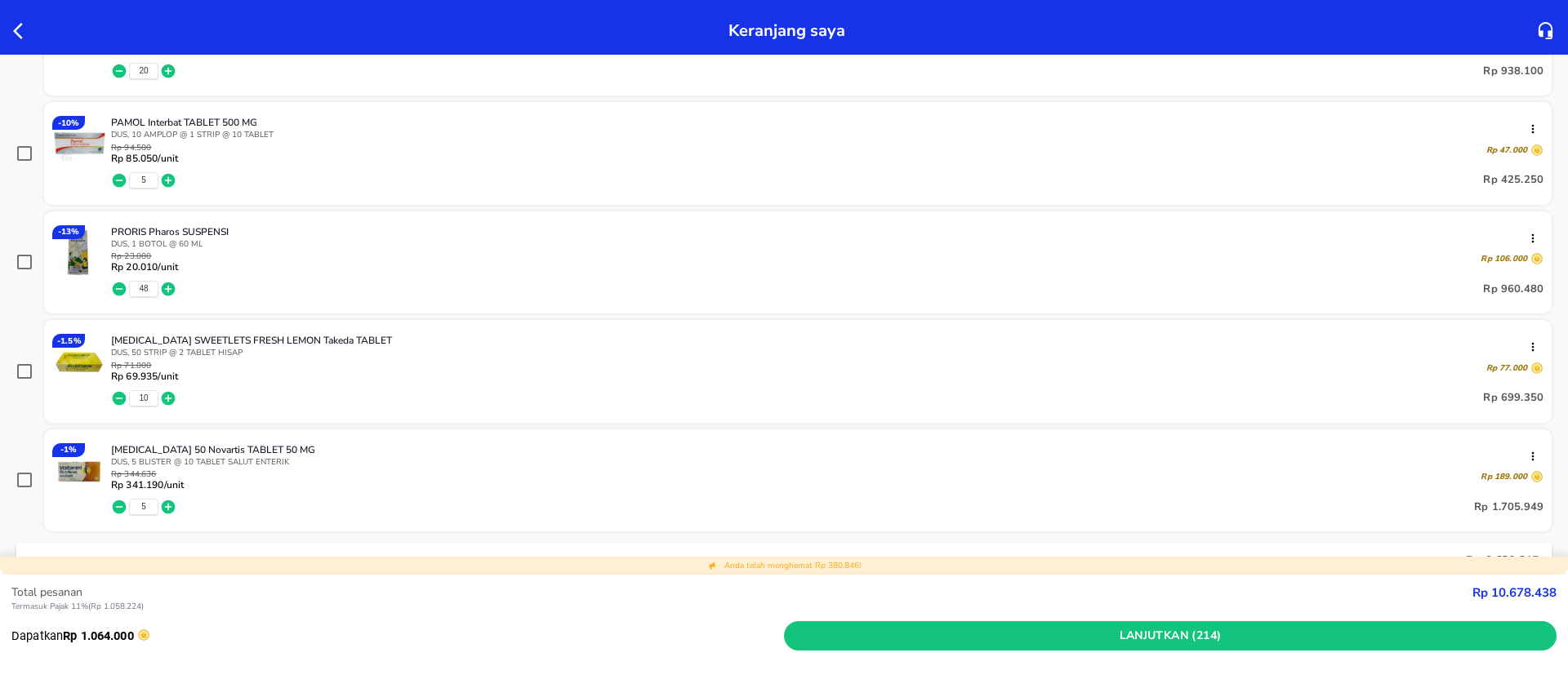scroll, scrollTop: 899, scrollLeft: 0, axis: vertical 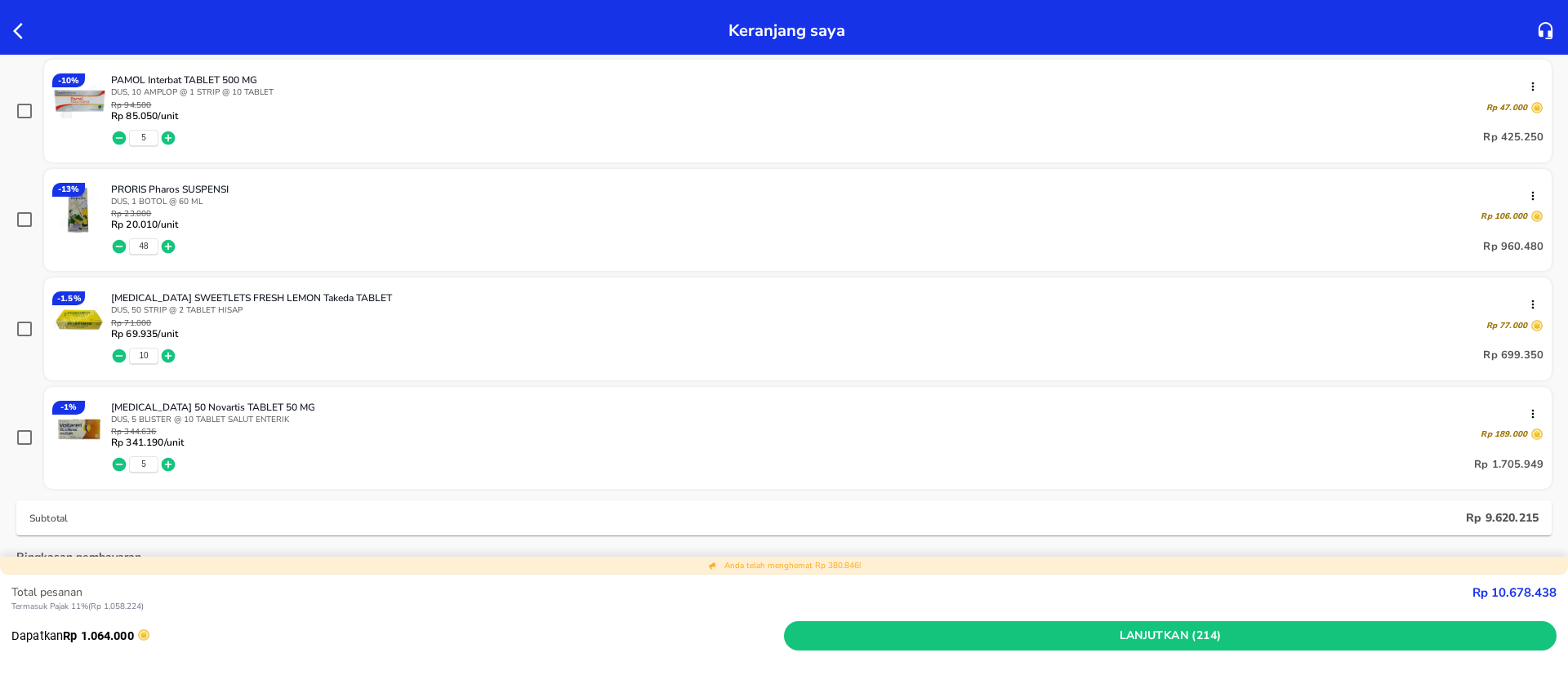 click on "10" at bounding box center [144, 356] 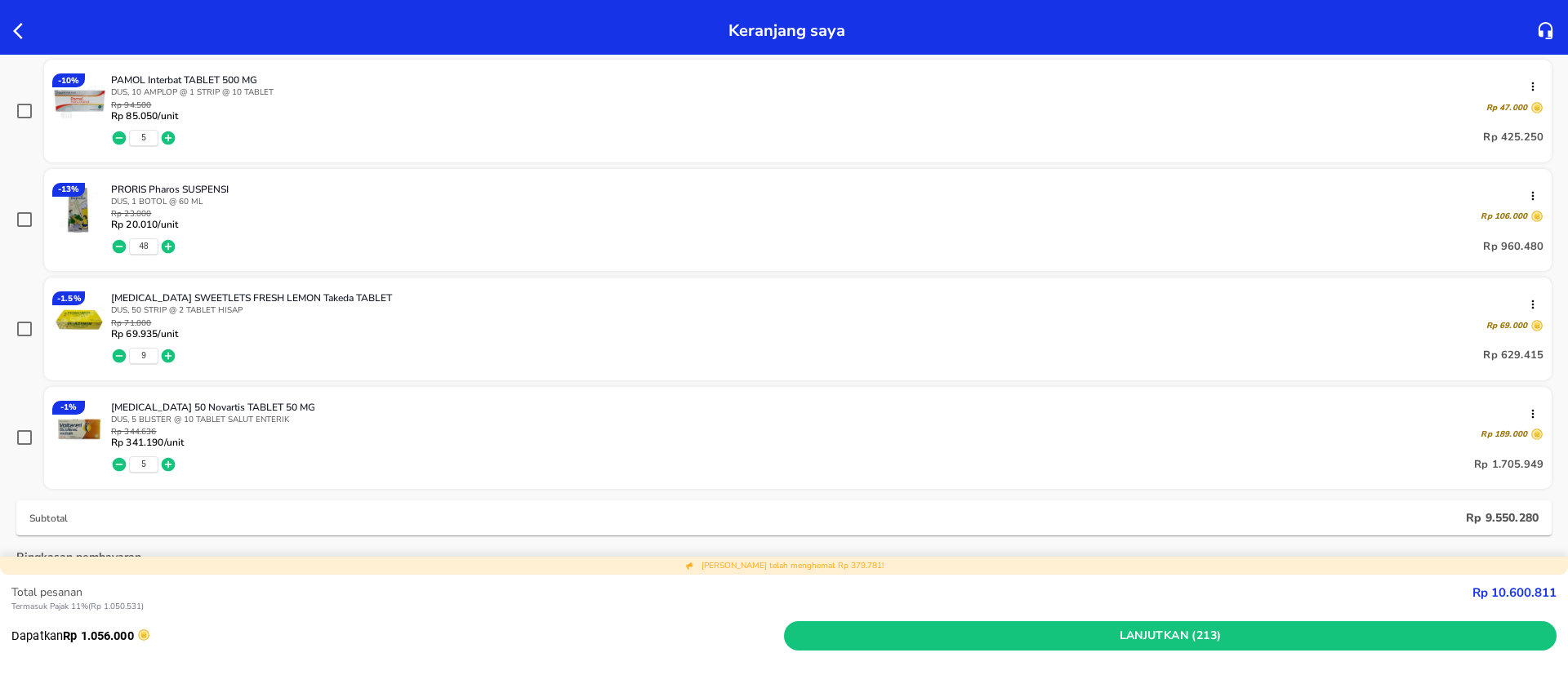 click 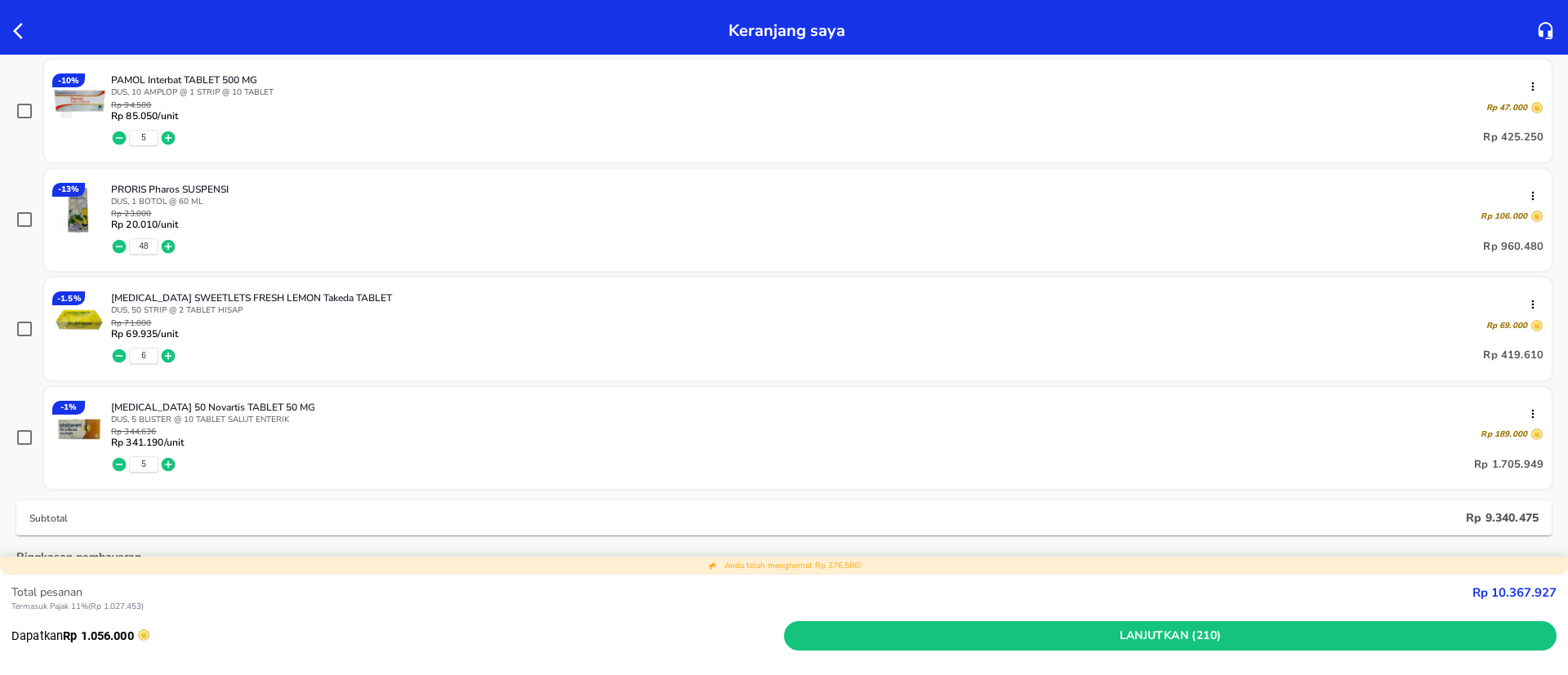 click 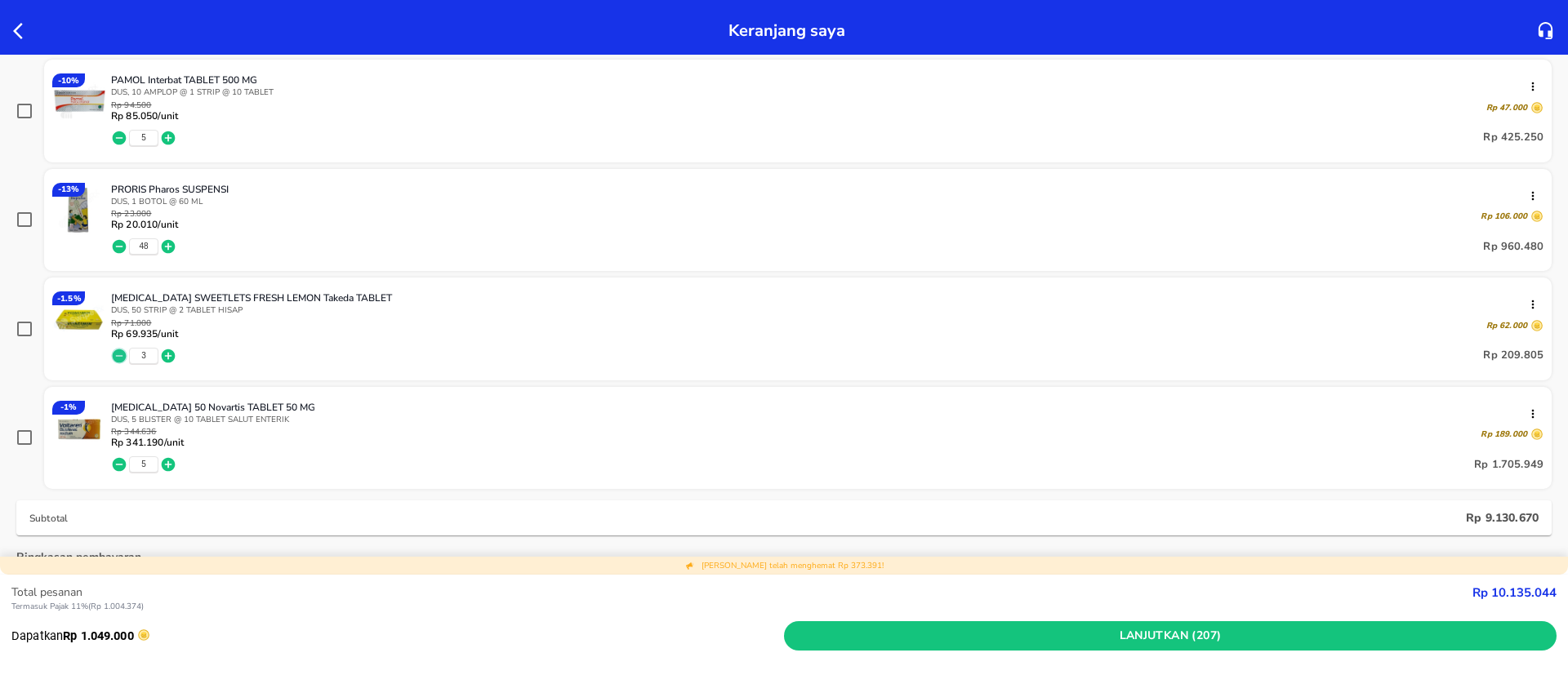 click 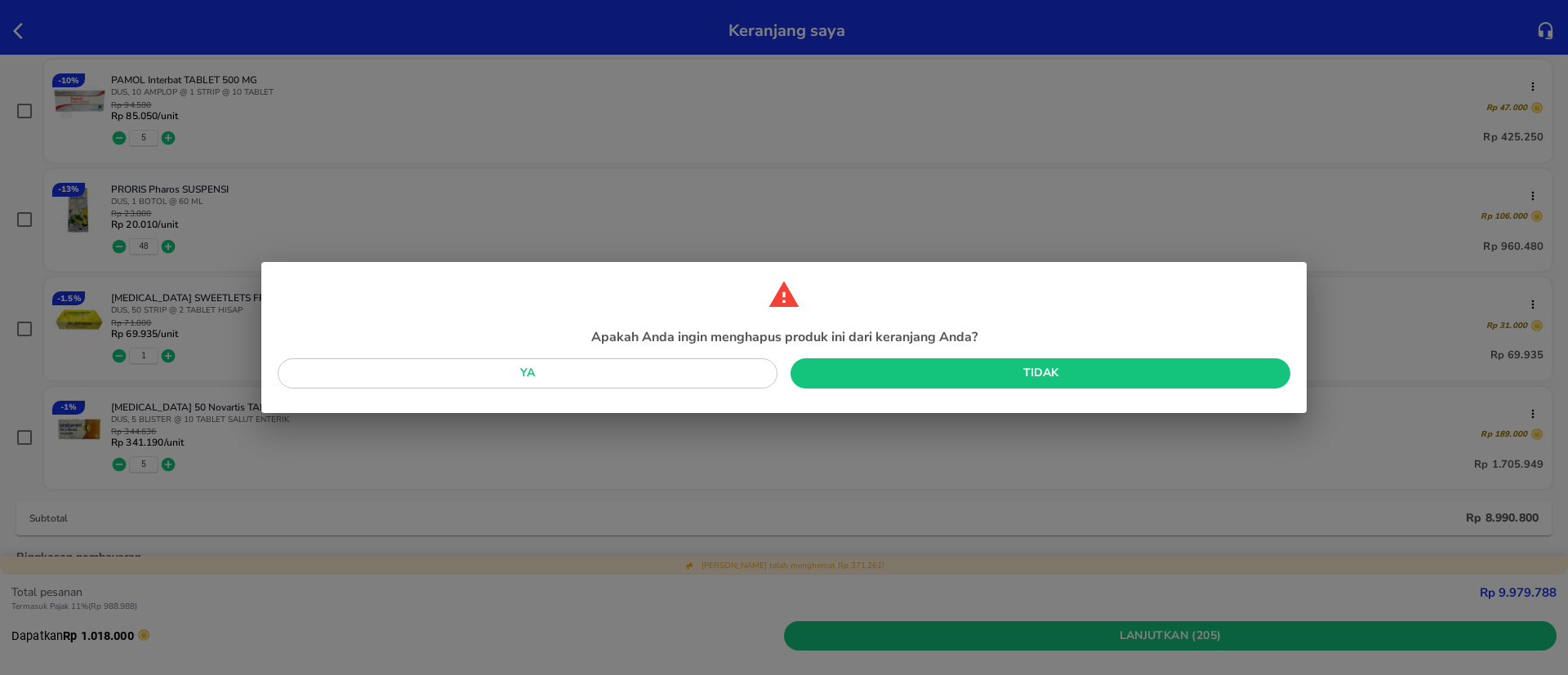 click on "Apakah Anda ingin menghapus produk ini dari keranjang Anda? Ya Tidak" at bounding box center [784, 337] 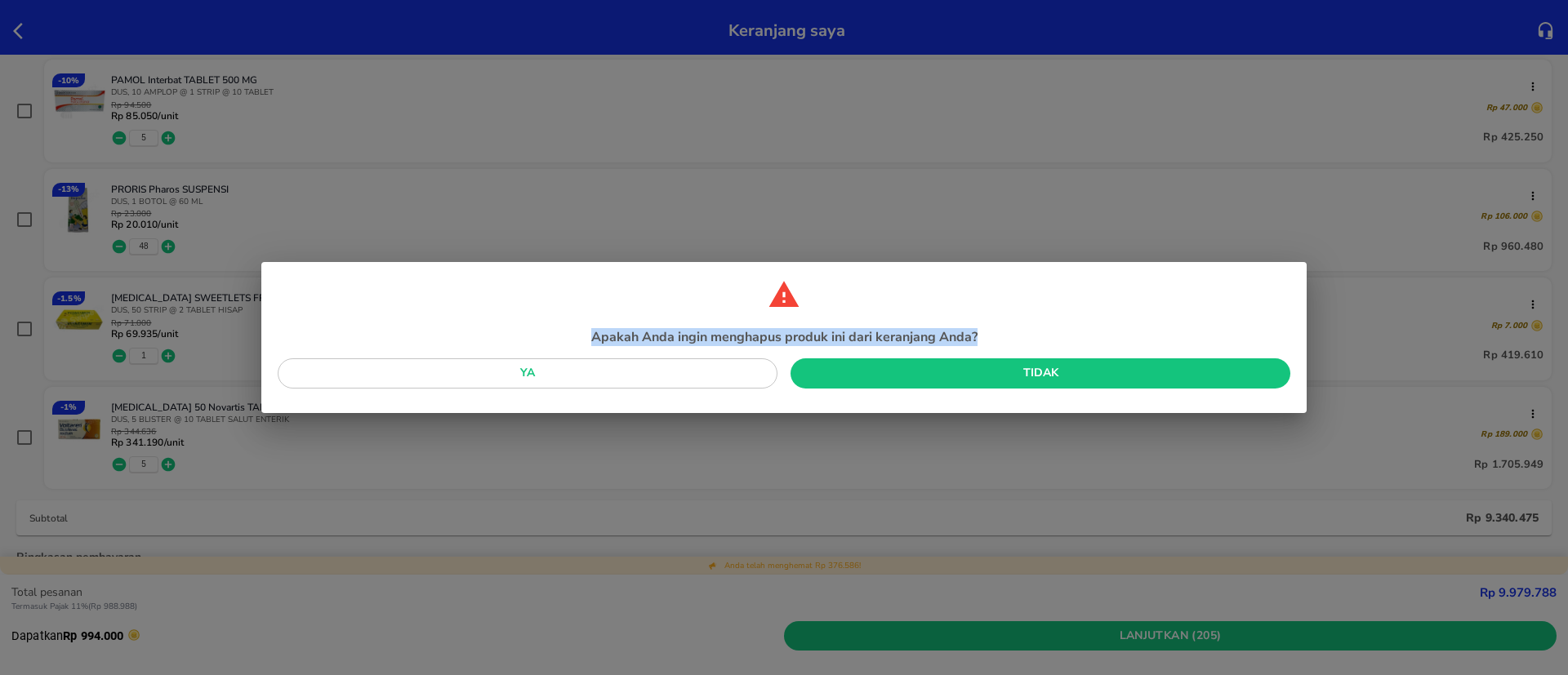 click on "Ya" at bounding box center (528, 373) 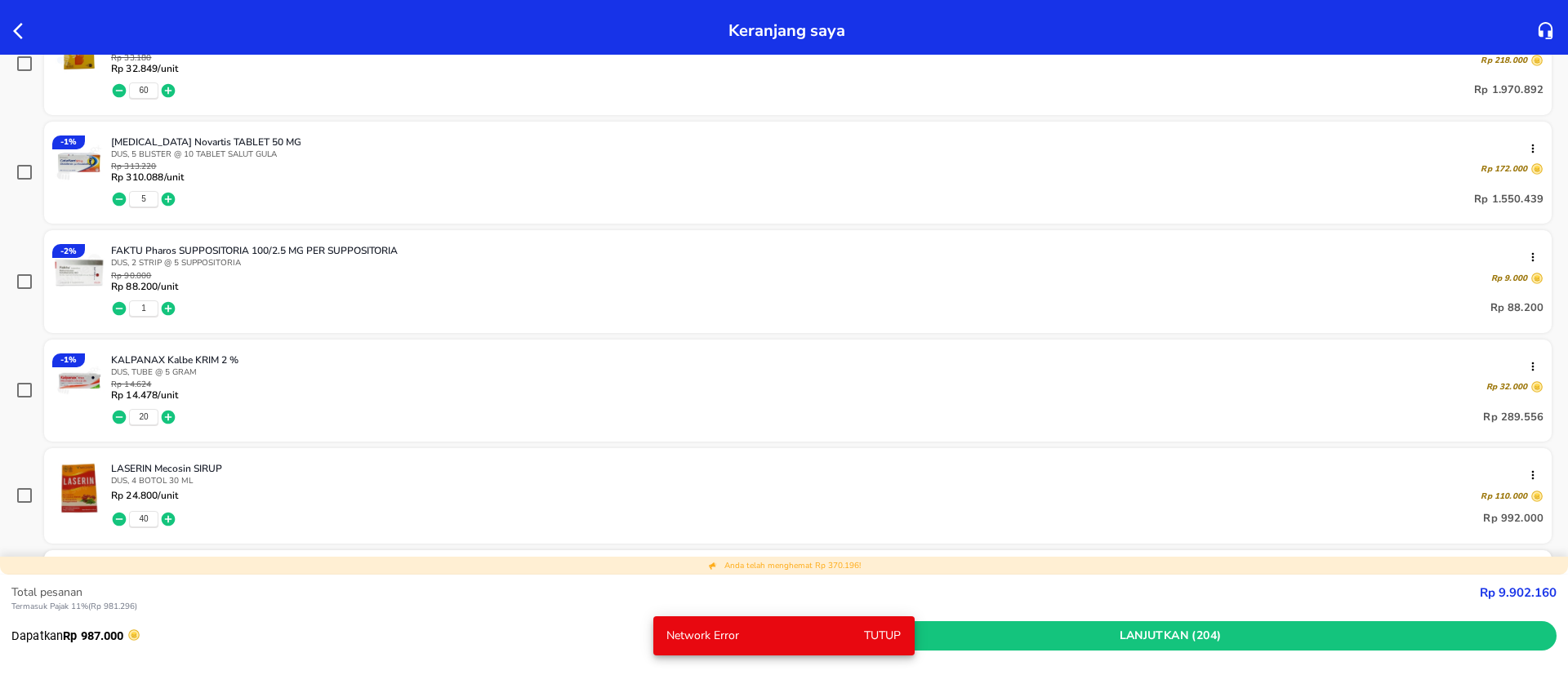scroll, scrollTop: 165, scrollLeft: 0, axis: vertical 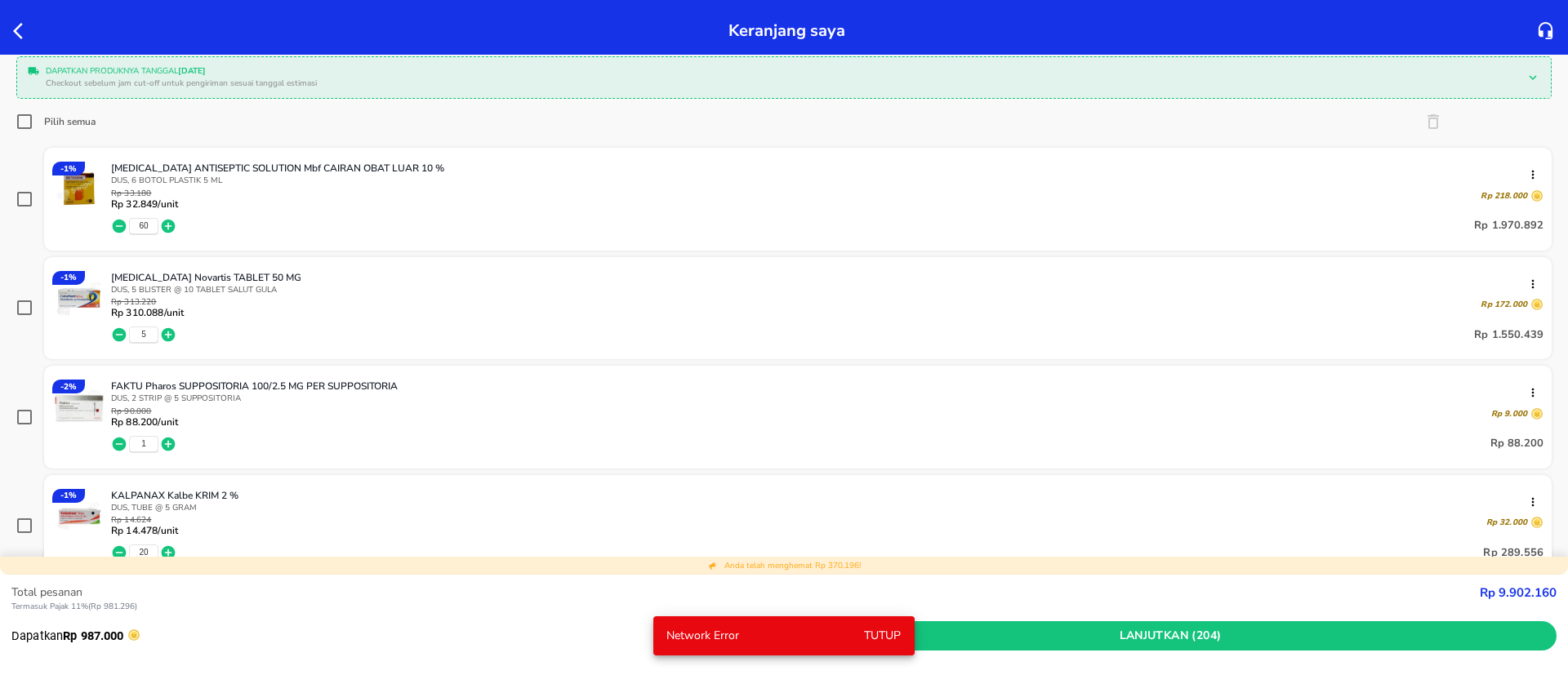 click on "Pilih semua" at bounding box center [24, 122] 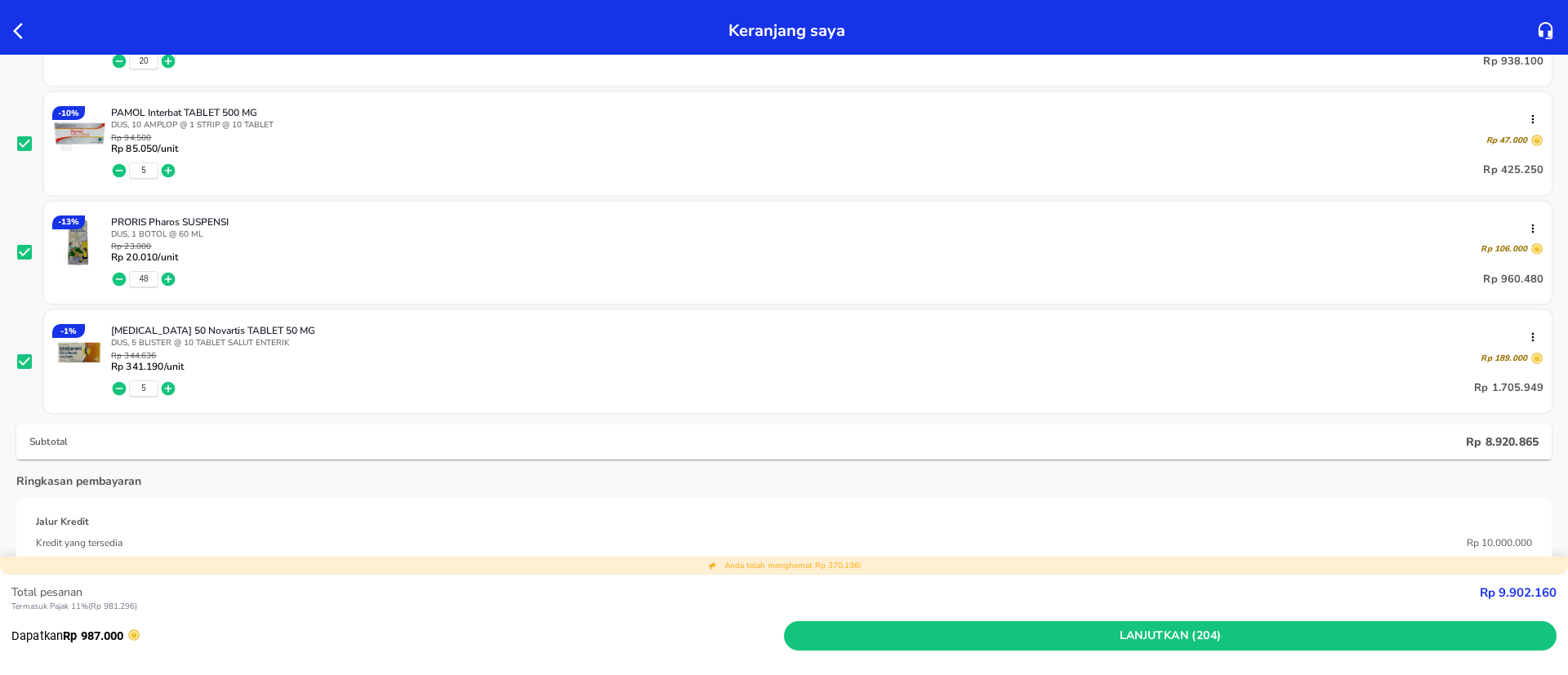 scroll, scrollTop: 899, scrollLeft: 0, axis: vertical 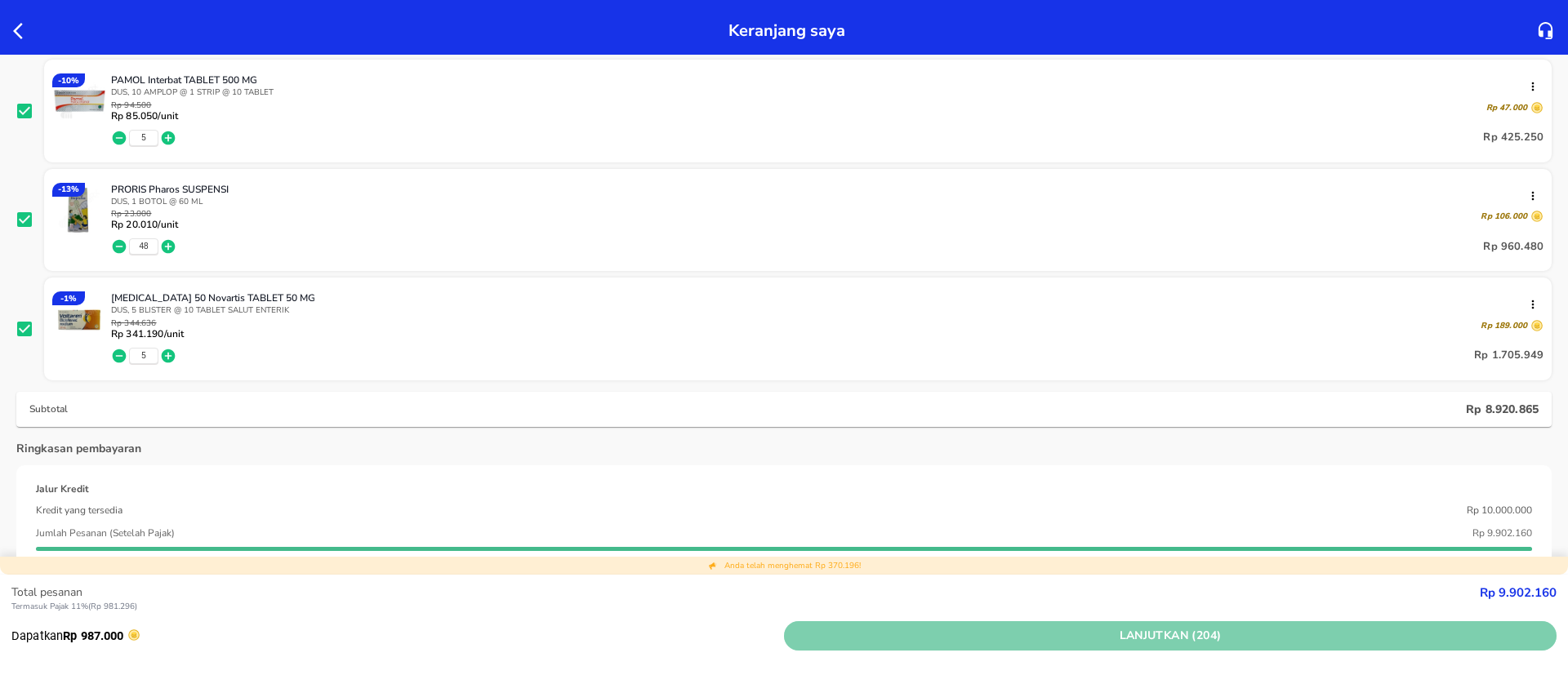 click on "Lanjutkan (204)" at bounding box center [1170, 636] 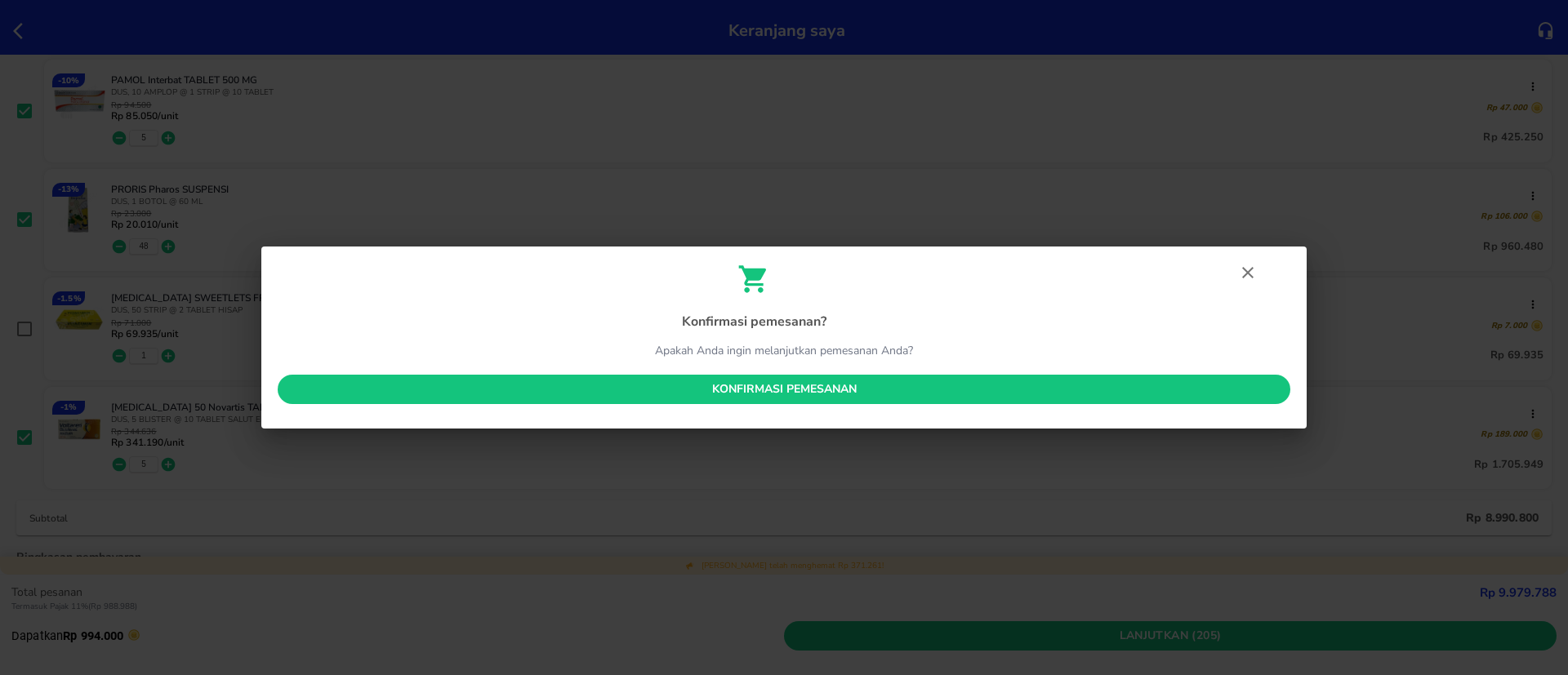 click on "Konfirmasi pemesanan" at bounding box center [784, 389] 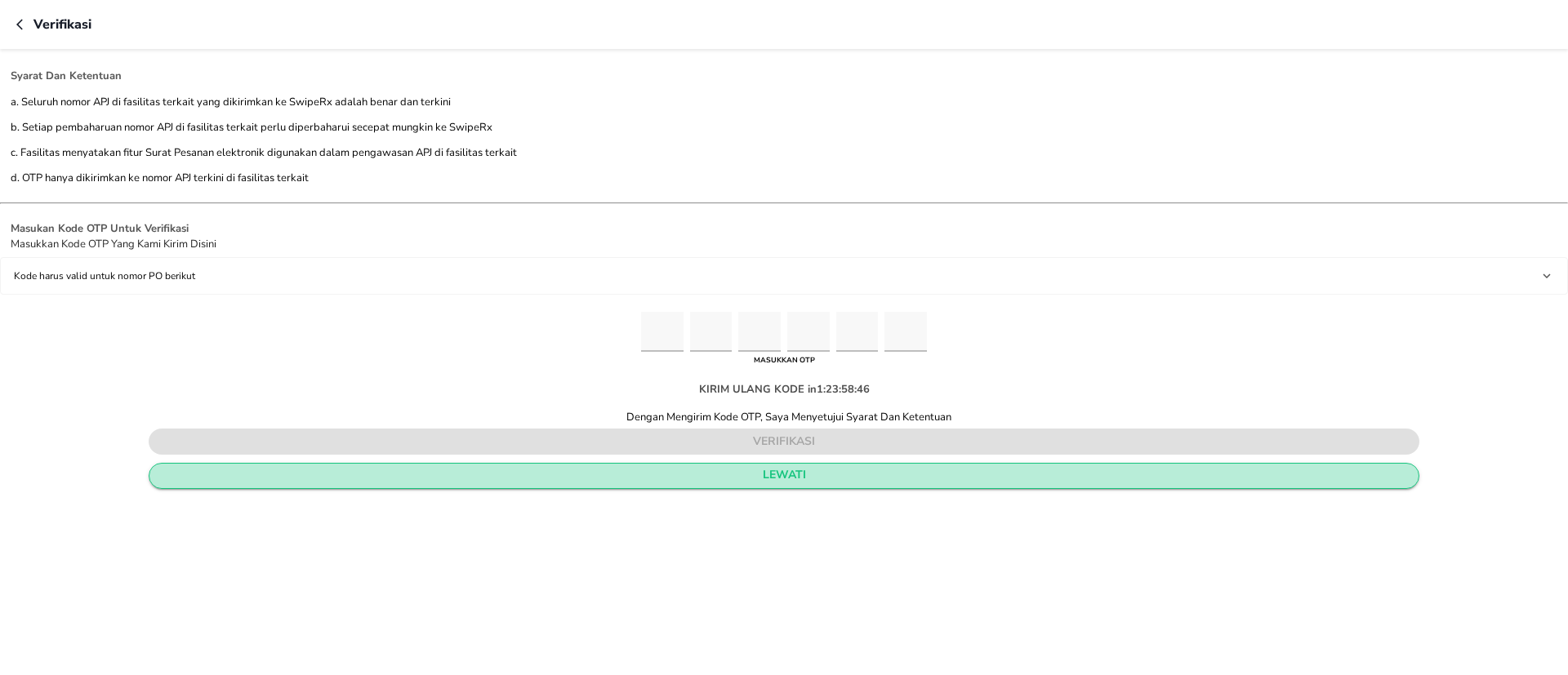 click on "lewati" at bounding box center [783, 475] 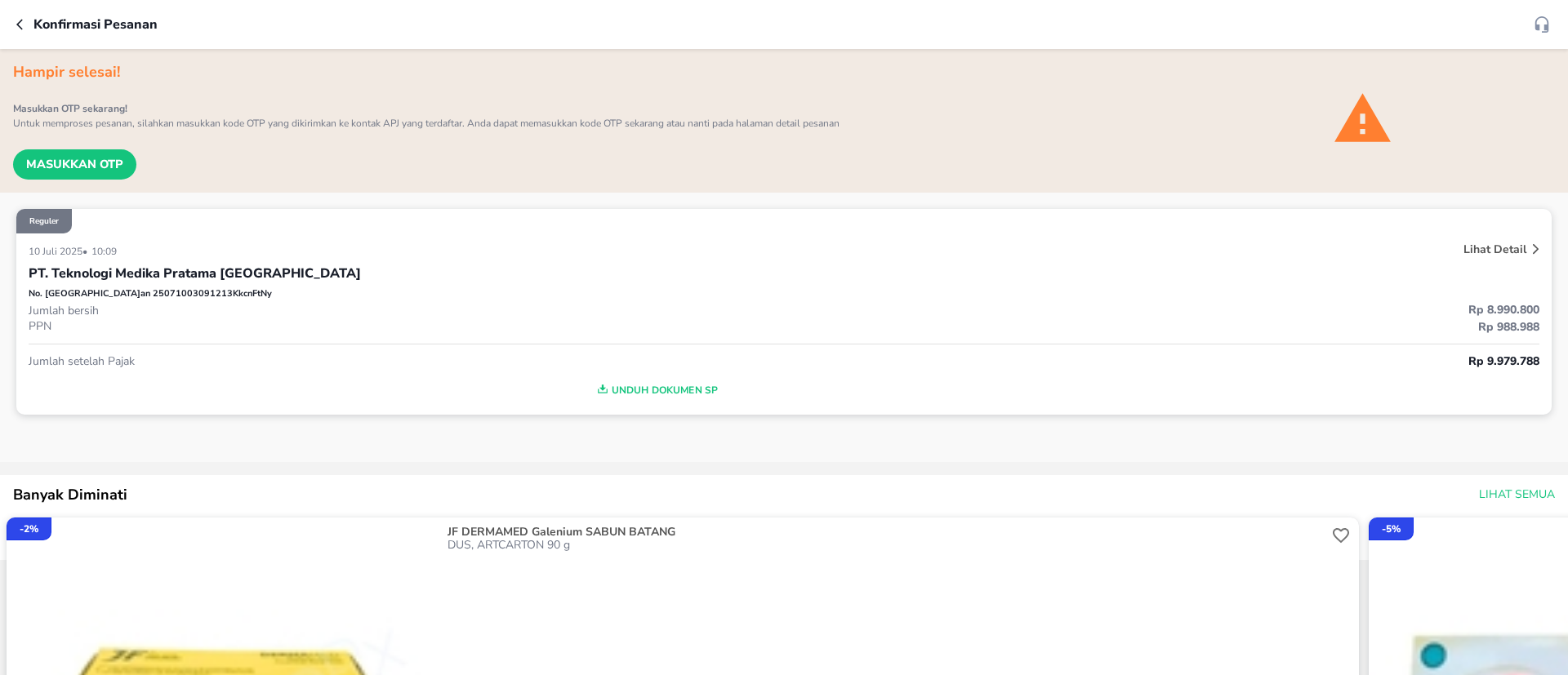 click on "Lihat Detail" at bounding box center [1494, 249] 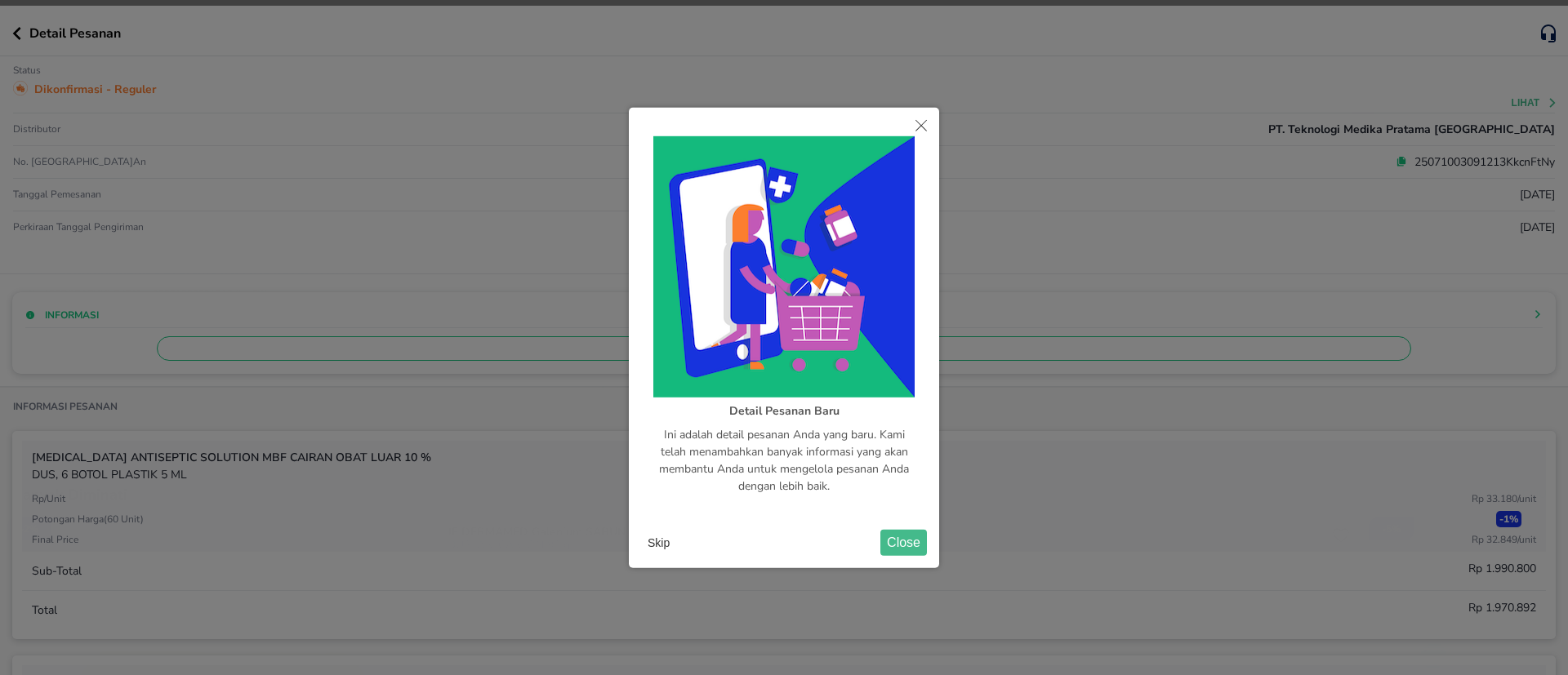 click on "Skip" at bounding box center (658, 543) 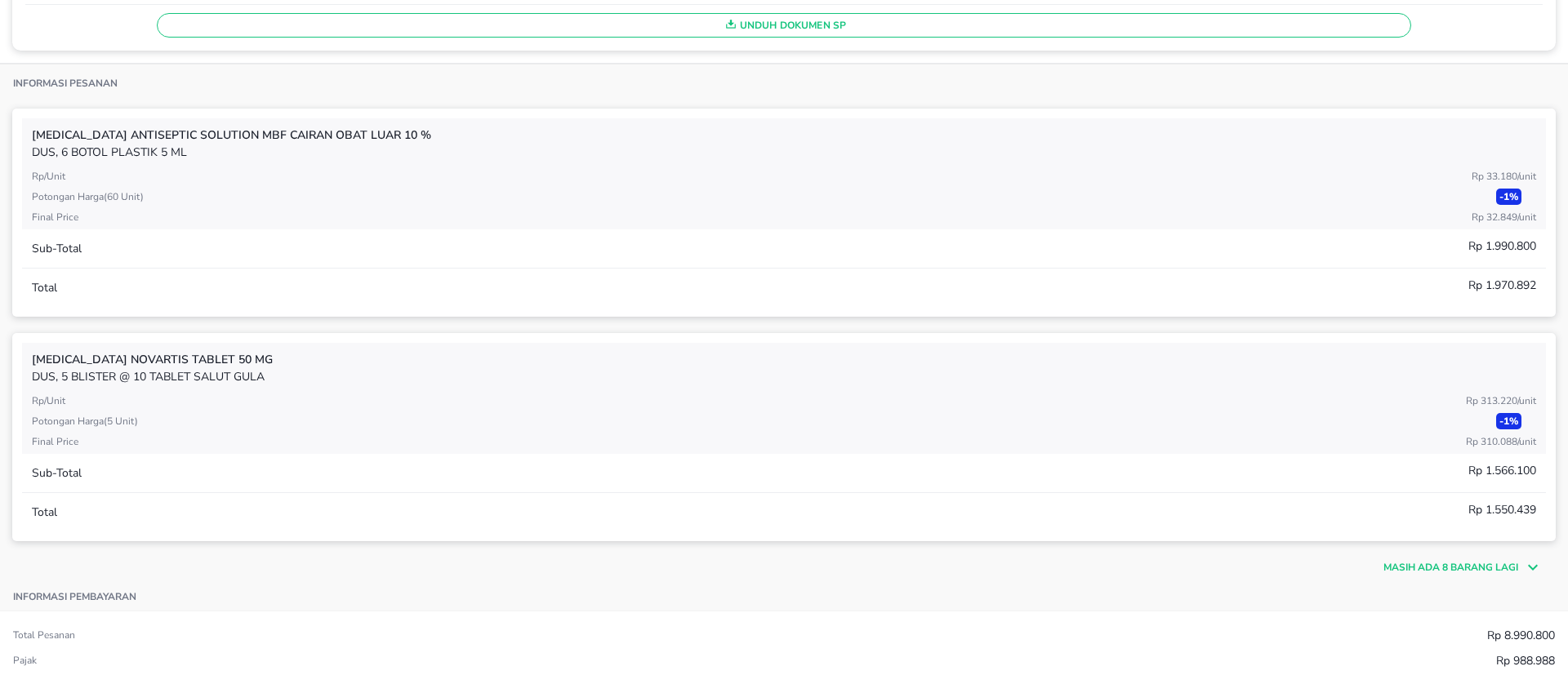 scroll, scrollTop: 735, scrollLeft: 0, axis: vertical 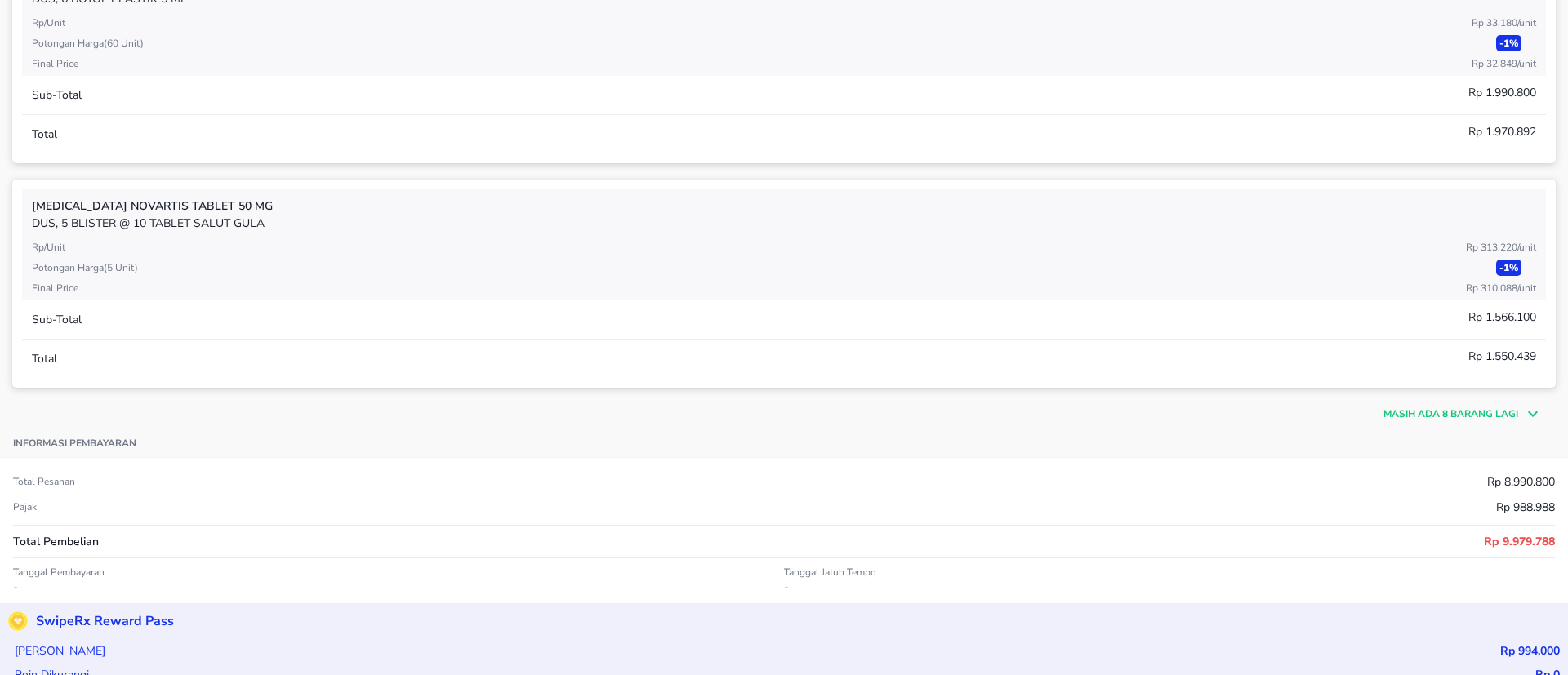 click 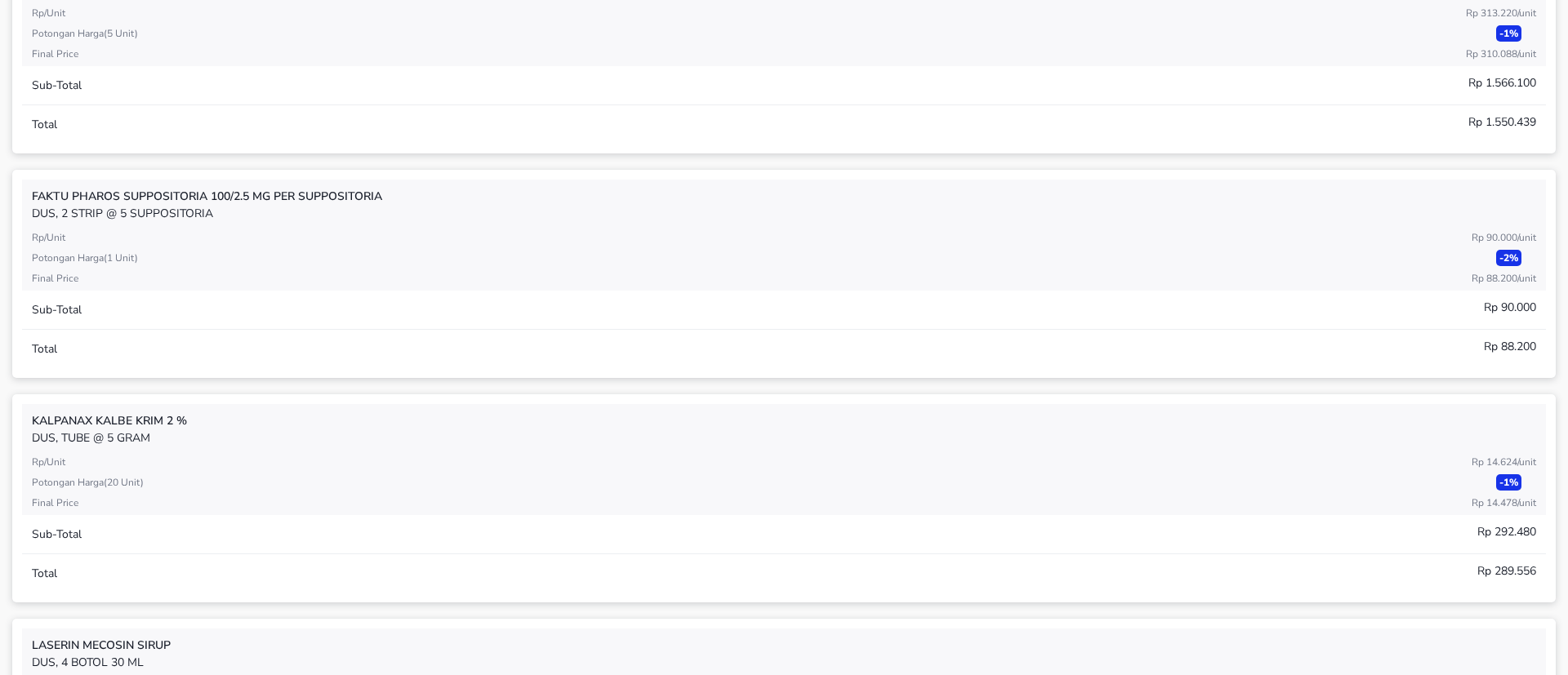 scroll, scrollTop: 857, scrollLeft: 0, axis: vertical 